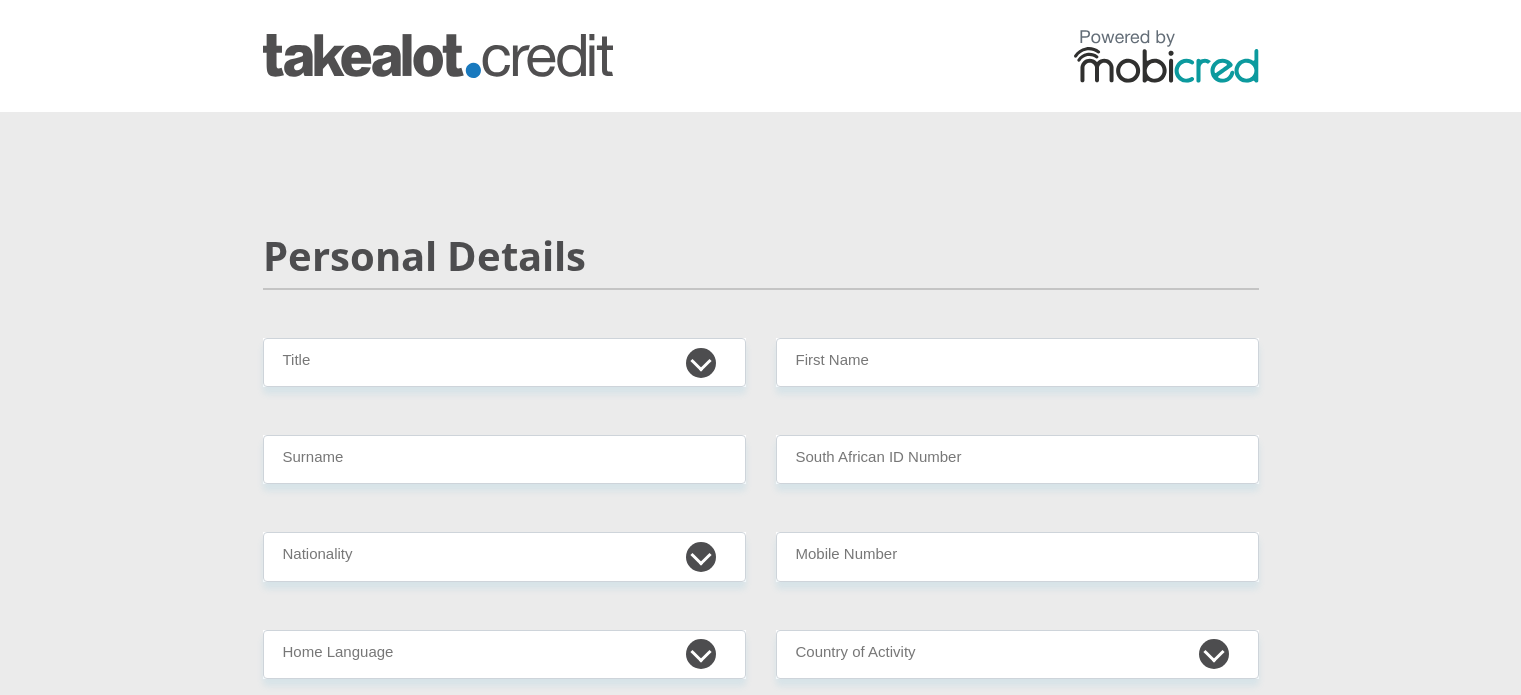scroll, scrollTop: 0, scrollLeft: 0, axis: both 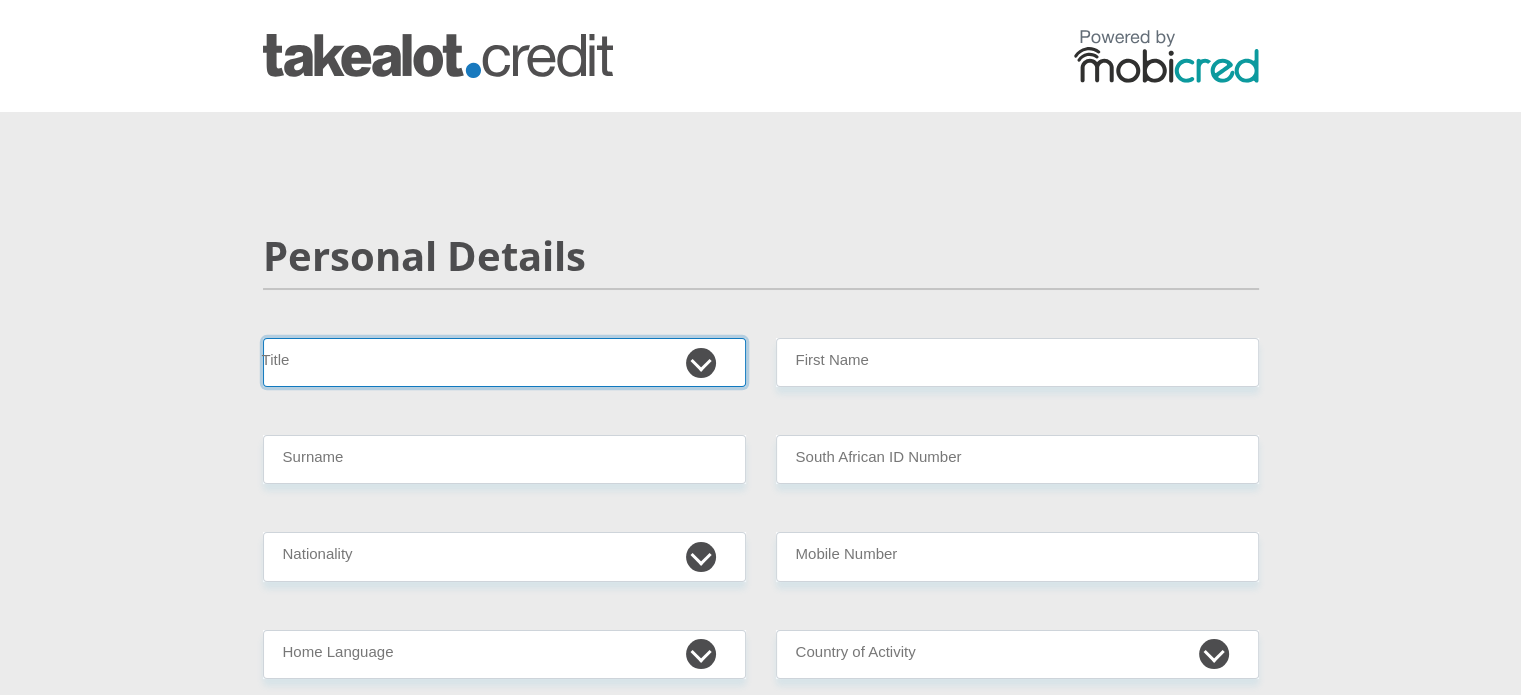 click on "Mr
Ms
Mrs
Dr
Other" at bounding box center (504, 362) 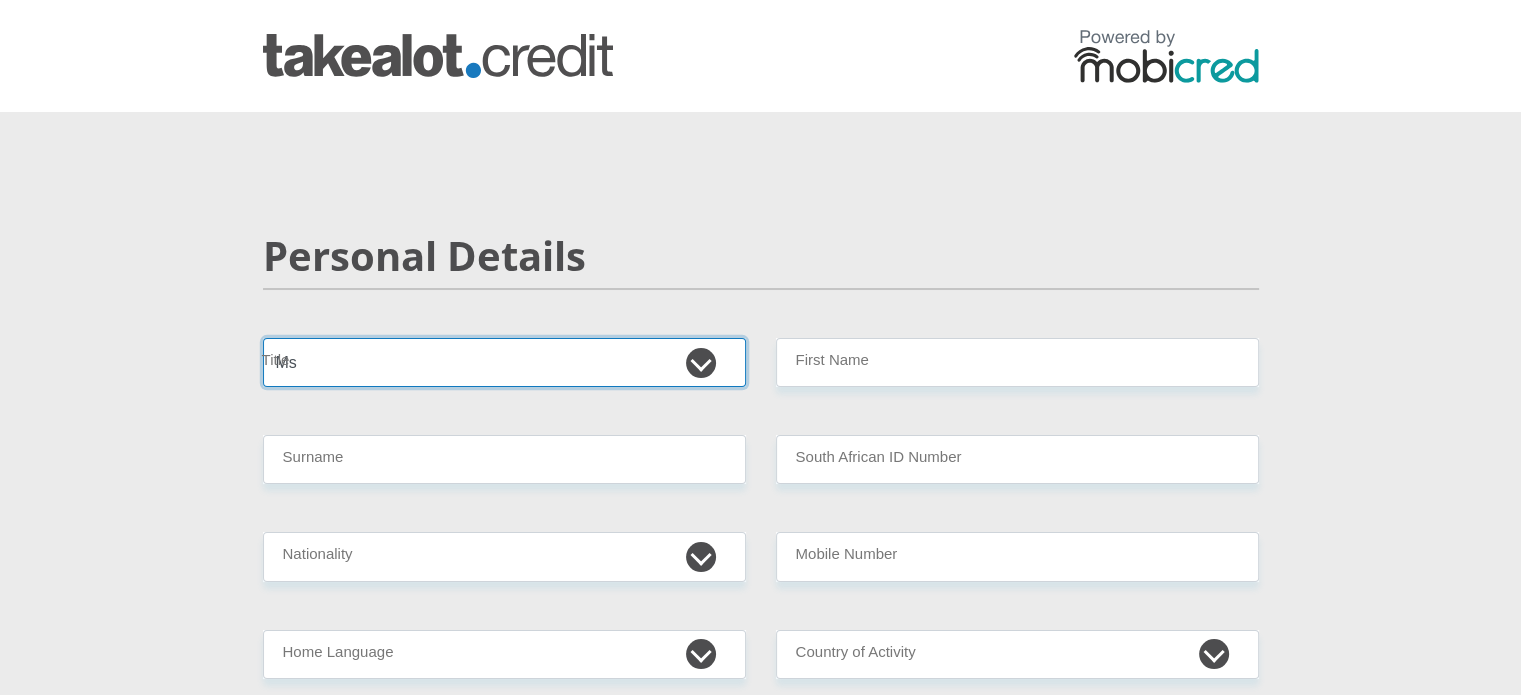 click on "Mr
Ms
Mrs
Dr
Other" at bounding box center [504, 362] 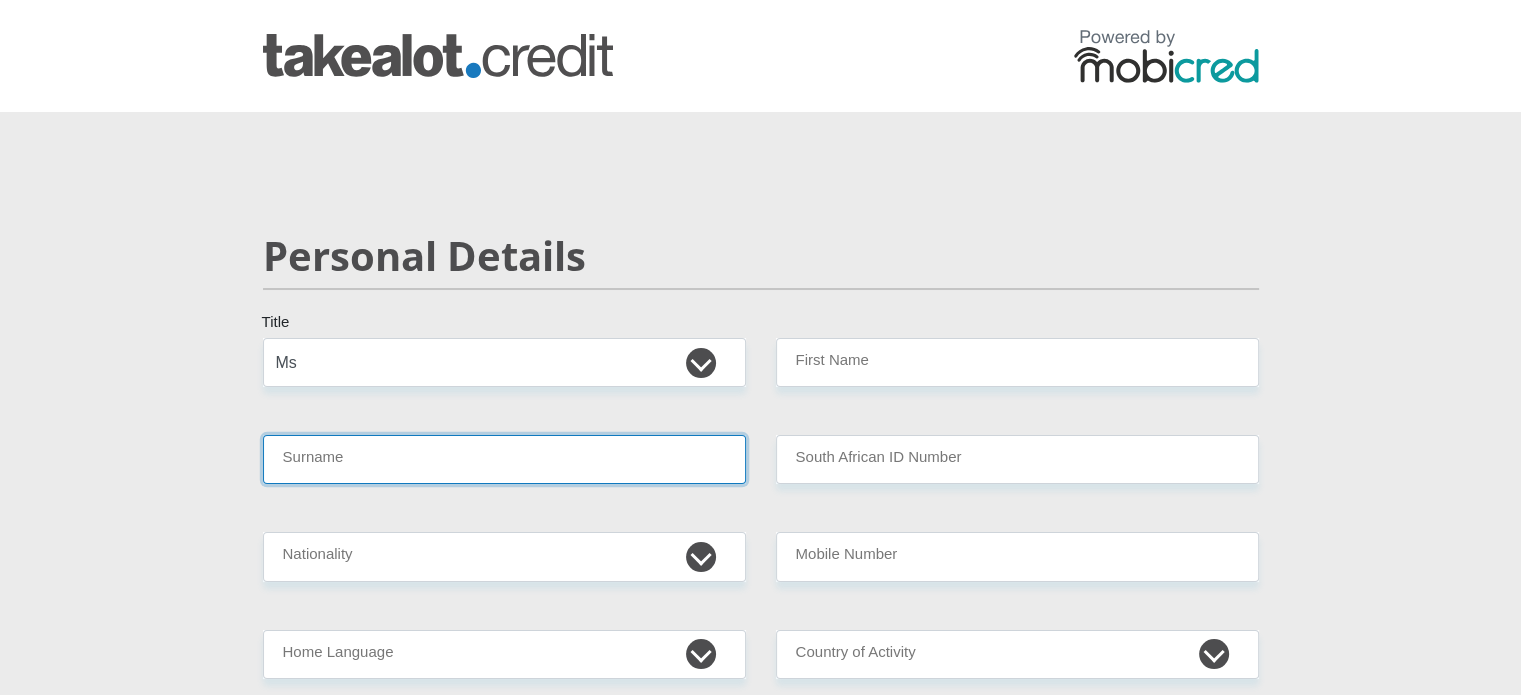click on "Surname" at bounding box center (504, 459) 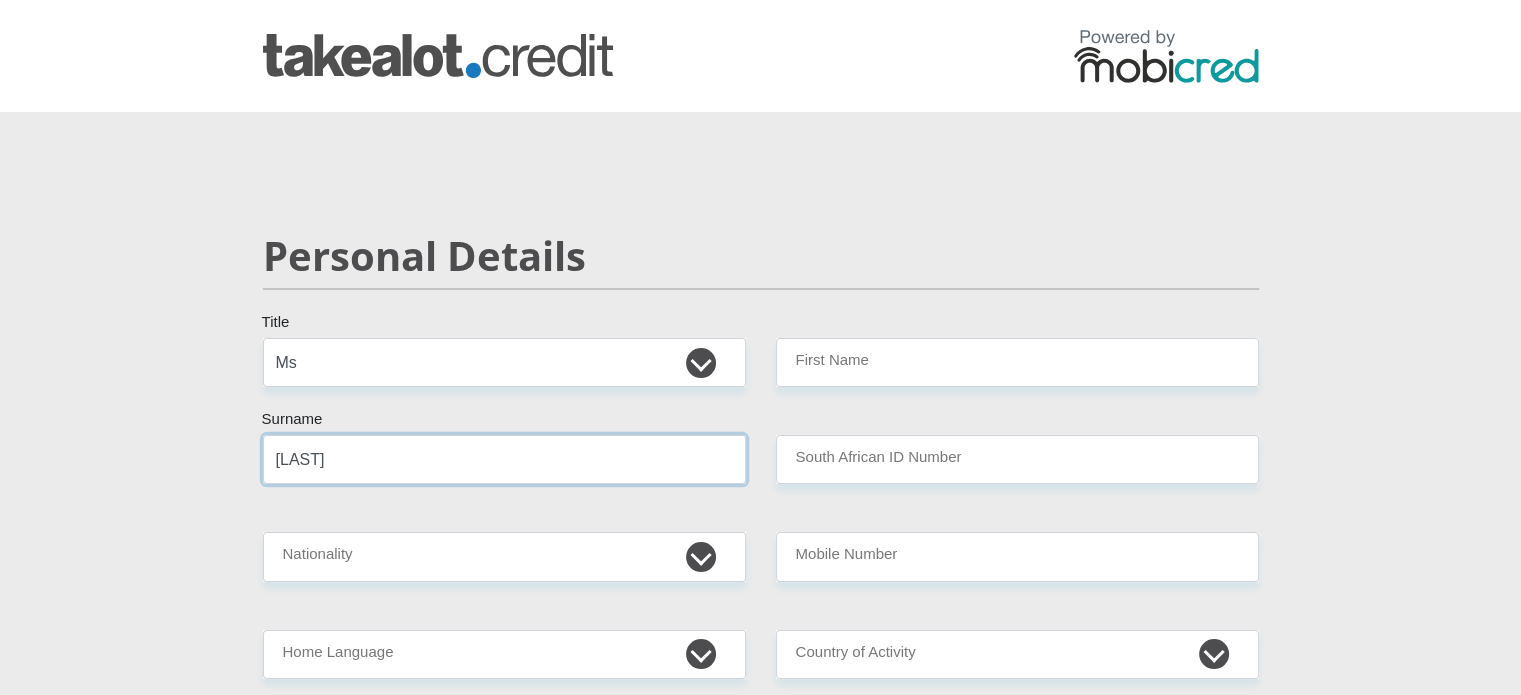 type on "[LAST]" 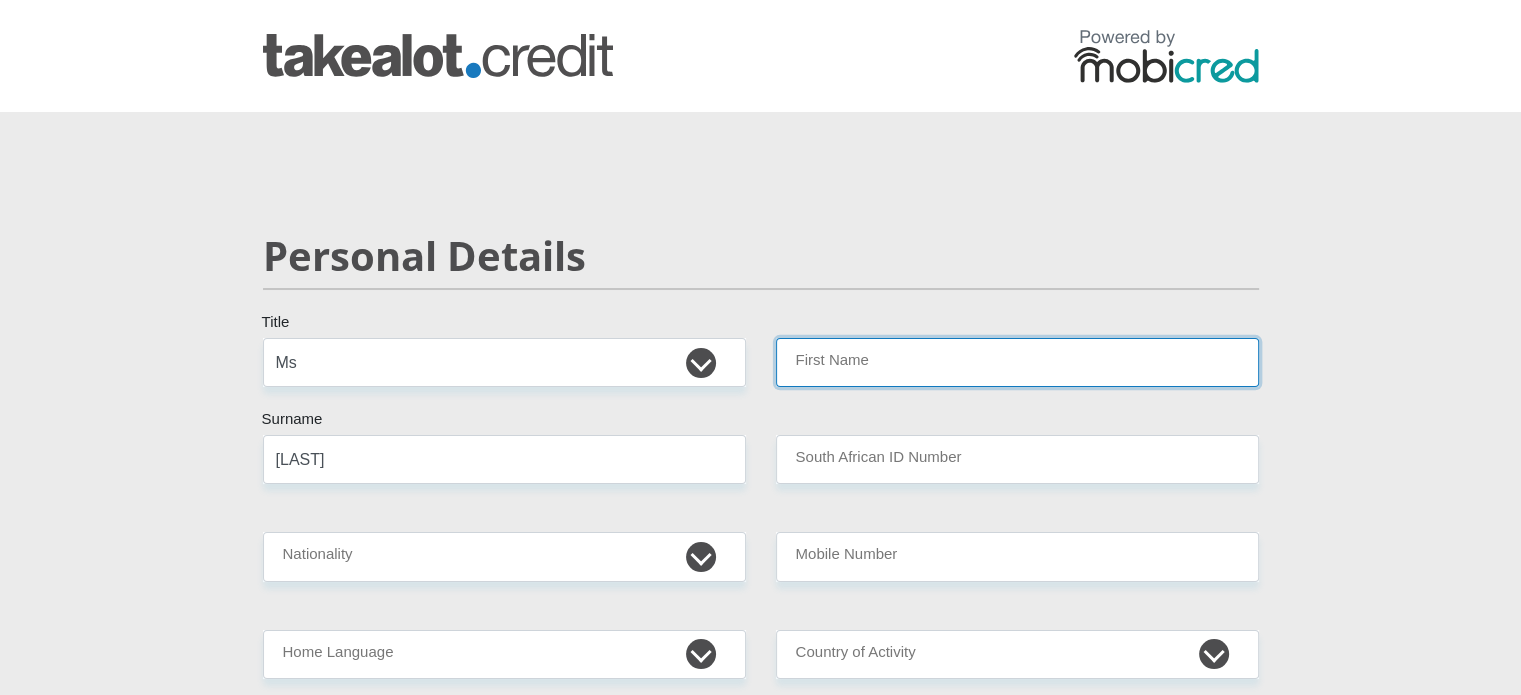 click on "First Name" at bounding box center [1017, 362] 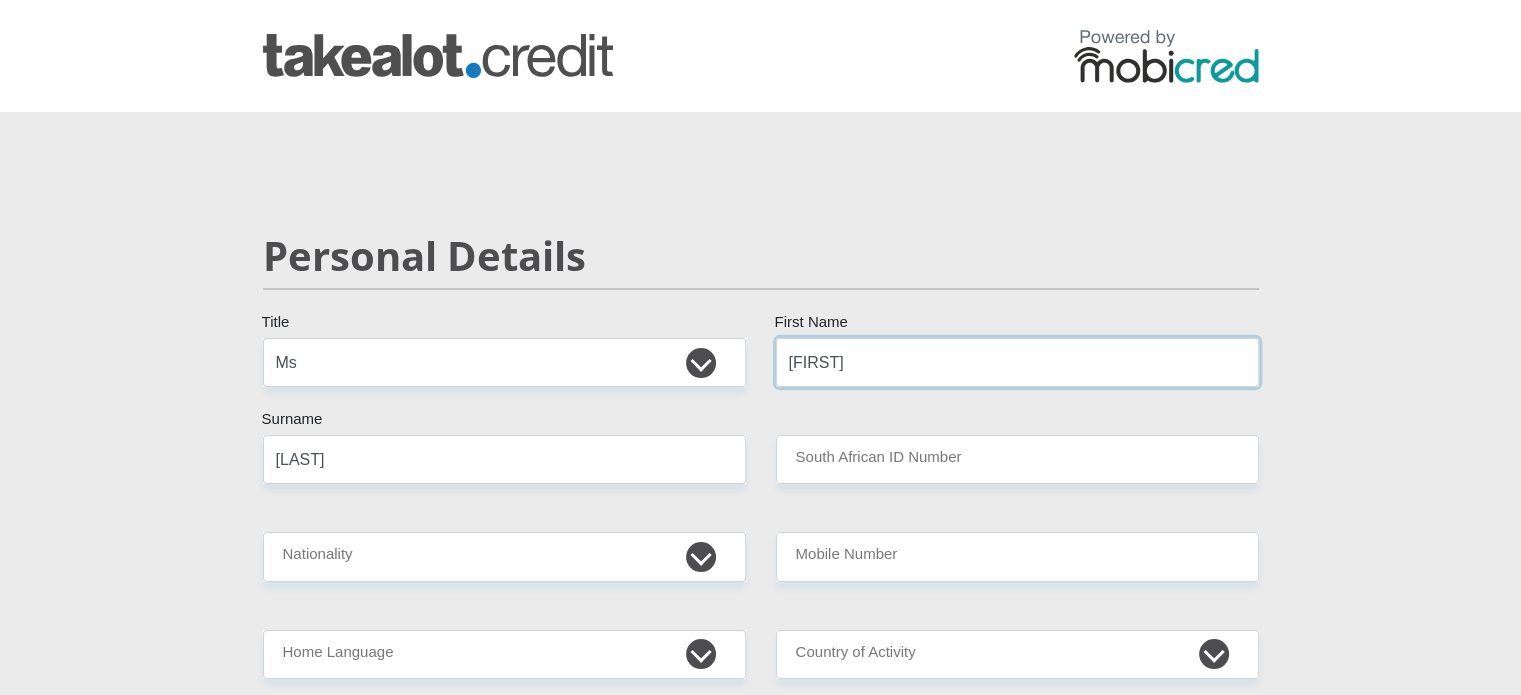 type on "[FIRST]" 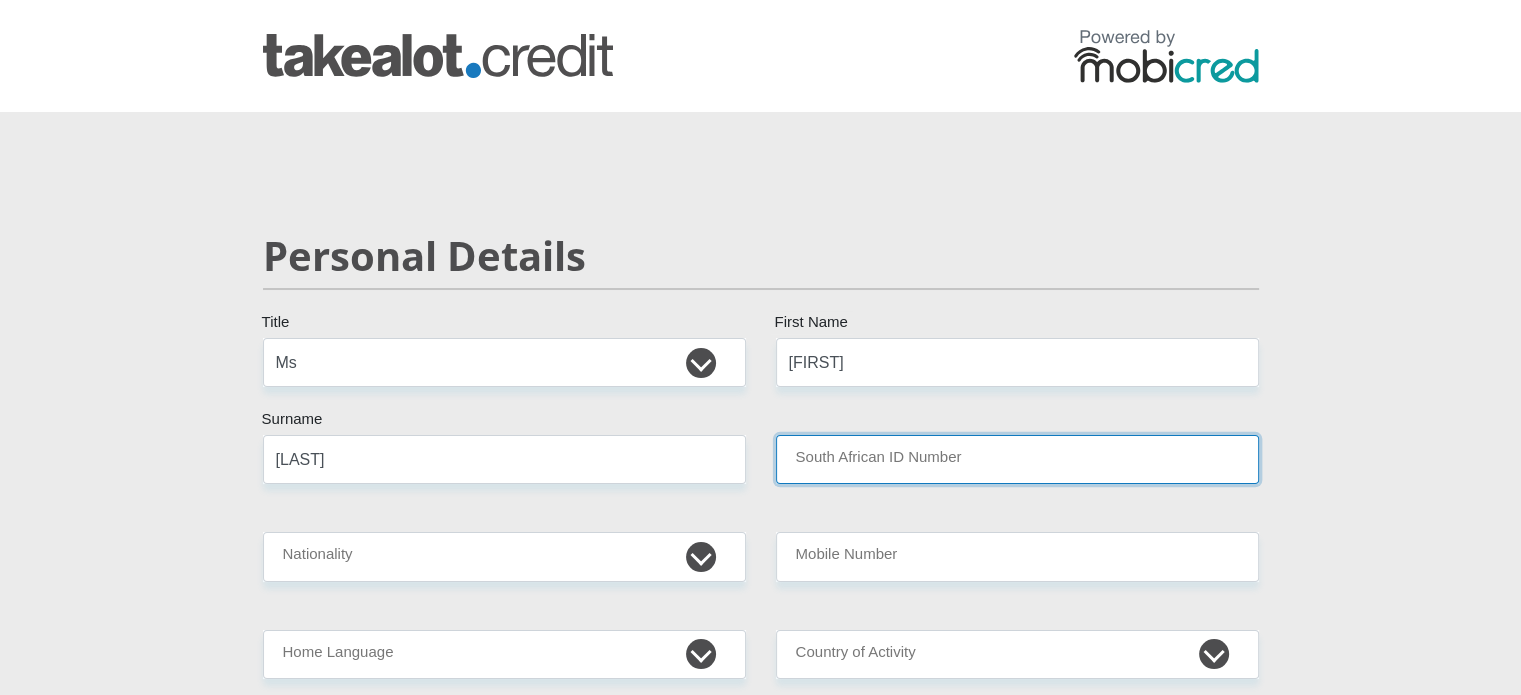 click on "South African ID Number" at bounding box center (1017, 459) 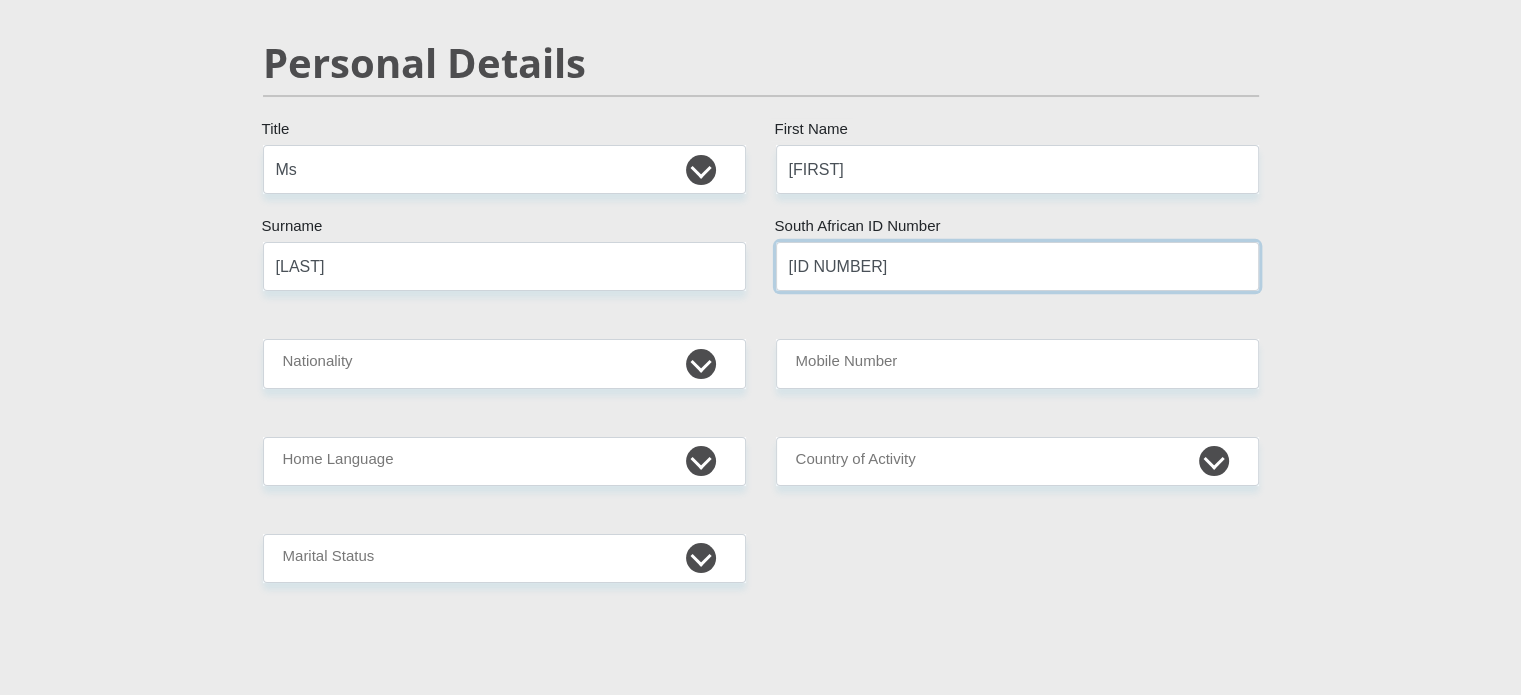 scroll, scrollTop: 200, scrollLeft: 0, axis: vertical 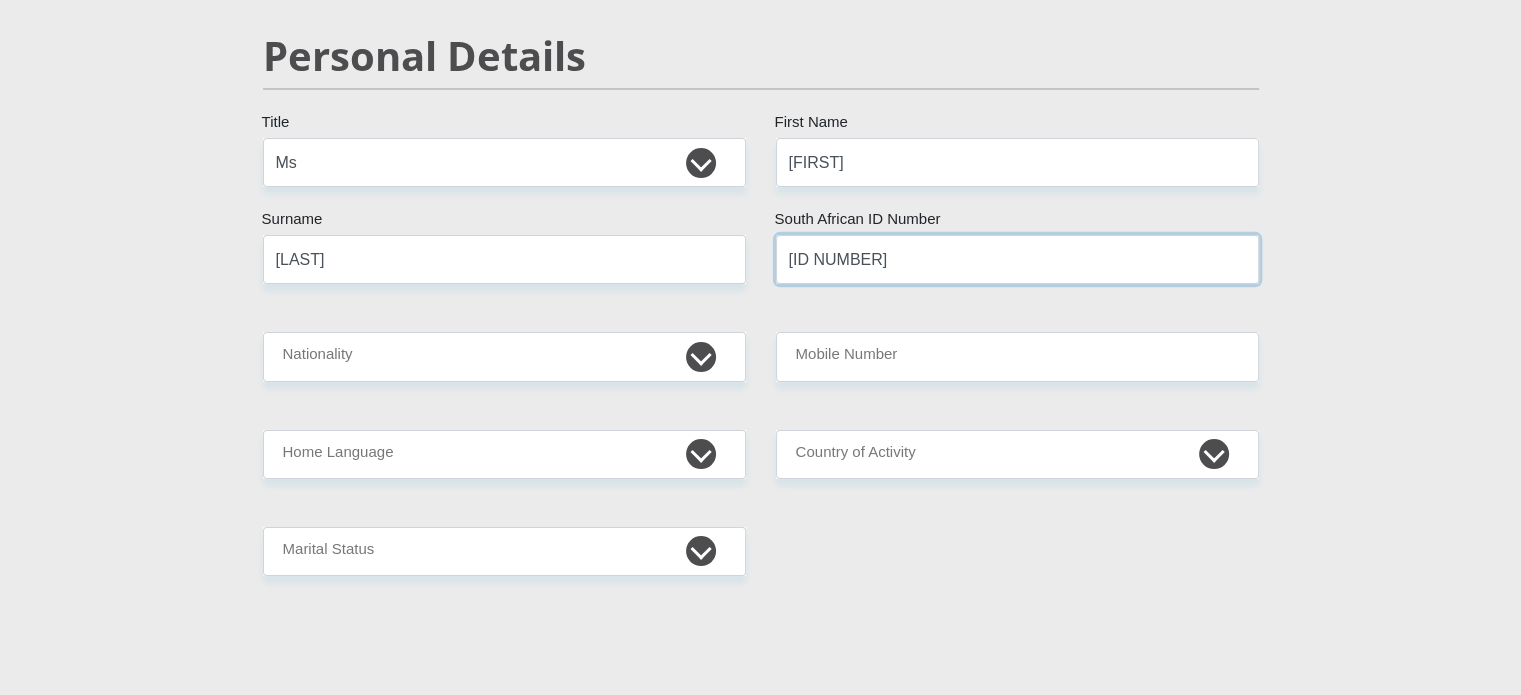 type on "[ID NUMBER]" 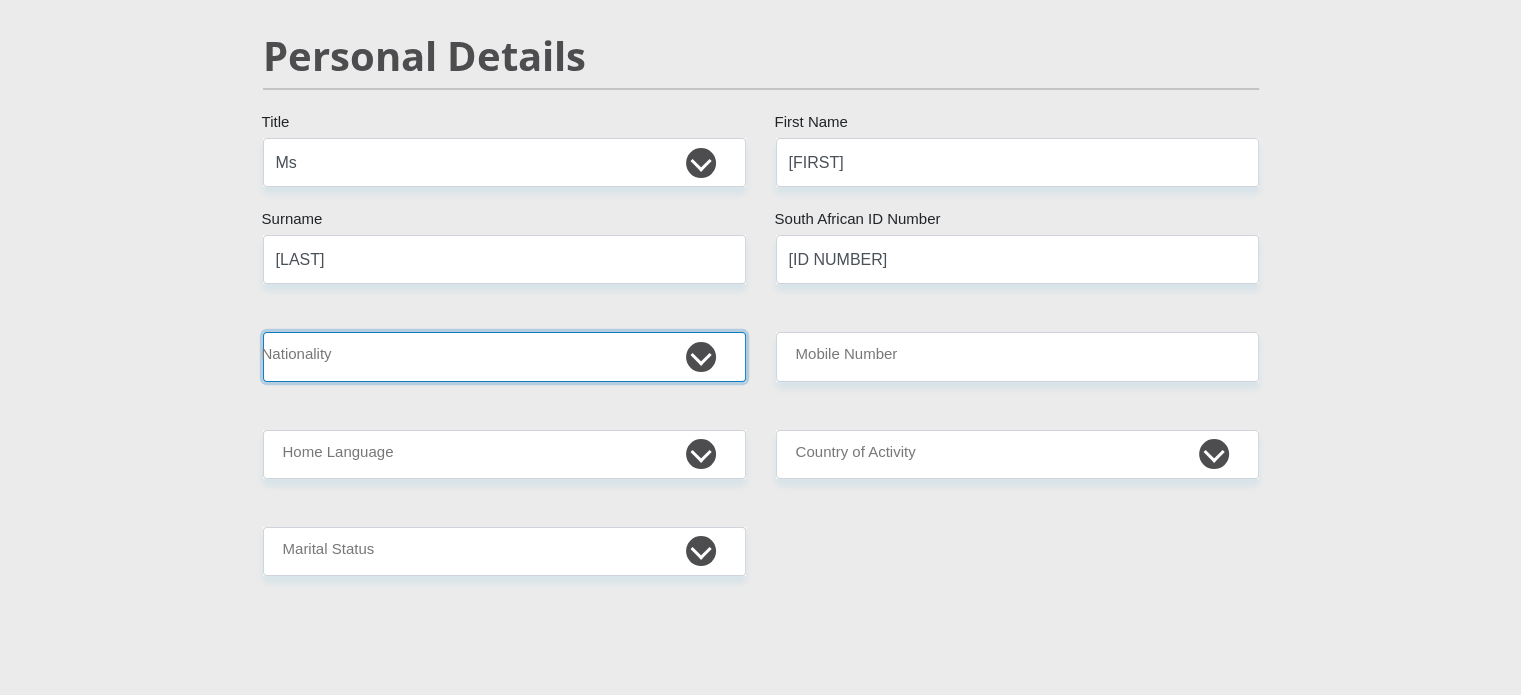 click on "South Africa
Afghanistan
Aland Islands
Albania
Algeria
America Samoa
American Virgin Islands
Andorra
Angola
Anguilla
Antarctica
Antigua and Barbuda
Argentina
Armenia
Aruba
Ascension Island
Australia
Austria
Azerbaijan
Bahamas
Bahrain
Bangladesh
Barbados
Chad" at bounding box center (504, 356) 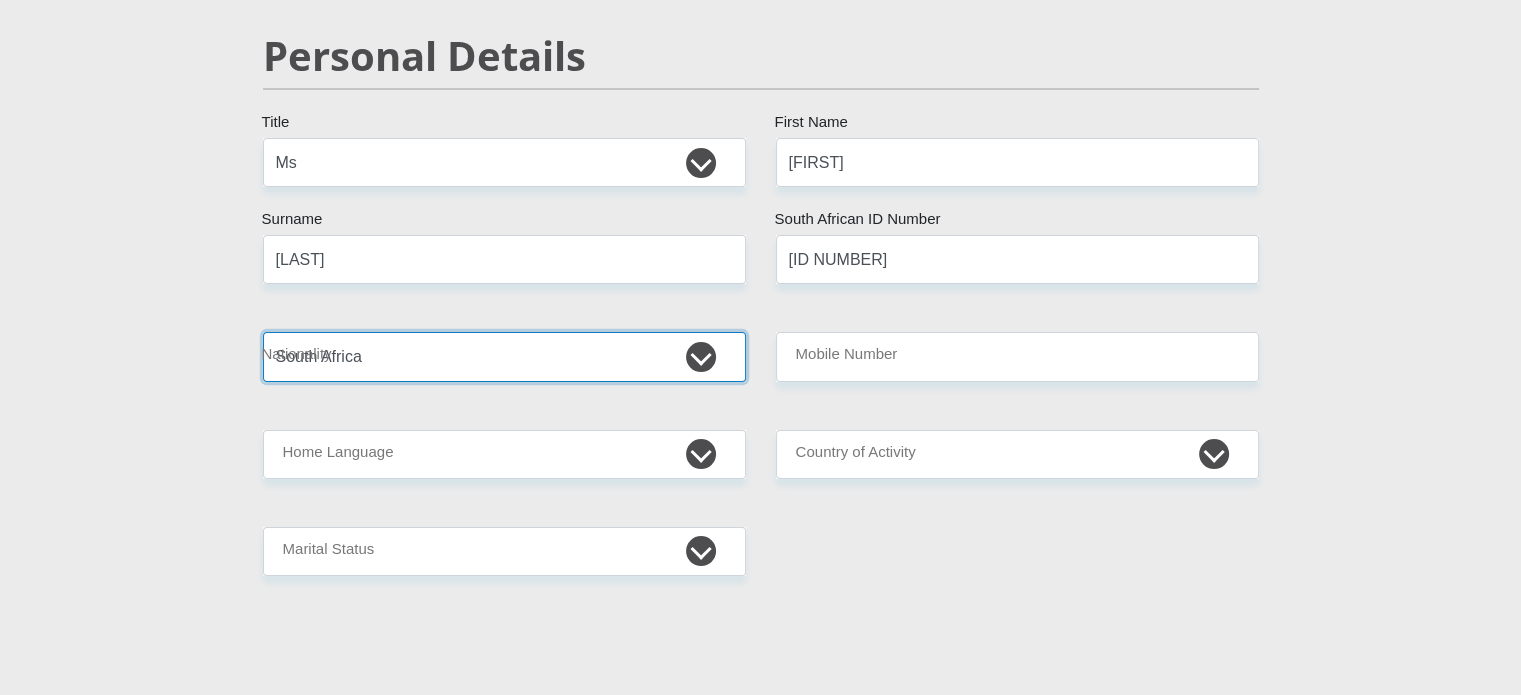 click on "South Africa
Afghanistan
Aland Islands
Albania
Algeria
America Samoa
American Virgin Islands
Andorra
Angola
Anguilla
Antarctica
Antigua and Barbuda
Argentina
Armenia
Aruba
Ascension Island
Australia
Austria
Azerbaijan
Bahamas
Bahrain
Bangladesh
Barbados
Chad" at bounding box center (504, 356) 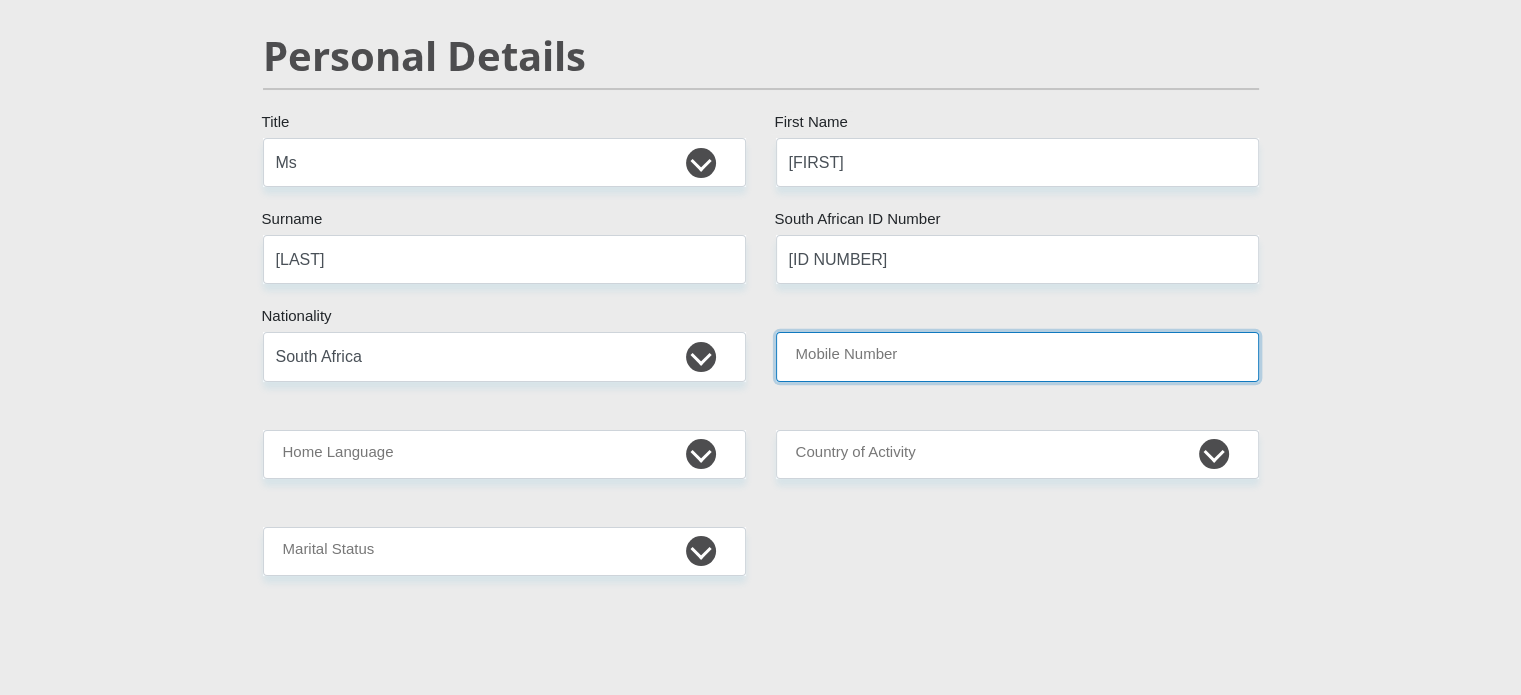 click on "Mobile Number" at bounding box center (1017, 356) 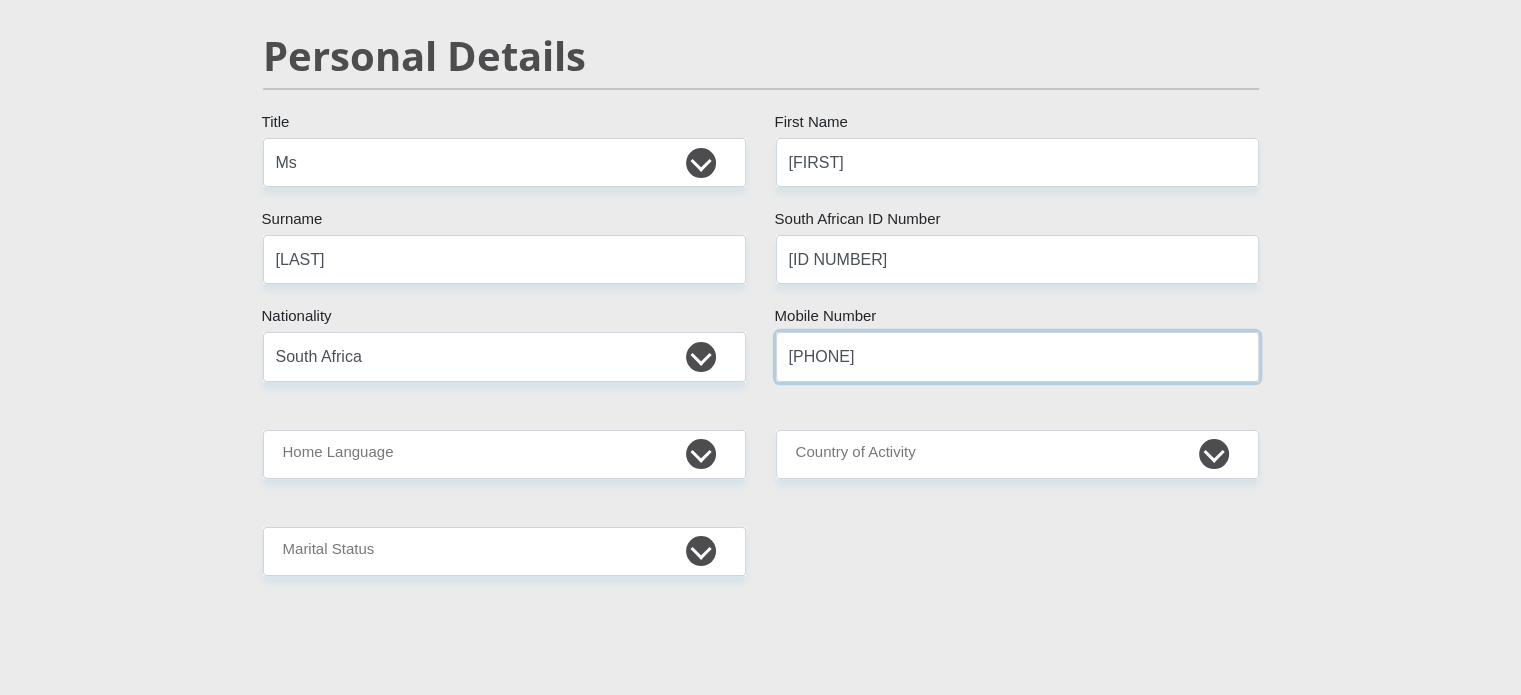type on "[PHONE]" 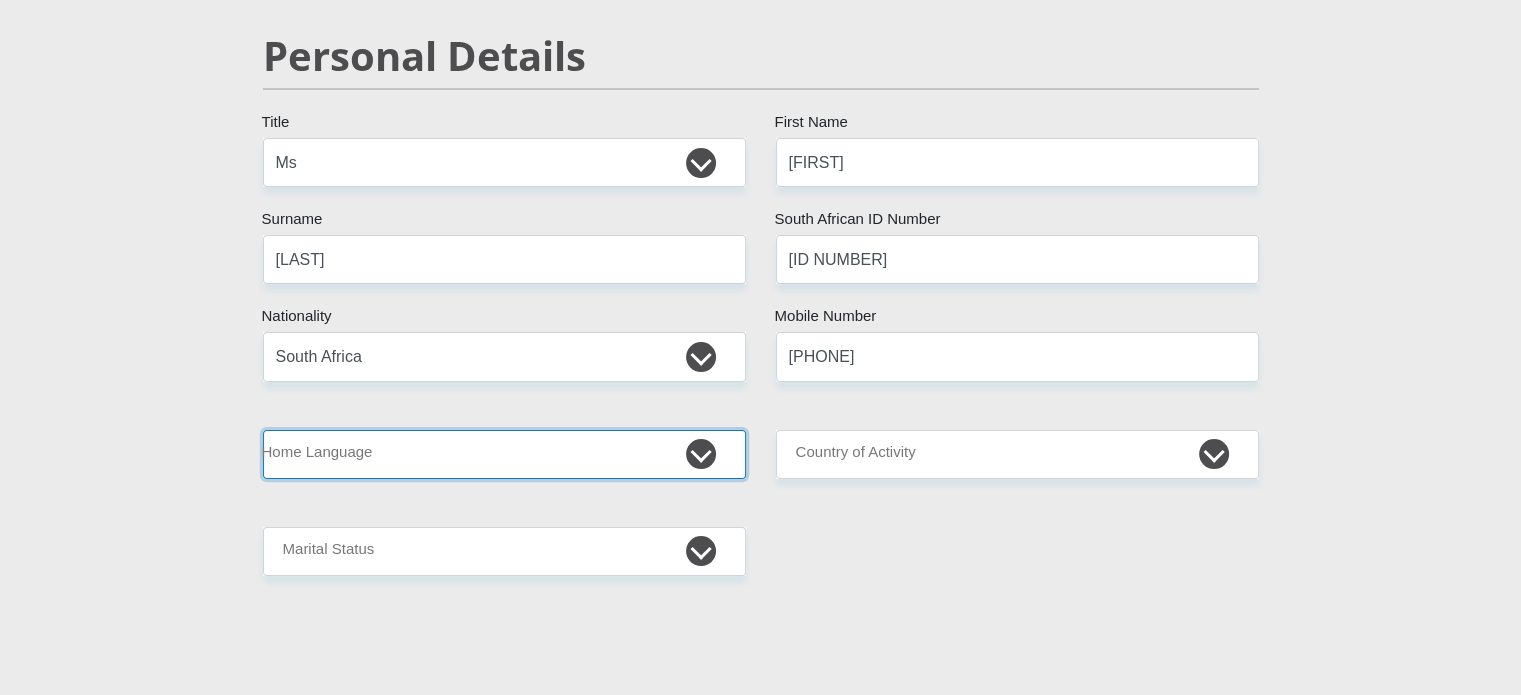 click on "Afrikaans
English
Sepedi
South Ndebele
Southern Sotho
Swati
Tsonga
Tswana
Venda
Xhosa
Zulu
Other" at bounding box center [504, 454] 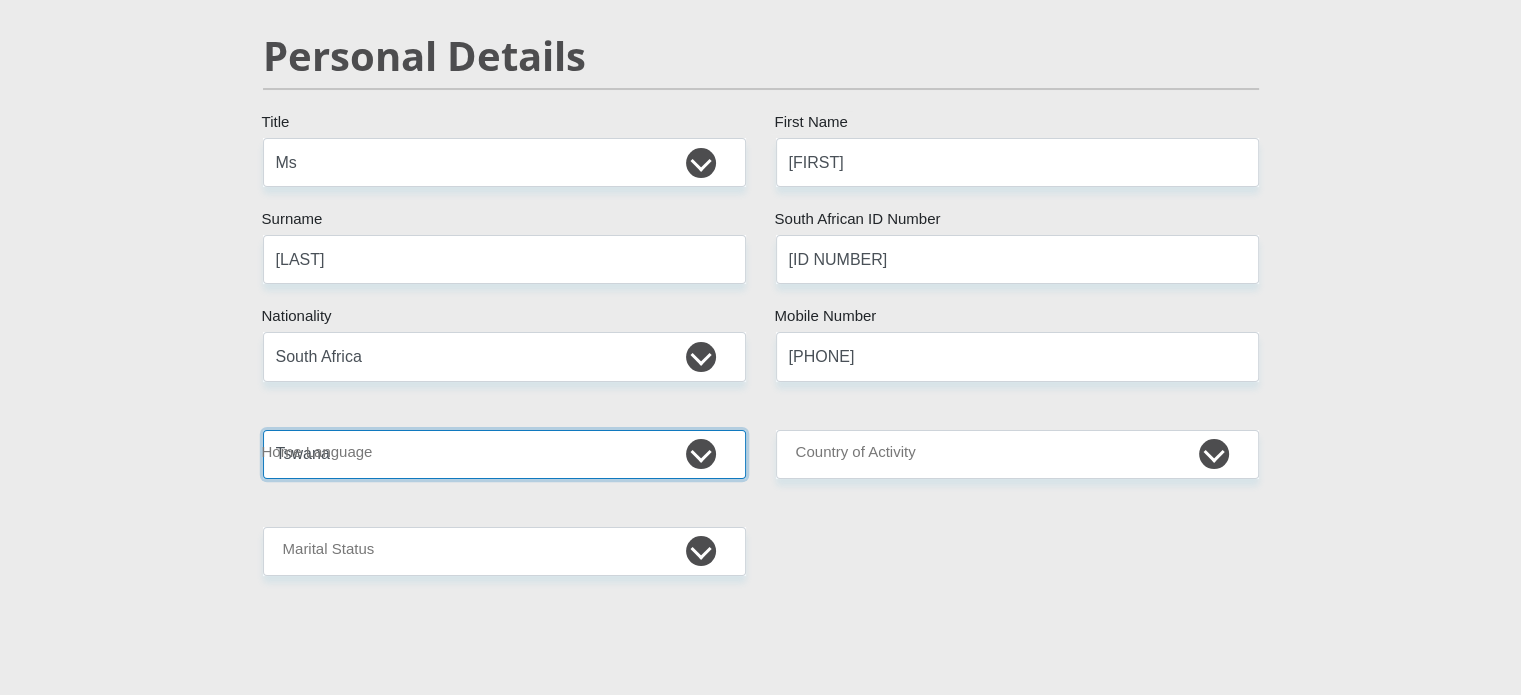click on "Afrikaans
English
Sepedi
South Ndebele
Southern Sotho
Swati
Tsonga
Tswana
Venda
Xhosa
Zulu
Other" at bounding box center [504, 454] 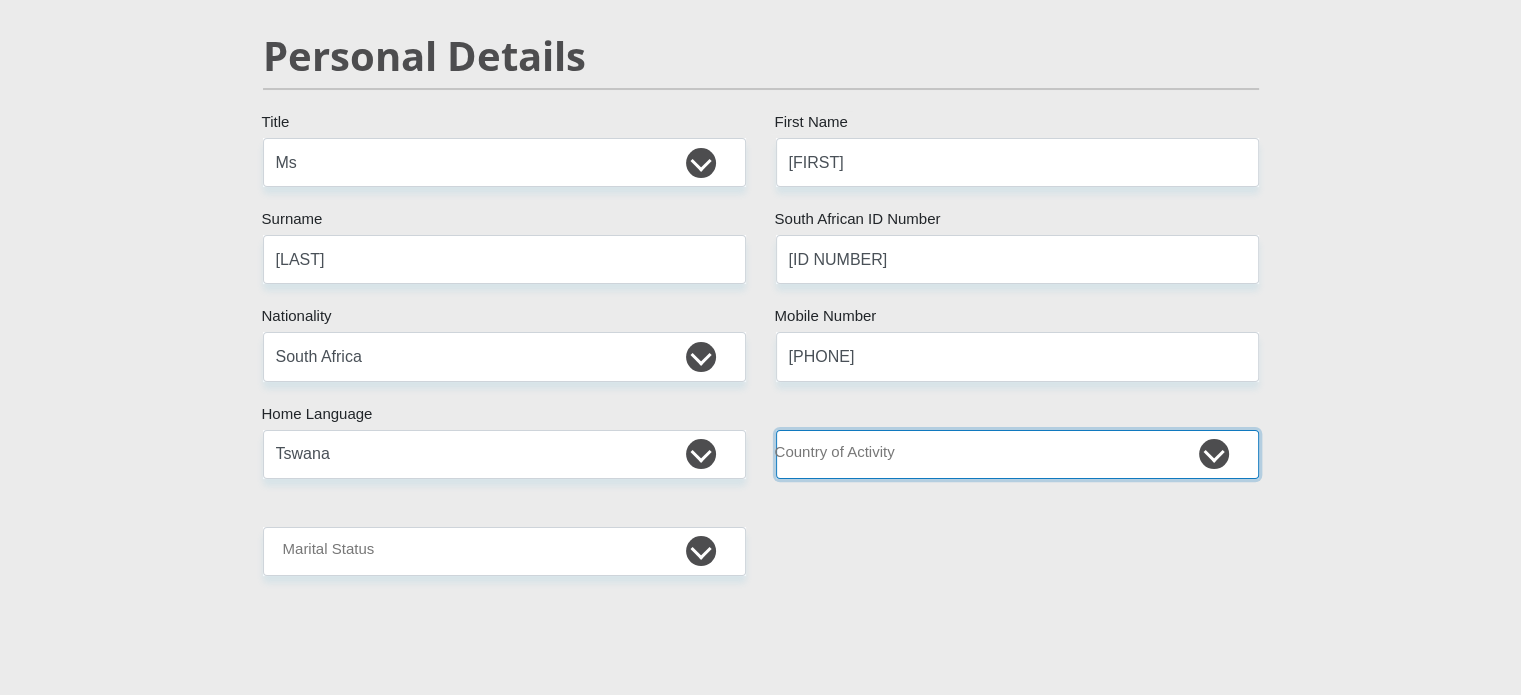 click on "South Africa
Afghanistan
Aland Islands
Albania
Algeria
America Samoa
American Virgin Islands
Andorra
Angola
Anguilla
Antarctica
Antigua and Barbuda
Argentina
Armenia
Aruba
Ascension Island
Australia
Austria
Azerbaijan
Chad" at bounding box center [1017, 454] 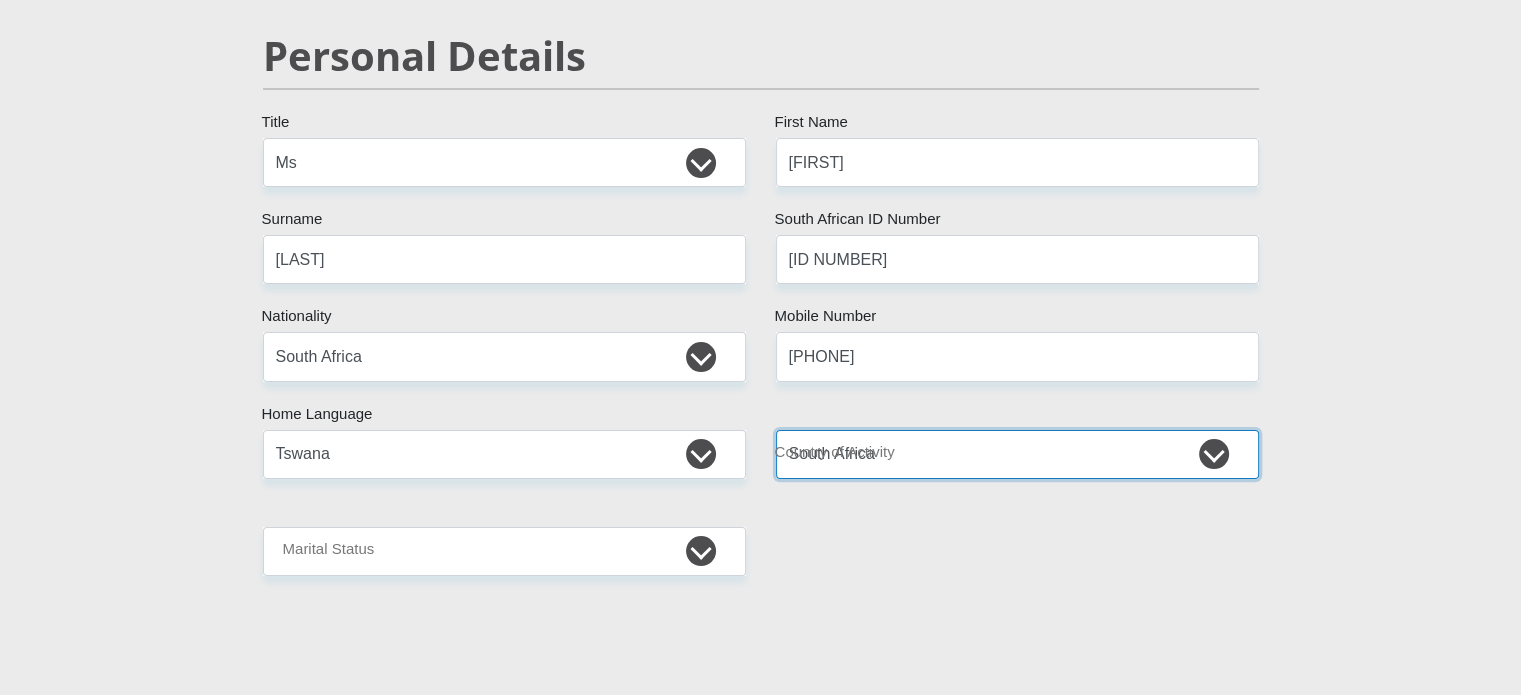 click on "South Africa
Afghanistan
Aland Islands
Albania
Algeria
America Samoa
American Virgin Islands
Andorra
Angola
Anguilla
Antarctica
Antigua and Barbuda
Argentina
Armenia
Aruba
Ascension Island
Australia
Austria
Azerbaijan
Chad" at bounding box center [1017, 454] 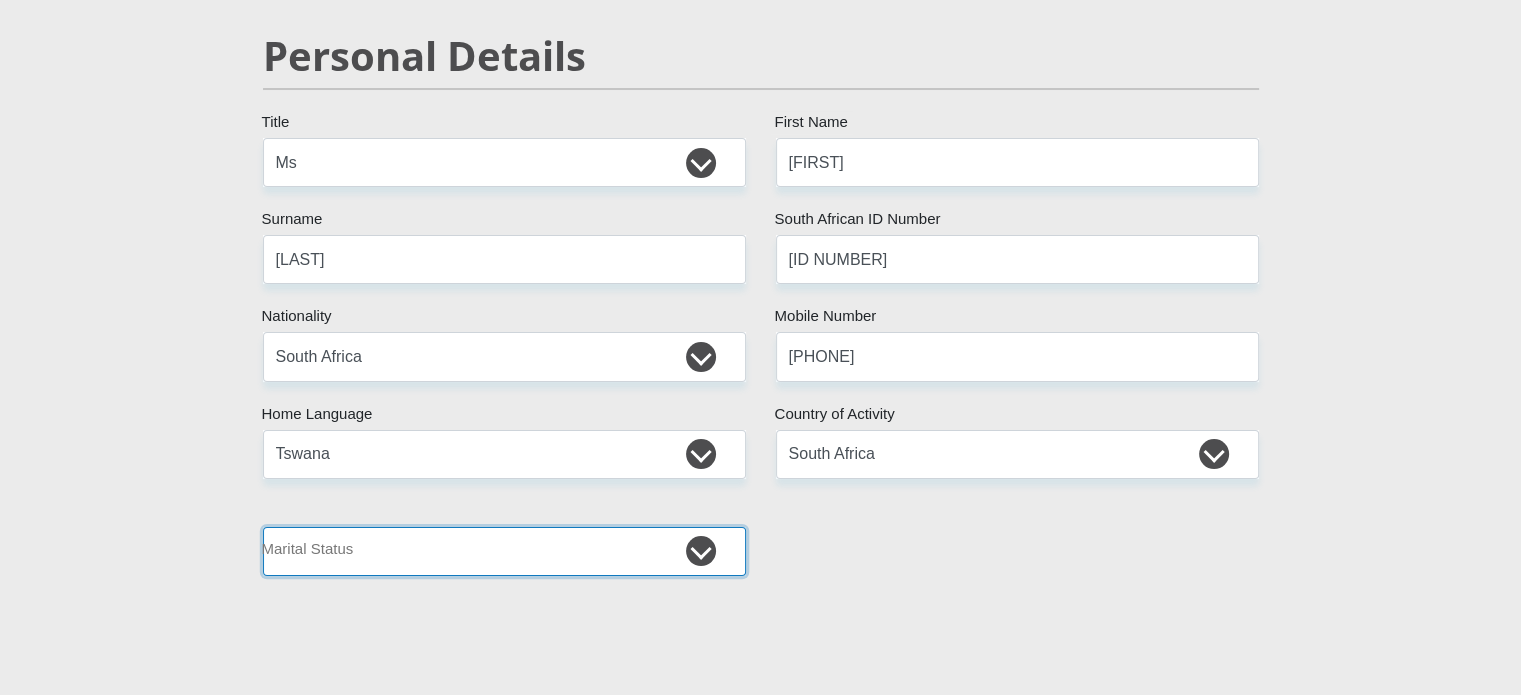 click on "Married ANC
Single
Divorced
Widowed
Married COP or Customary Law" at bounding box center (504, 551) 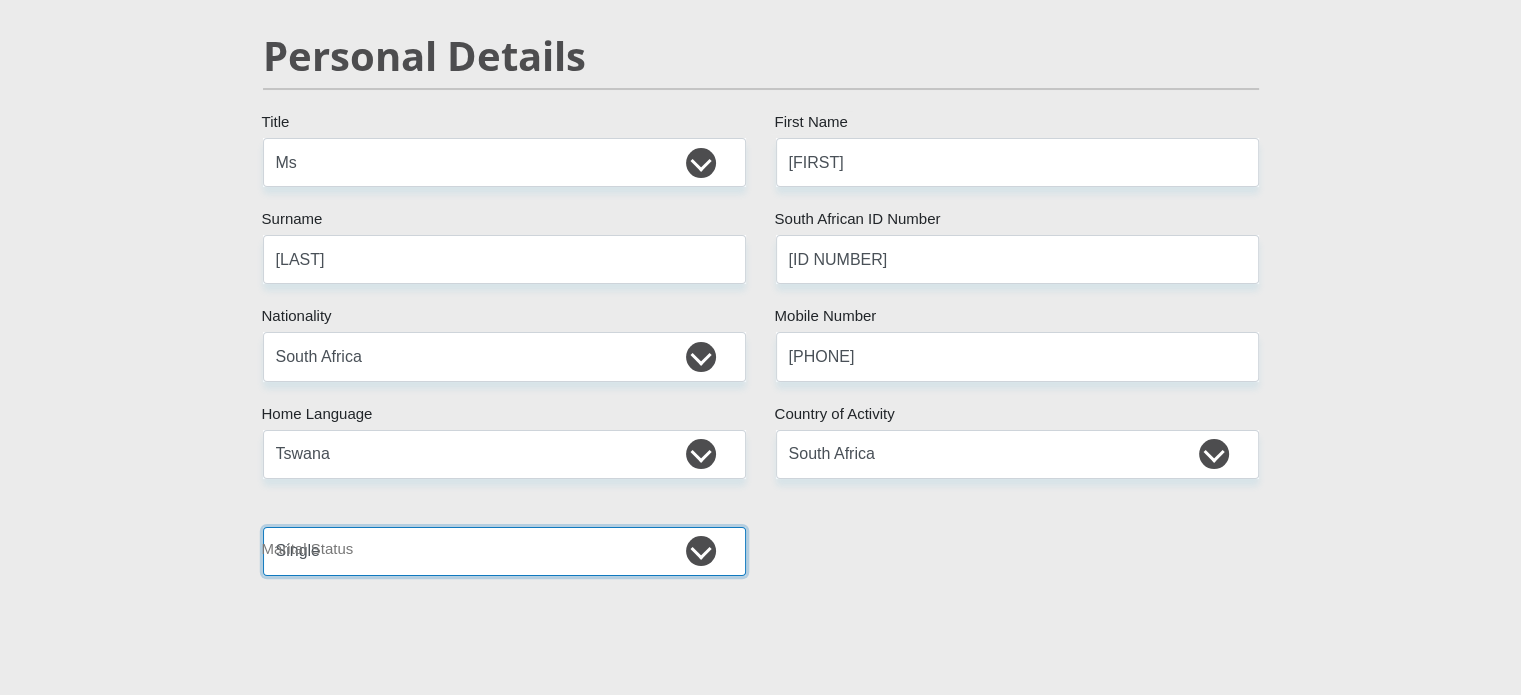 click on "Married ANC
Single
Divorced
Widowed
Married COP or Customary Law" at bounding box center (504, 551) 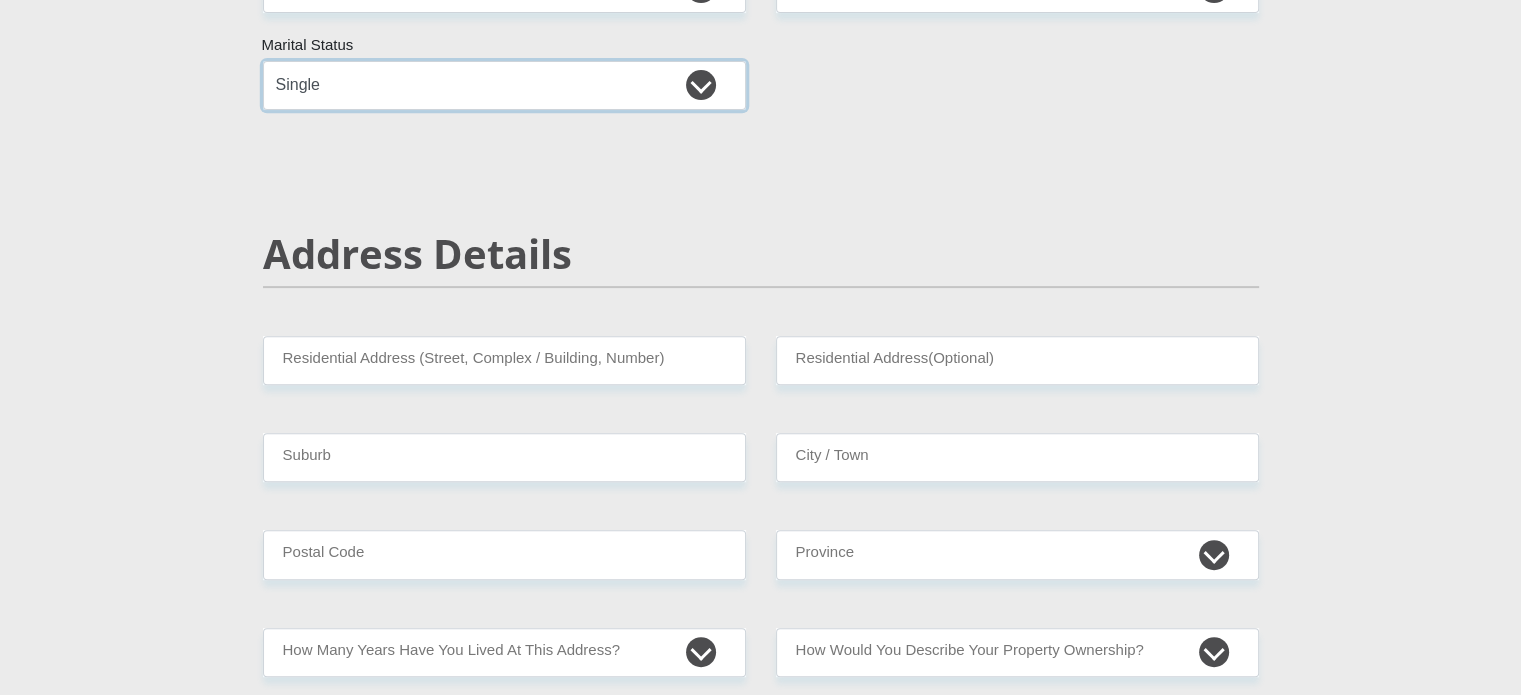 scroll, scrollTop: 700, scrollLeft: 0, axis: vertical 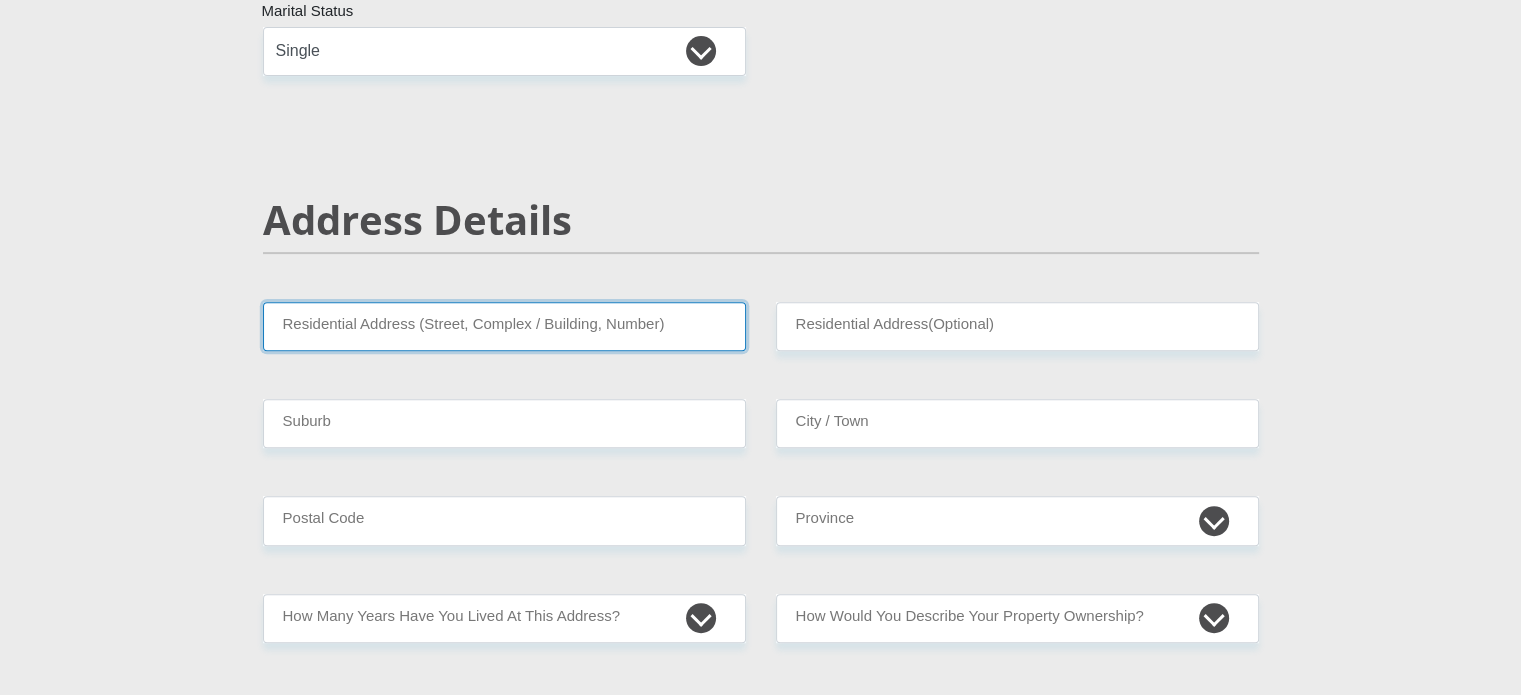 click on "Residential Address (Street, Complex / Building, Number)" at bounding box center (504, 326) 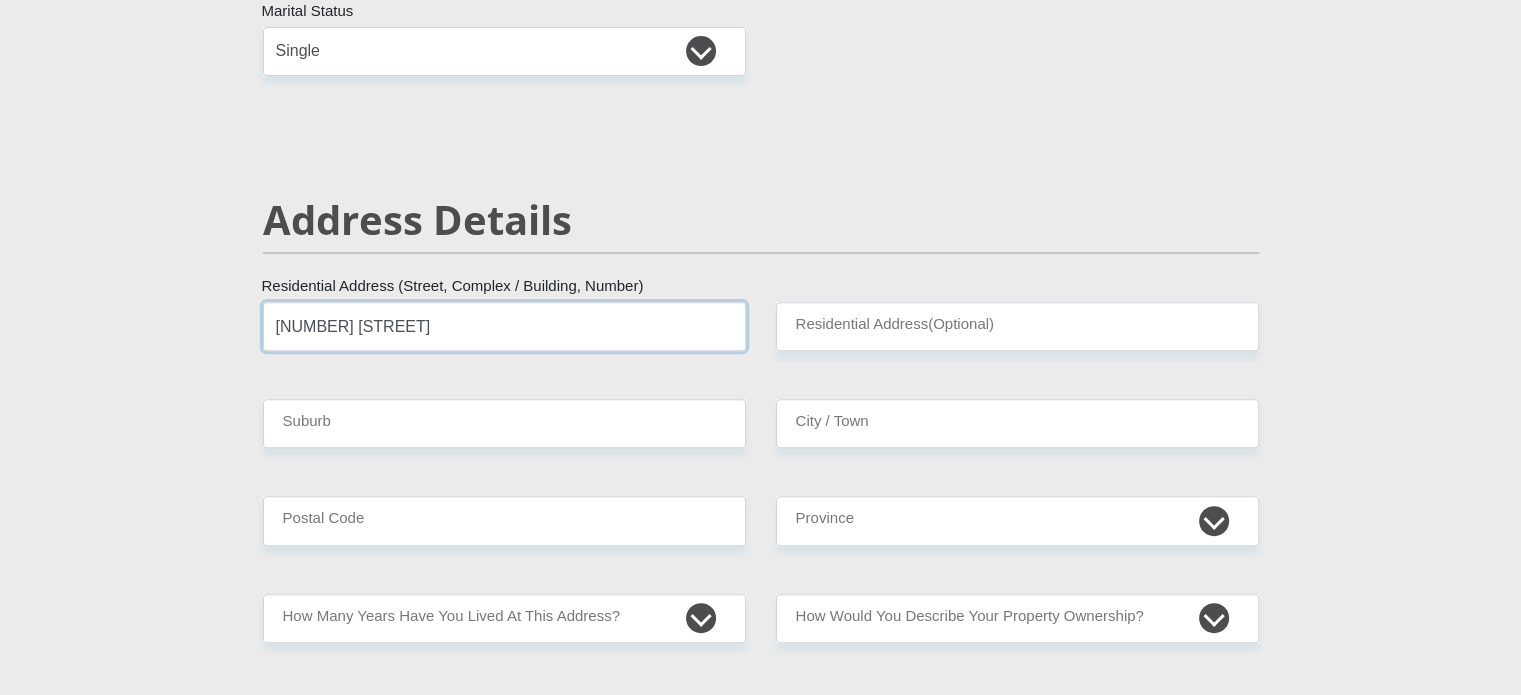 type on "[NUMBER] [STREET]" 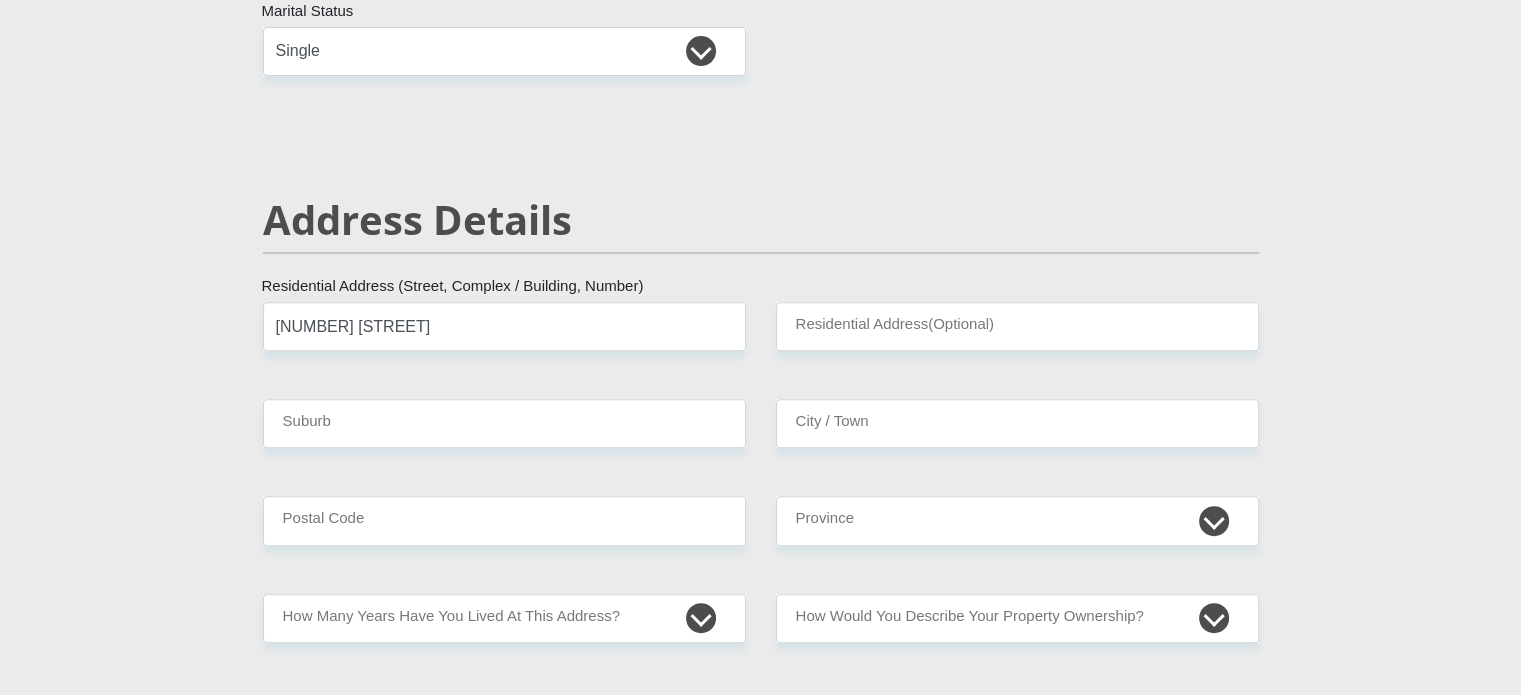 click on "[TITLE]
[FIRST]
[LAST]
[ID NUMBER]
Please input valid ID number
[COUNTRY]
[COUNTRY]
[COUNTRY]
[COUNTRY]
[COUNTRY]
[COUNTRY]
[COUNTRY]
[COUNTRY]
[COUNTRY]  [COUNTRY]" at bounding box center [761, 2478] 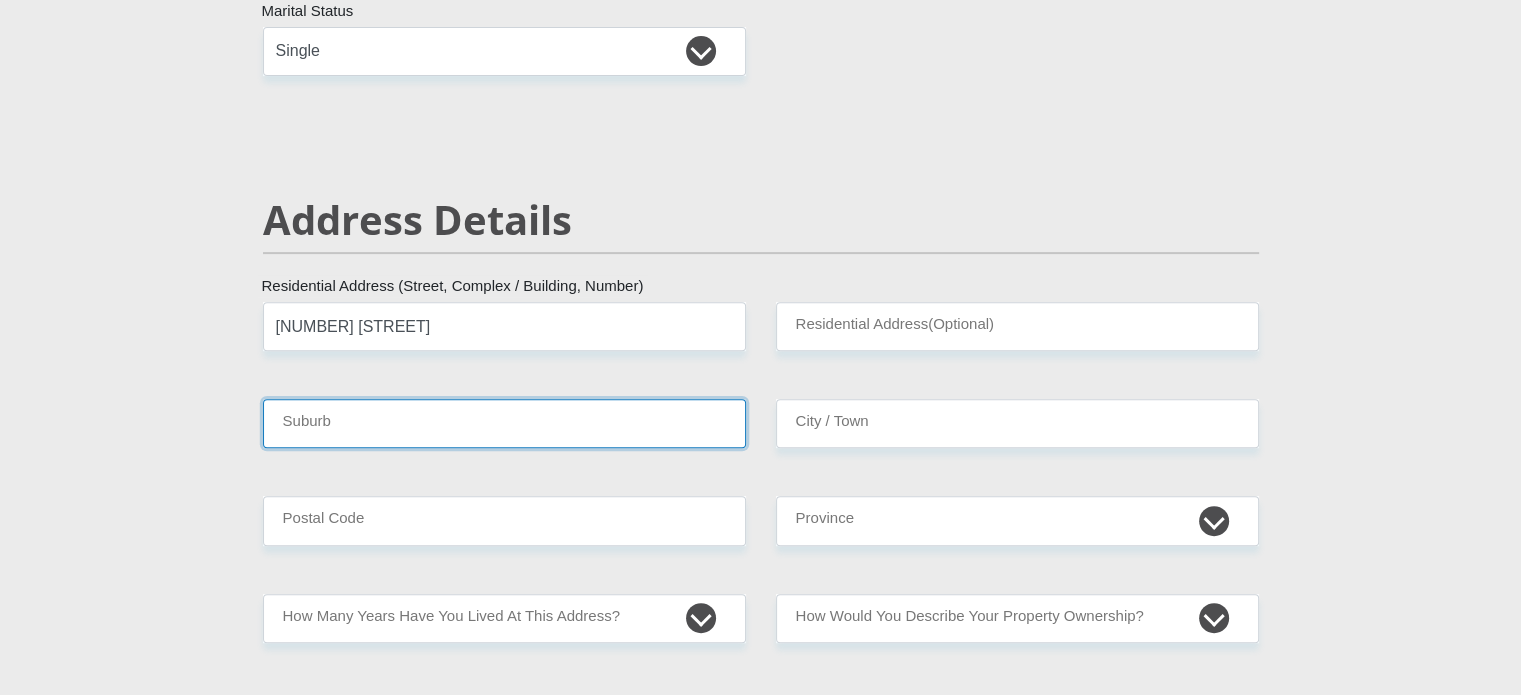 click on "Suburb" at bounding box center (504, 423) 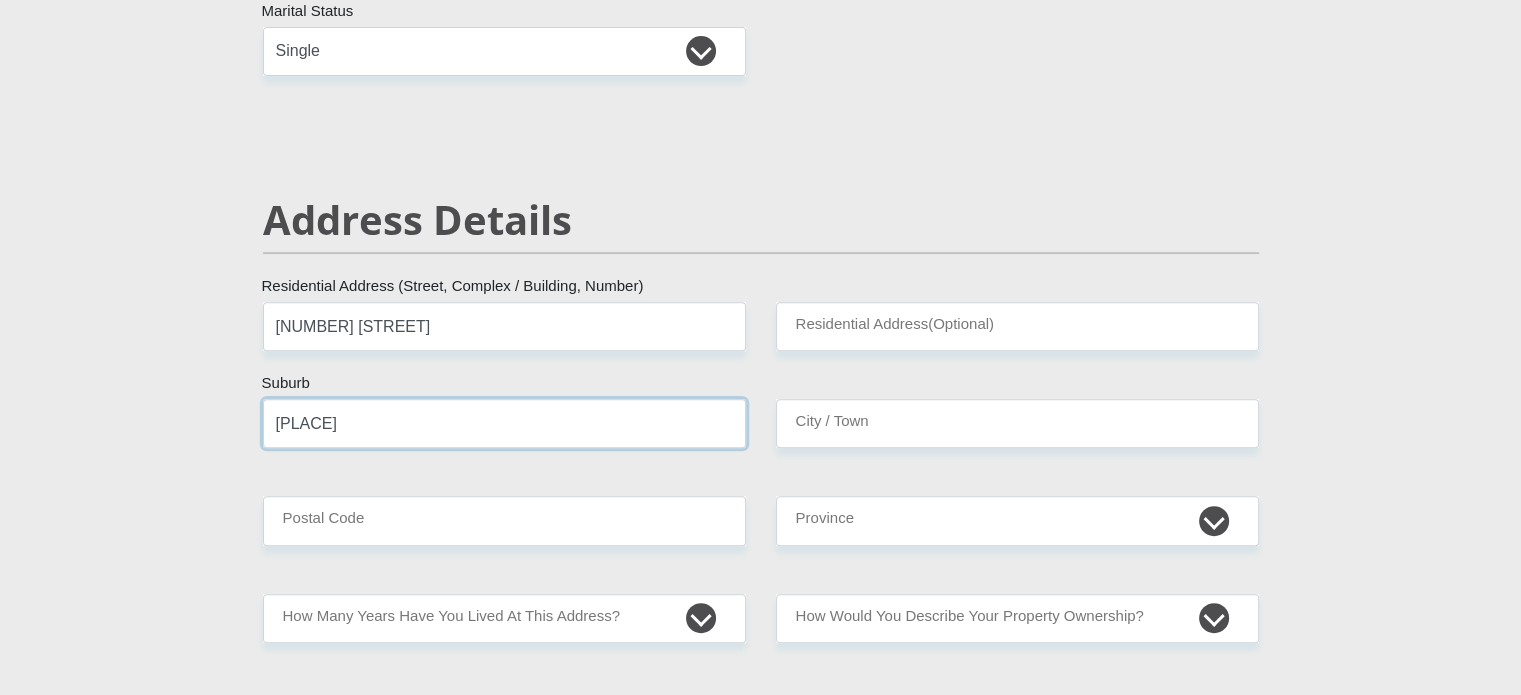 type on "[PLACE]" 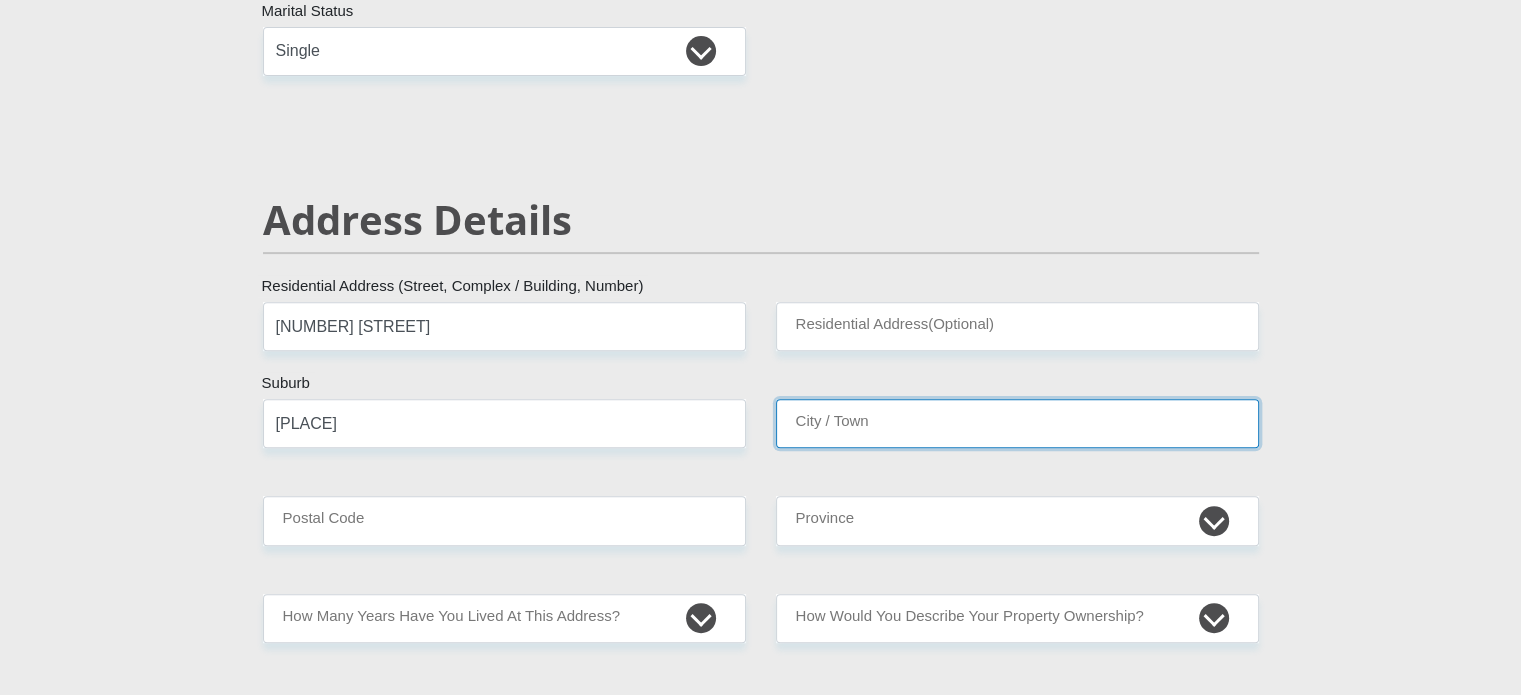 click on "City / Town" at bounding box center (1017, 423) 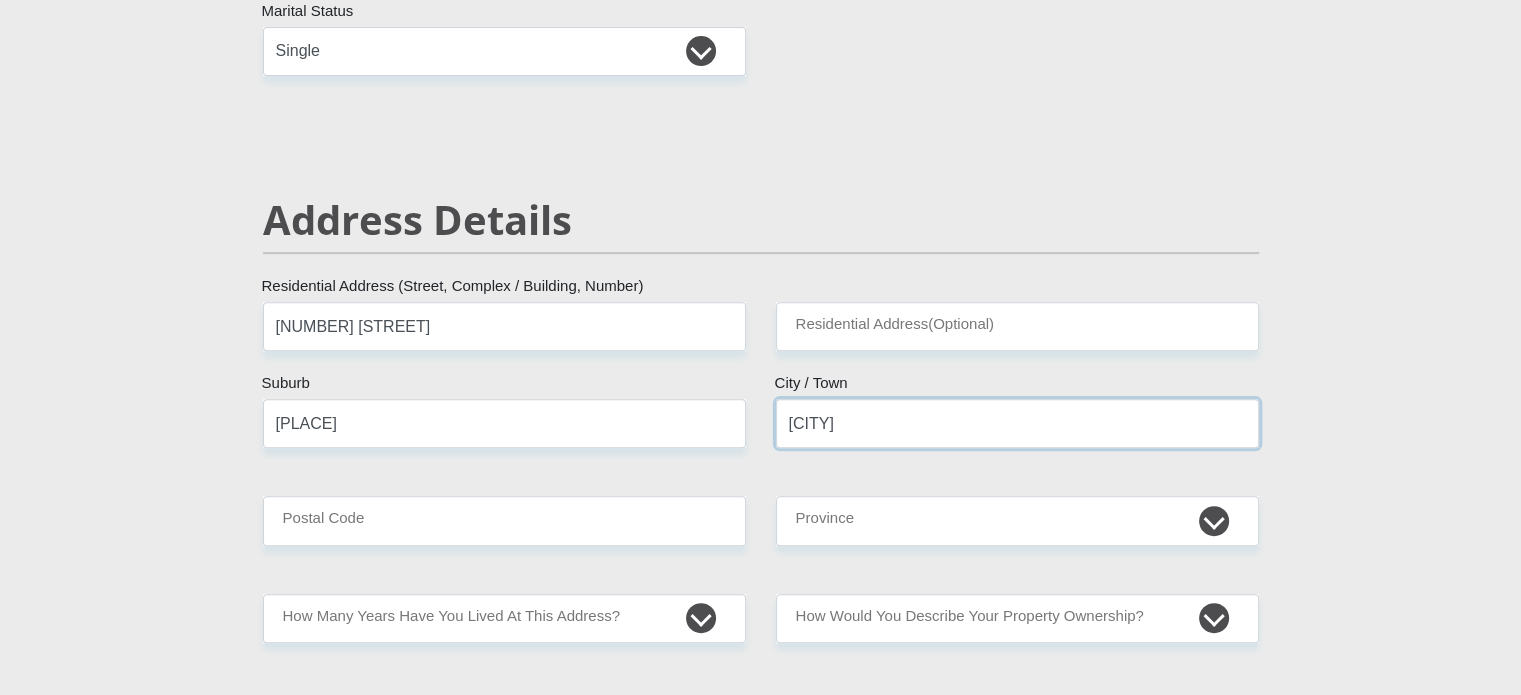 type on "[CITY]" 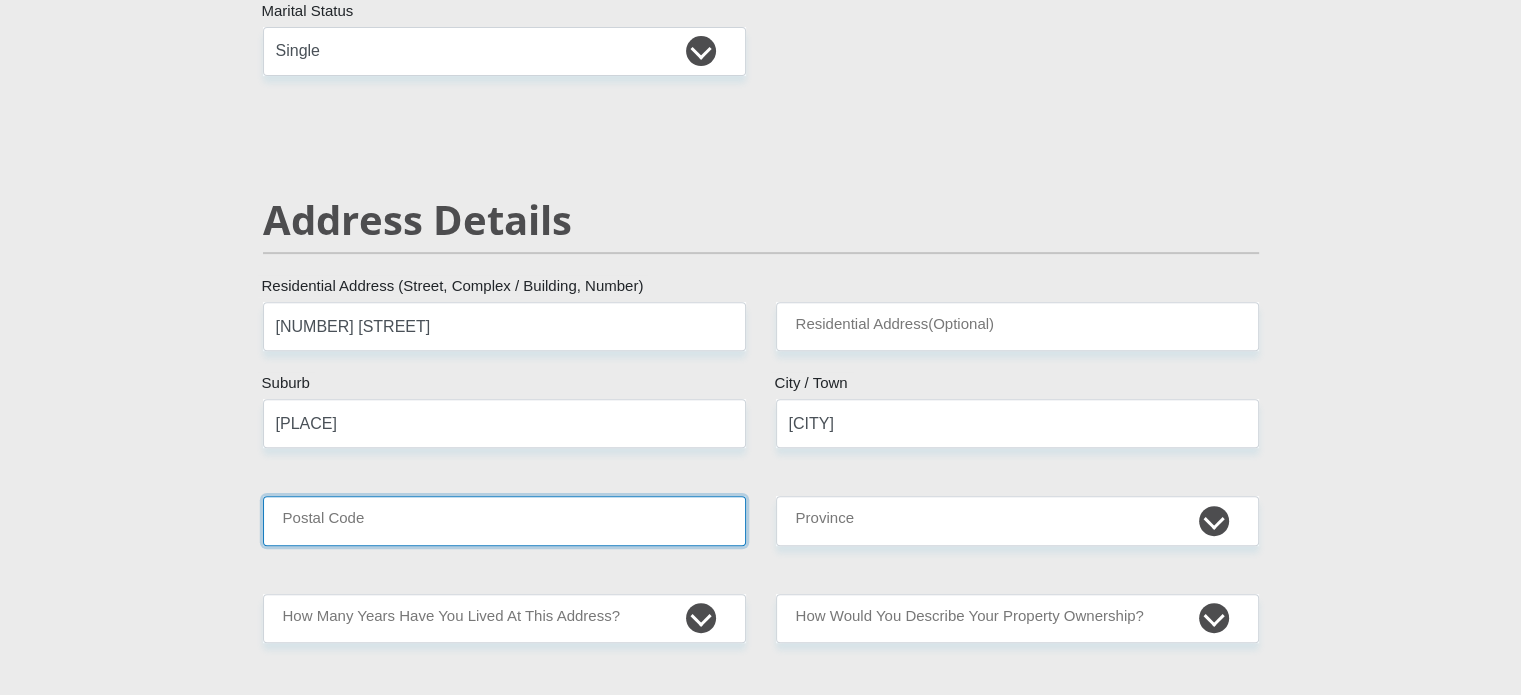 click on "Postal Code" at bounding box center (504, 520) 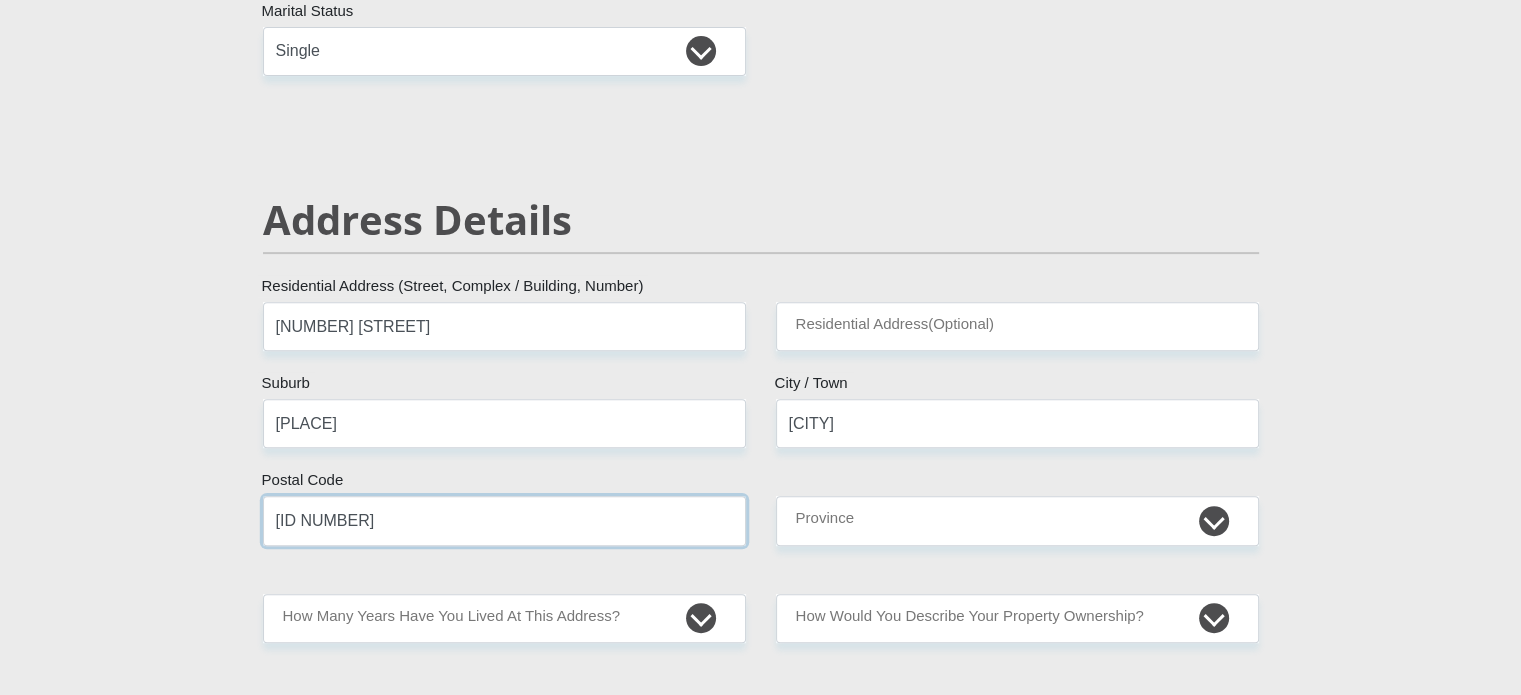 type on "[ID NUMBER]" 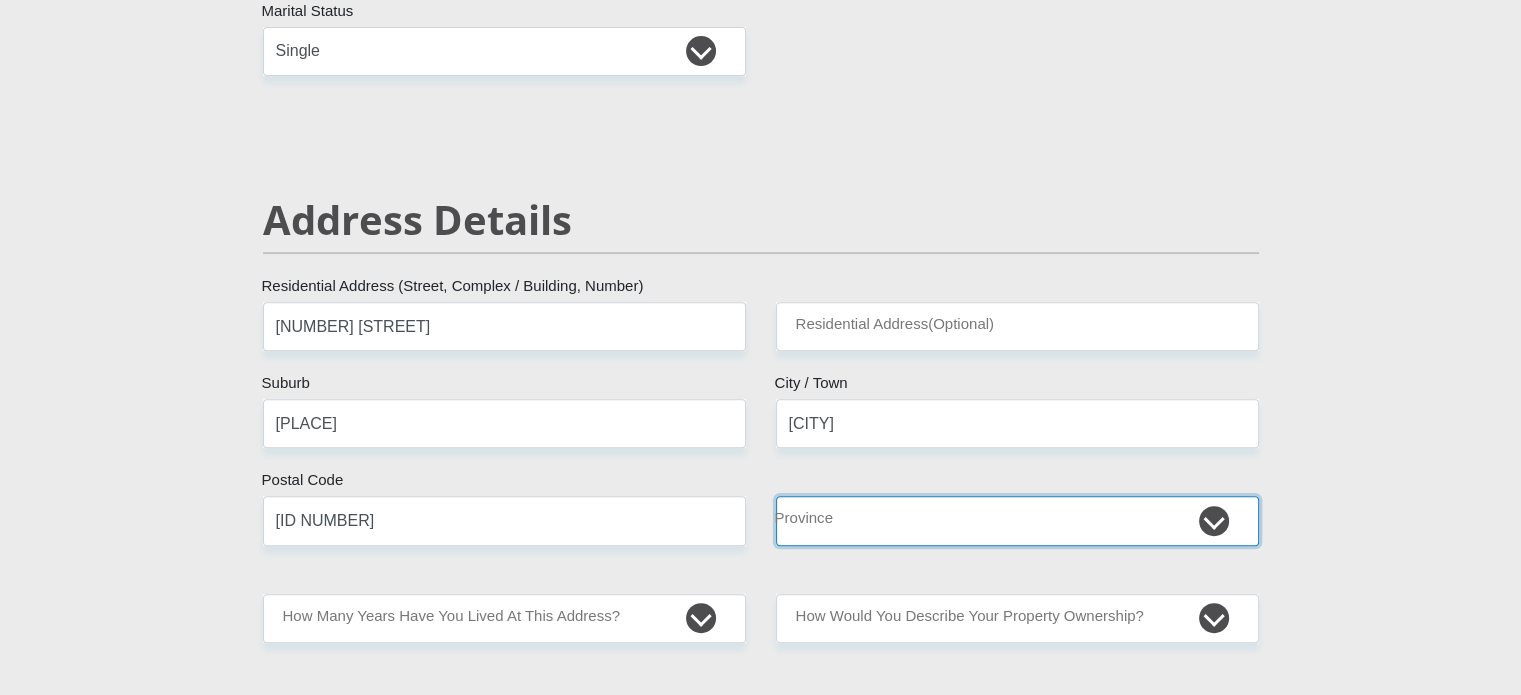 click on "Eastern Cape
Free State
Gauteng
KwaZulu-Natal
Limpopo
Mpumalanga
Northern Cape
North West
Western Cape" at bounding box center [1017, 520] 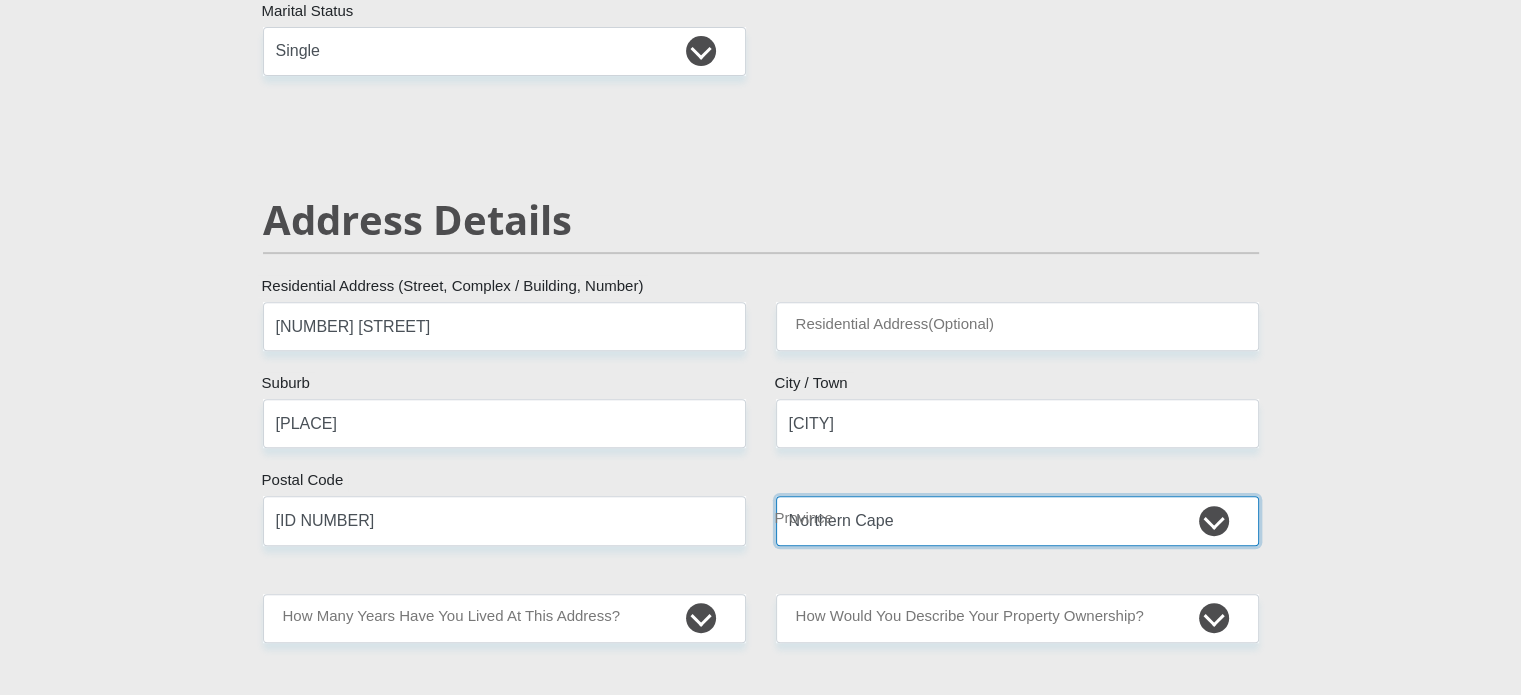 click on "Eastern Cape
Free State
Gauteng
KwaZulu-Natal
Limpopo
Mpumalanga
Northern Cape
North West
Western Cape" at bounding box center [1017, 520] 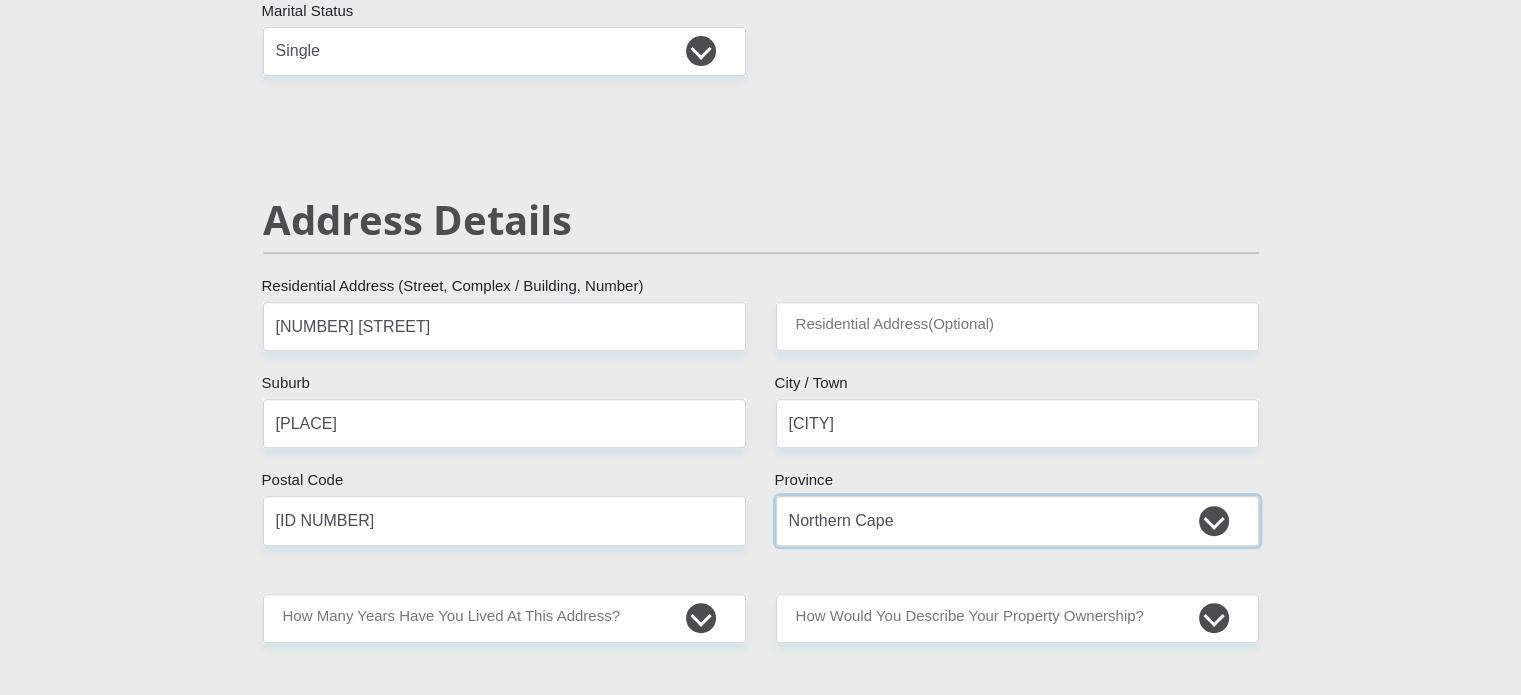 scroll, scrollTop: 900, scrollLeft: 0, axis: vertical 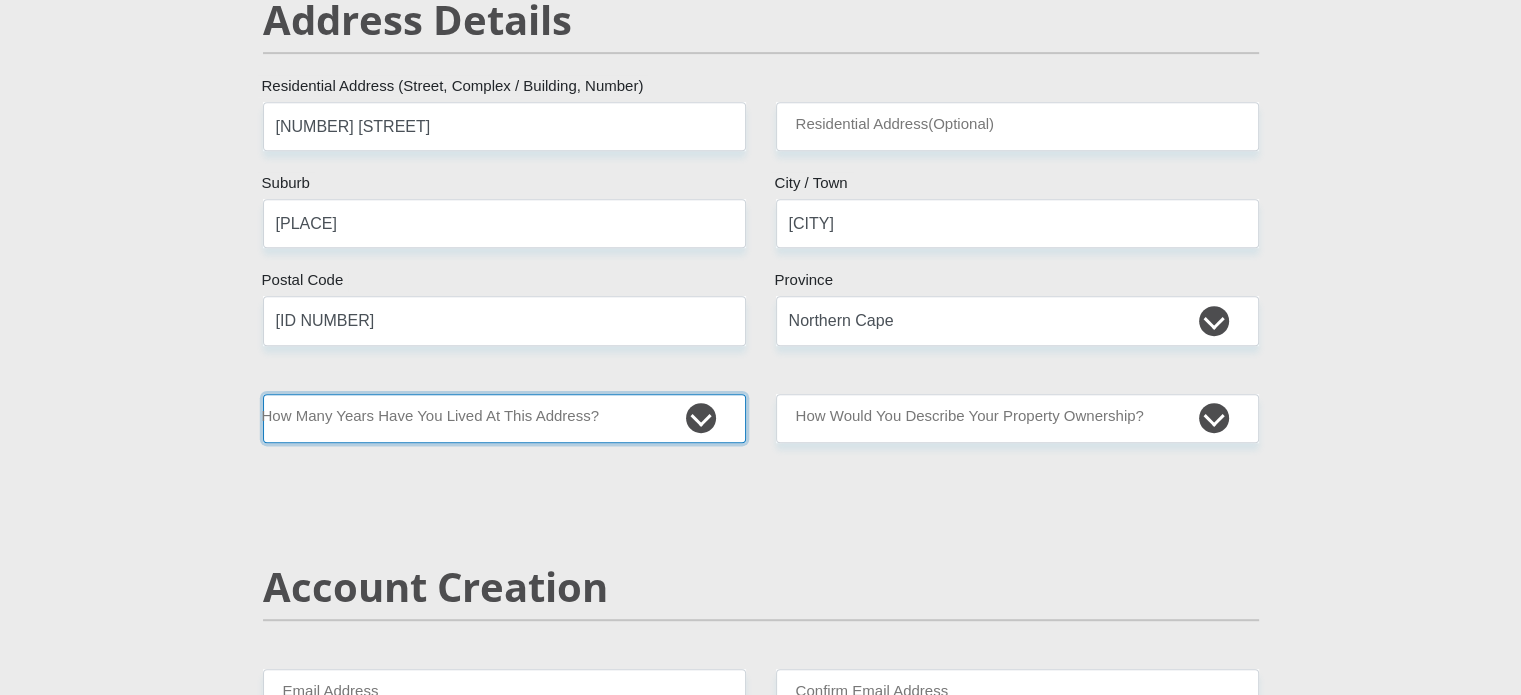 click on "less than 1 year
1-3 years
3-5 years
5+ years" at bounding box center [504, 418] 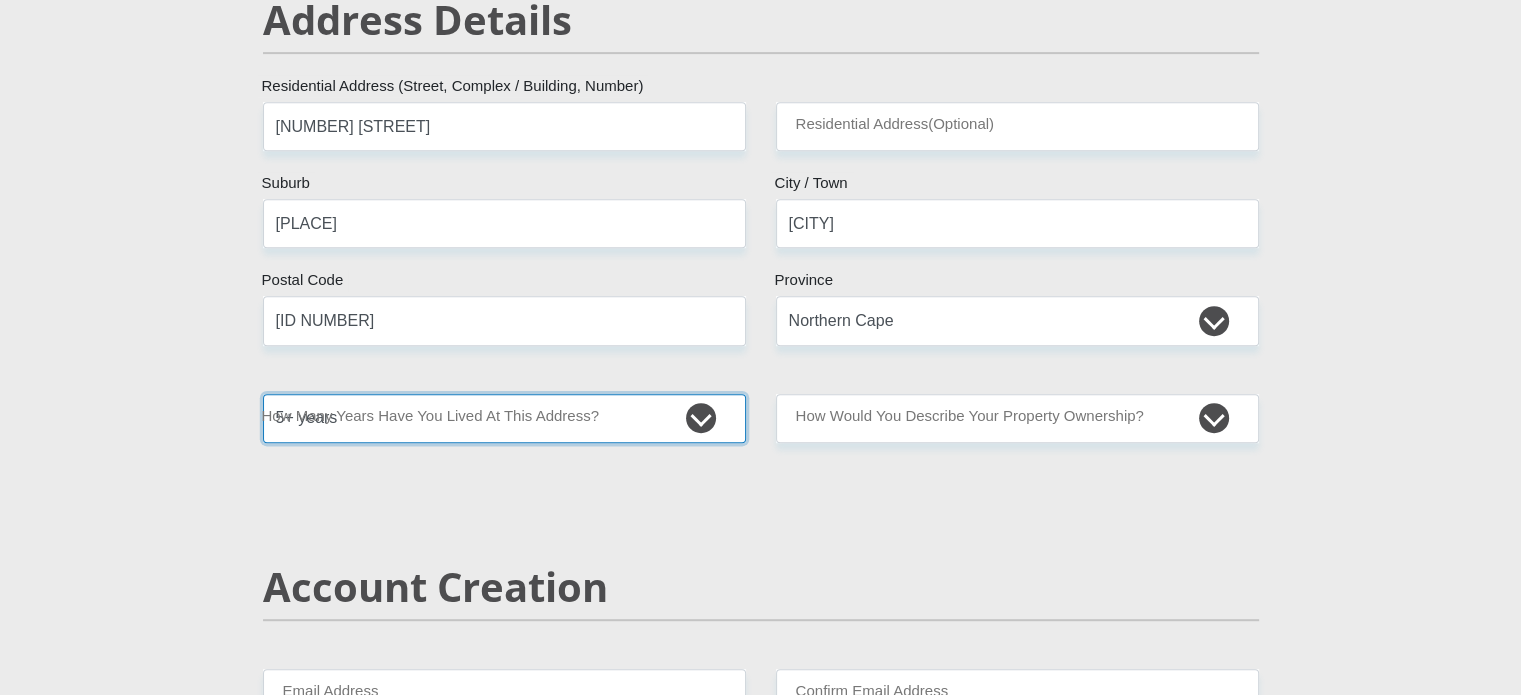 click on "less than 1 year
1-3 years
3-5 years
5+ years" at bounding box center [504, 418] 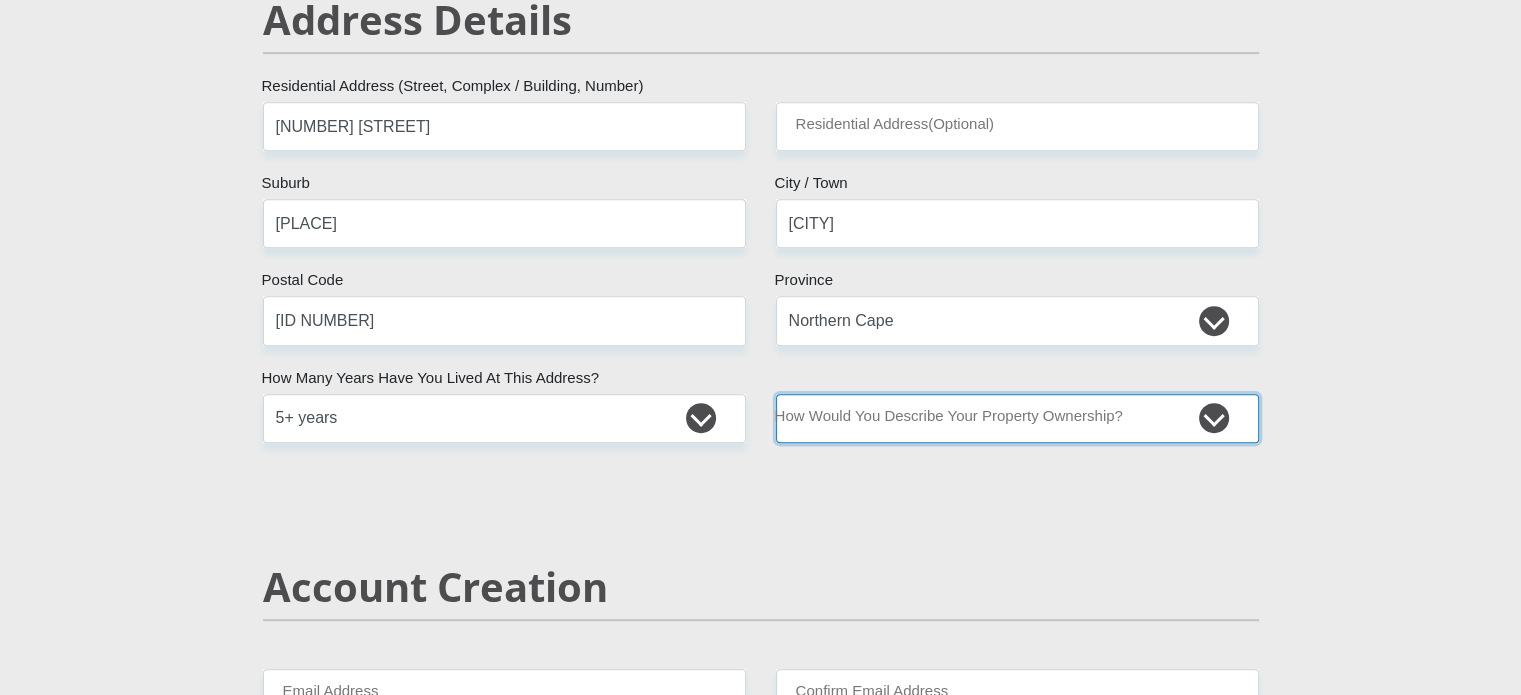 click on "Owned
Rented
Family Owned
Company Dwelling" at bounding box center [1017, 418] 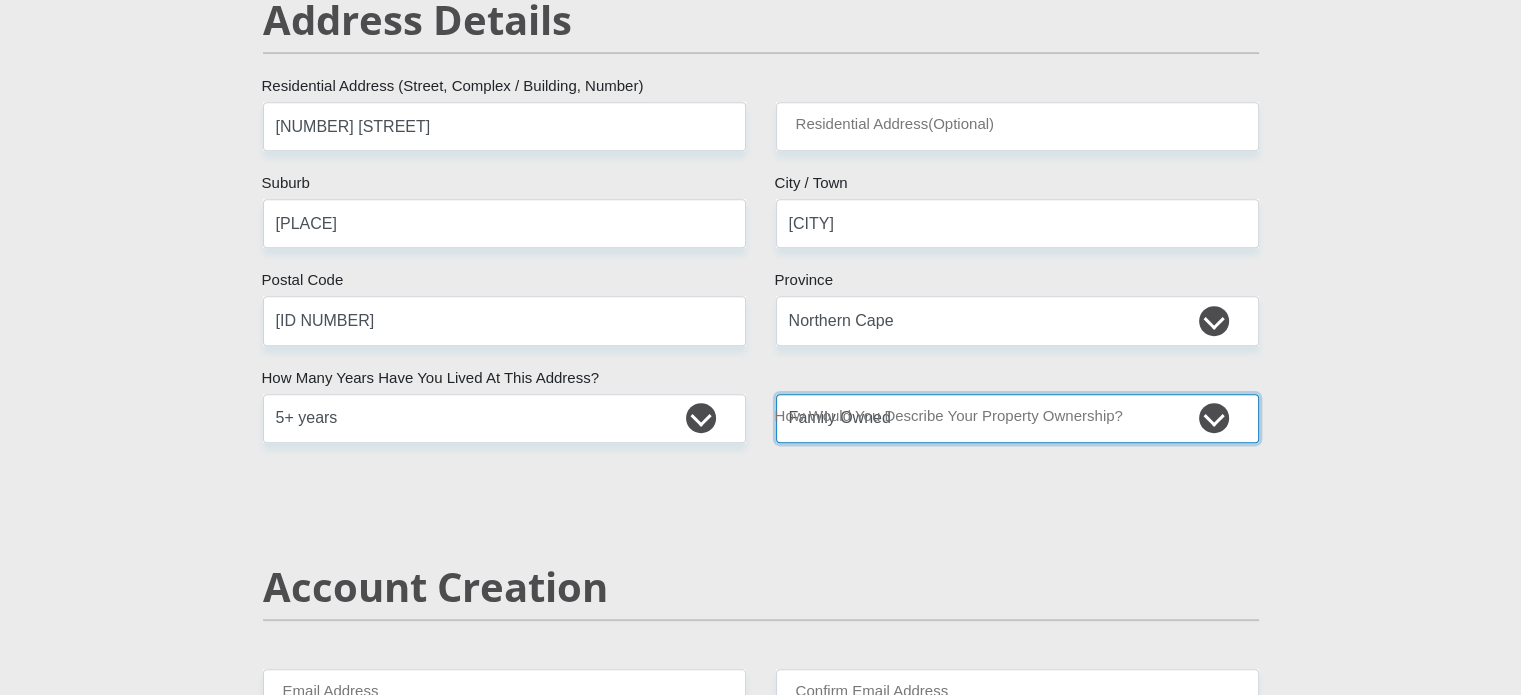 click on "Owned
Rented
Family Owned
Company Dwelling" at bounding box center (1017, 418) 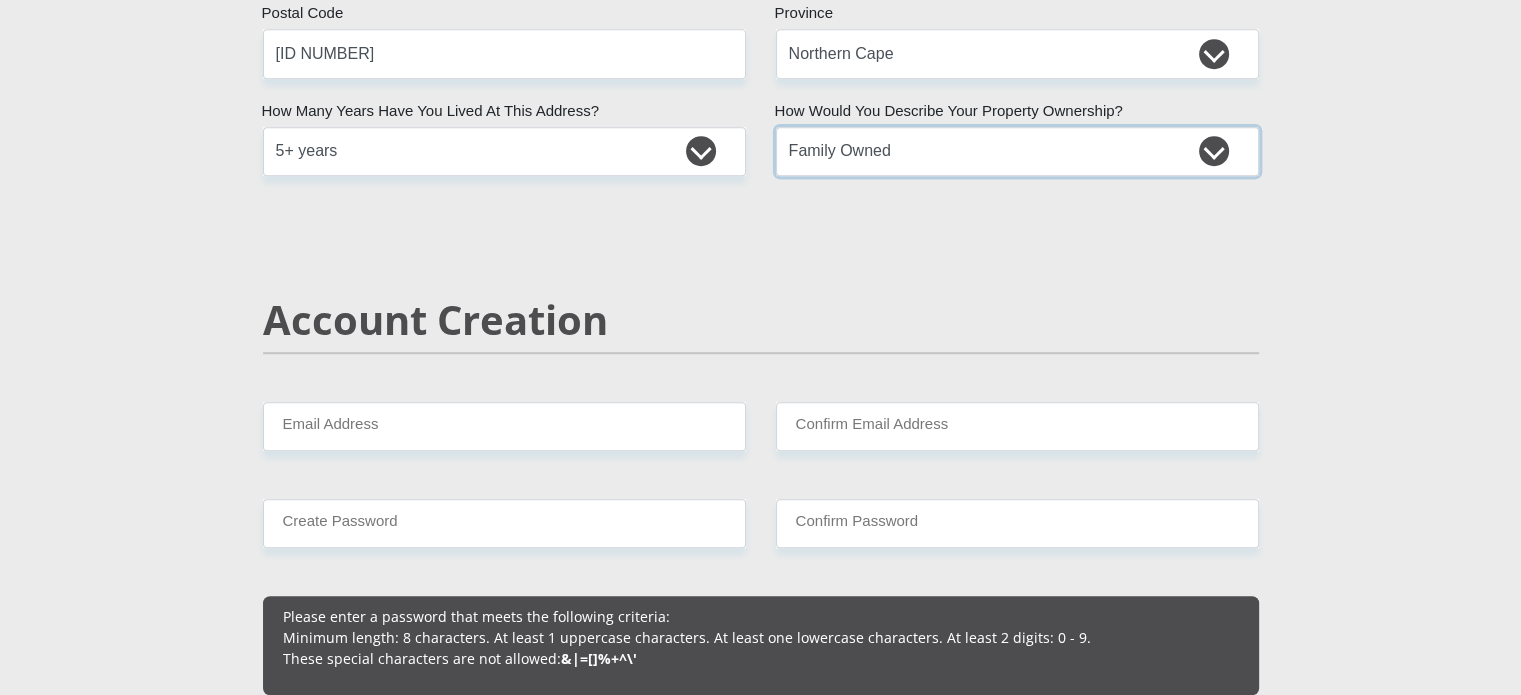 scroll, scrollTop: 1200, scrollLeft: 0, axis: vertical 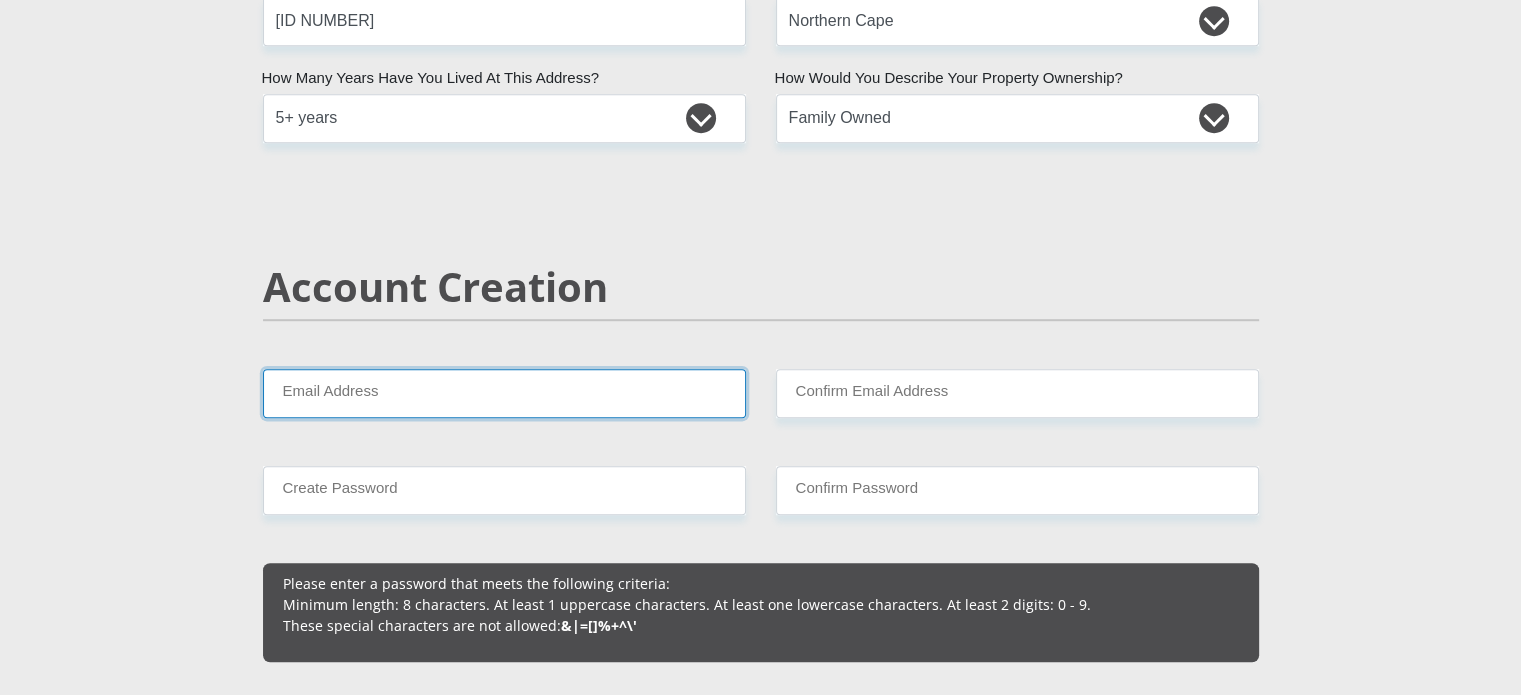 click on "Email Address" at bounding box center [504, 393] 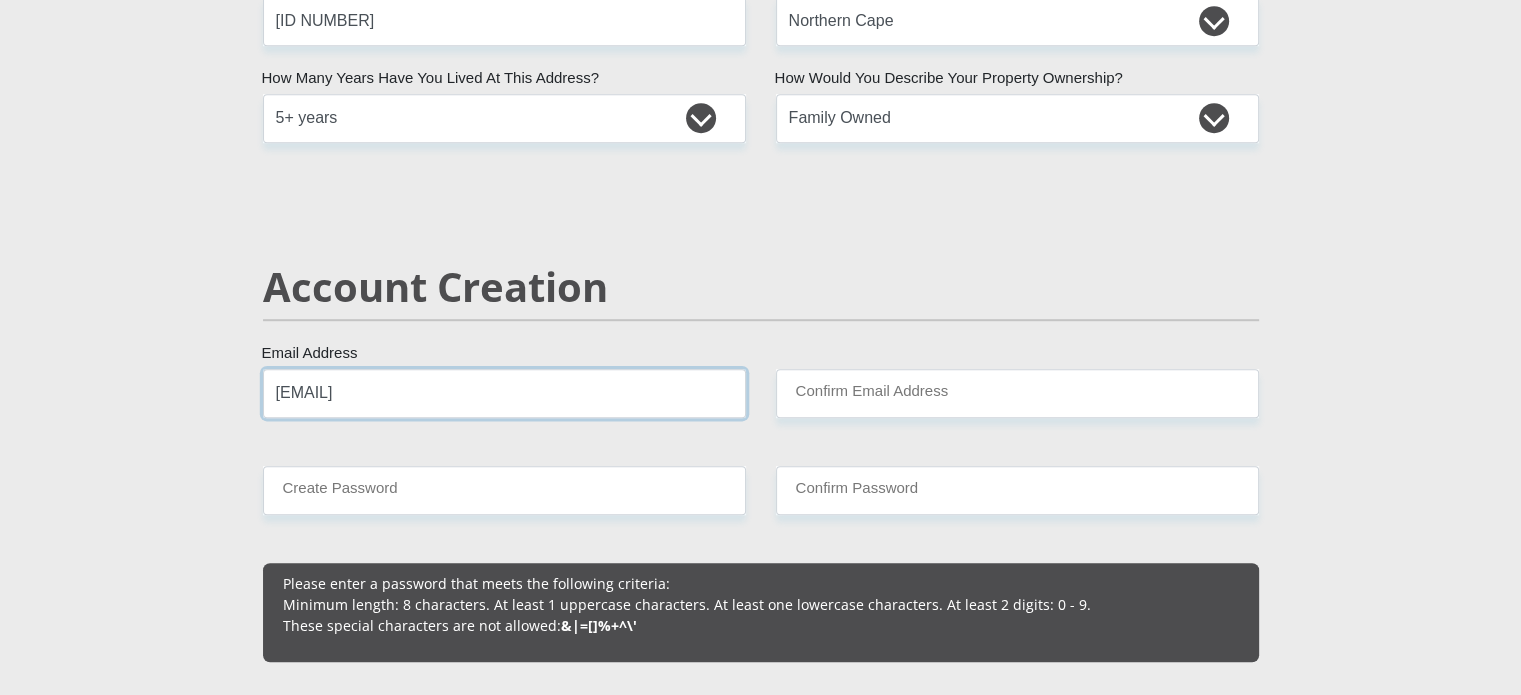 type on "[EMAIL]" 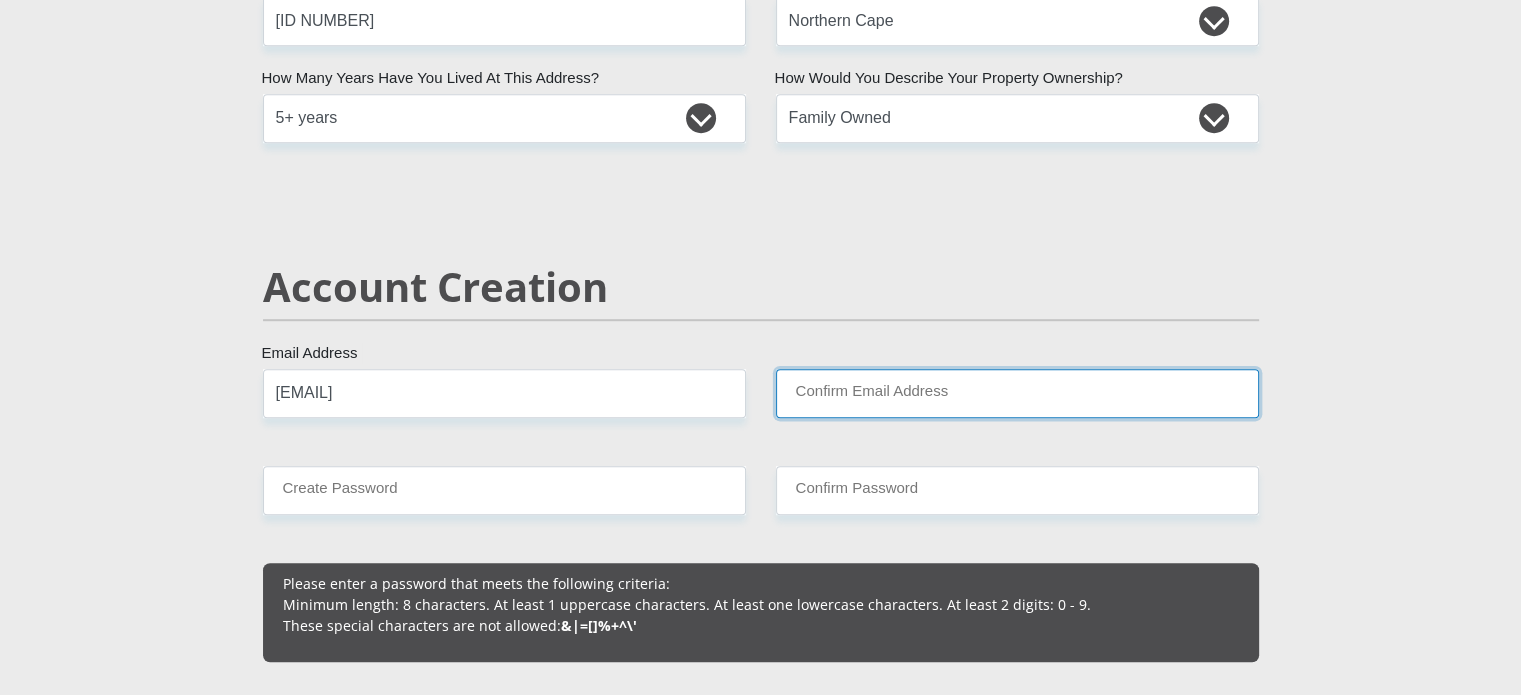 click on "Confirm Email Address" at bounding box center (1017, 393) 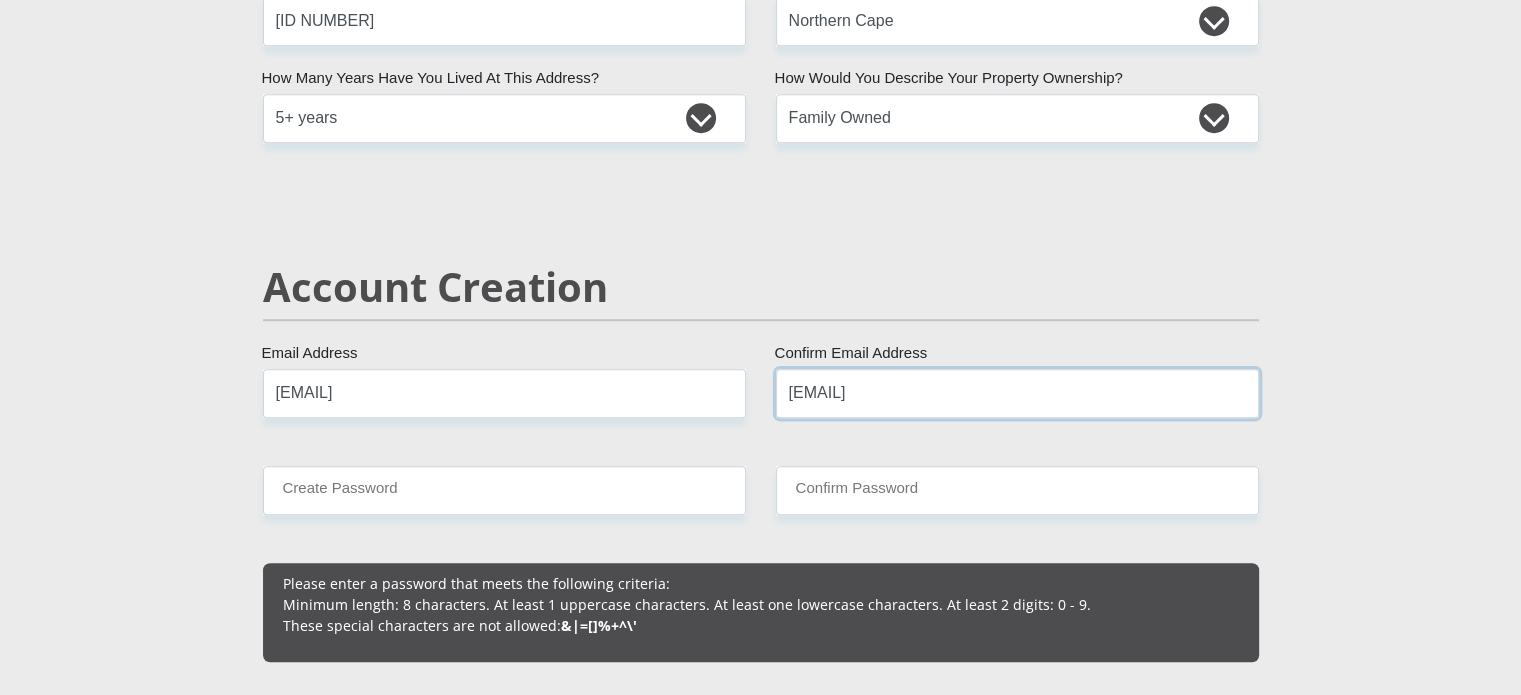 type on "[EMAIL]" 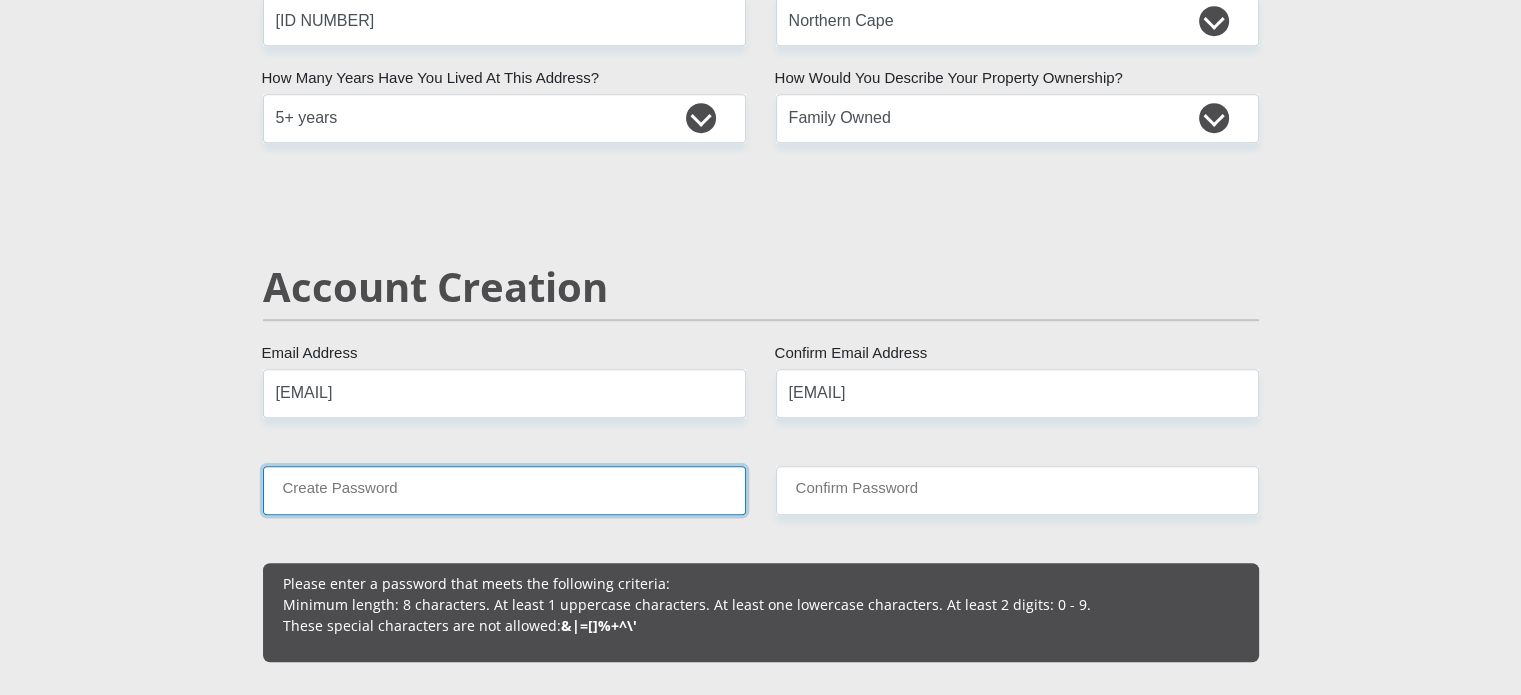 click on "Create Password" at bounding box center [504, 490] 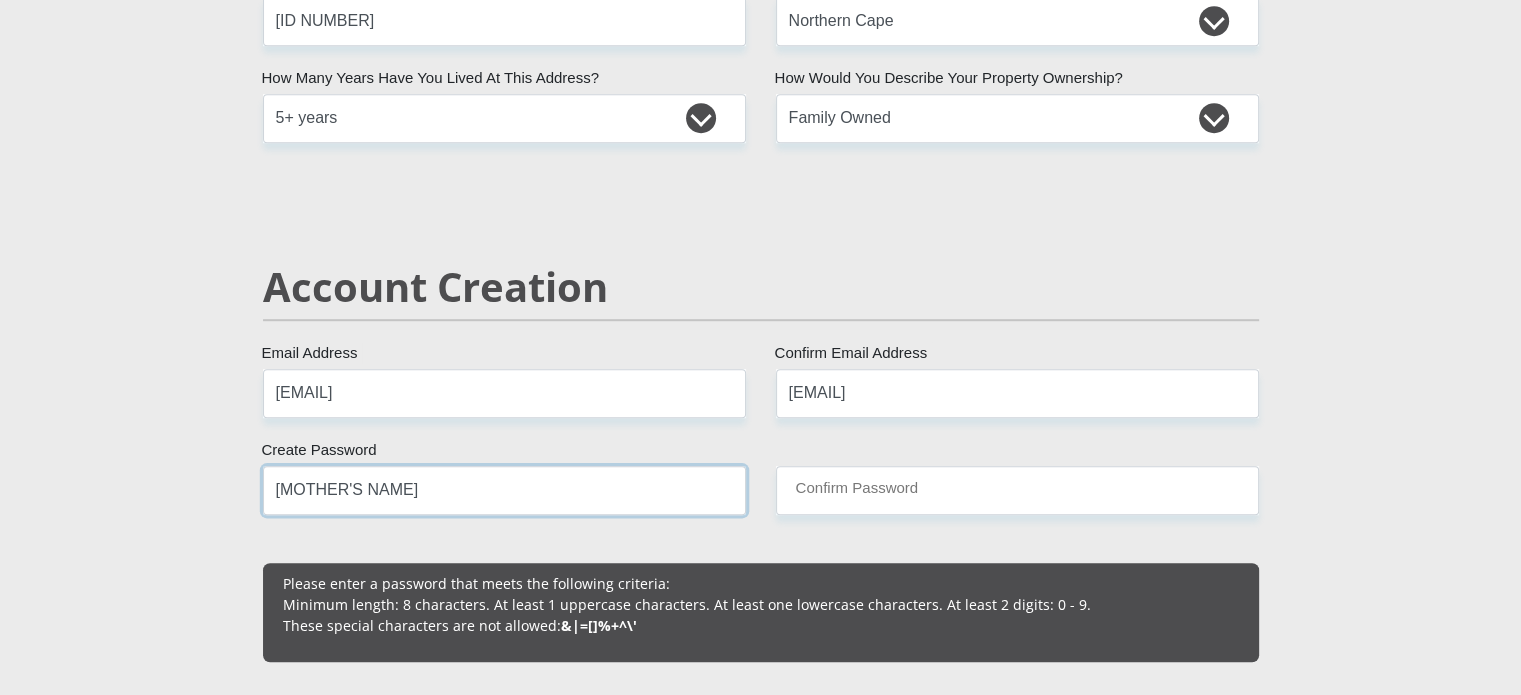 type on "[NAME]" 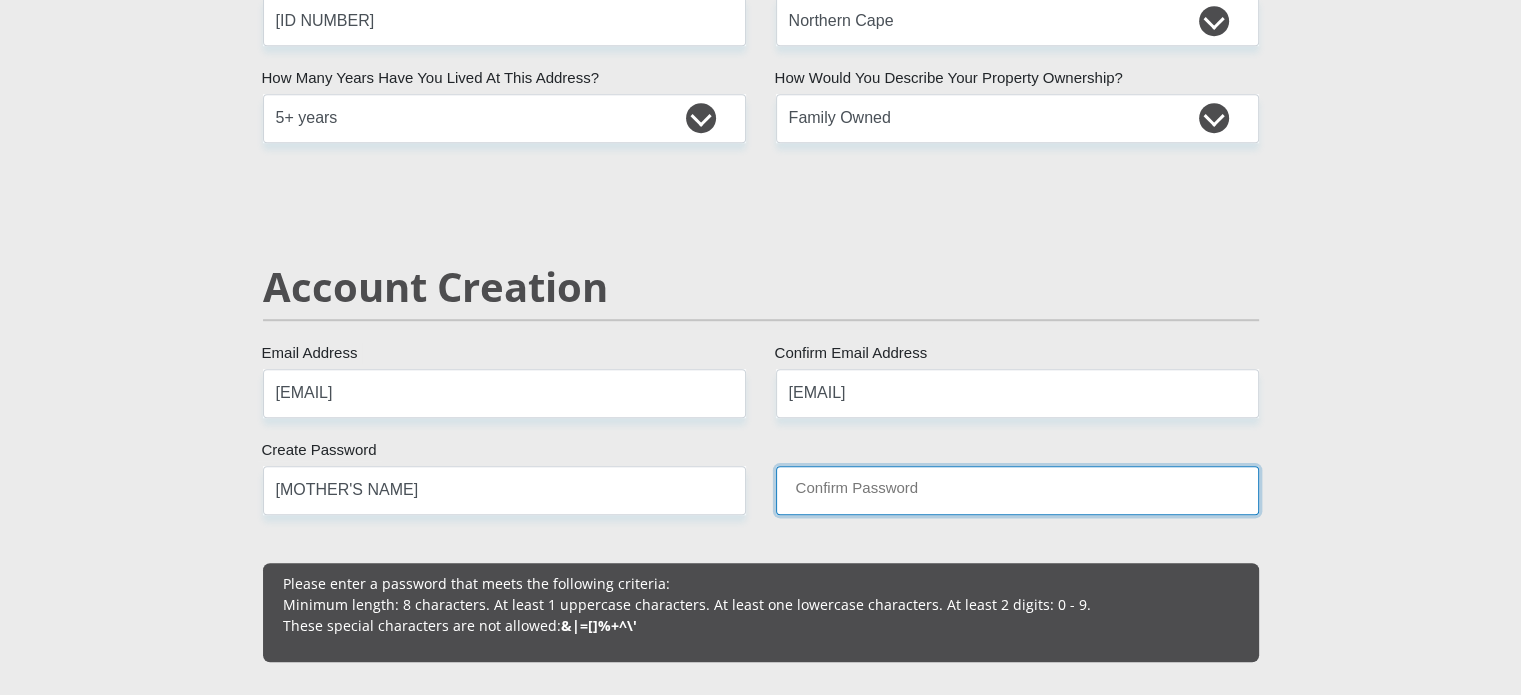 click on "Confirm Password" at bounding box center [1017, 490] 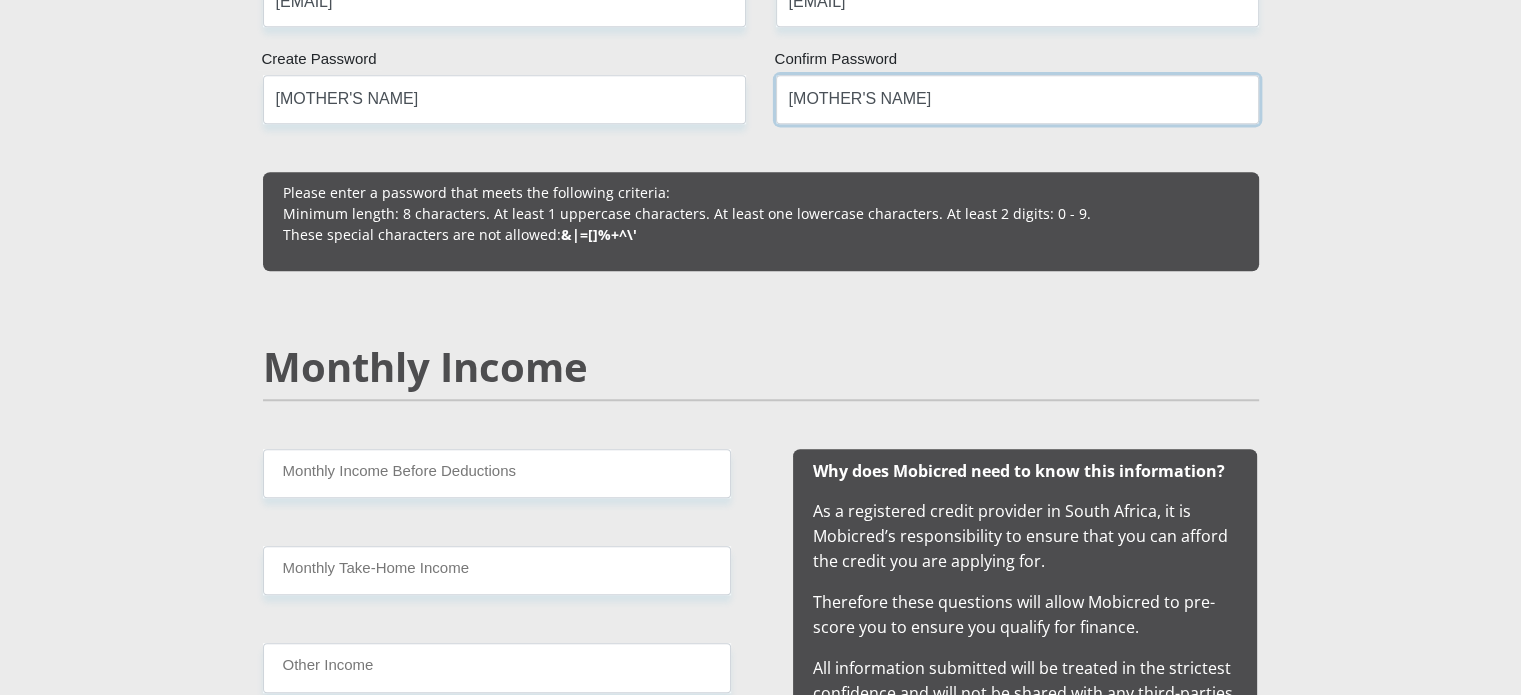 scroll, scrollTop: 1700, scrollLeft: 0, axis: vertical 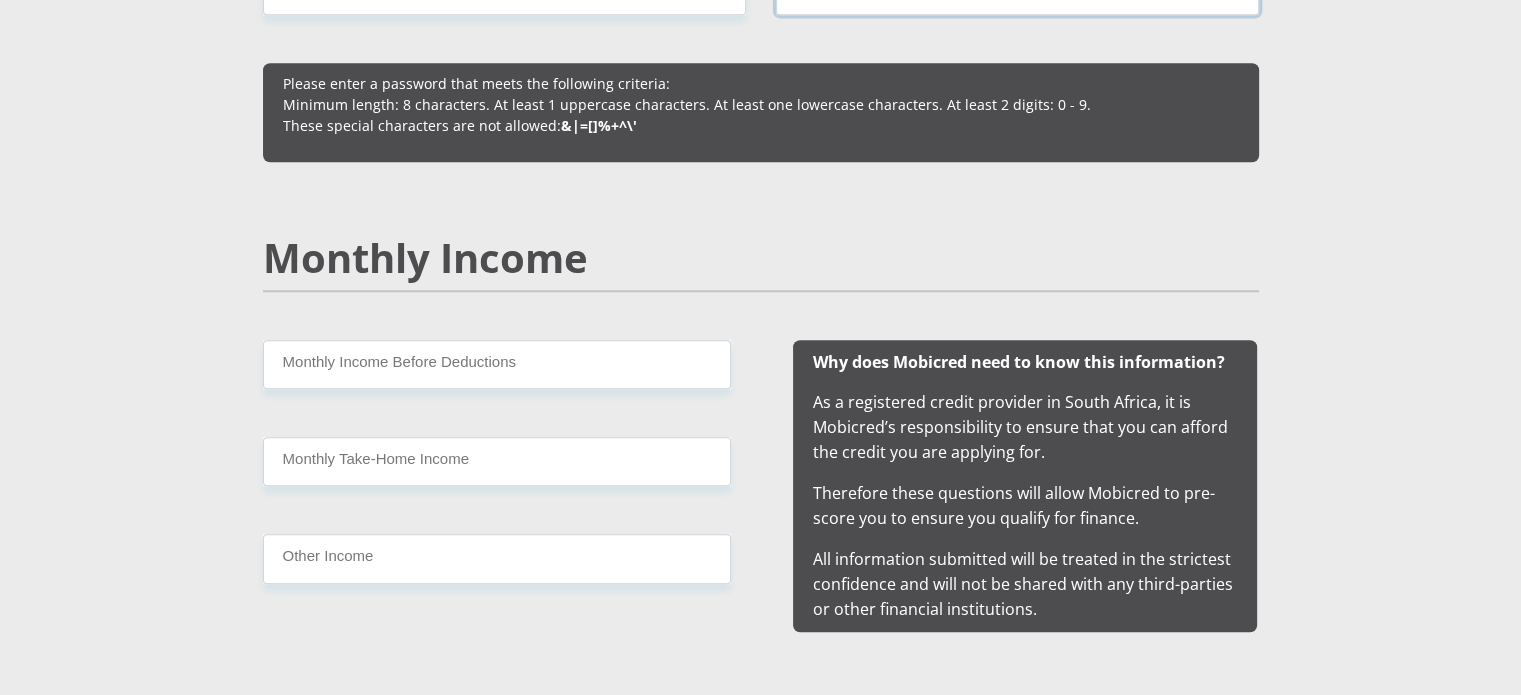 type on "[NAME]" 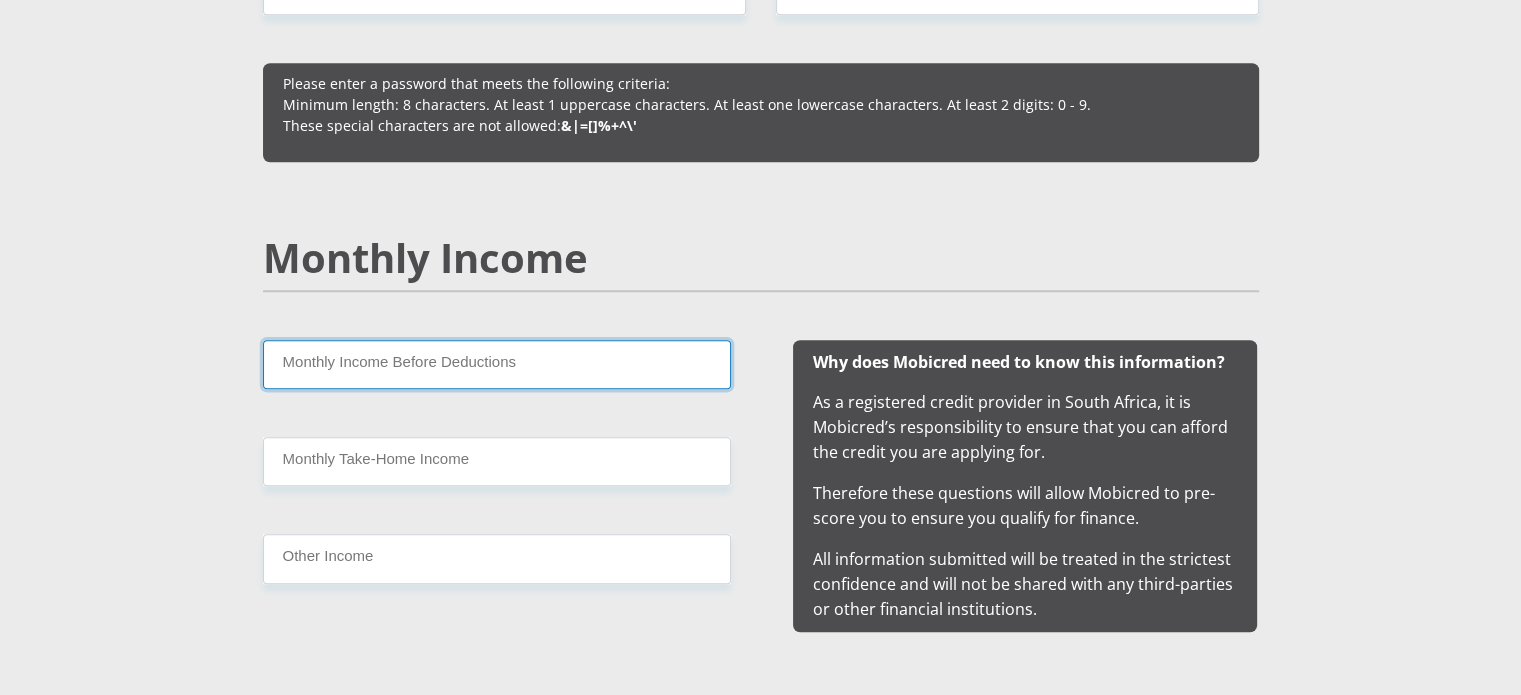 click on "Monthly Income Before Deductions" at bounding box center [497, 364] 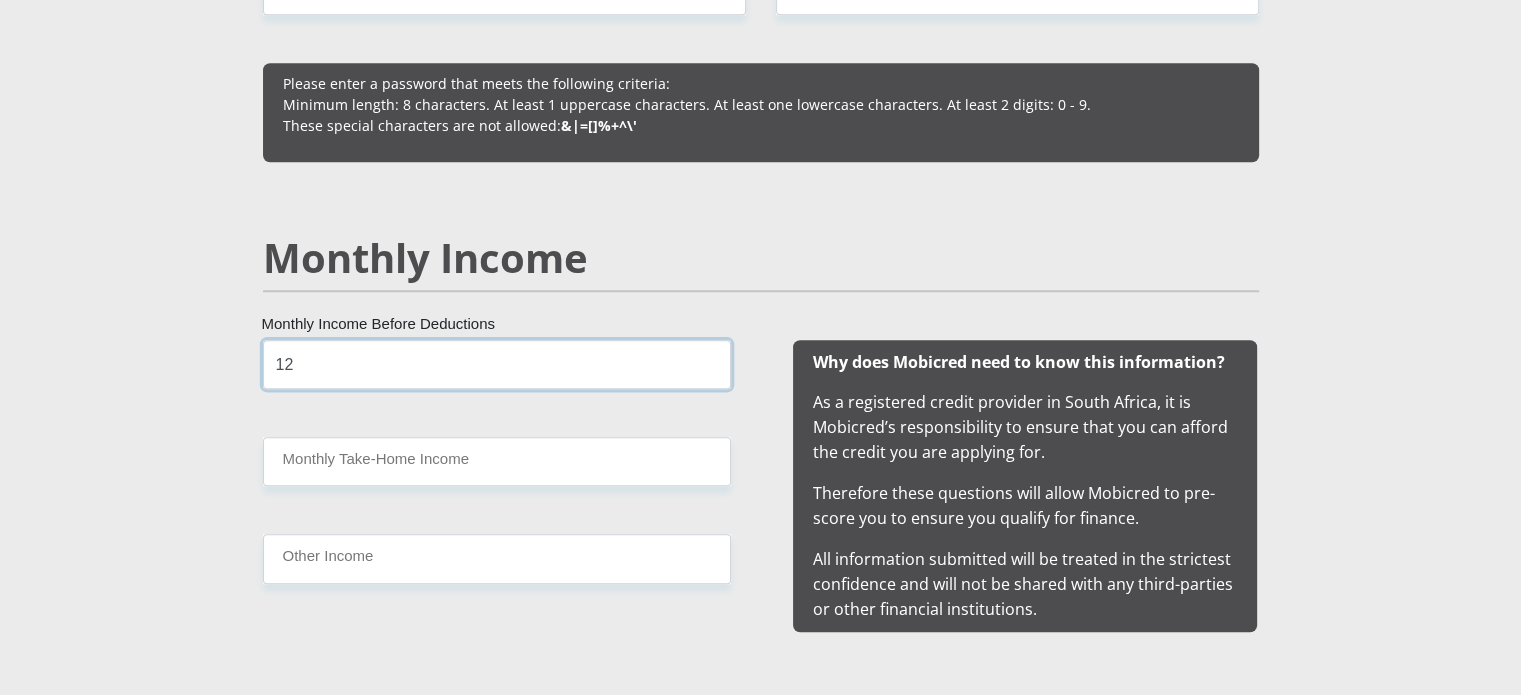 type on "1" 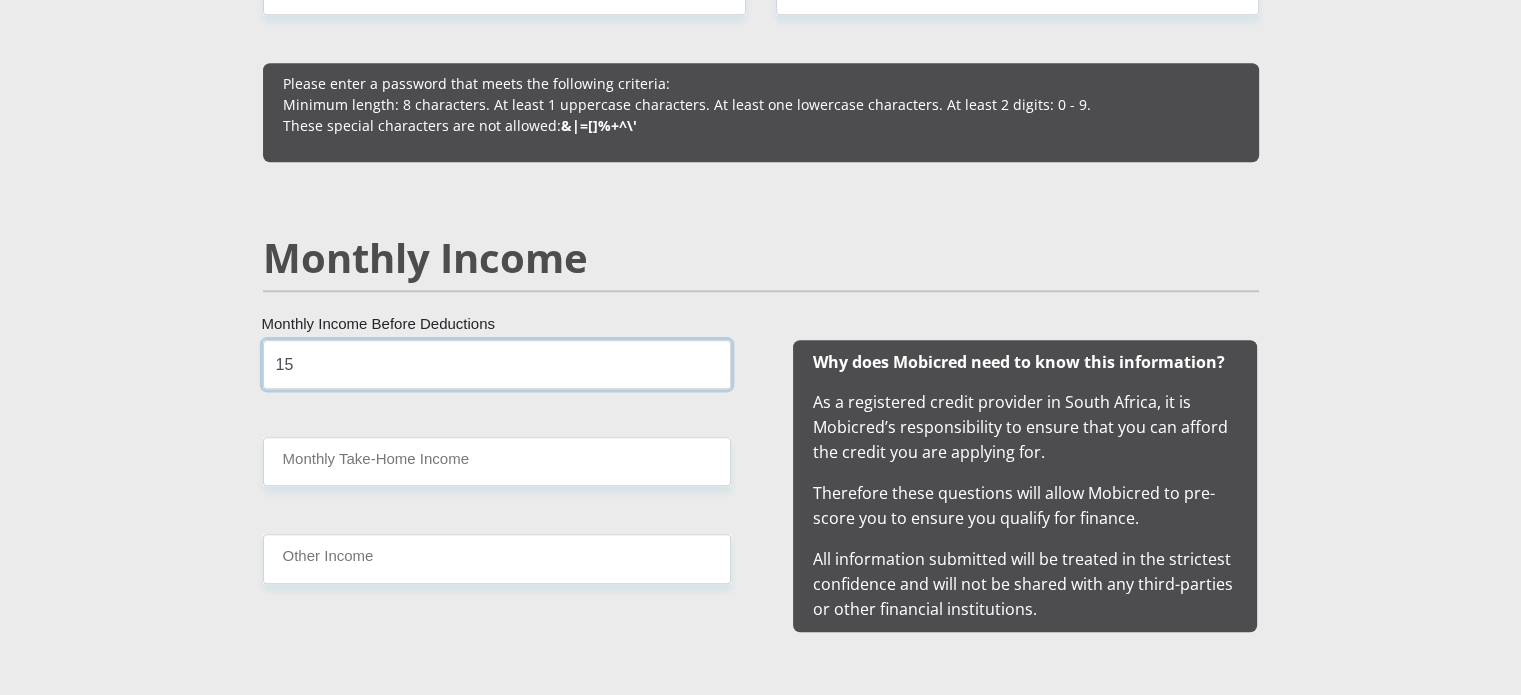 type on "1" 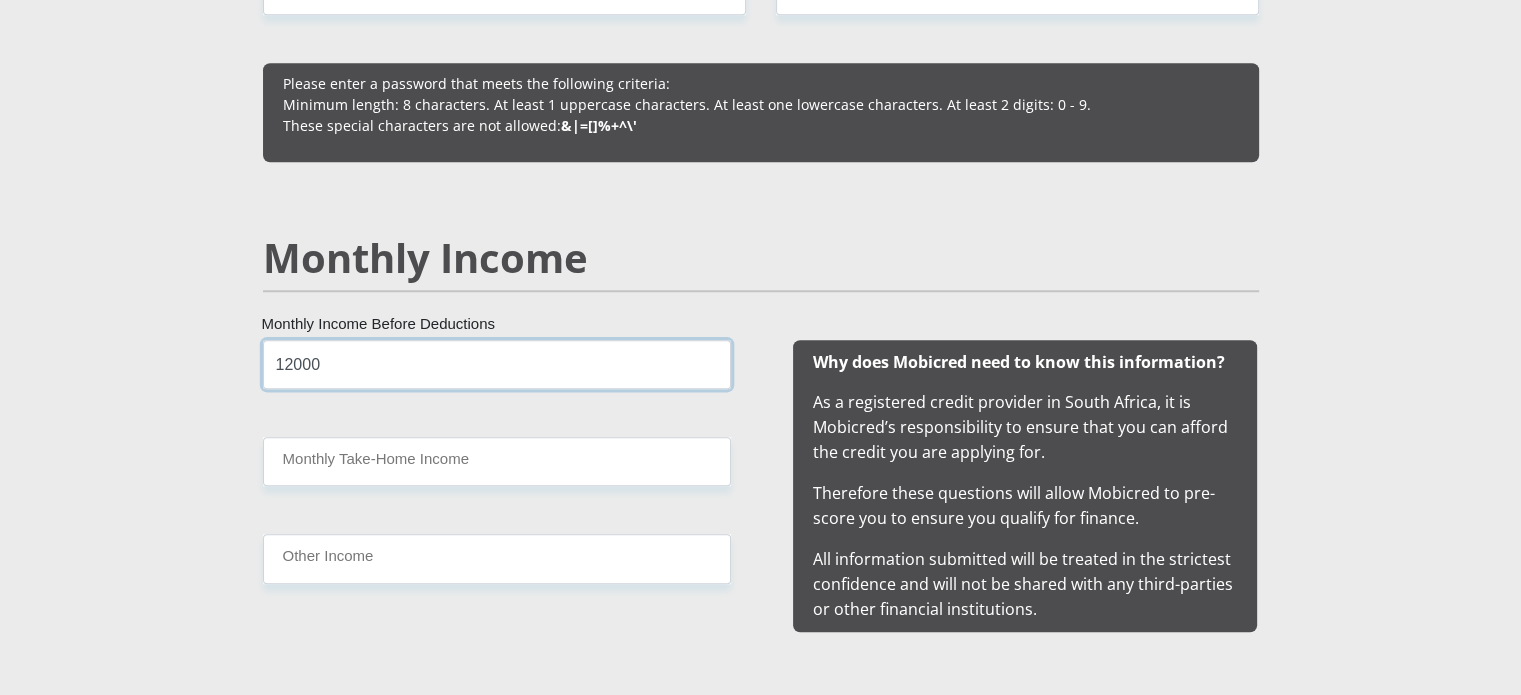 type on "12000" 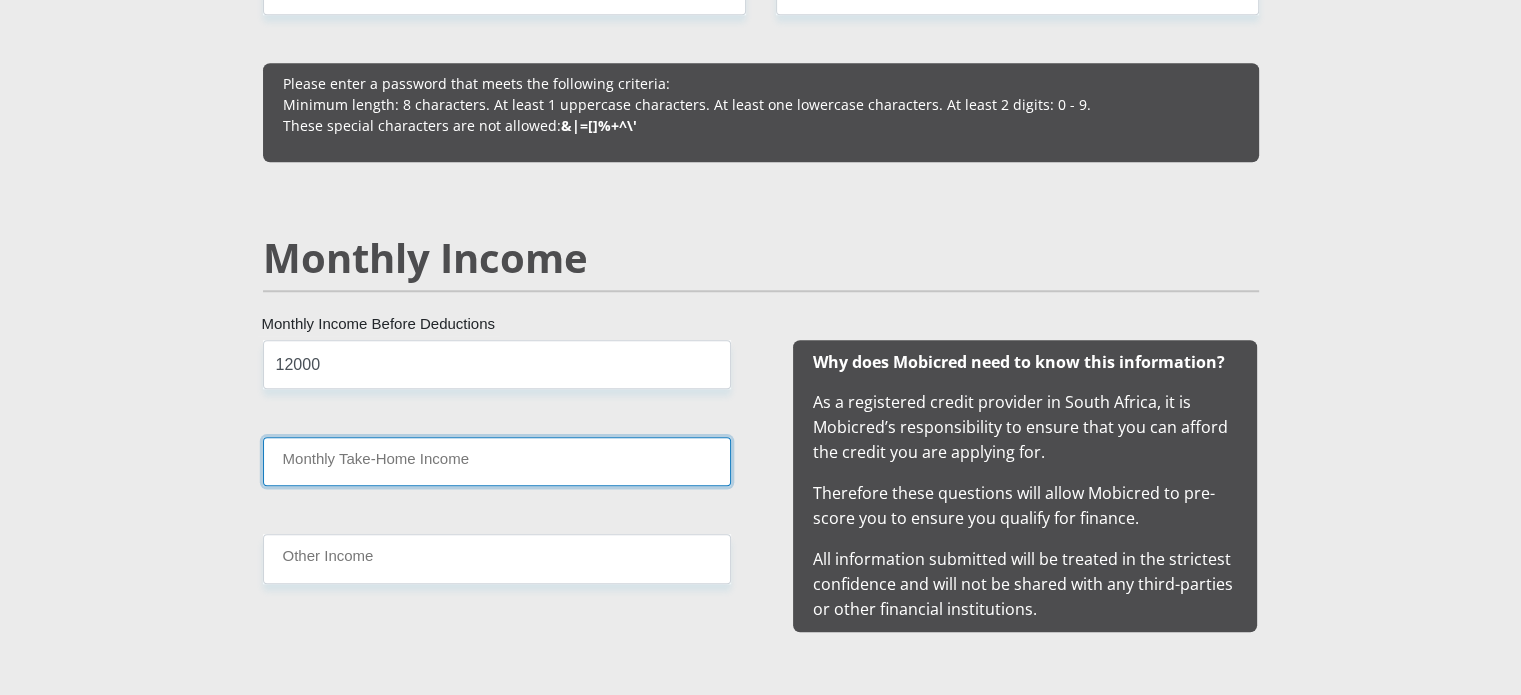 click on "Monthly Take-Home Income" at bounding box center [497, 461] 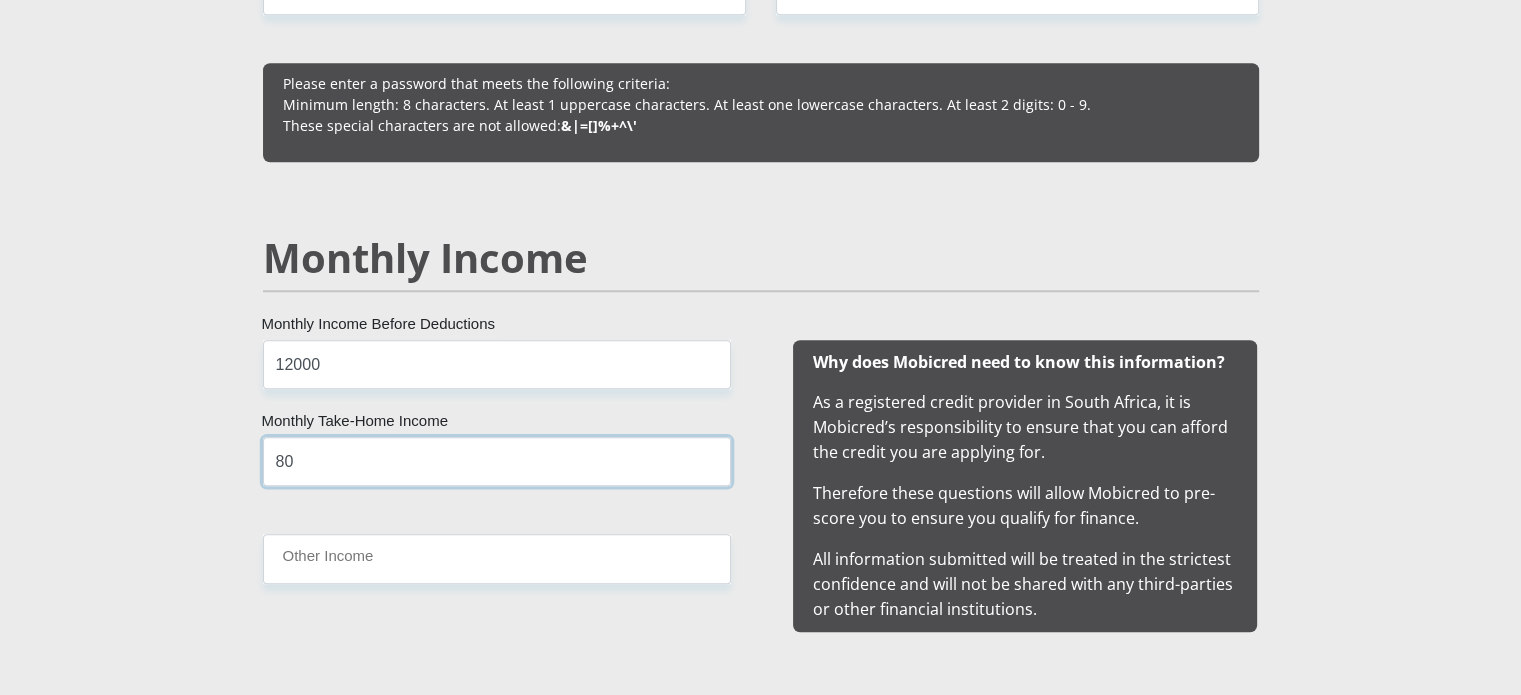 type on "8" 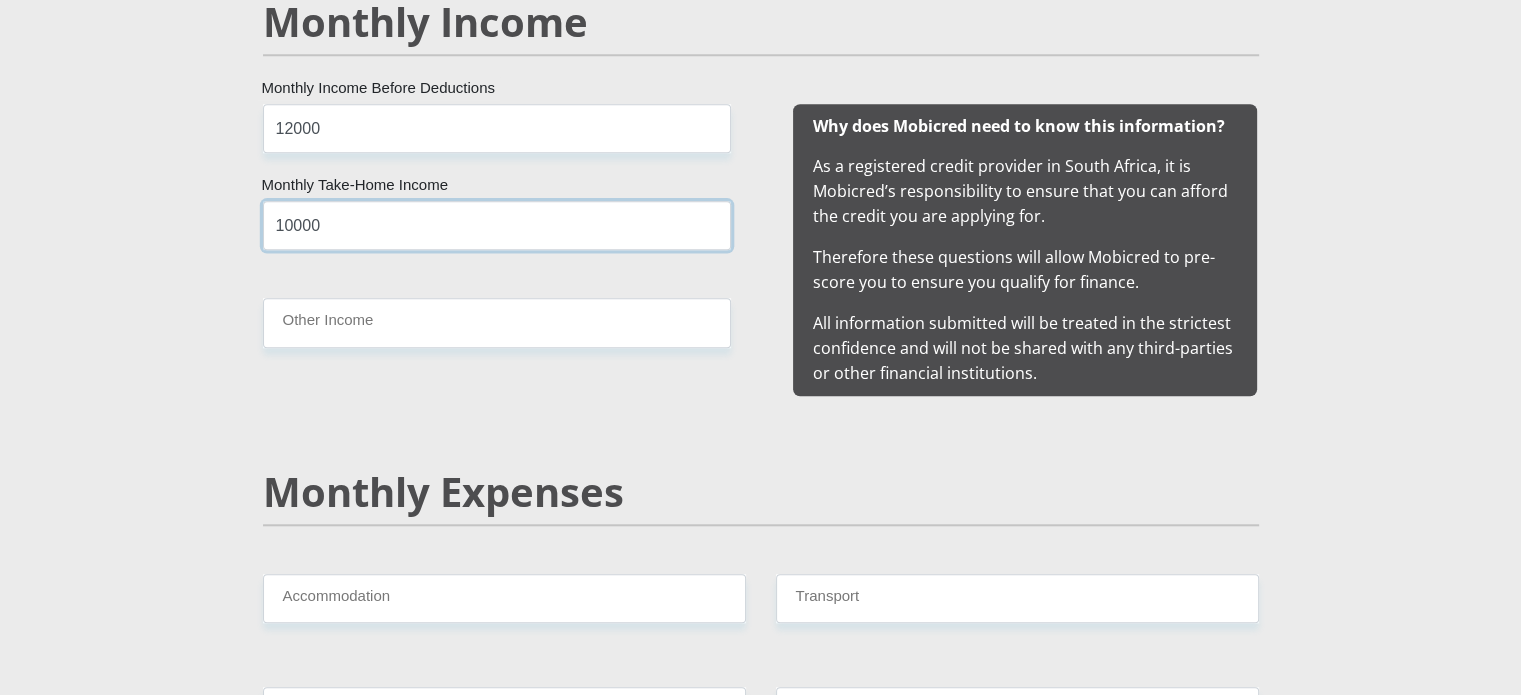 scroll, scrollTop: 2100, scrollLeft: 0, axis: vertical 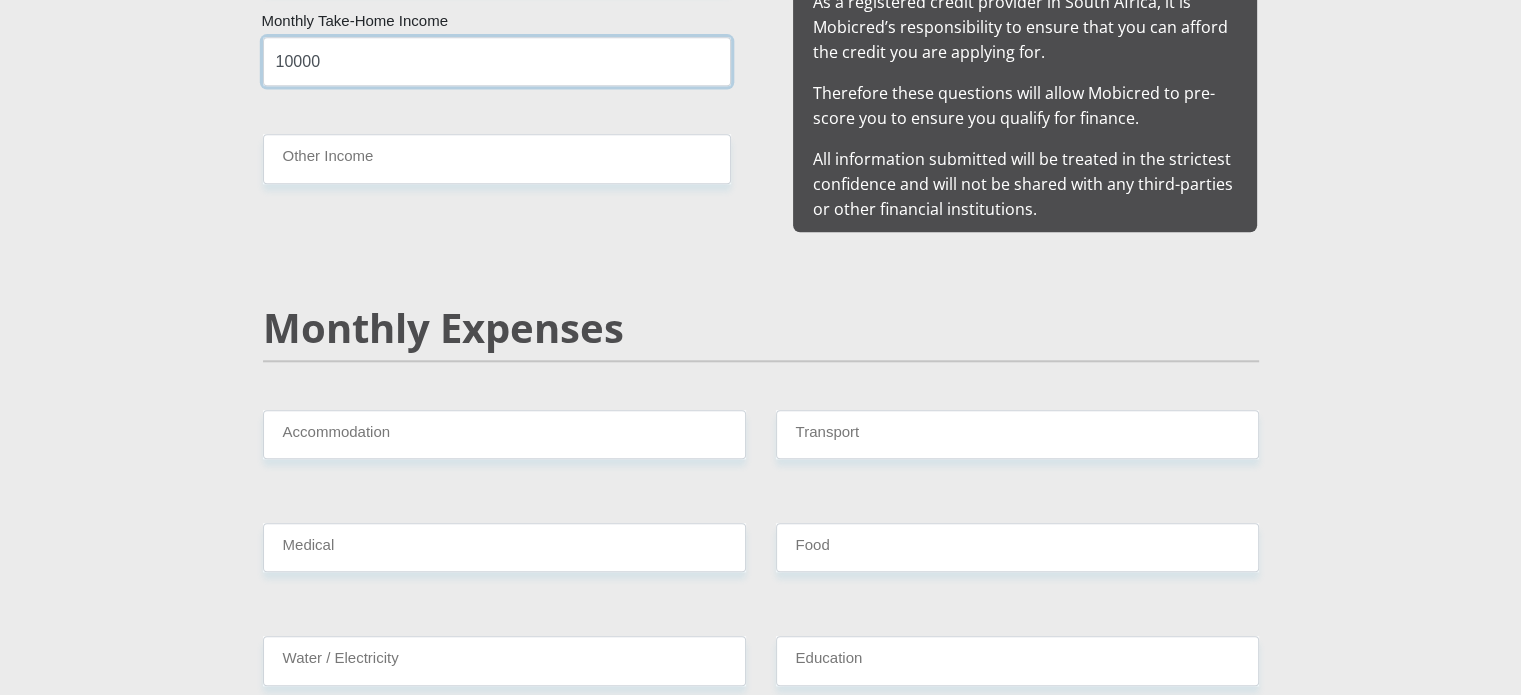 type on "10000" 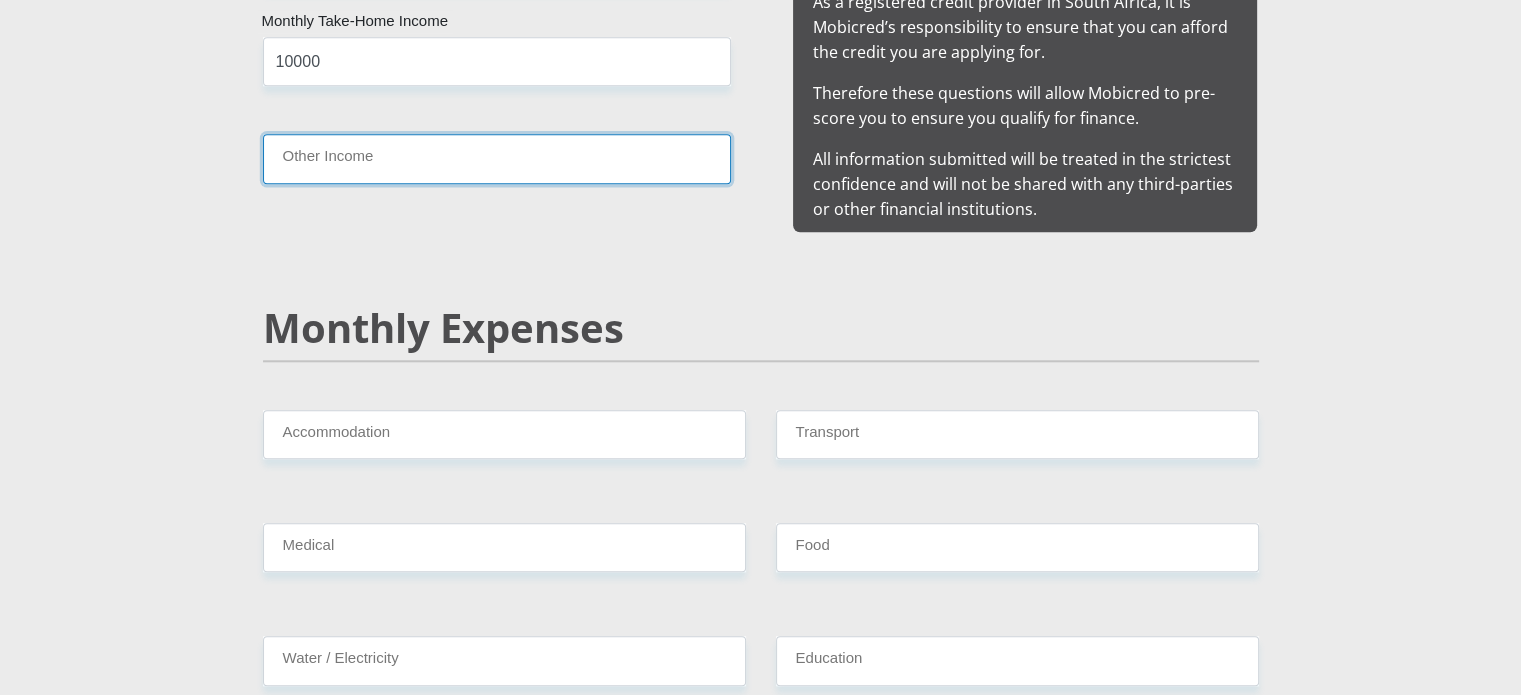 click on "Other Income" at bounding box center [497, 158] 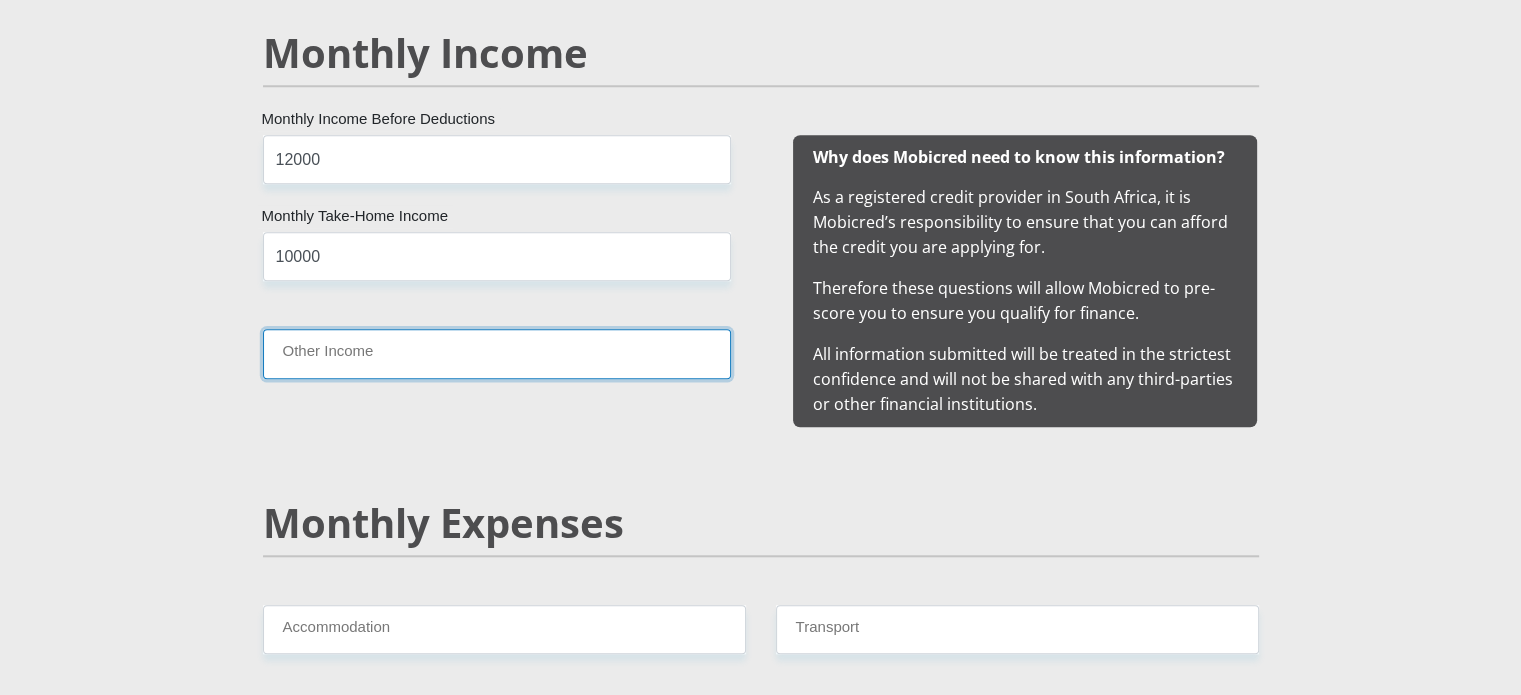 scroll, scrollTop: 1900, scrollLeft: 0, axis: vertical 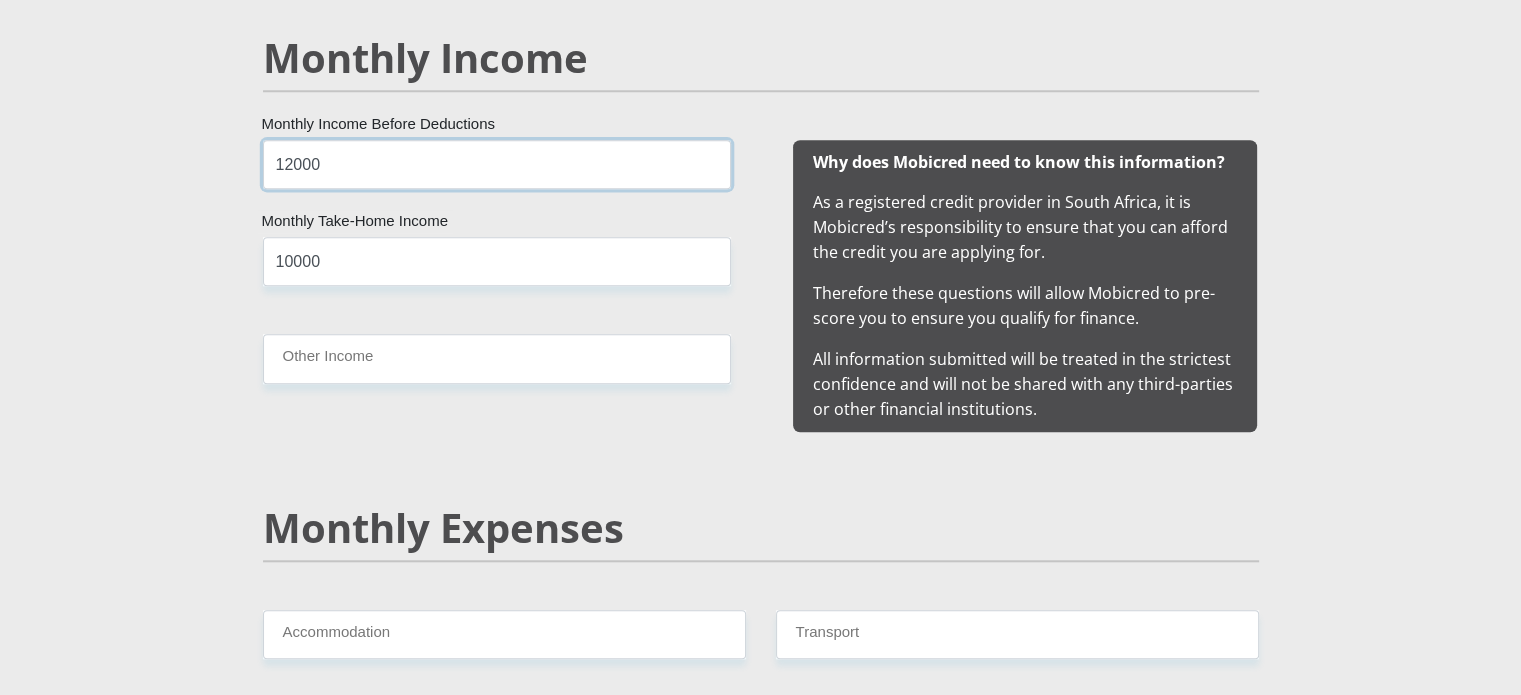 click on "12000" at bounding box center (497, 164) 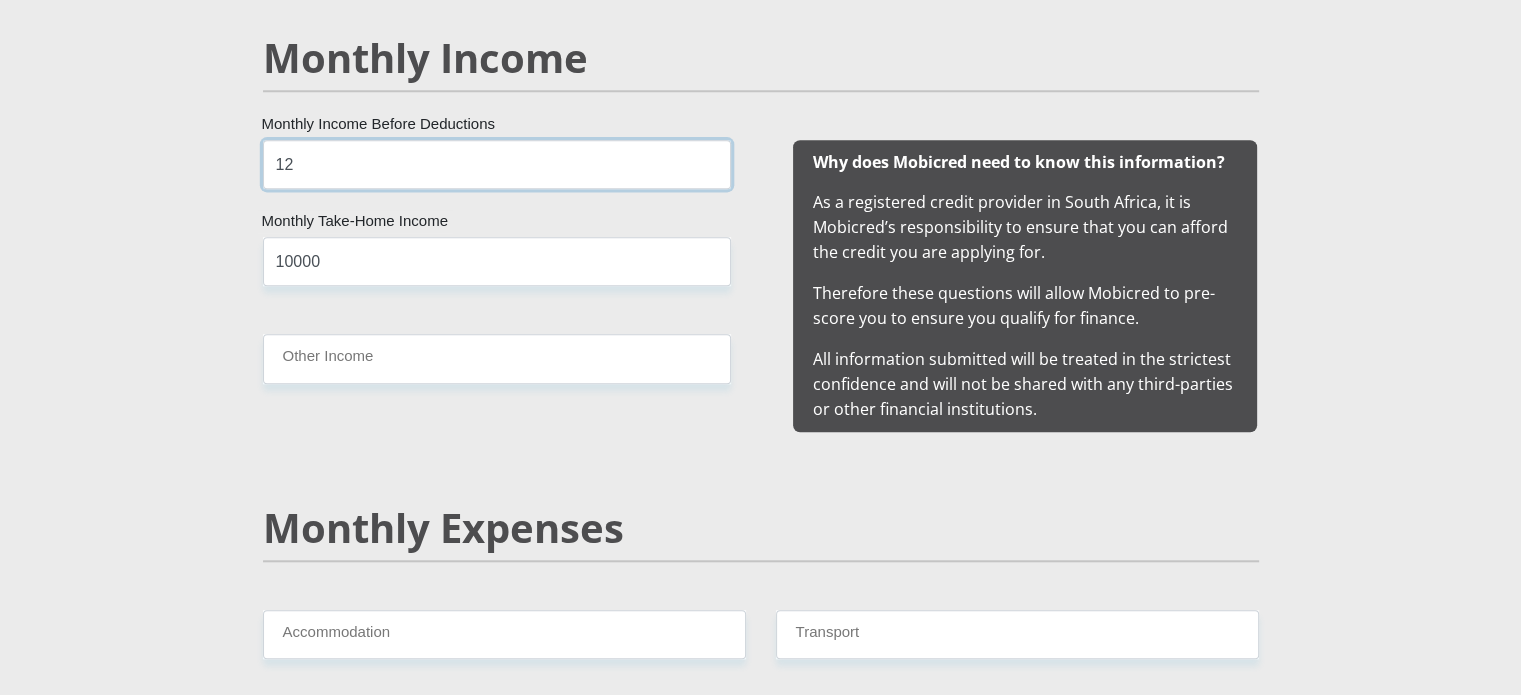 type on "1" 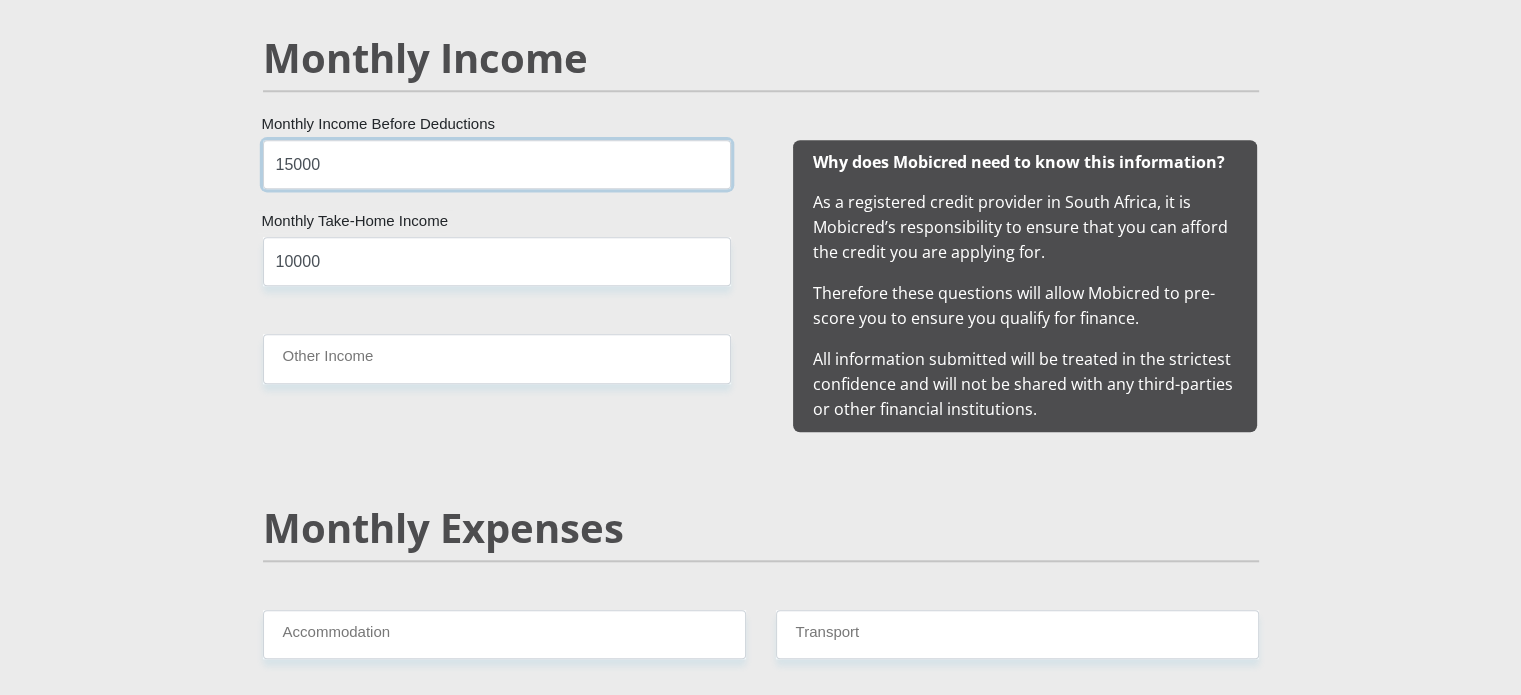 type on "15000" 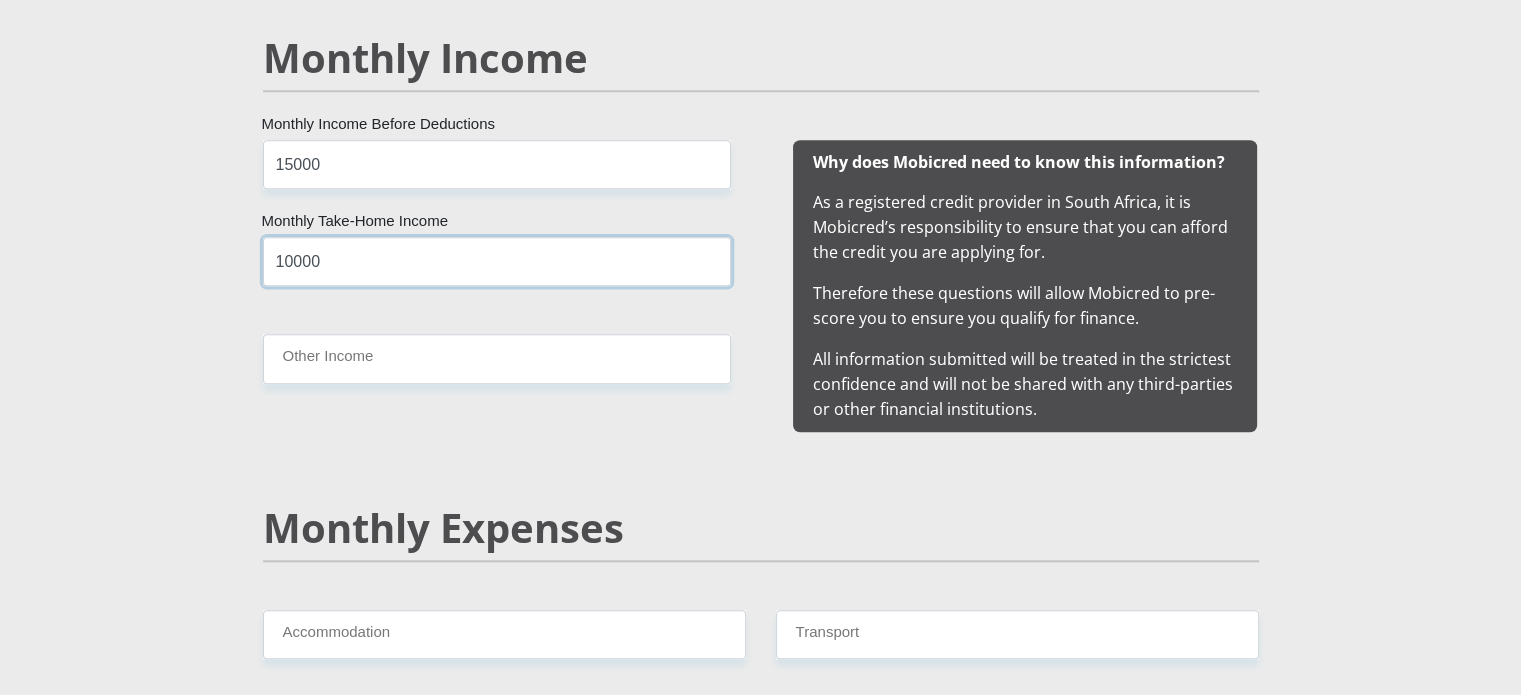 click on "10000" at bounding box center (497, 261) 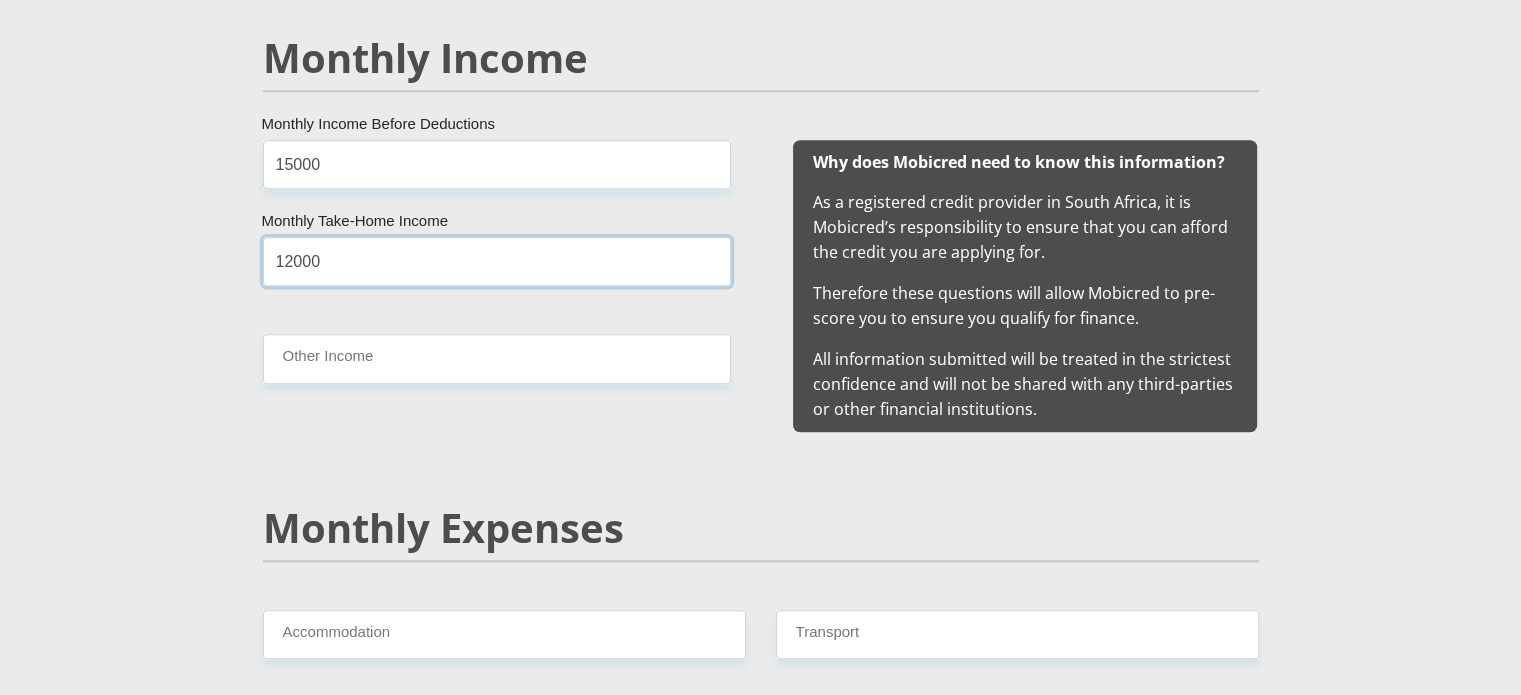 scroll, scrollTop: 2200, scrollLeft: 0, axis: vertical 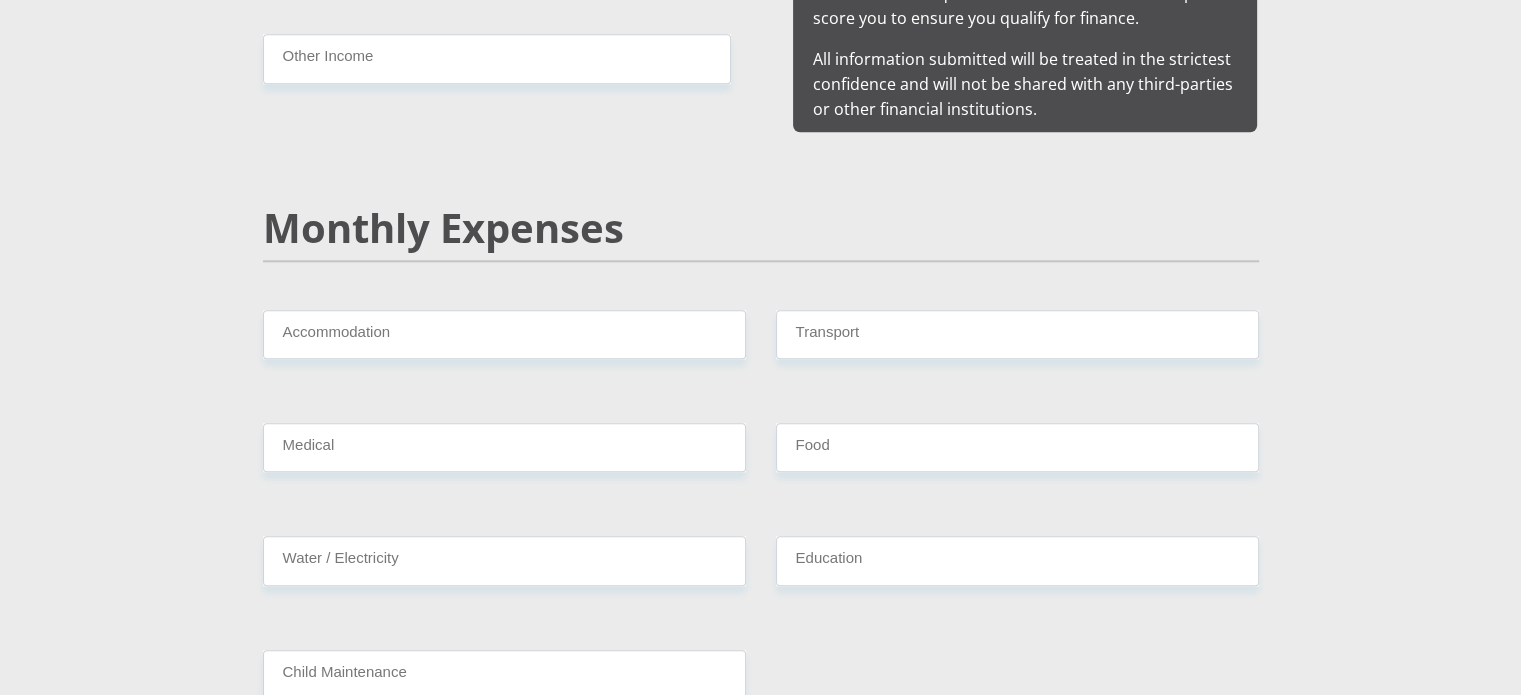 type on "12000" 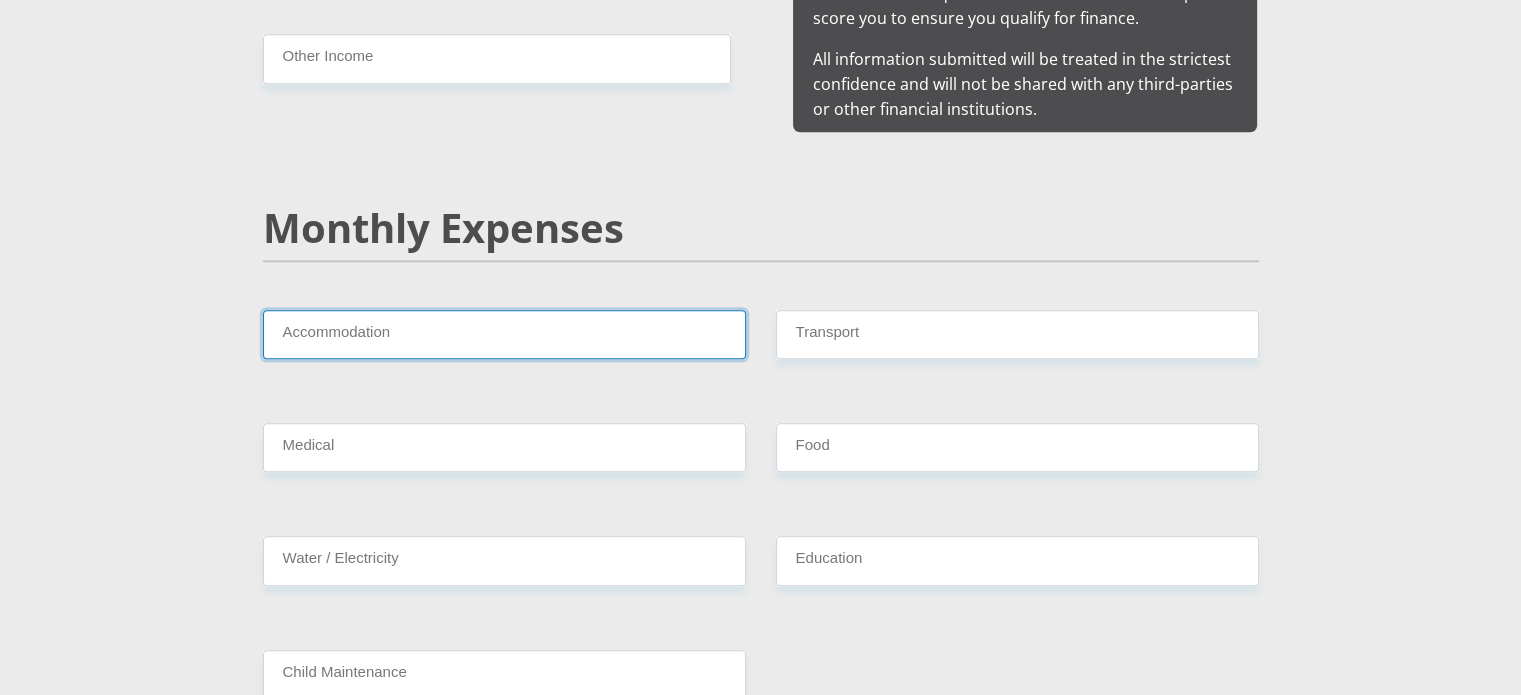 click on "Accommodation" at bounding box center [504, 334] 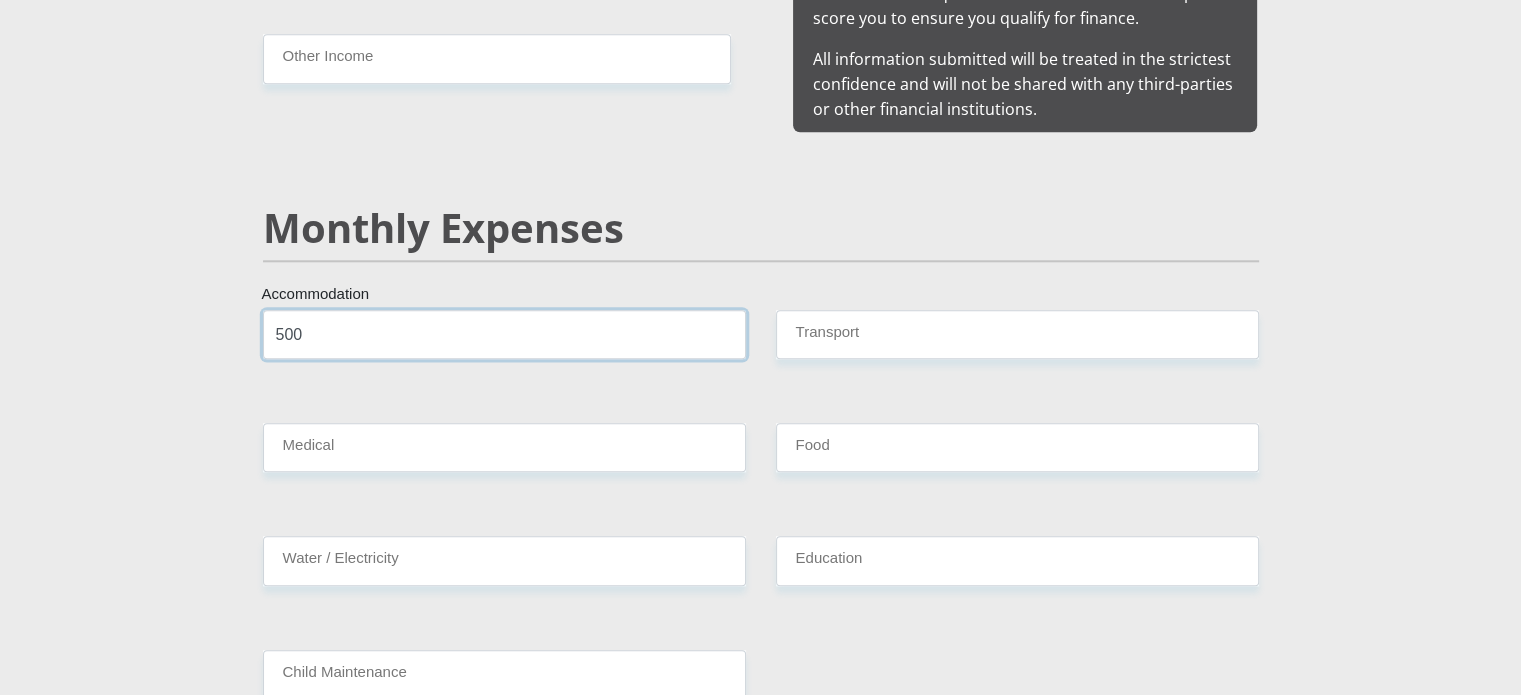 type on "500" 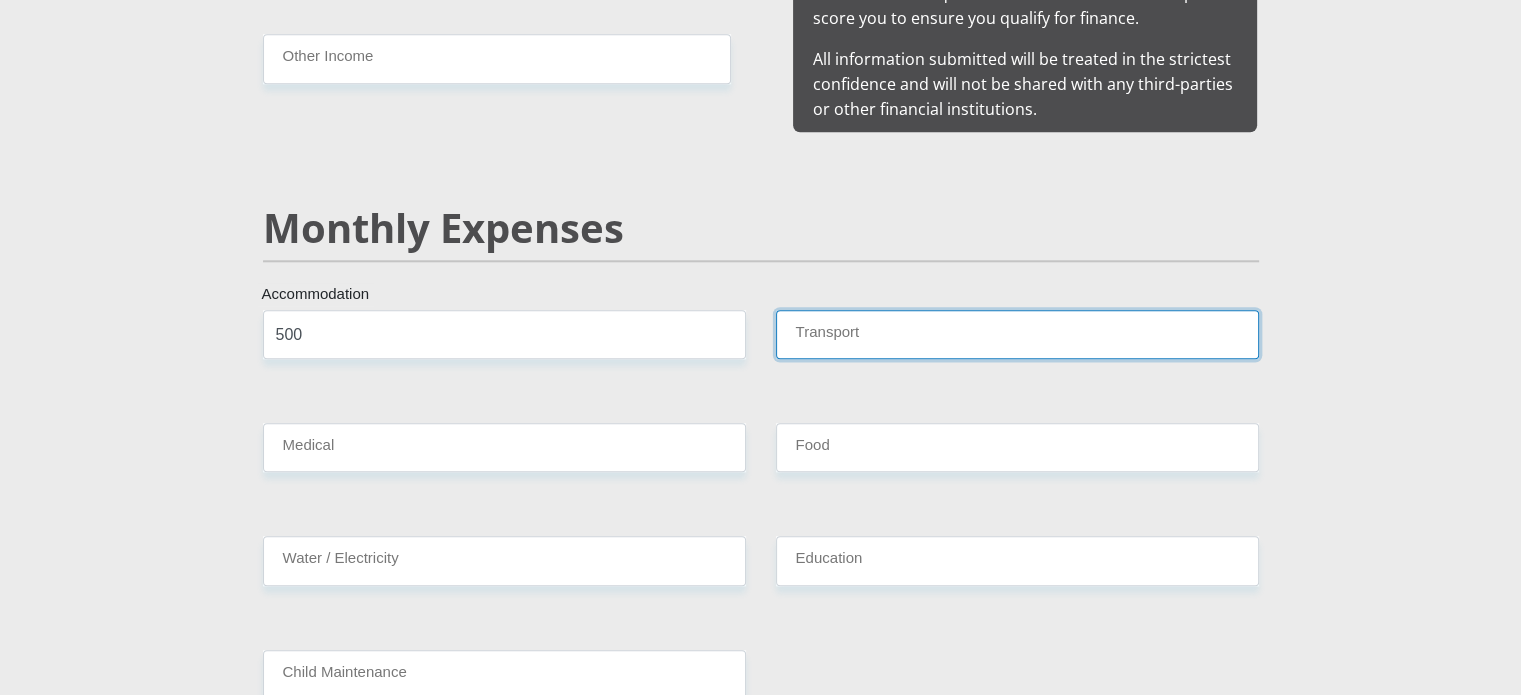 click on "Transport" at bounding box center (1017, 334) 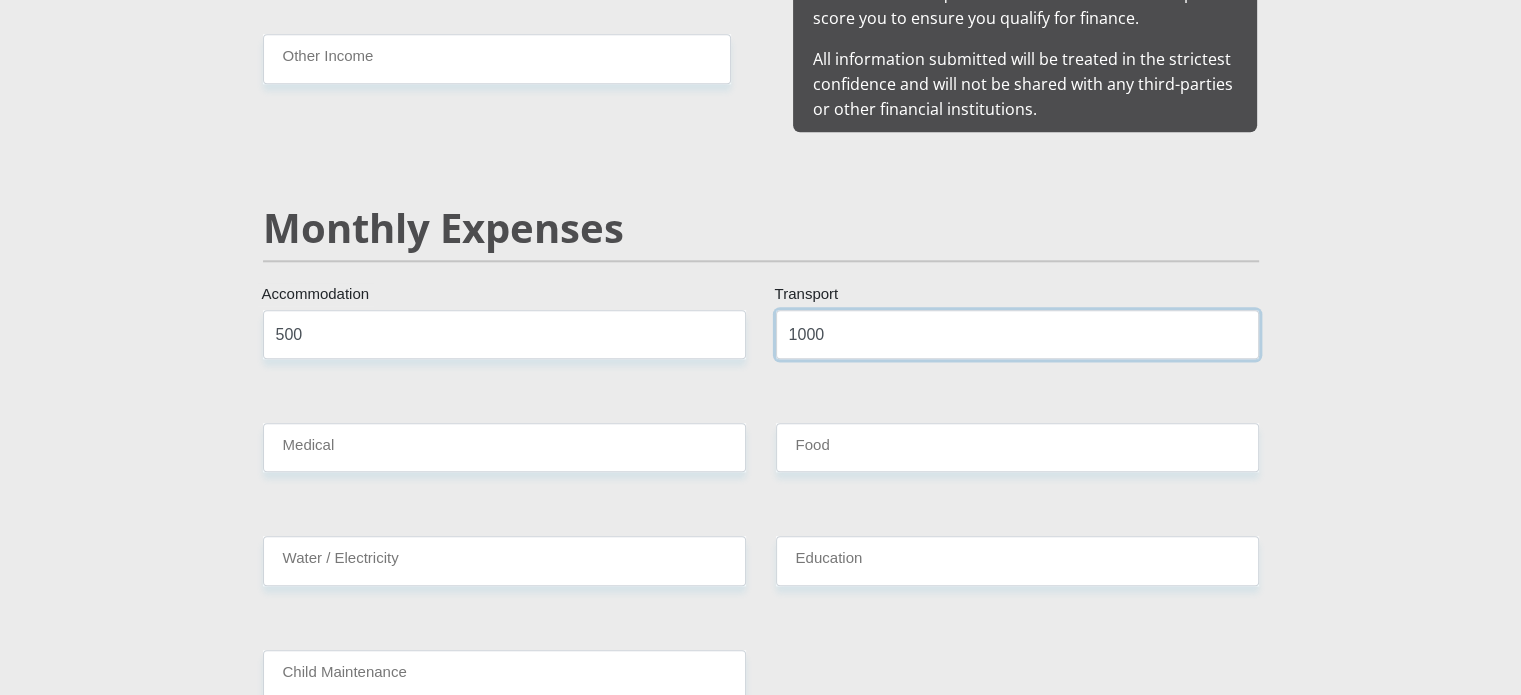 type on "1000" 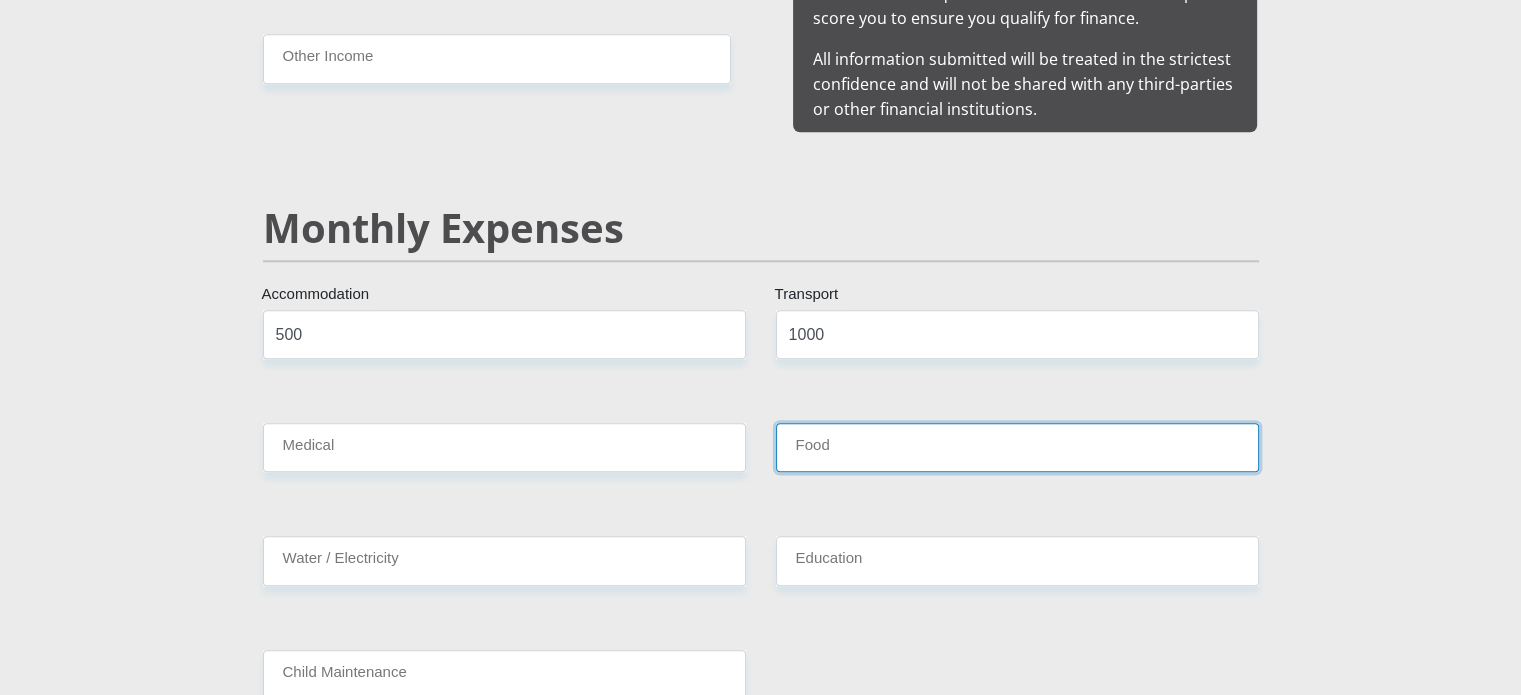 click on "Food" at bounding box center [1017, 447] 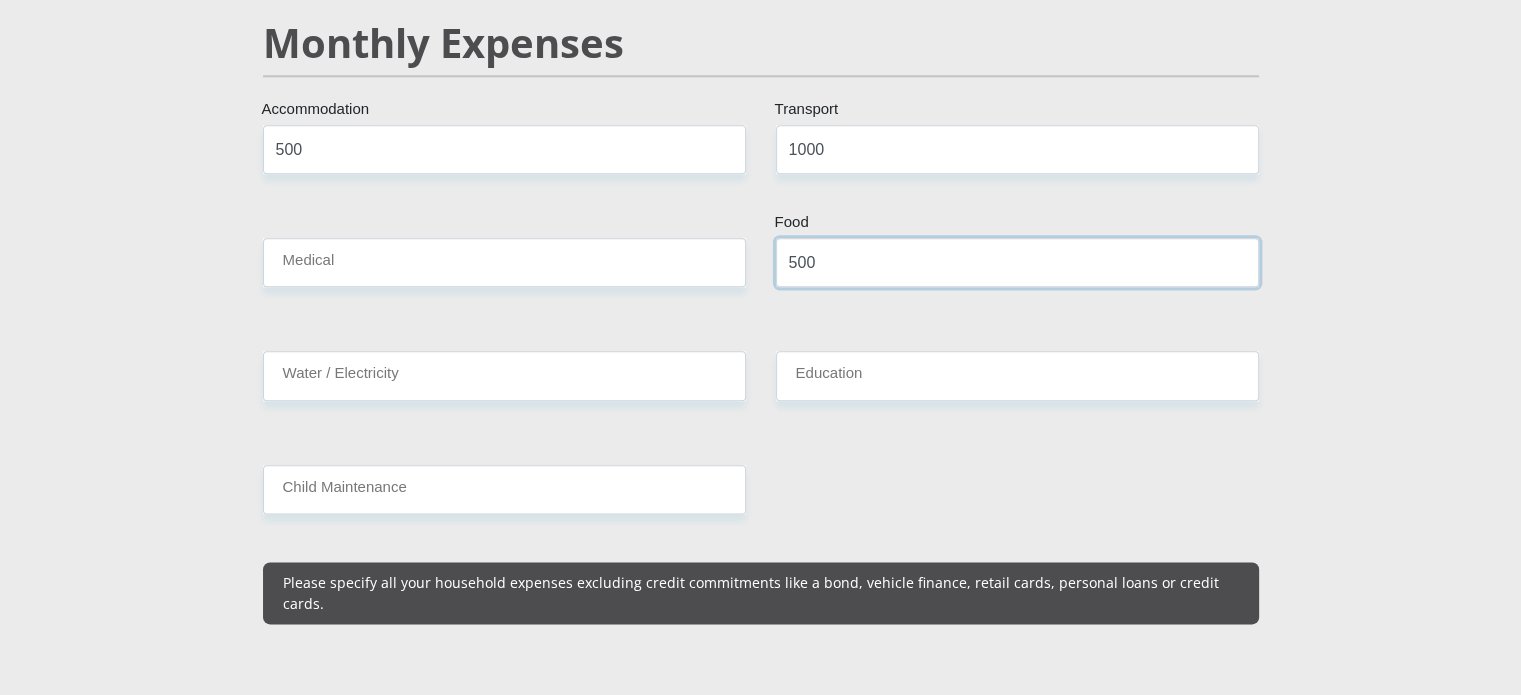 scroll, scrollTop: 2400, scrollLeft: 0, axis: vertical 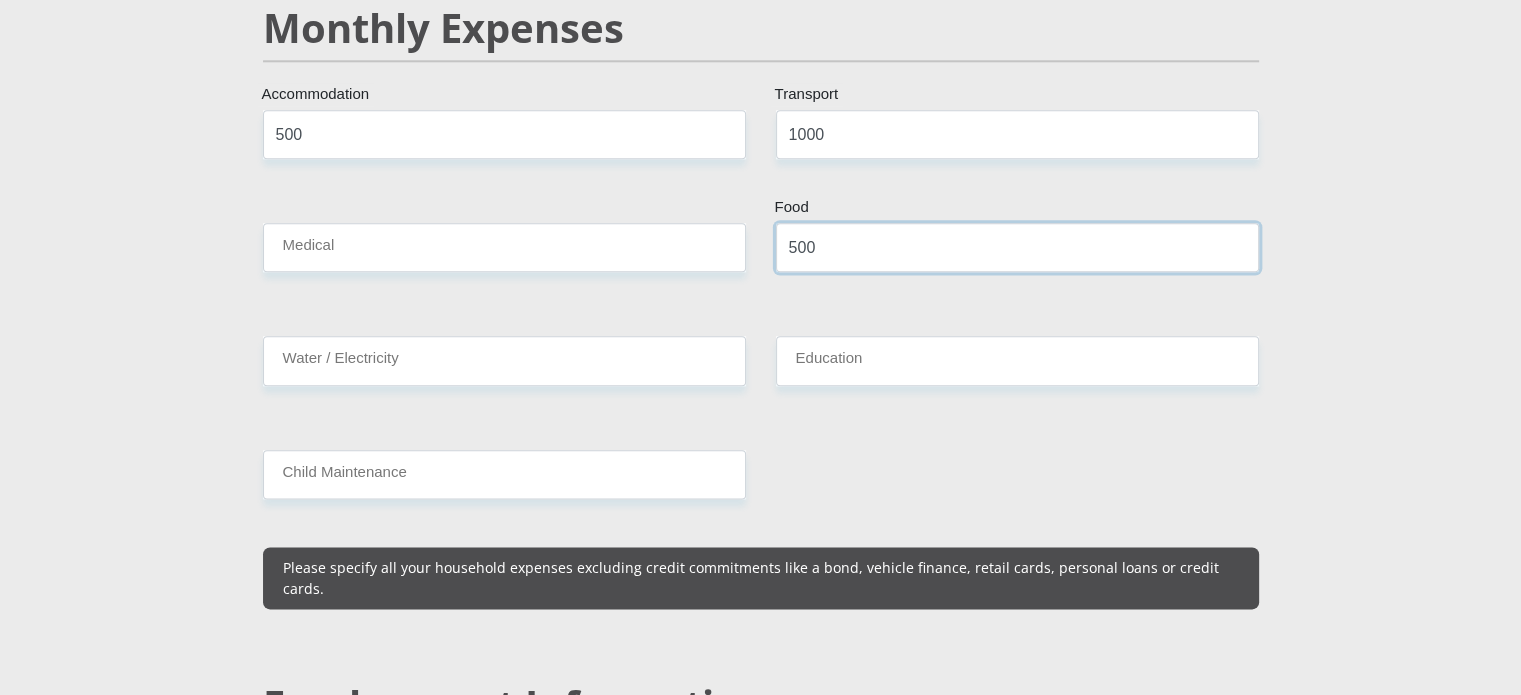 type on "500" 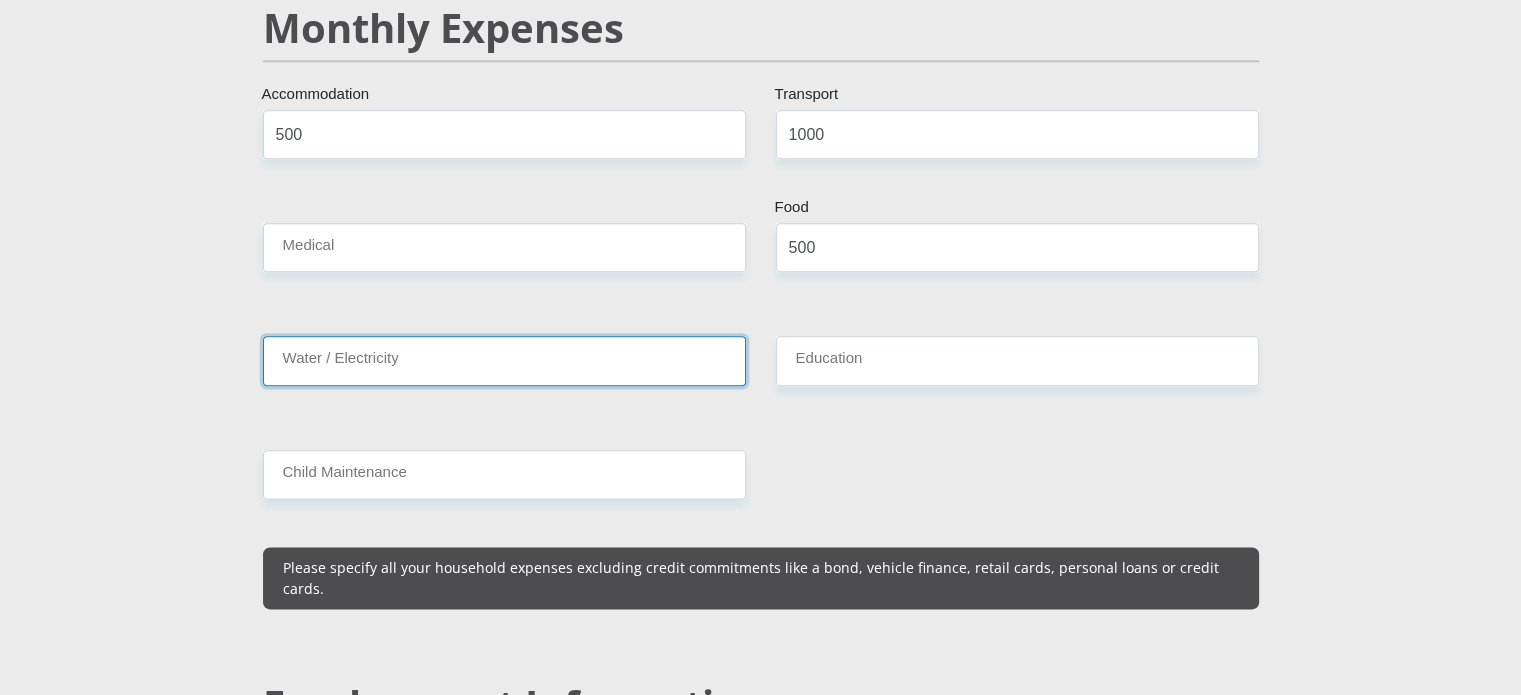 click on "Water / Electricity" at bounding box center [504, 360] 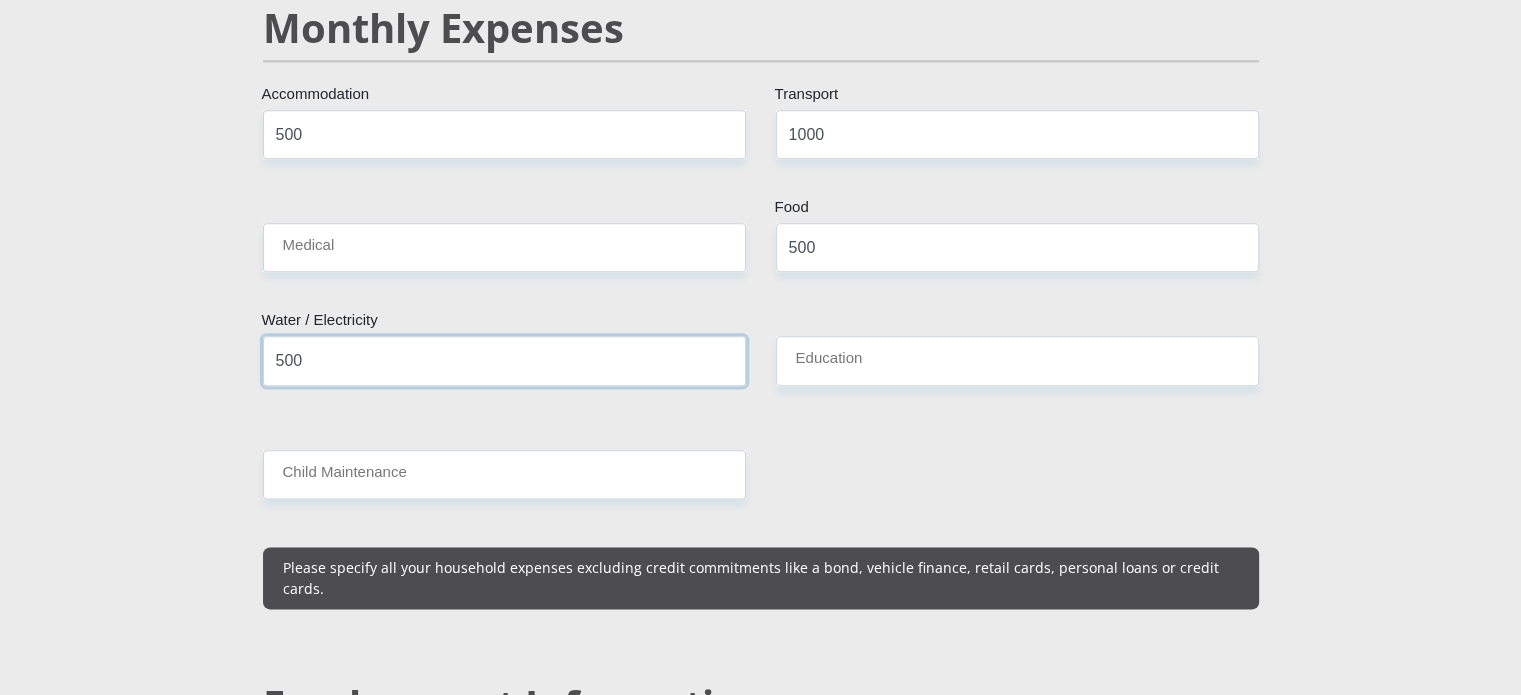 type on "500" 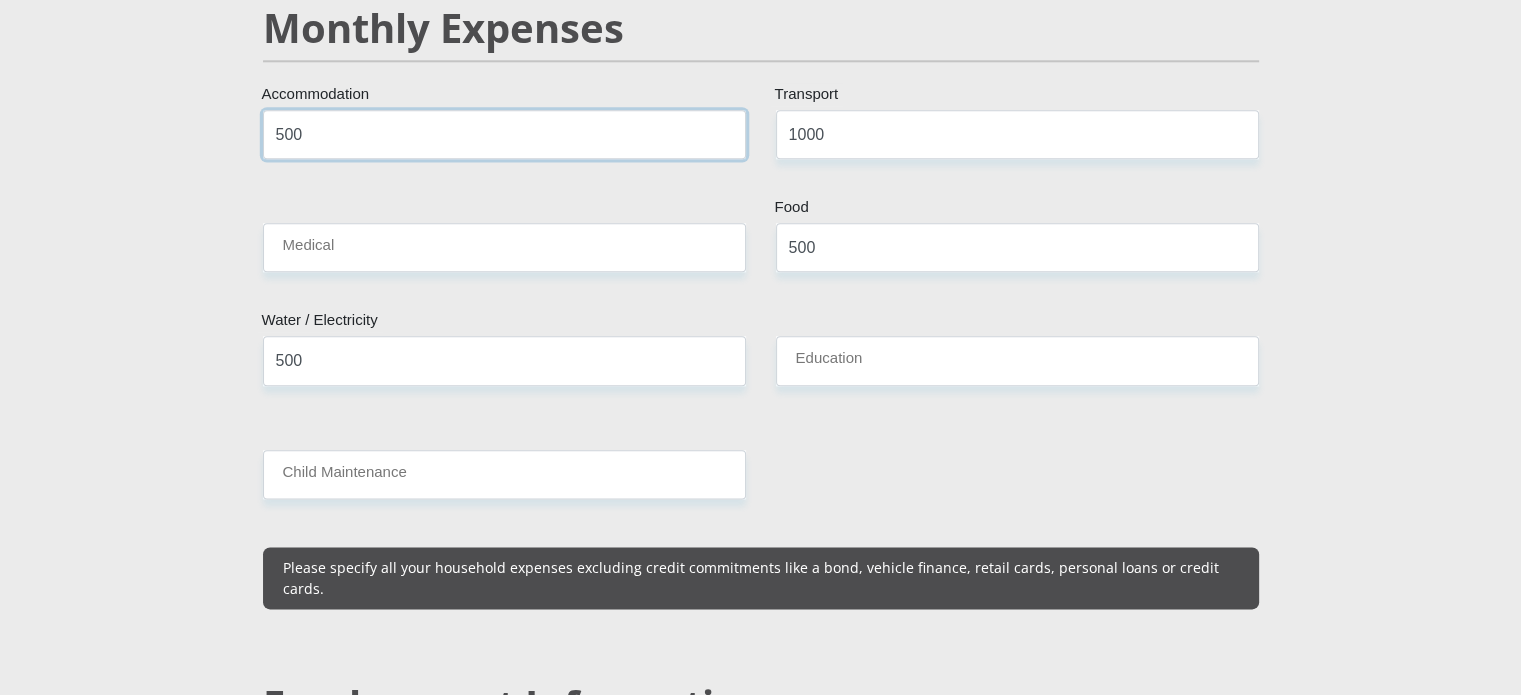 click on "500" at bounding box center (504, 134) 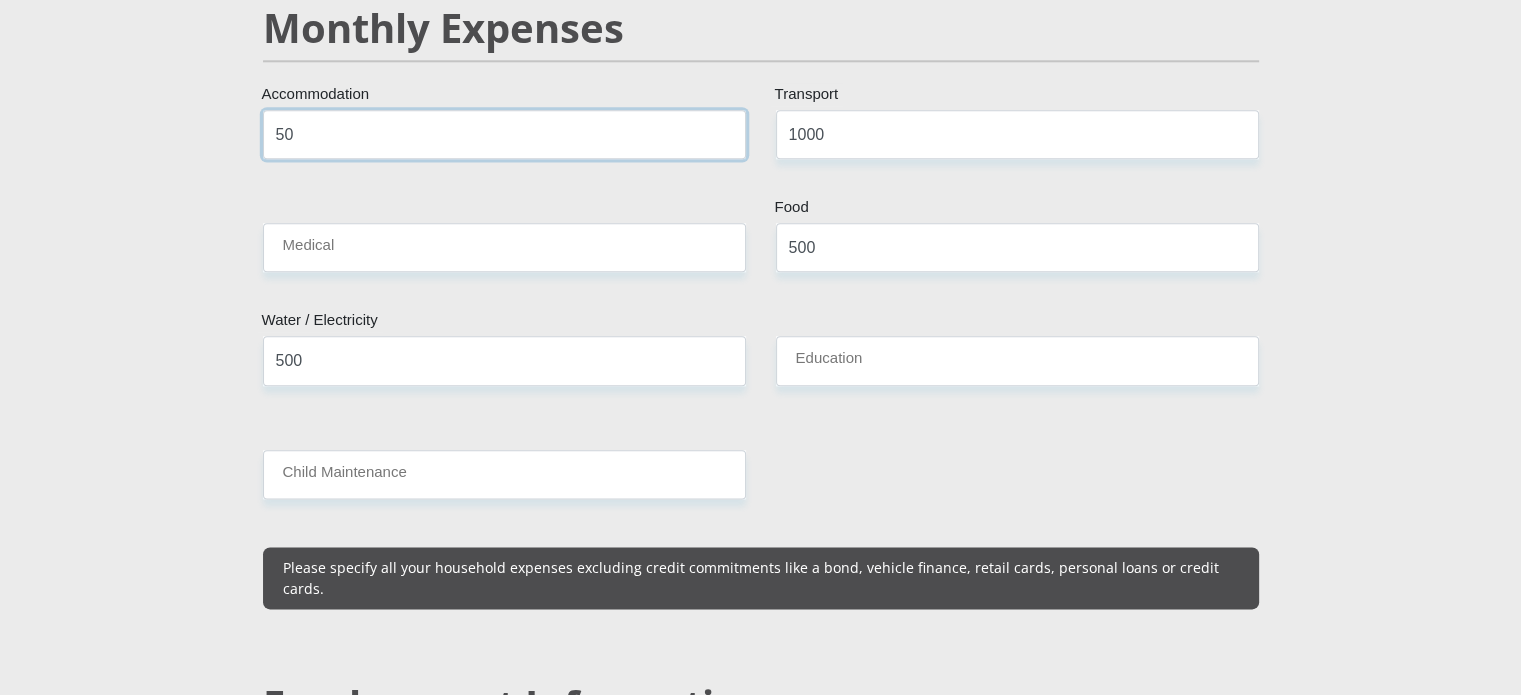 type on "5" 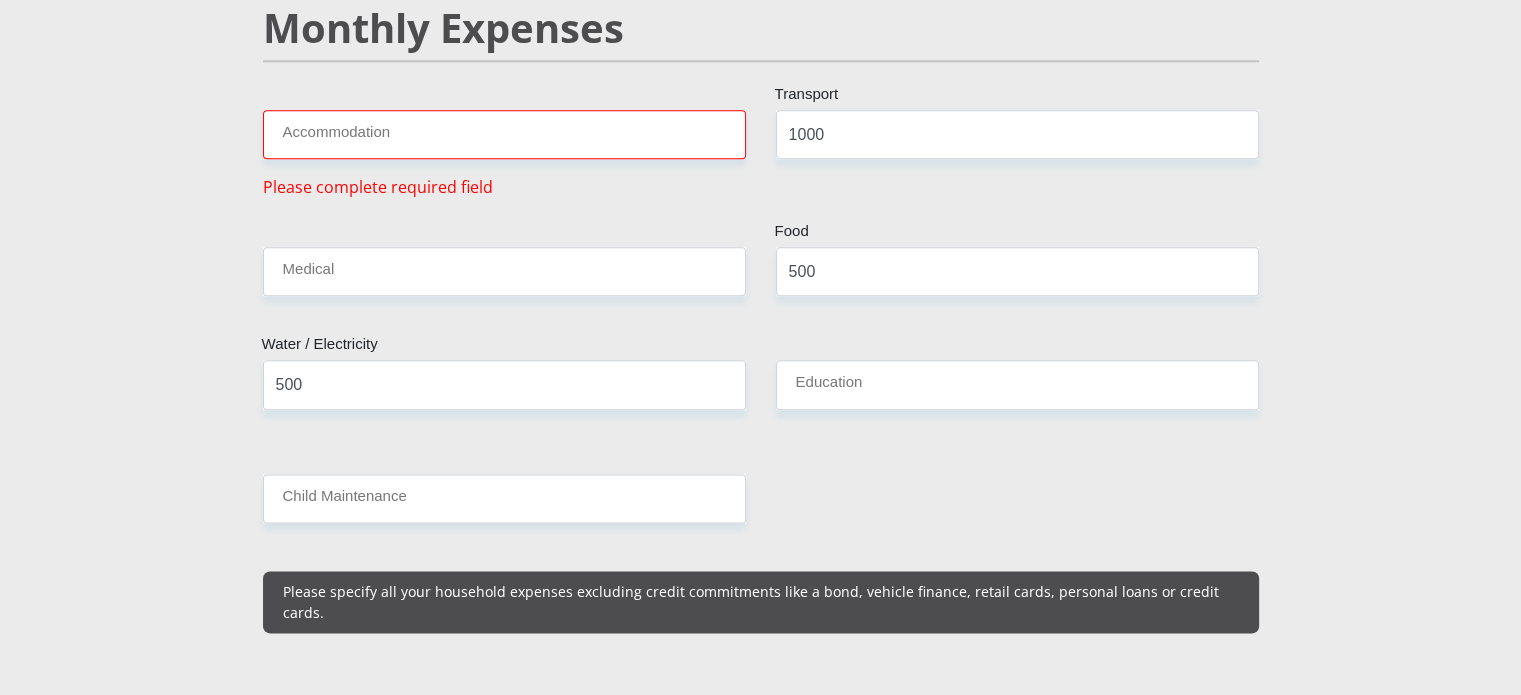 click on "Personal Details
Mr
Ms
Mrs
Dr
Other
Title
Onalenna
First Name
Nkoana
Surname
9312140238080
South African ID Number
Please input valid ID number
South Africa
Afghanistan
Aland Islands
Albania
Algeria
America Samoa
American Virgin Islands
Andorra
Angola
Anguilla  Antarctica" at bounding box center [761, 804] 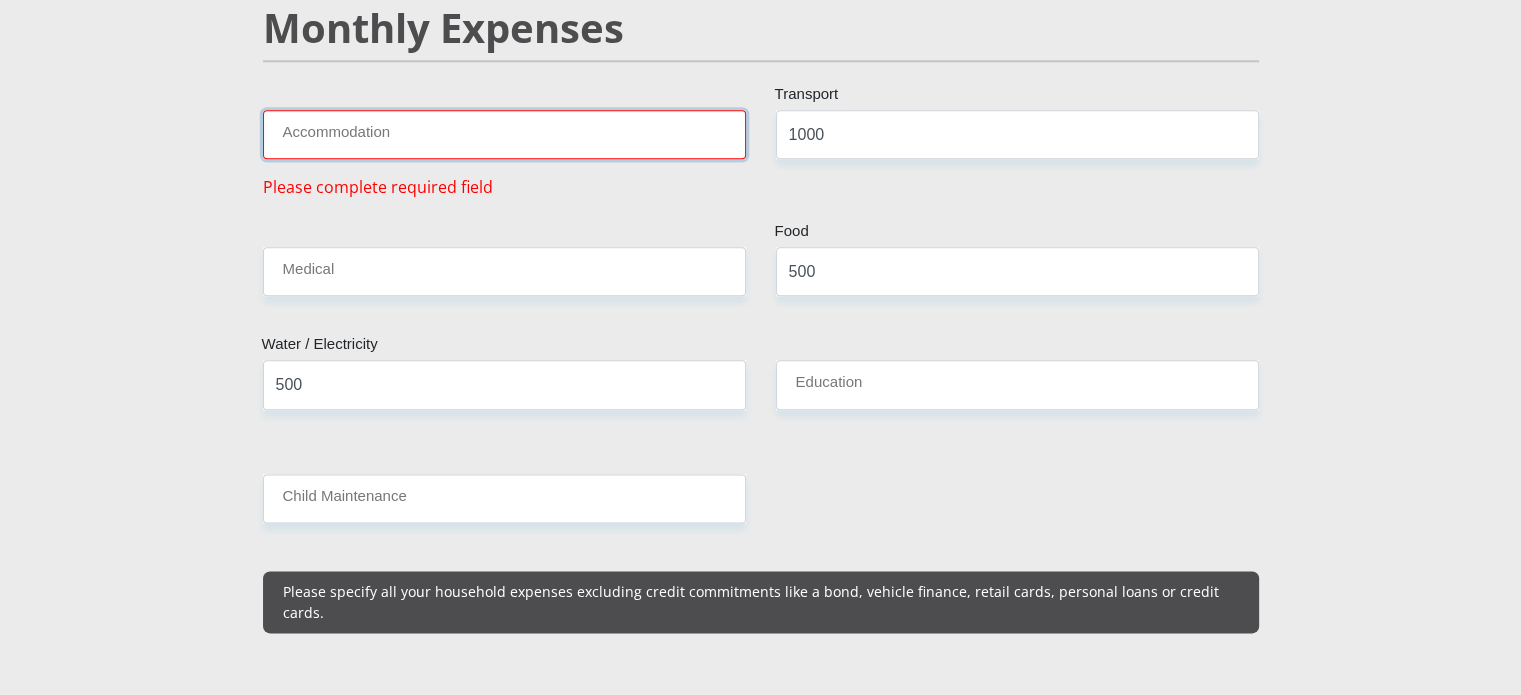 click on "Accommodation" at bounding box center [504, 134] 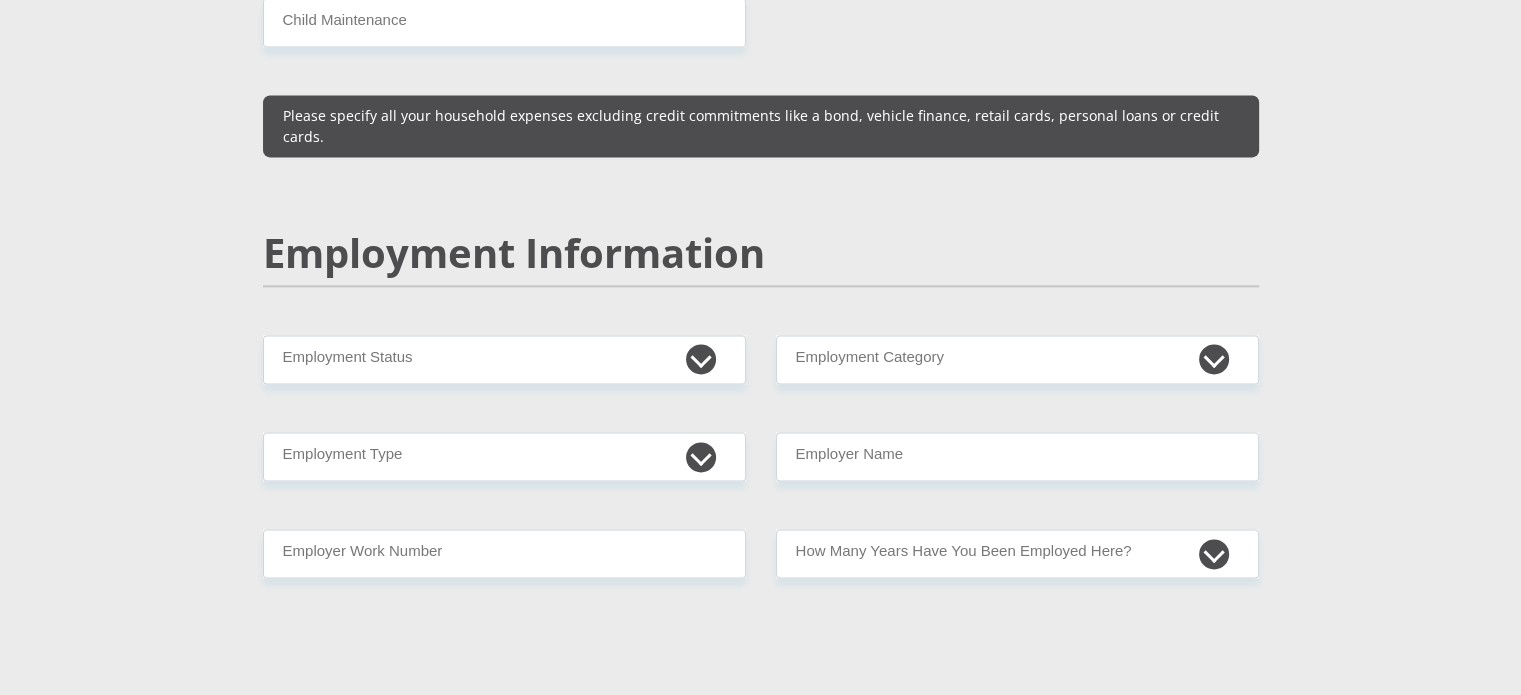 scroll, scrollTop: 2900, scrollLeft: 0, axis: vertical 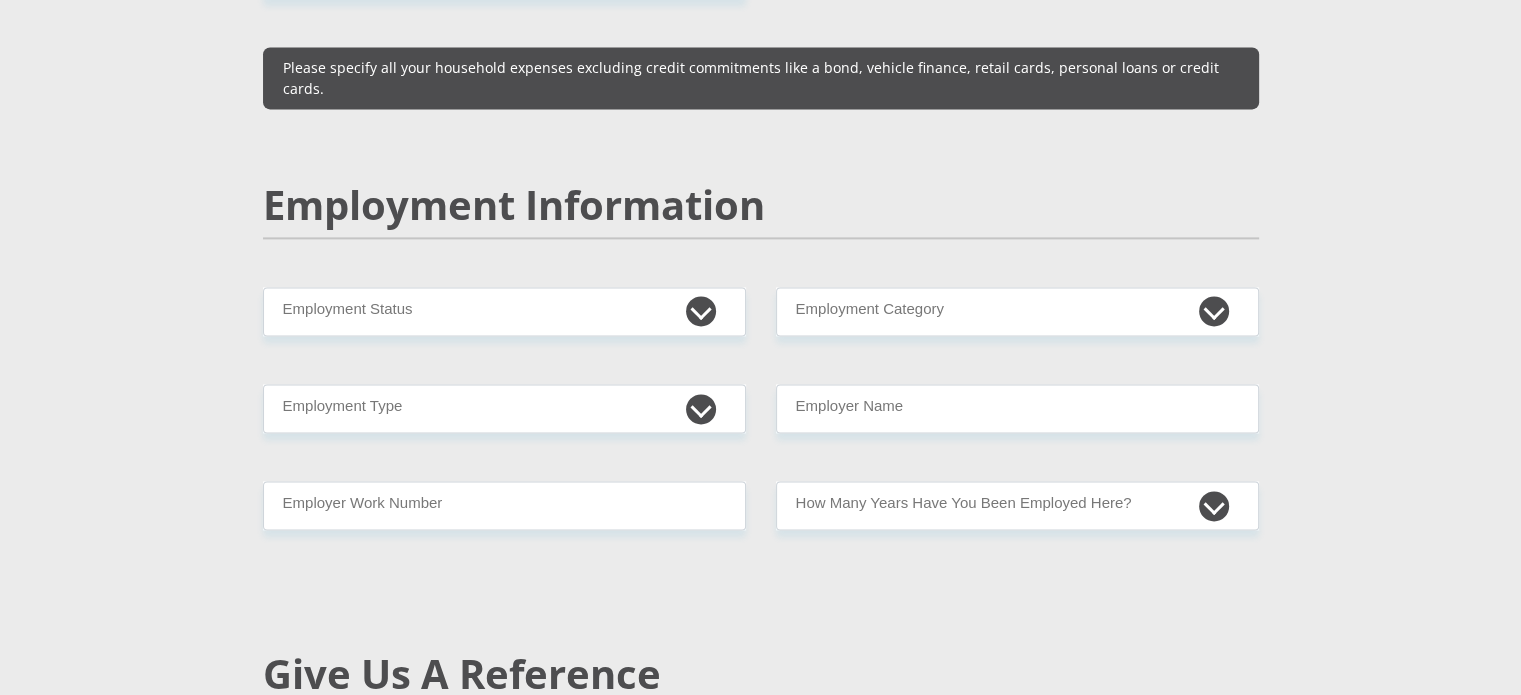 type on "0" 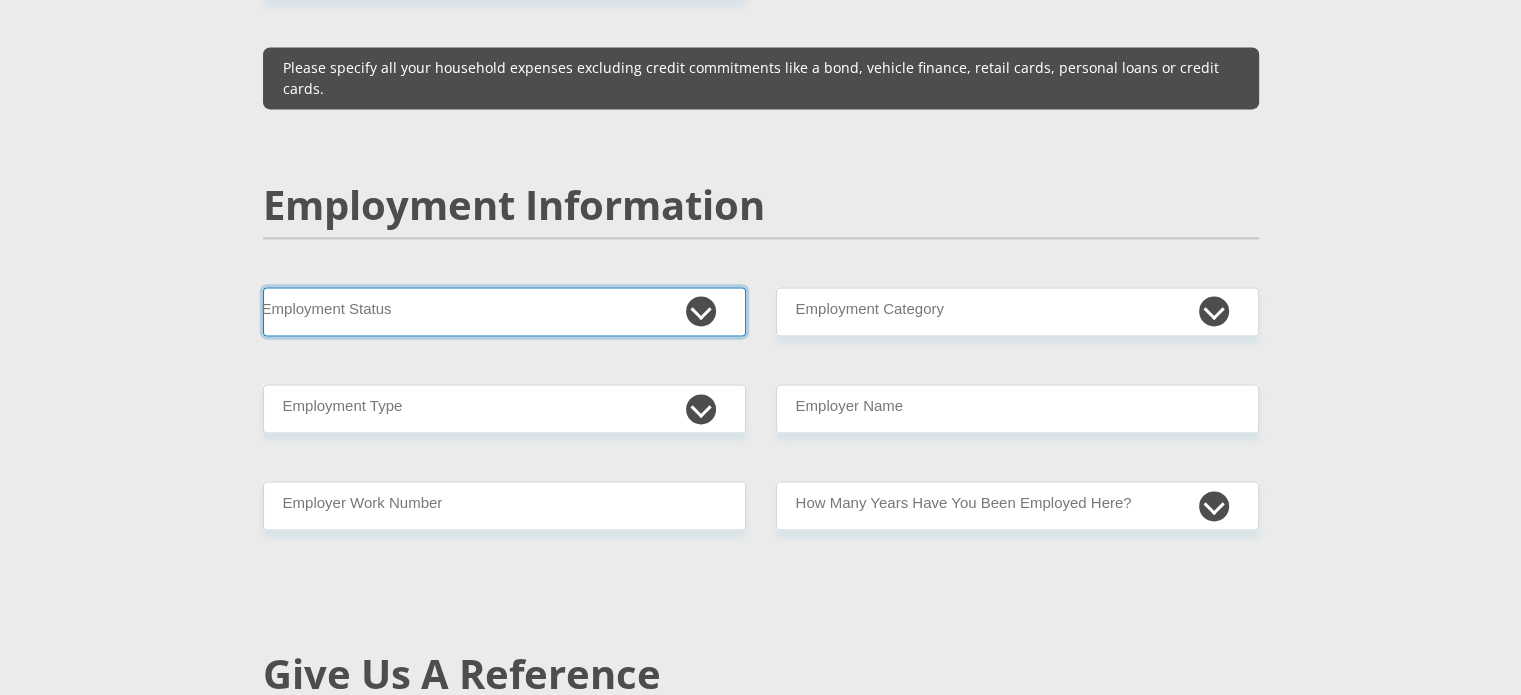 click on "Permanent/Full-time
Part-time/Casual
Contract Worker
Self-Employed
Housewife
Retired
Student
Medically Boarded
Disability
Unemployed" at bounding box center [504, 311] 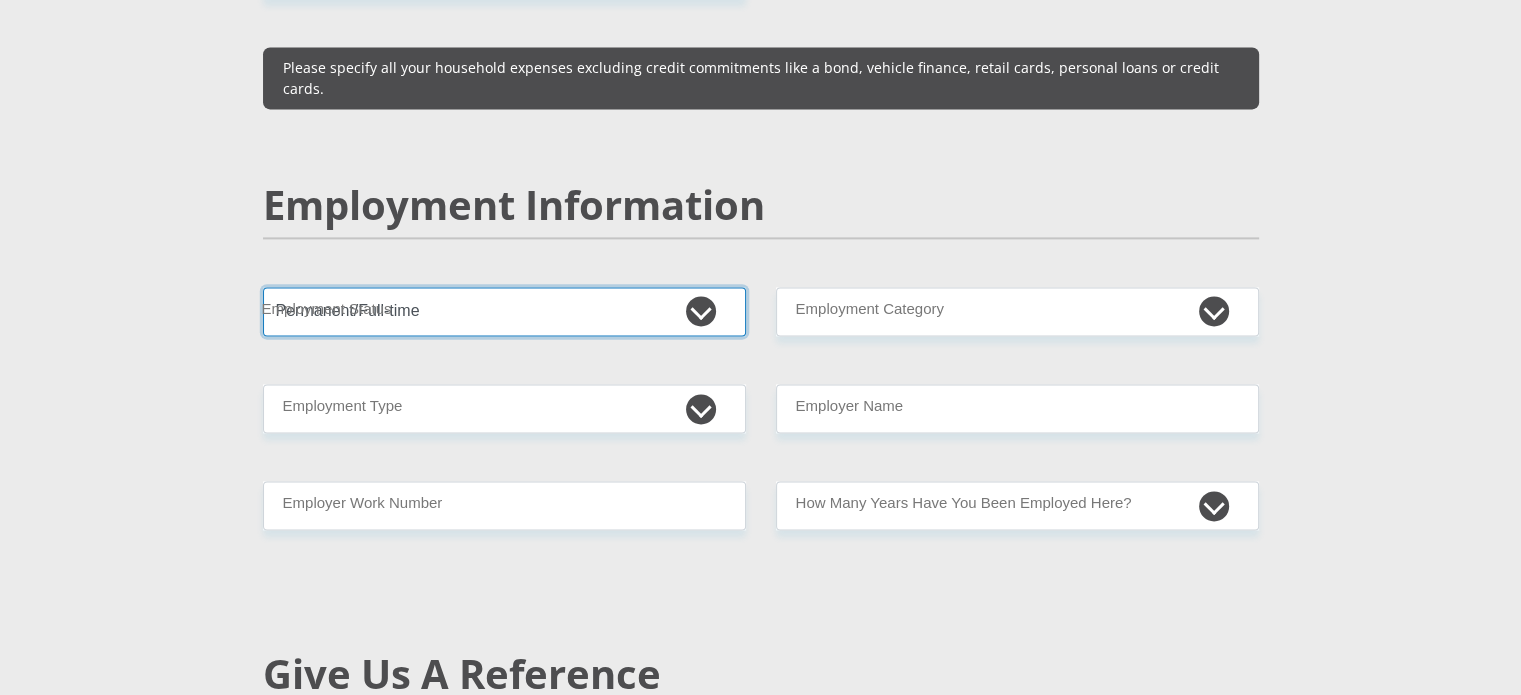 click on "Permanent/Full-time
Part-time/Casual
Contract Worker
Self-Employed
Housewife
Retired
Student
Medically Boarded
Disability
Unemployed" at bounding box center (504, 311) 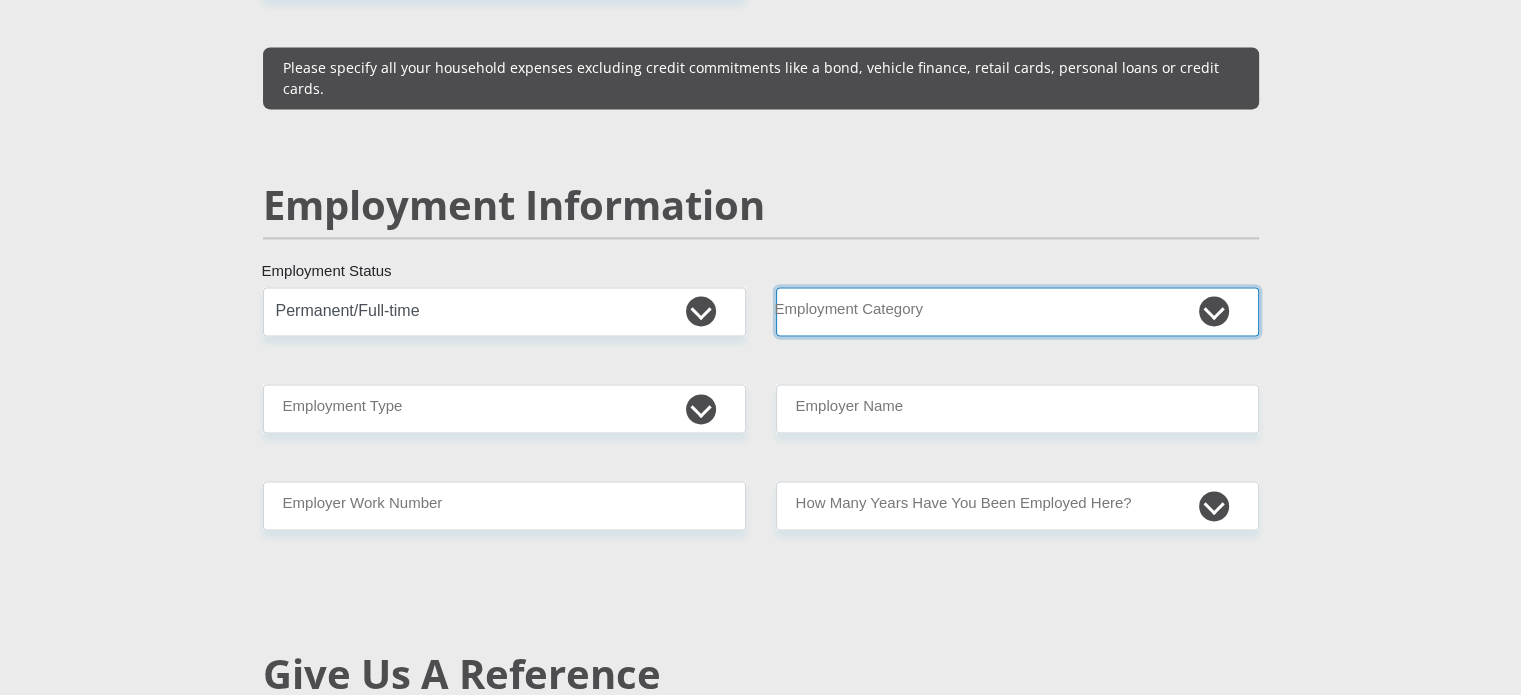 click on "AGRICULTURE
ALCOHOL & TOBACCO
CONSTRUCTION MATERIALS
METALLURGY
EQUIPMENT FOR RENEWABLE ENERGY
SPECIALIZED CONTRACTORS
CAR
GAMING (INCL. INTERNET
OTHER WHOLESALE
UNLICENSED PHARMACEUTICALS
CURRENCY EXCHANGE HOUSES
OTHER FINANCIAL INSTITUTIONS & INSURANCE
REAL ESTATE AGENTS
OIL & GAS
OTHER MATERIALS (E.G. IRON ORE)
PRECIOUS STONES & PRECIOUS METALS
POLITICAL ORGANIZATIONS
RELIGIOUS ORGANIZATIONS(NOT SECTS)
ACTI. HAVING BUSINESS DEAL WITH PUBLIC ADMINISTRATION
LAUNDROMATS" at bounding box center [1017, 311] 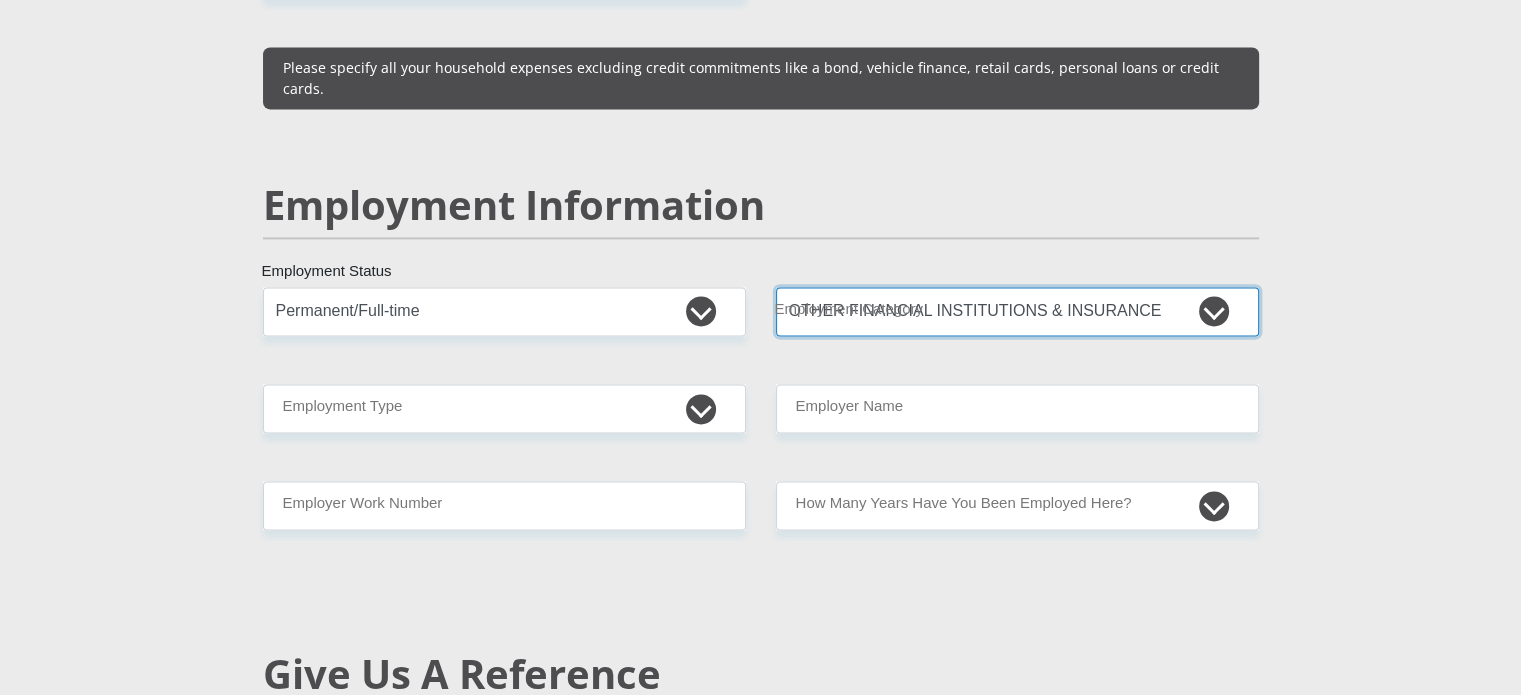 click on "AGRICULTURE
ALCOHOL & TOBACCO
CONSTRUCTION MATERIALS
METALLURGY
EQUIPMENT FOR RENEWABLE ENERGY
SPECIALIZED CONTRACTORS
CAR
GAMING (INCL. INTERNET
OTHER WHOLESALE
UNLICENSED PHARMACEUTICALS
CURRENCY EXCHANGE HOUSES
OTHER FINANCIAL INSTITUTIONS & INSURANCE
REAL ESTATE AGENTS
OIL & GAS
OTHER MATERIALS (E.G. IRON ORE)
PRECIOUS STONES & PRECIOUS METALS
POLITICAL ORGANIZATIONS
RELIGIOUS ORGANIZATIONS(NOT SECTS)
ACTI. HAVING BUSINESS DEAL WITH PUBLIC ADMINISTRATION
LAUNDROMATS" at bounding box center [1017, 311] 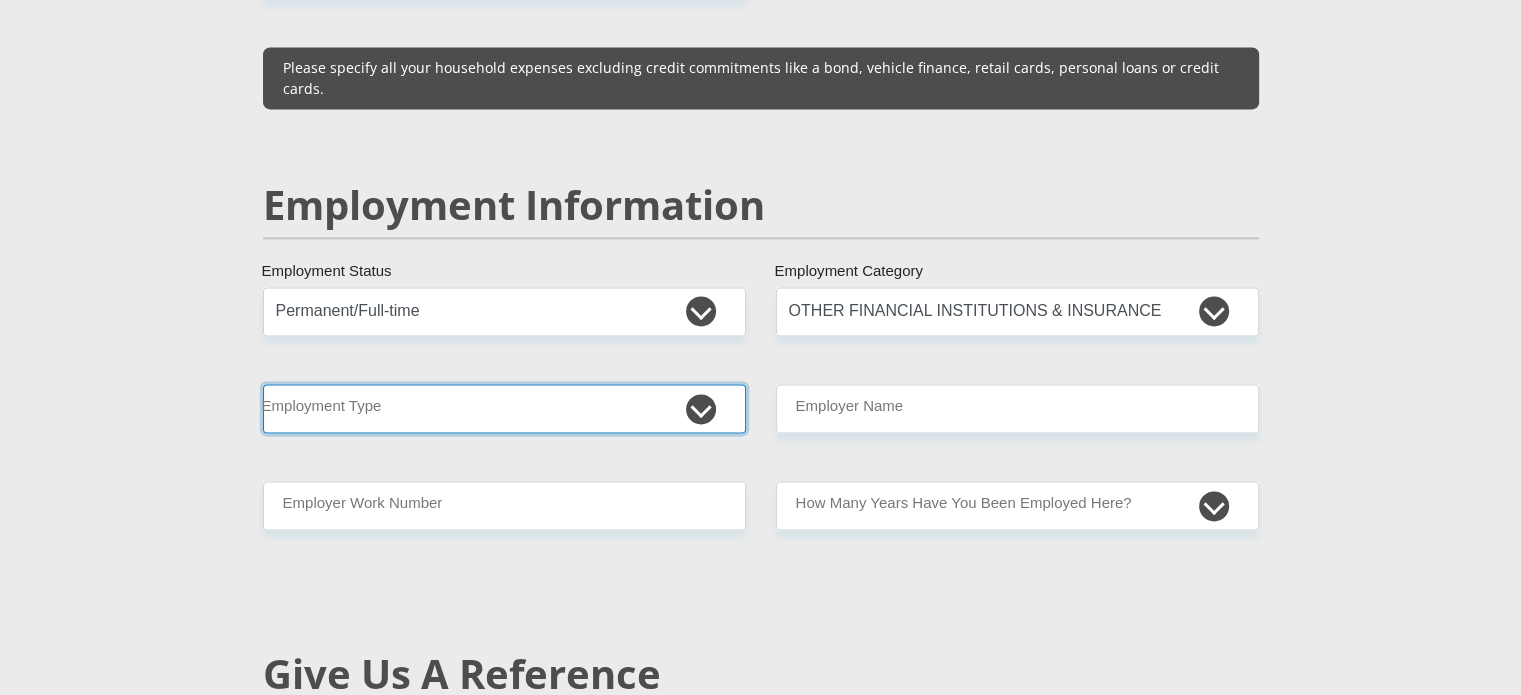 click on "College/Lecturer
Craft Seller
Creative
Driver
Executive
Farmer
Forces - Non Commissioned
Forces - Officer
Hawker
Housewife
Labourer
Licenced Professional
Manager
Miner
Non Licenced Professional
Office Staff/Clerk
Outside Worker
Pensioner
Permanent Teacher
Production/Manufacturing
Sales
Self-Employed
Semi-Professional Worker
Service Industry  Social Worker  Student" at bounding box center [504, 408] 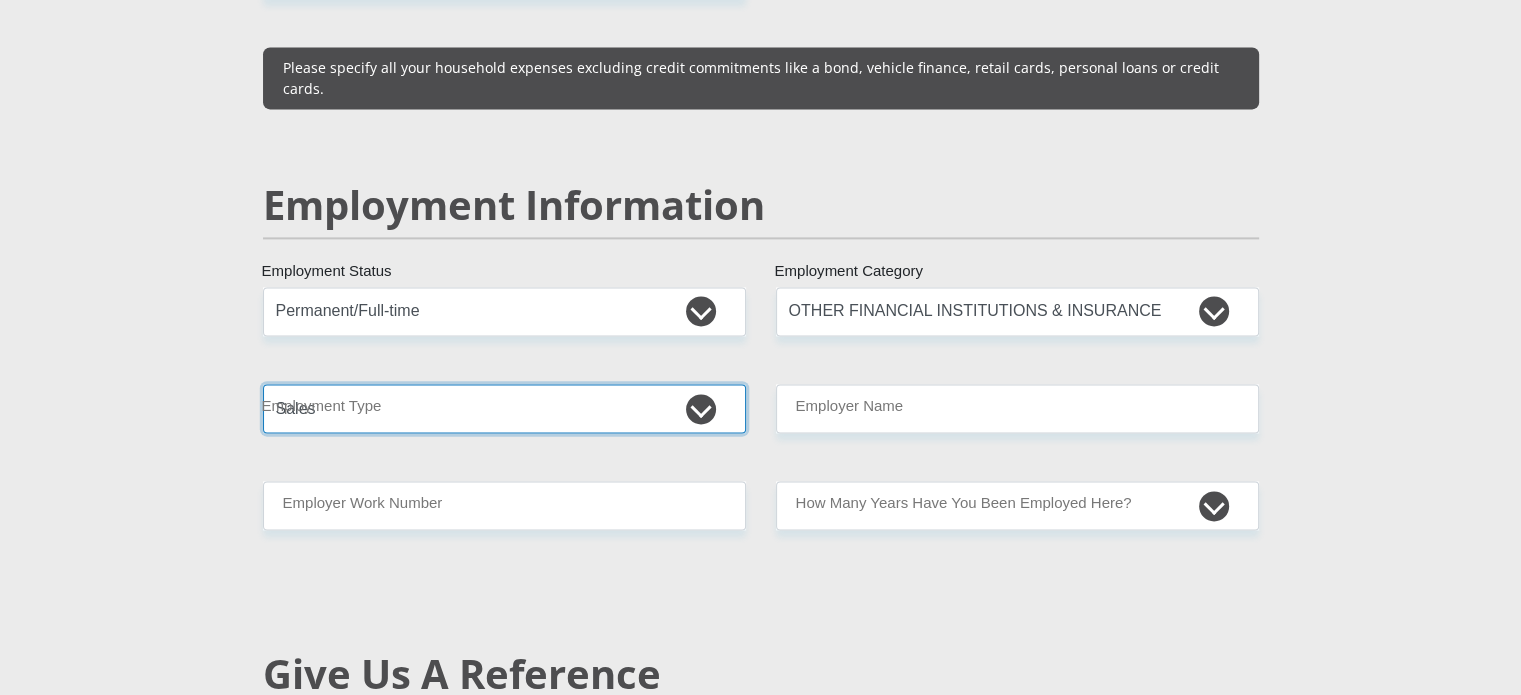 click on "College/Lecturer
Craft Seller
Creative
Driver
Executive
Farmer
Forces - Non Commissioned
Forces - Officer
Hawker
Housewife
Labourer
Licenced Professional
Manager
Miner
Non Licenced Professional
Office Staff/Clerk
Outside Worker
Pensioner
Permanent Teacher
Production/Manufacturing
Sales
Self-Employed
Semi-Professional Worker
Service Industry  Social Worker  Student" at bounding box center [504, 408] 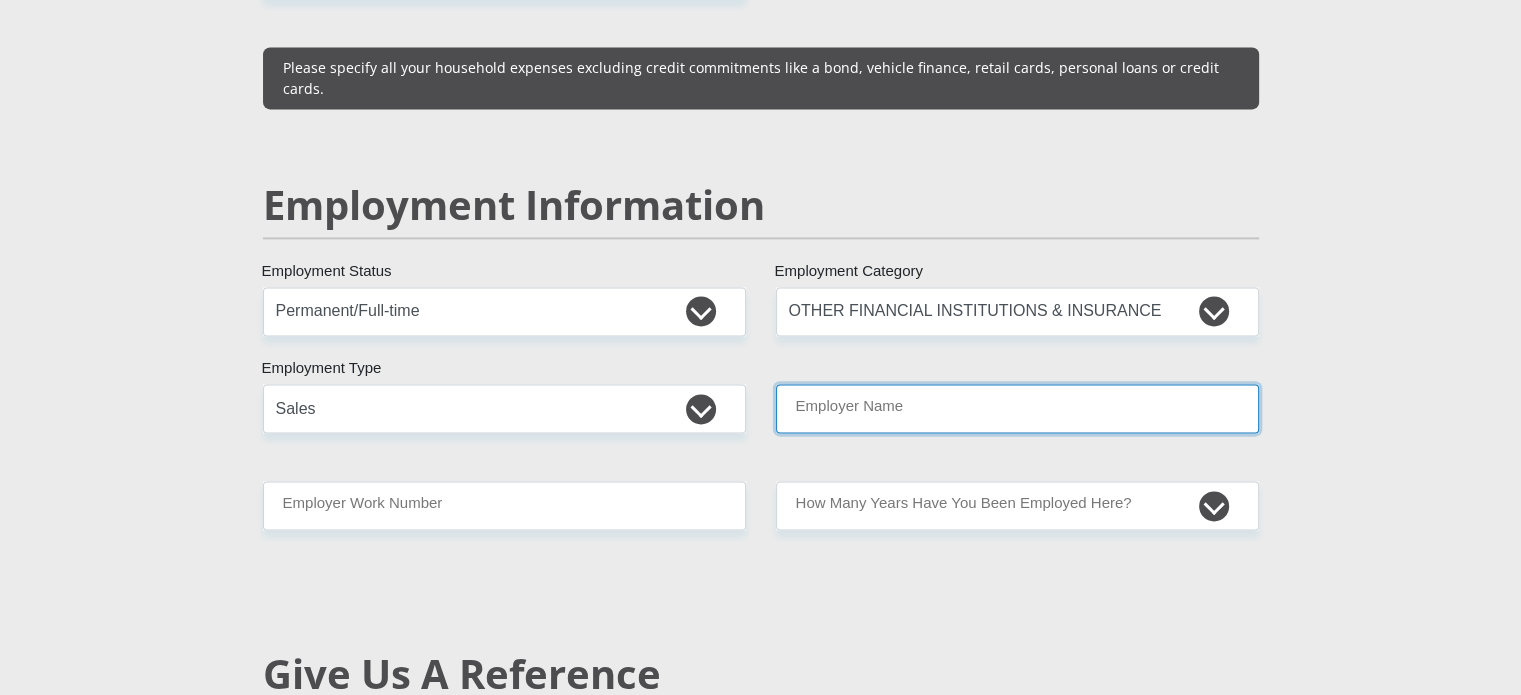 click on "Employer Name" at bounding box center (1017, 408) 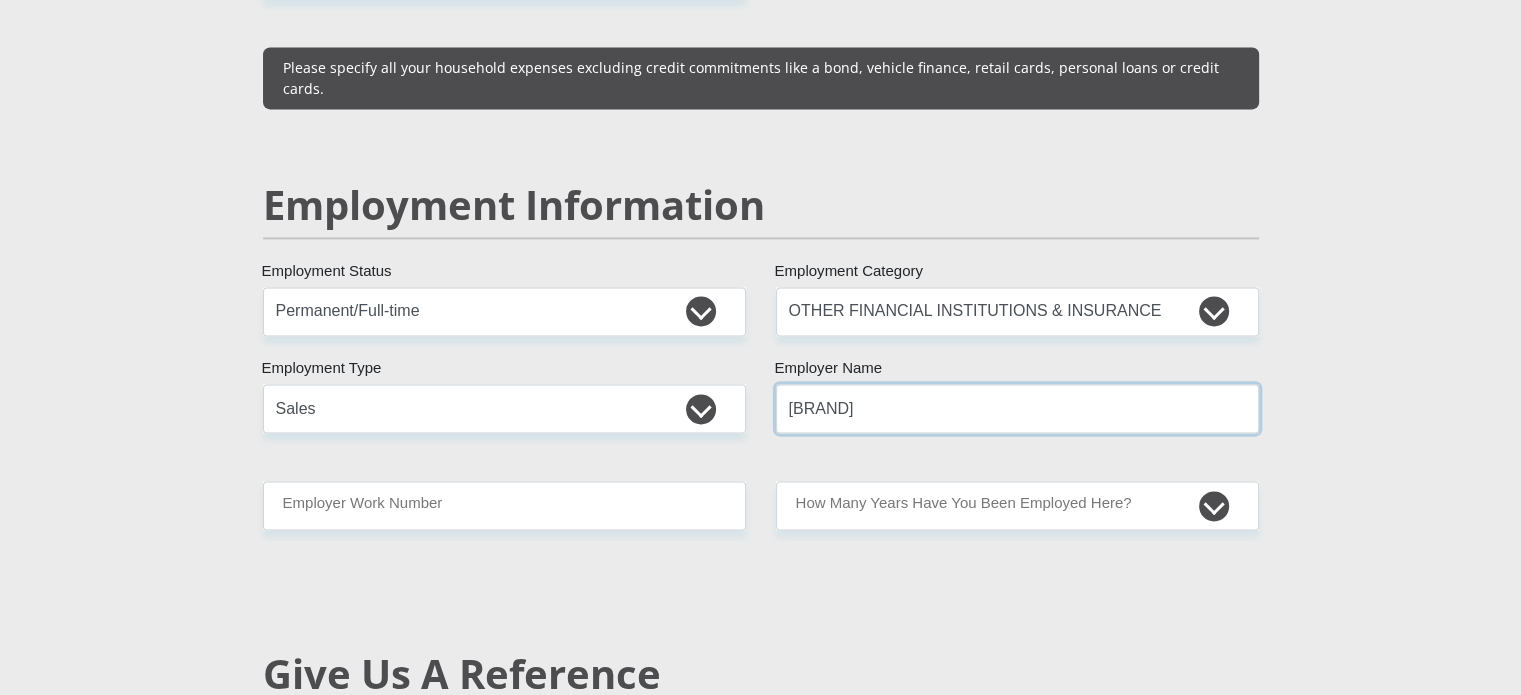 type on "[NAME]" 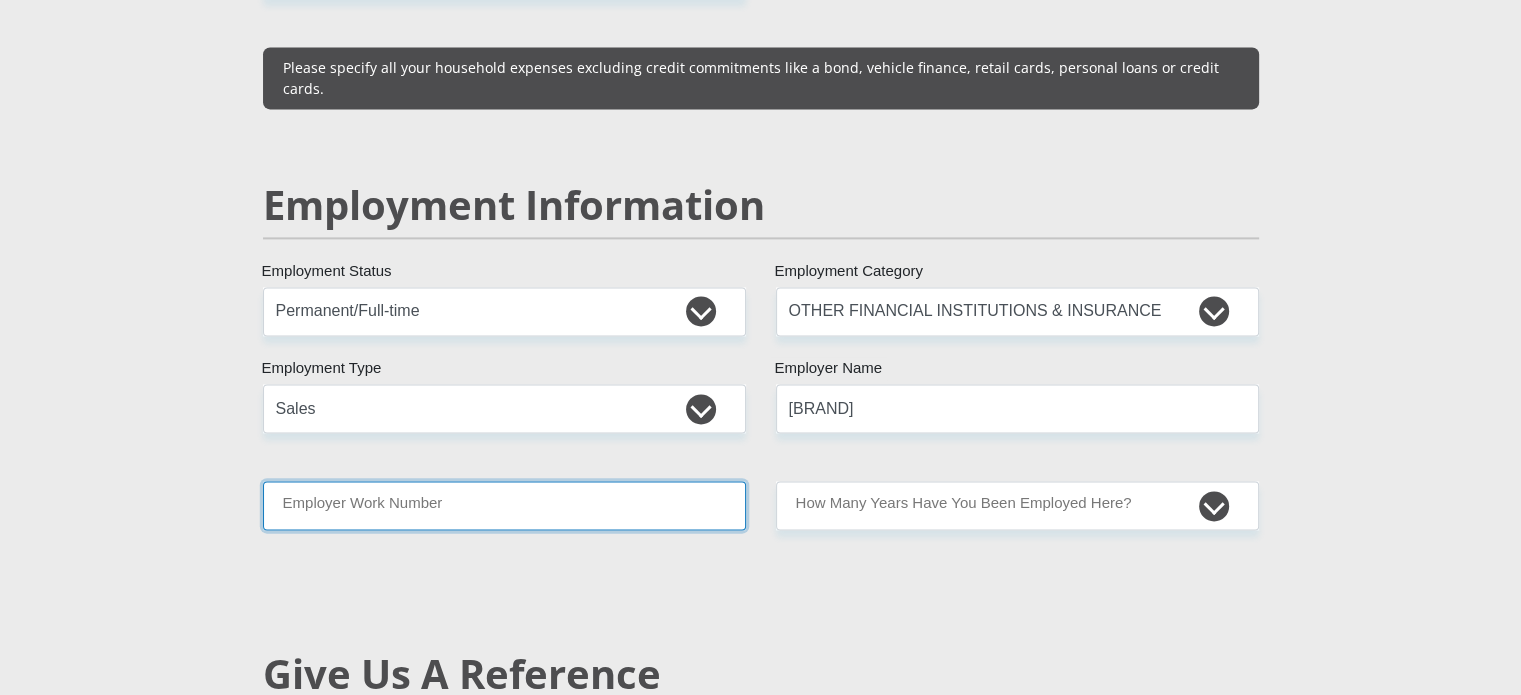 click on "Employer Work Number" at bounding box center [504, 505] 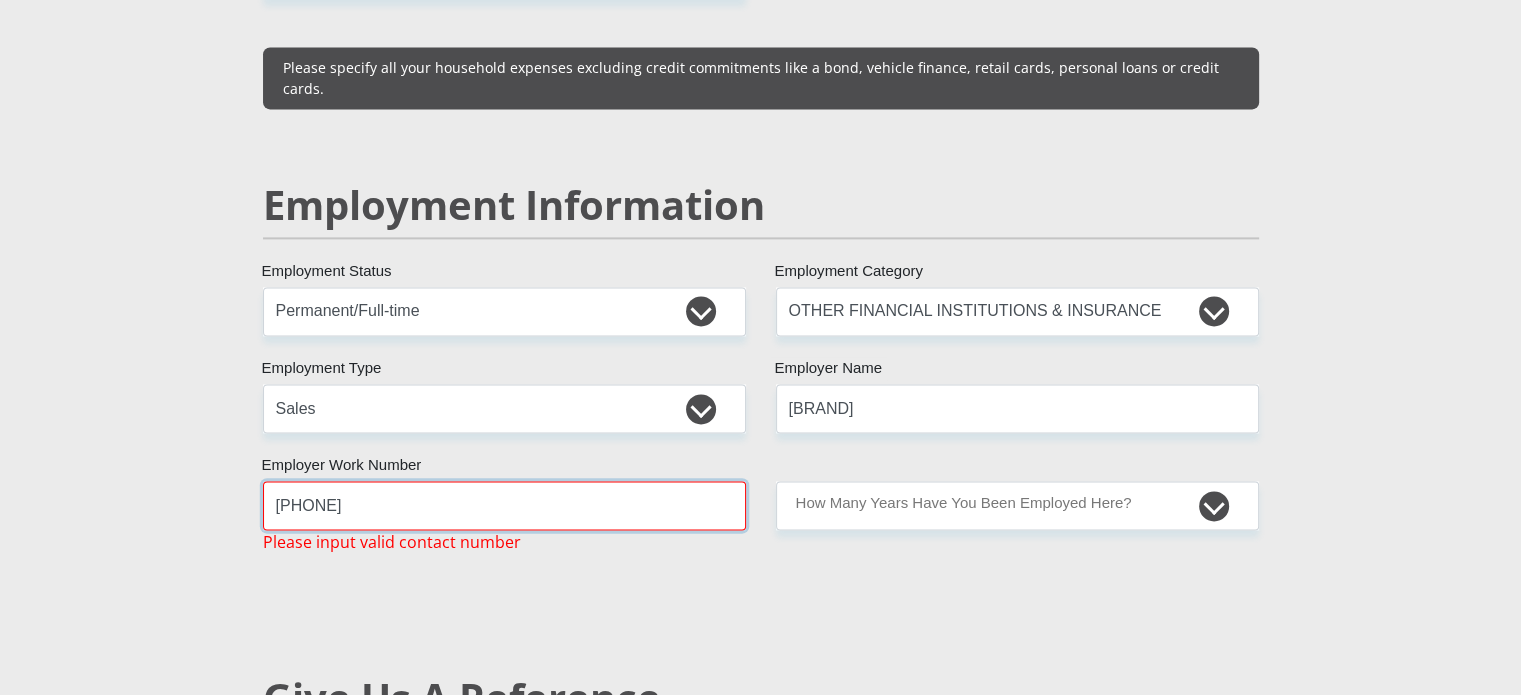click on "05247039" at bounding box center (504, 505) 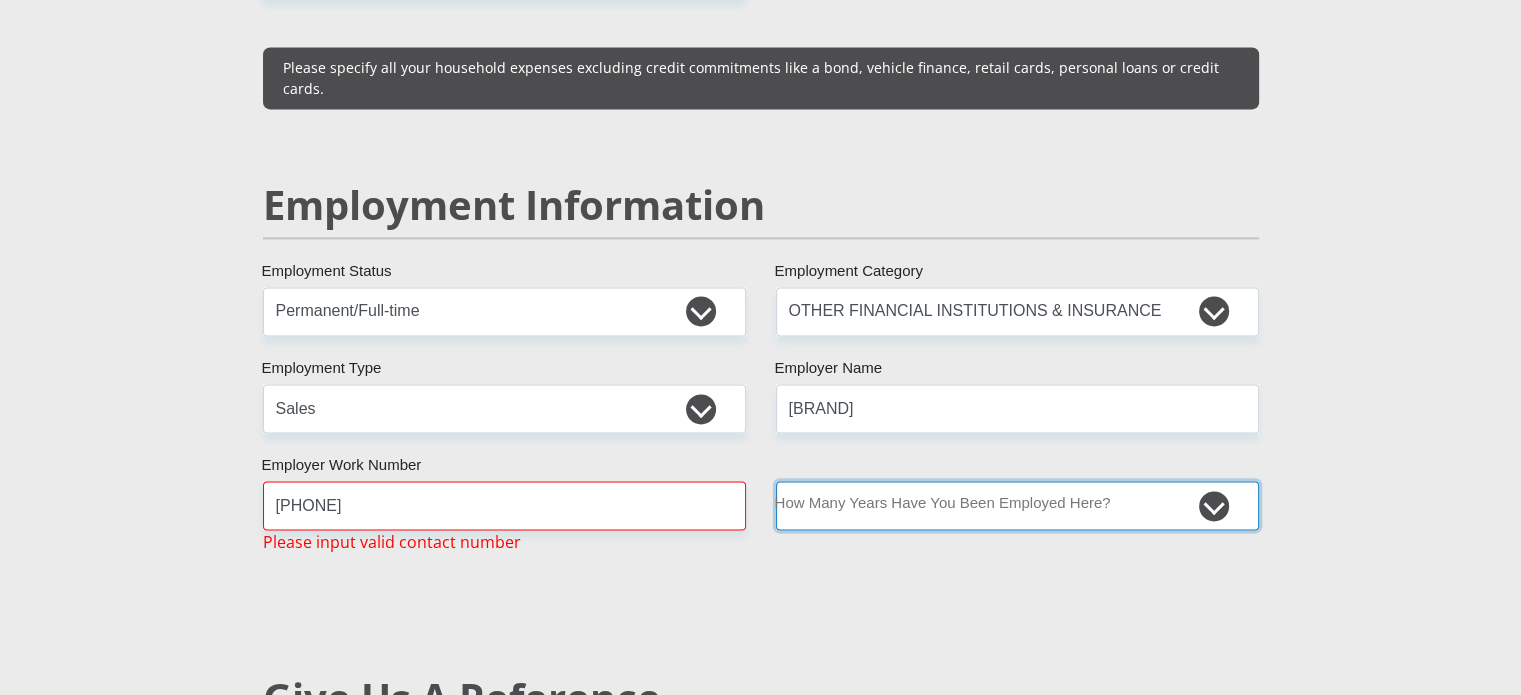 click on "less than 1 year
1-3 years
3-5 years
5+ years" at bounding box center (1017, 505) 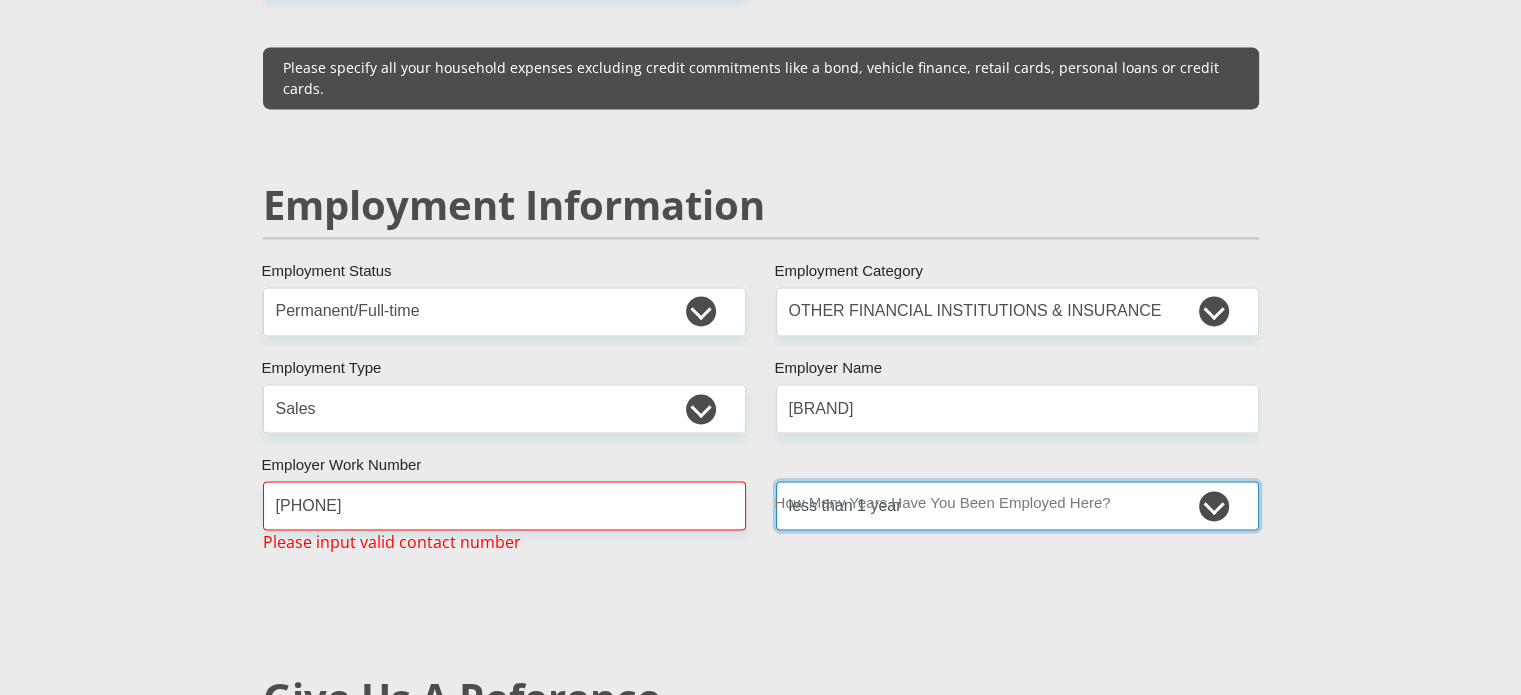 click on "less than 1 year
1-3 years
3-5 years
5+ years" at bounding box center [1017, 505] 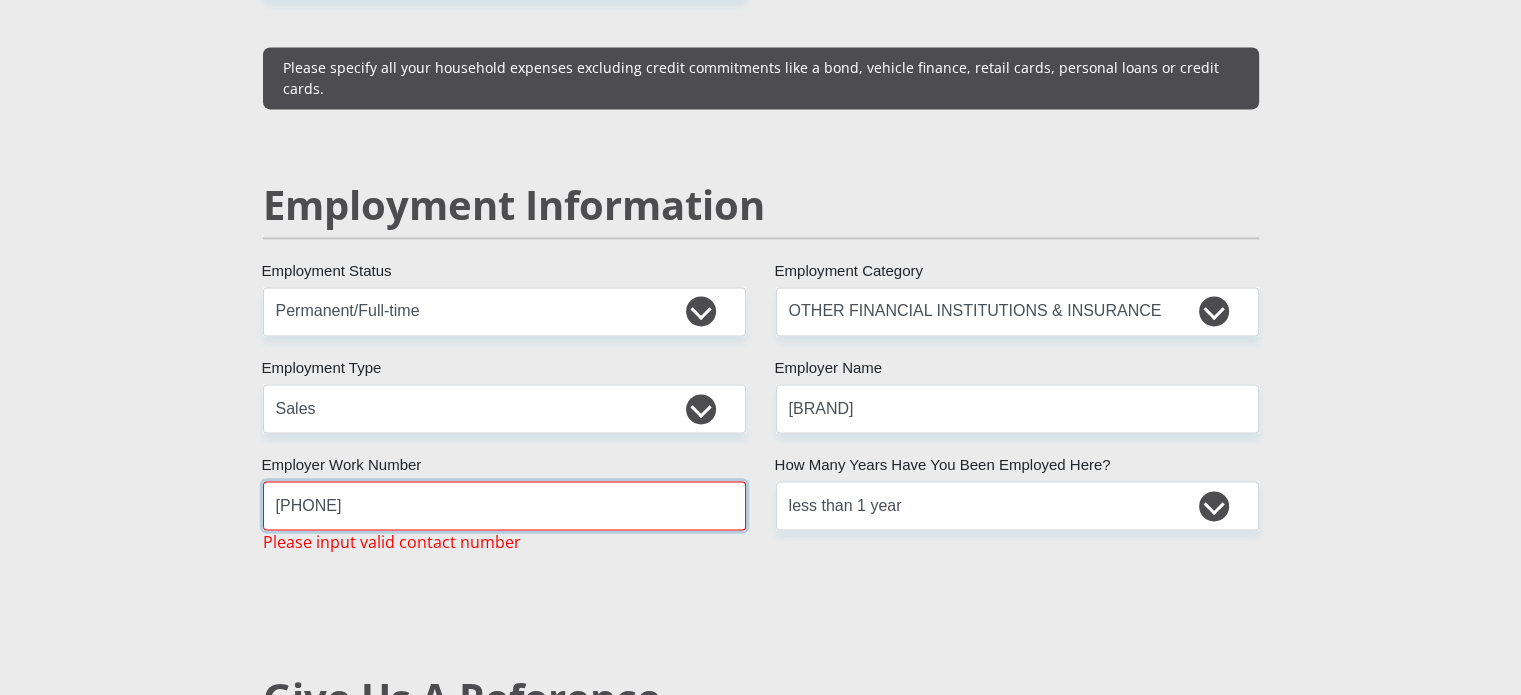 click on "05247039" at bounding box center [504, 505] 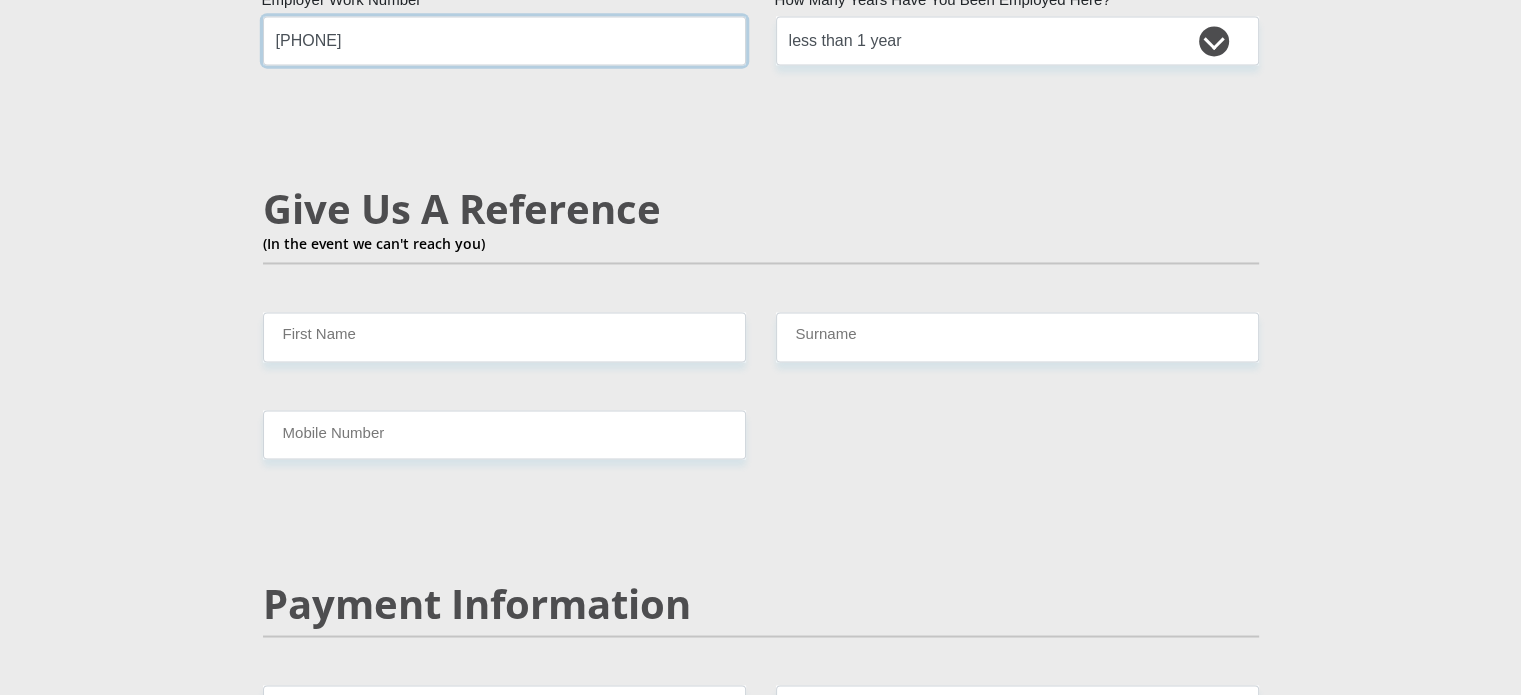 scroll, scrollTop: 3400, scrollLeft: 0, axis: vertical 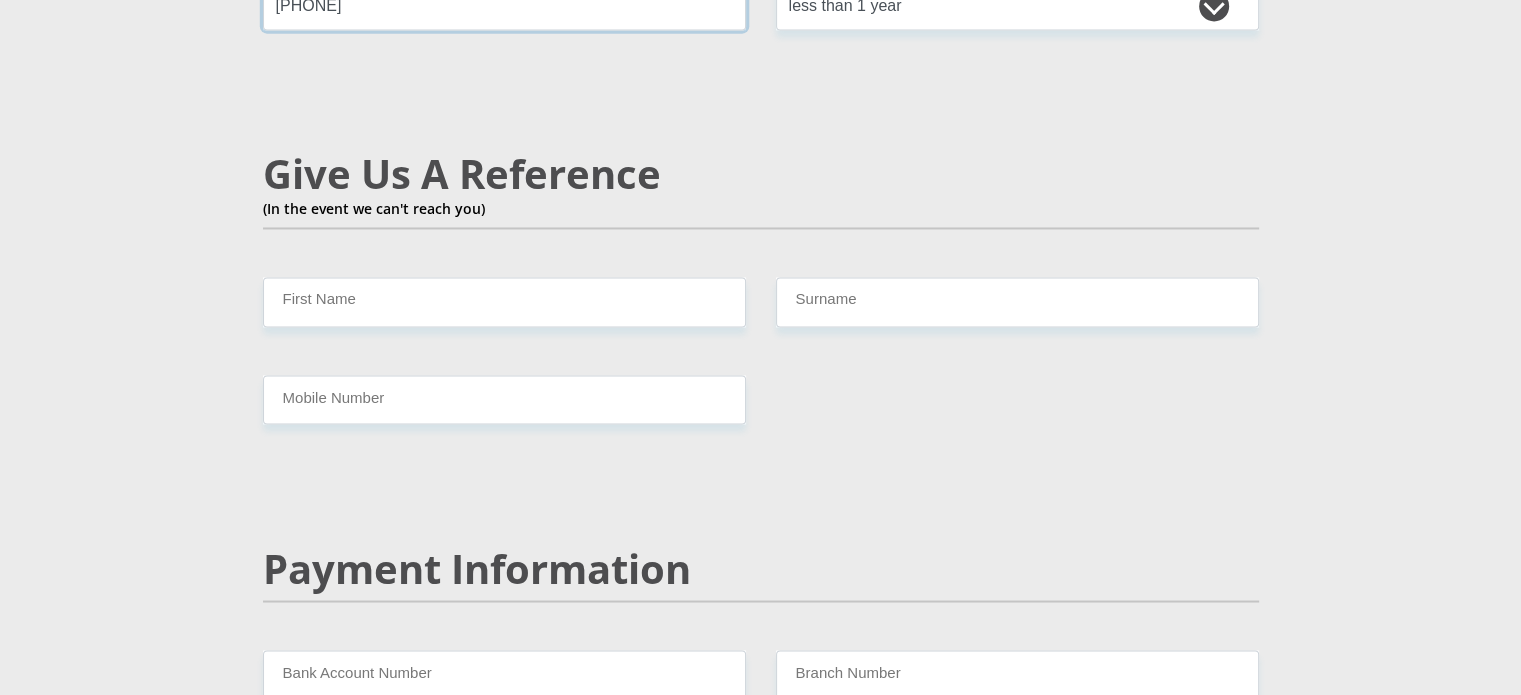 type on "[ID_NUMBER]" 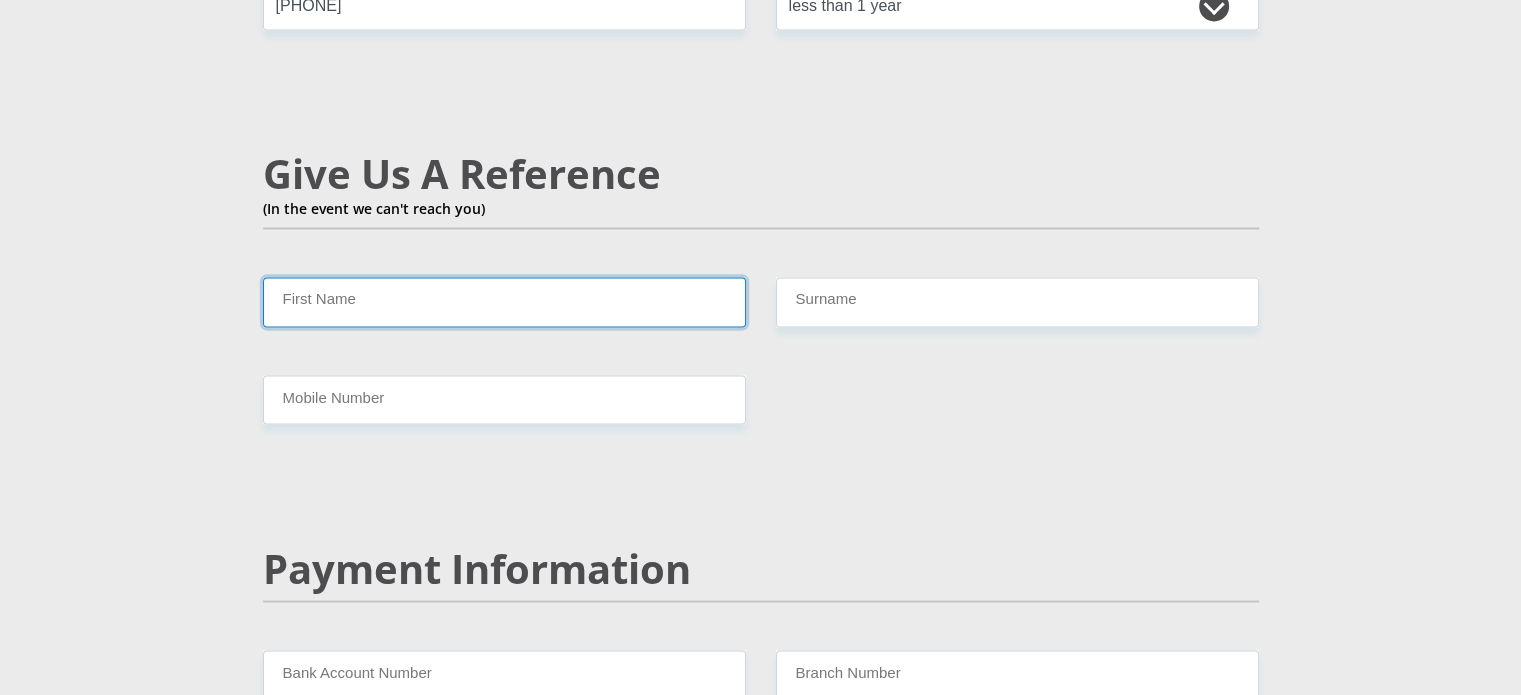 click on "First Name" at bounding box center [504, 301] 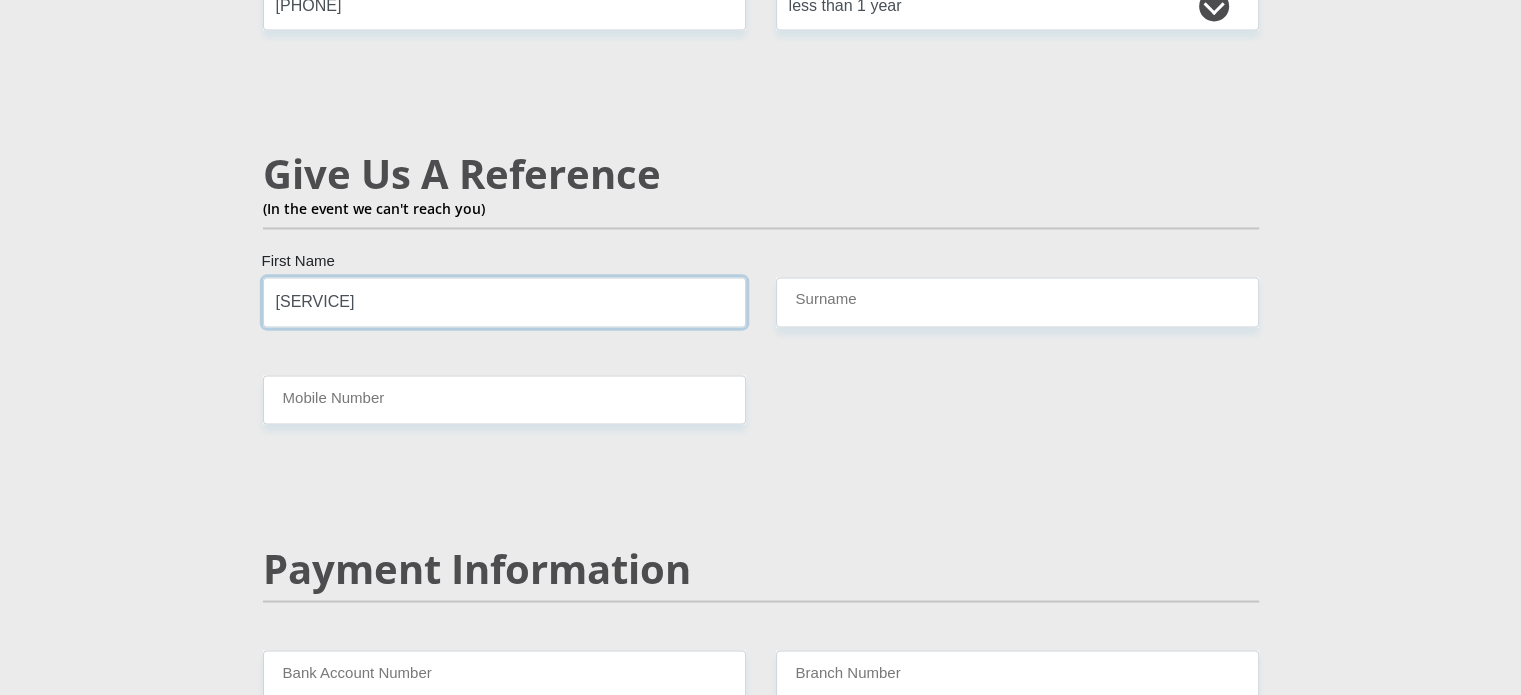 type on "[NAME]" 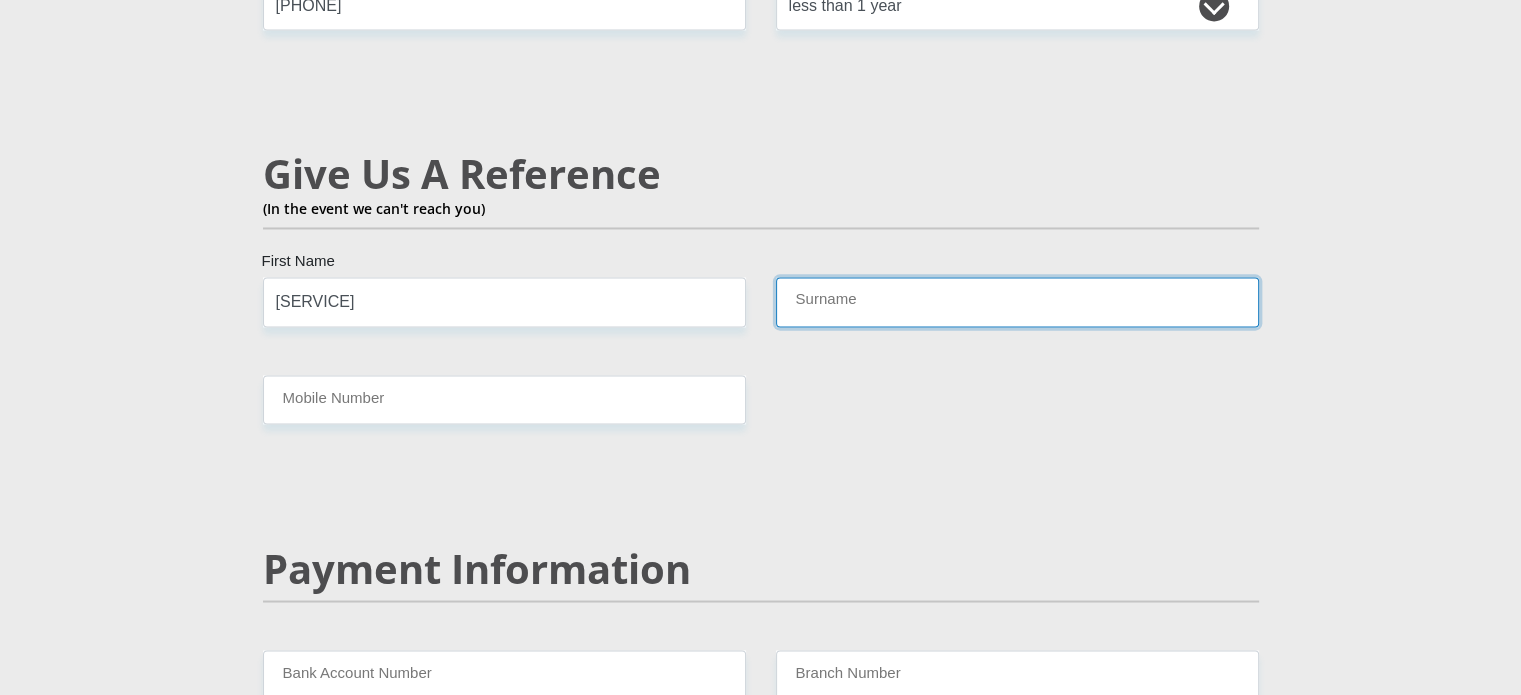 click on "Surname" at bounding box center (1017, 301) 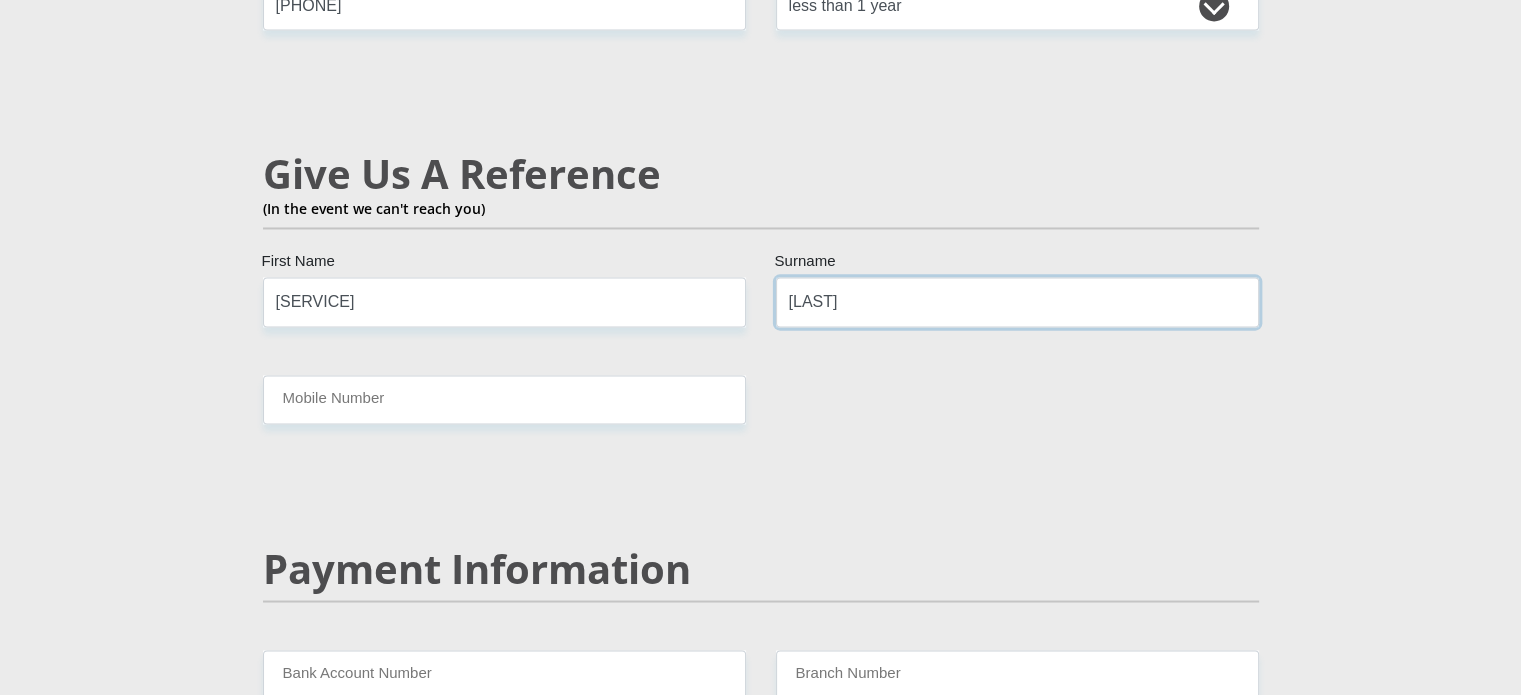 type on "[NAME]" 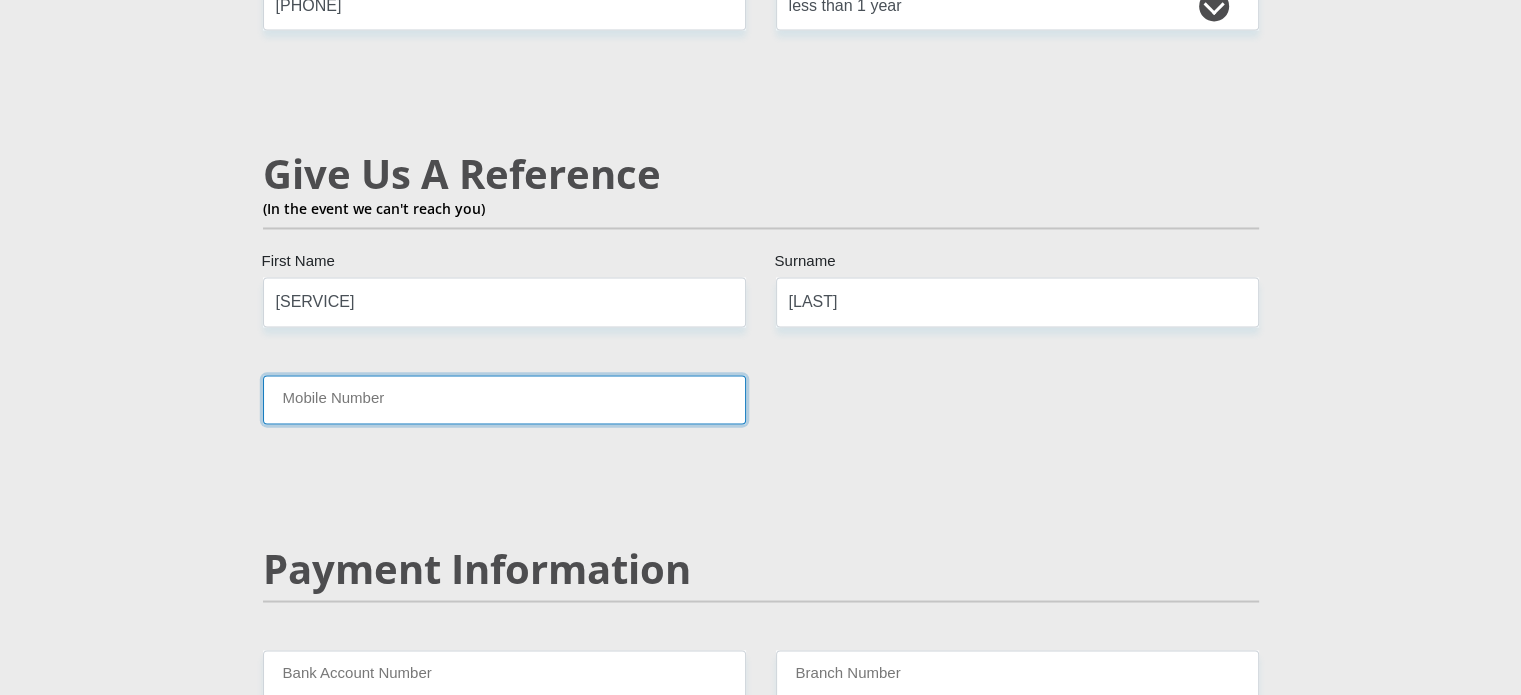 click on "Mobile Number" at bounding box center (504, 399) 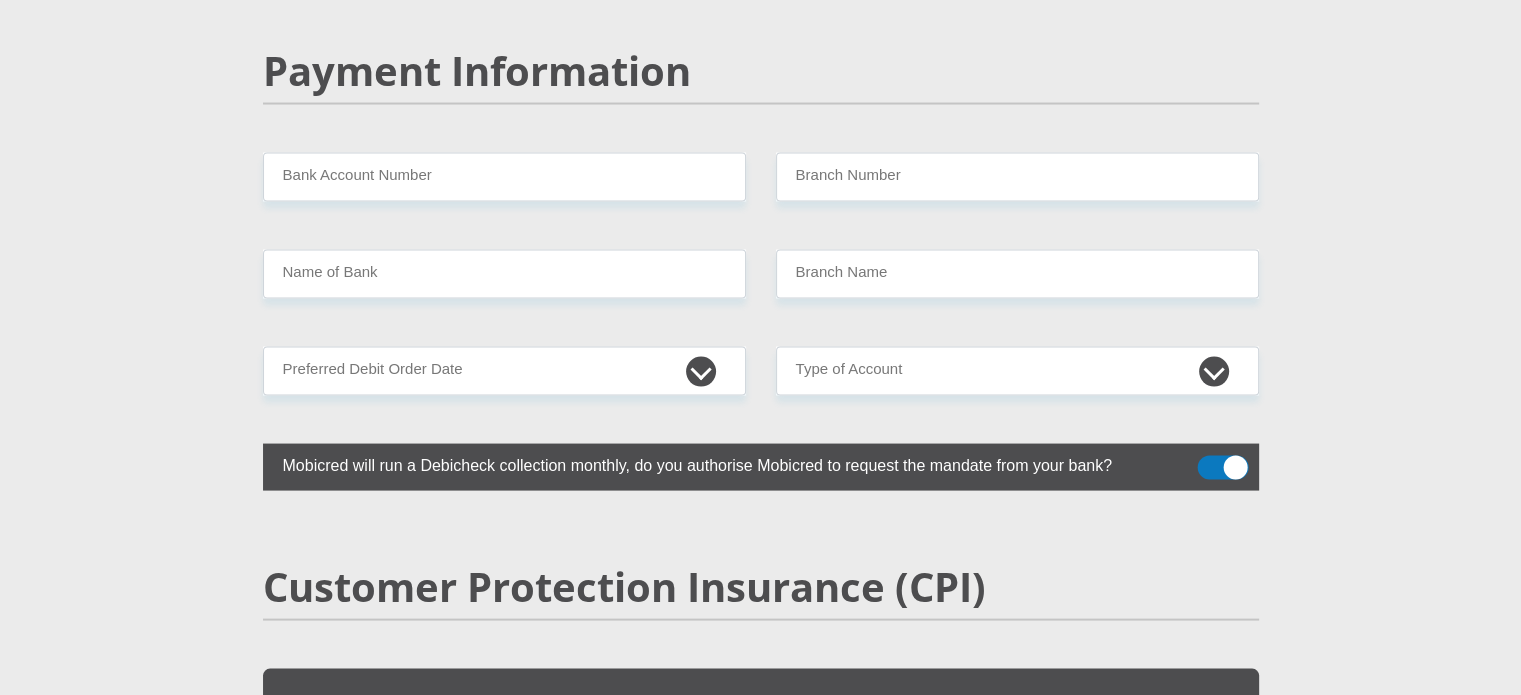 scroll, scrollTop: 3800, scrollLeft: 0, axis: vertical 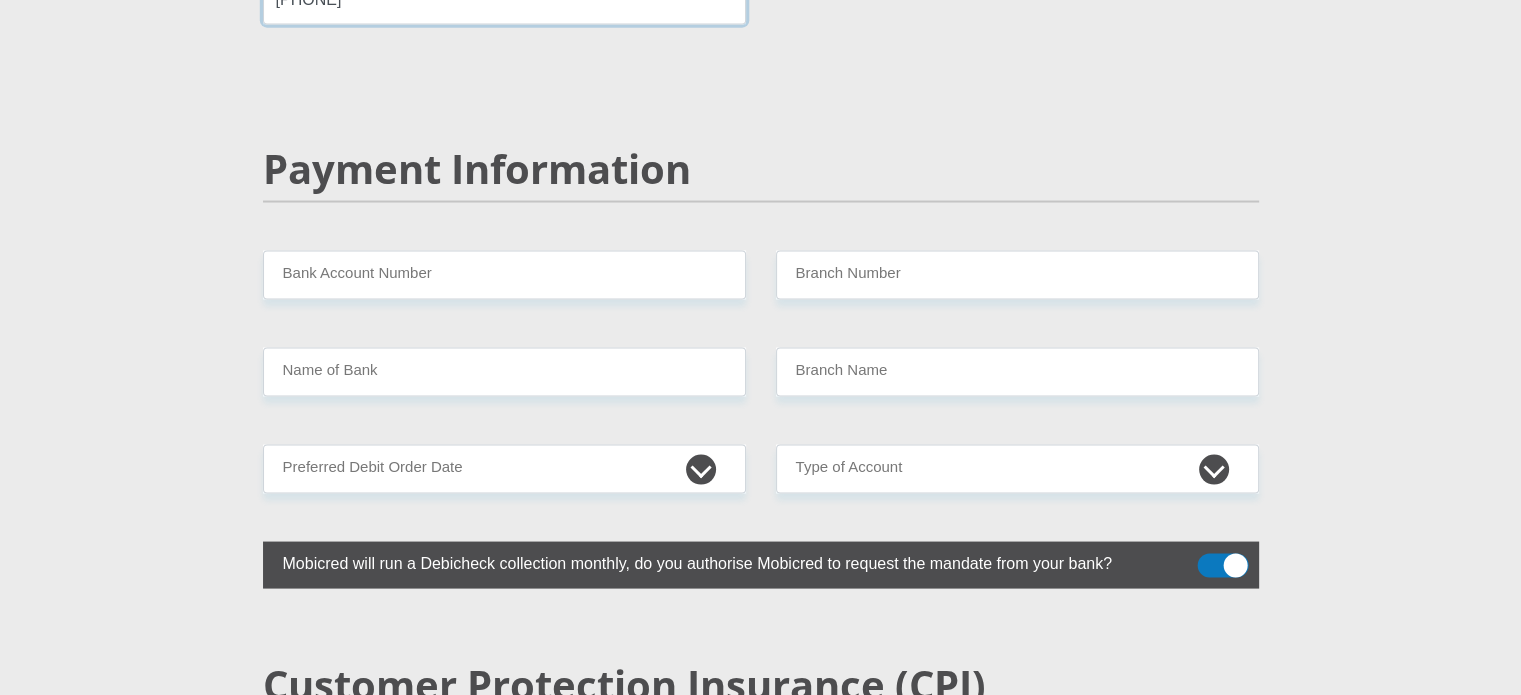 type on "[ID_NUMBER]" 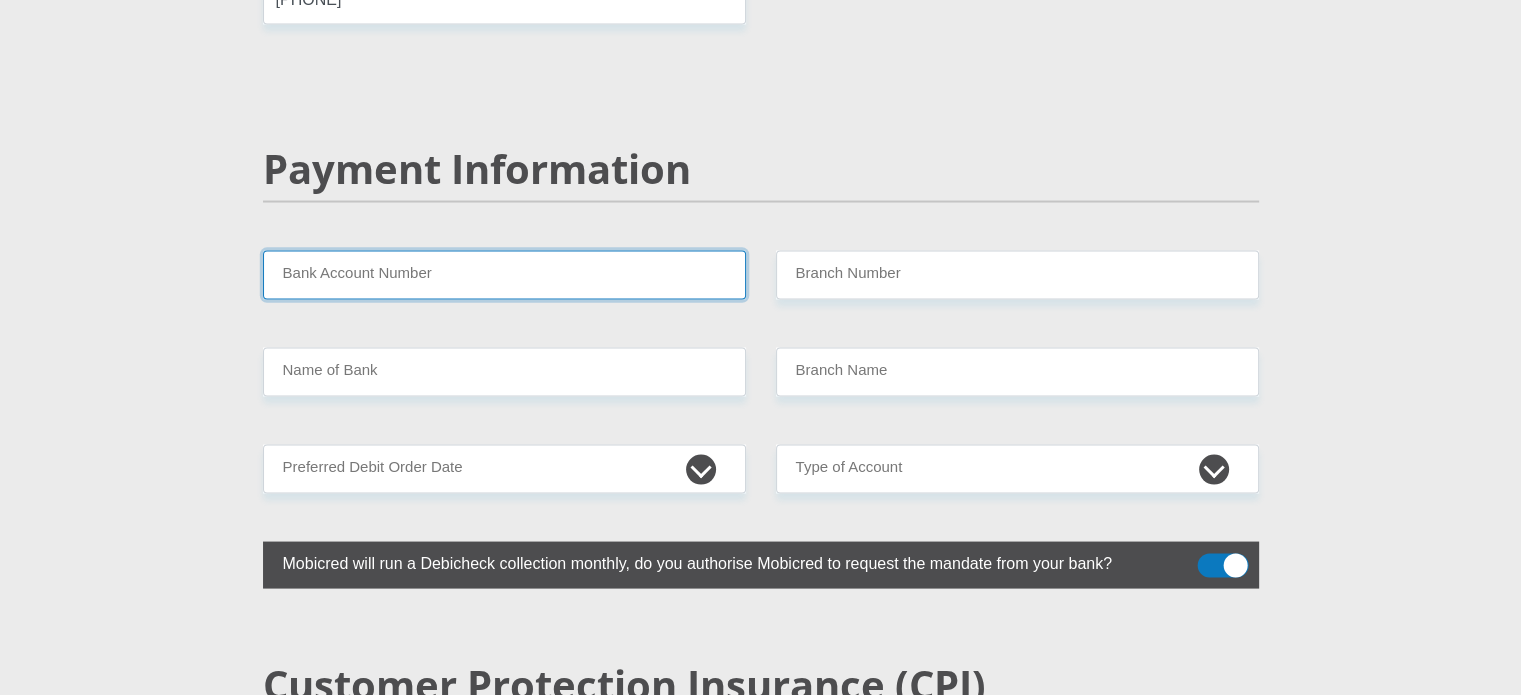 click on "Bank Account Number" at bounding box center [504, 274] 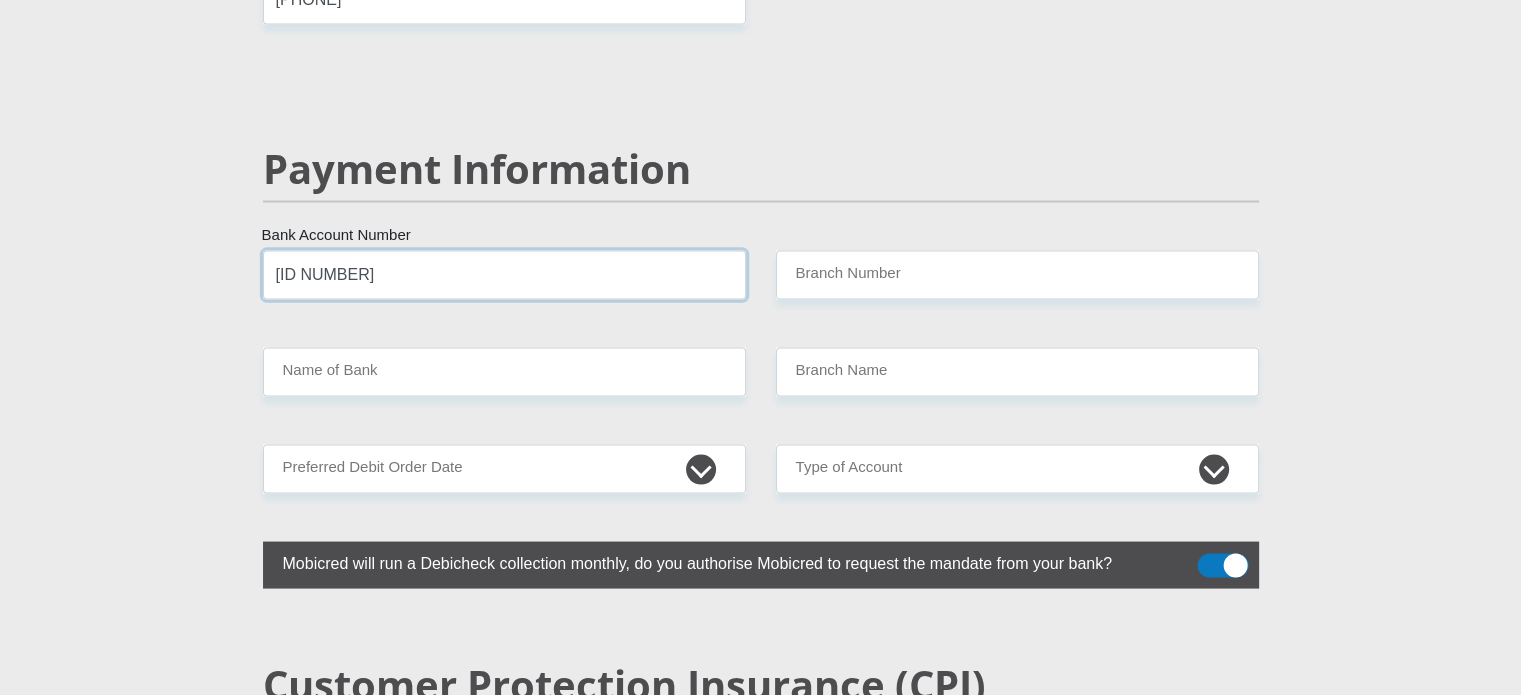 type on "[ID_NUMBER]" 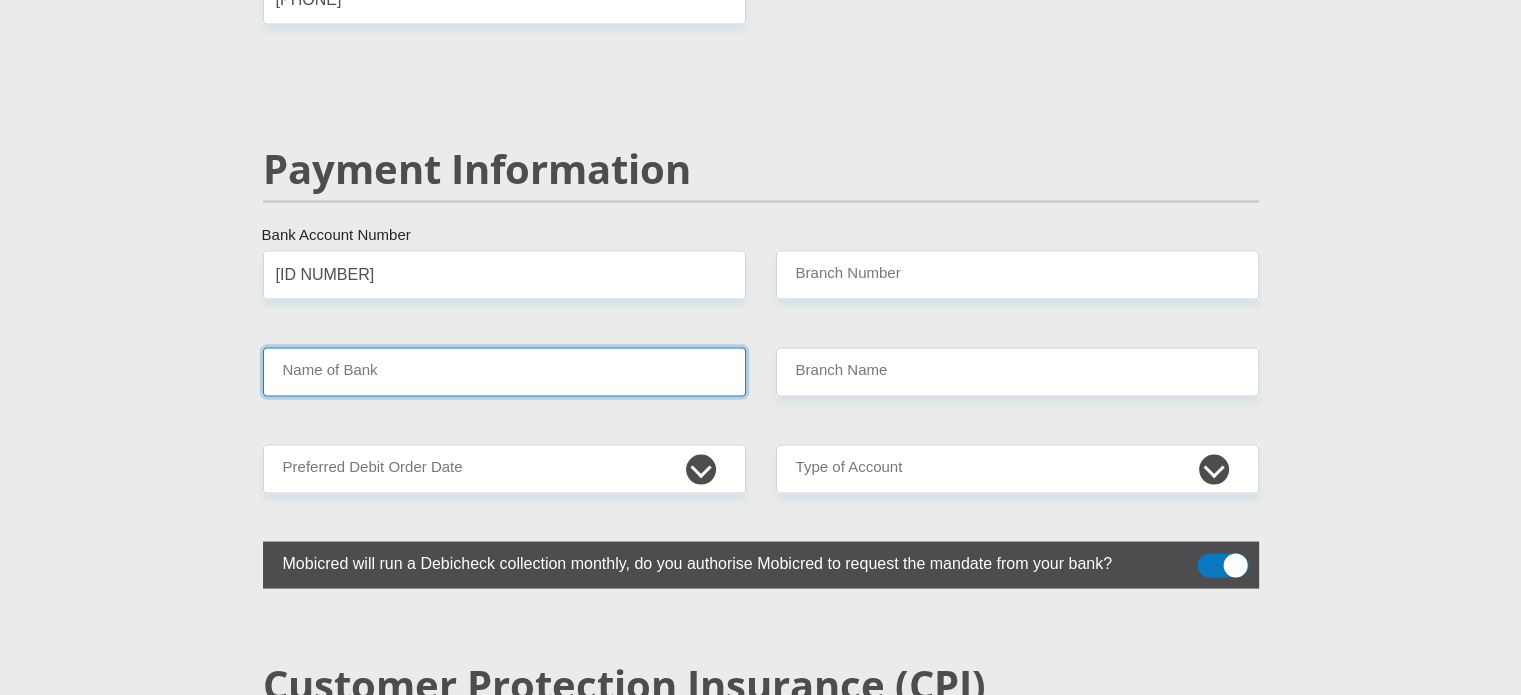 click on "Name of Bank" at bounding box center (504, 371) 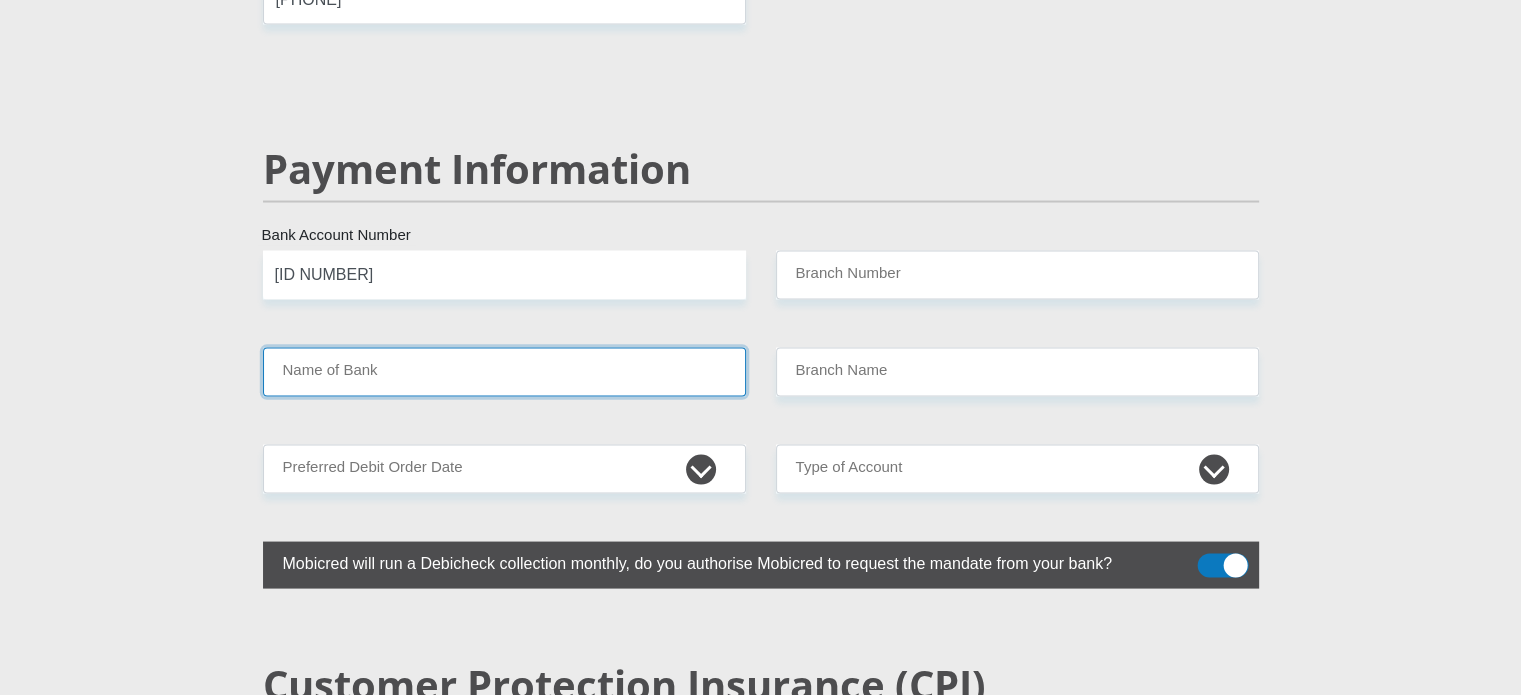 click on "Name of Bank" at bounding box center [504, 371] 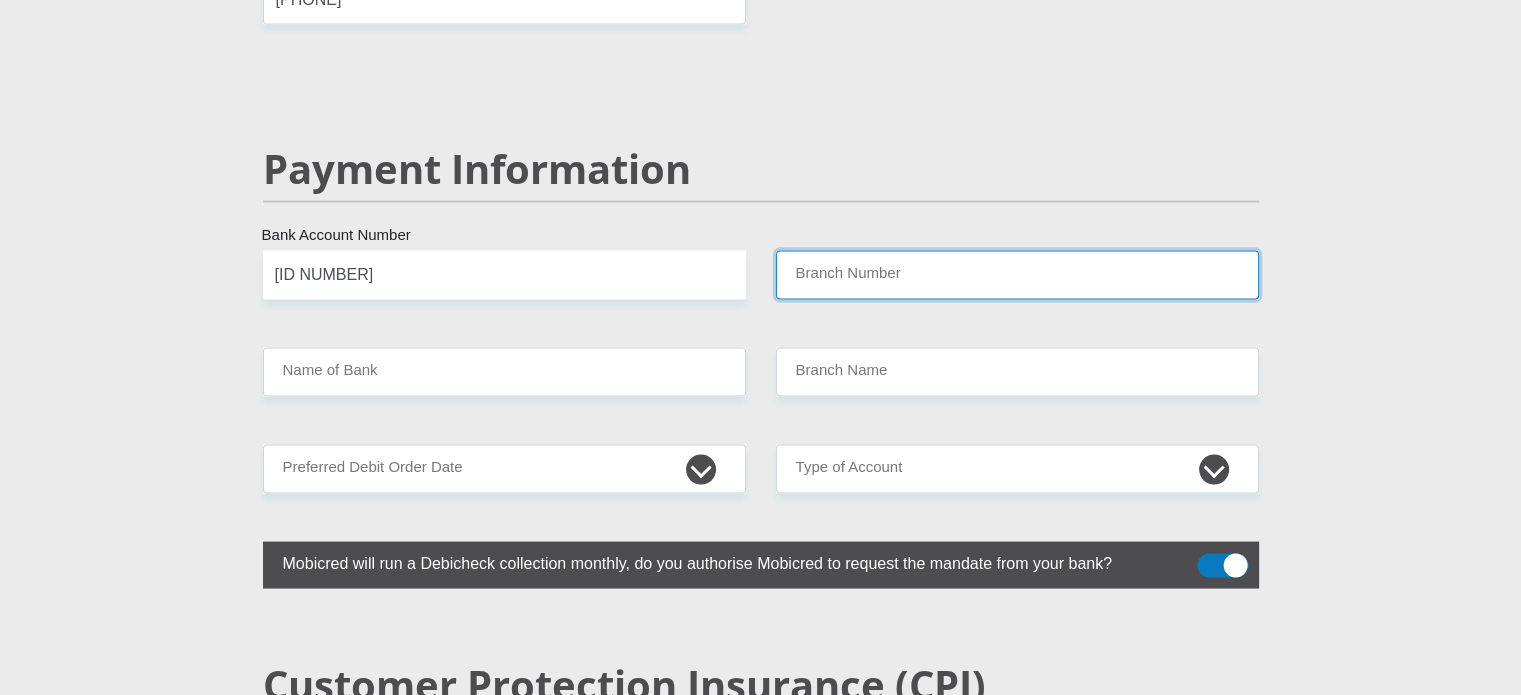 click on "Branch Number" at bounding box center [1017, 274] 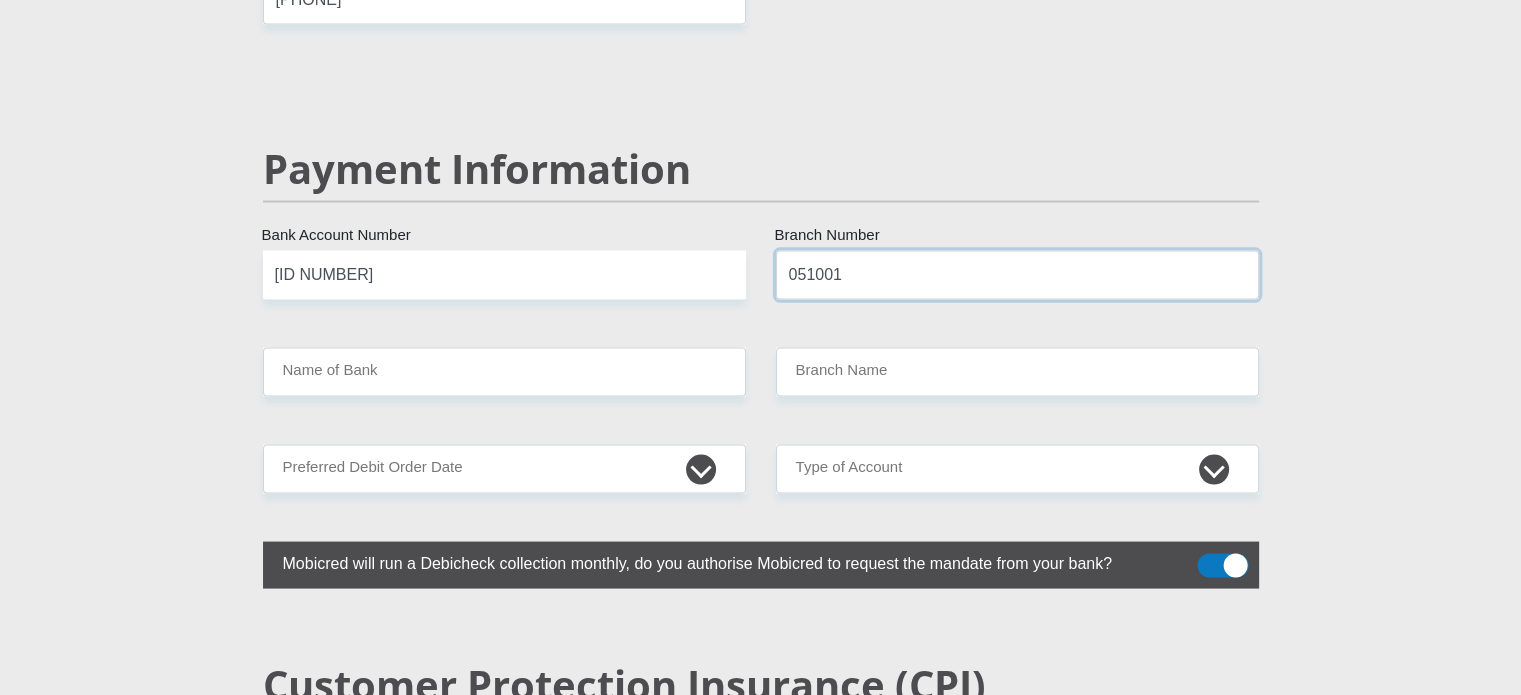 type on "051001" 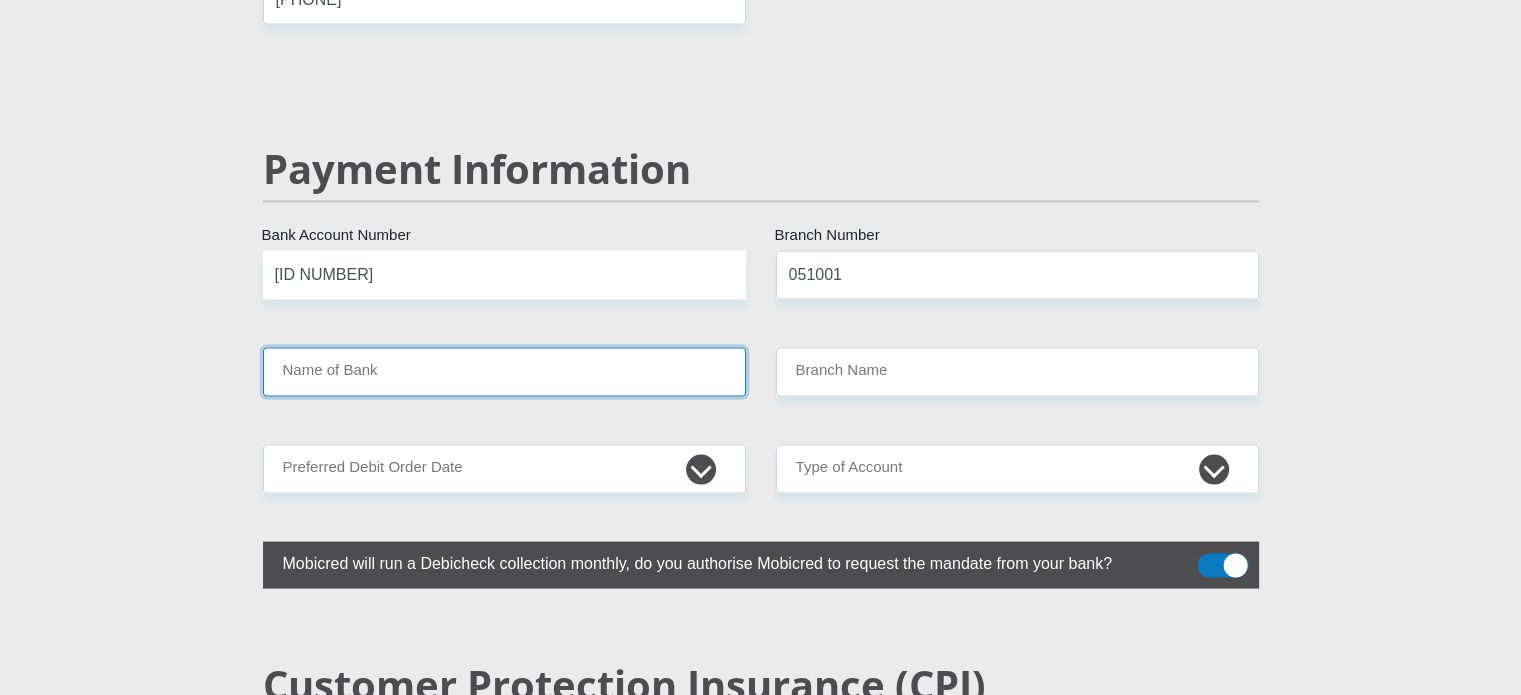 click on "Name of Bank" at bounding box center [504, 371] 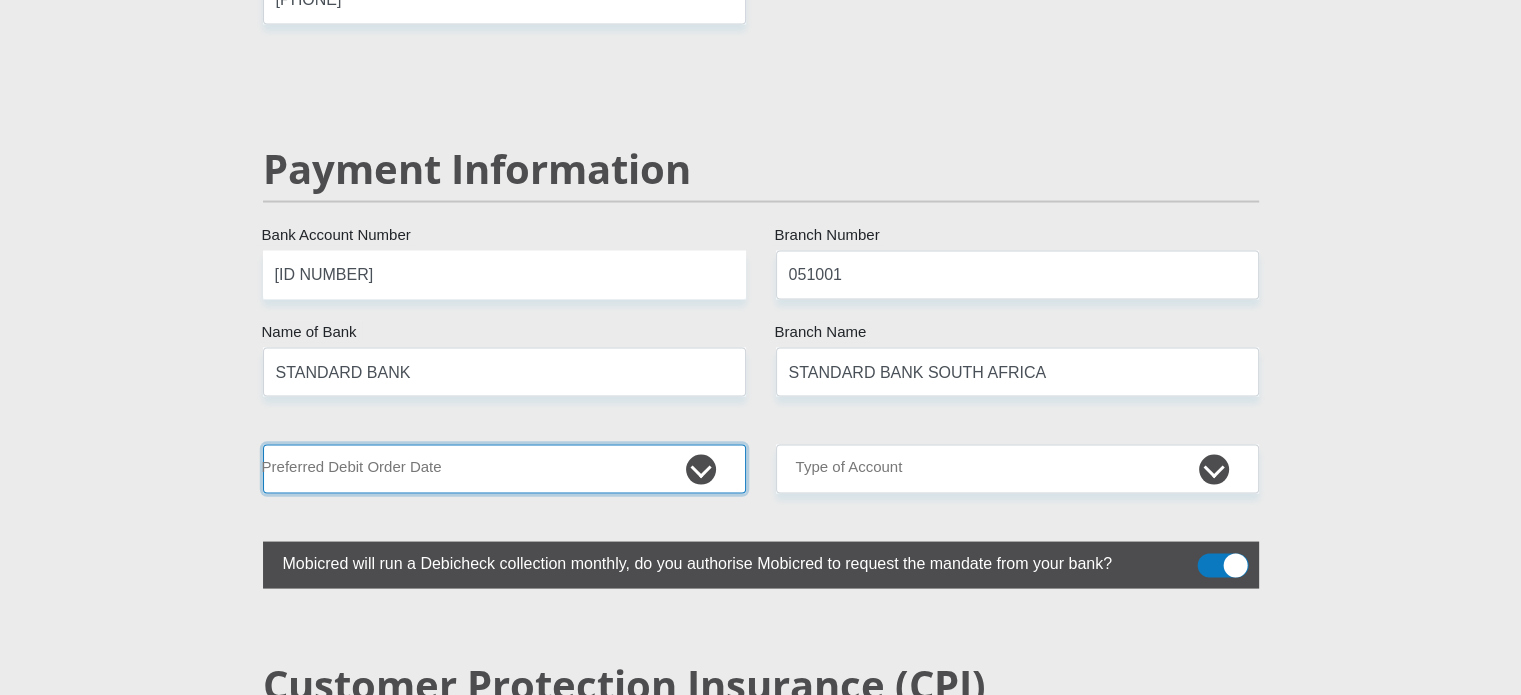 click on "1st
2nd
3rd
4th
5th
7th
18th
19th
20th
21st
22nd
23rd
24th
25th
26th
27th
28th
29th
30th" at bounding box center [504, 468] 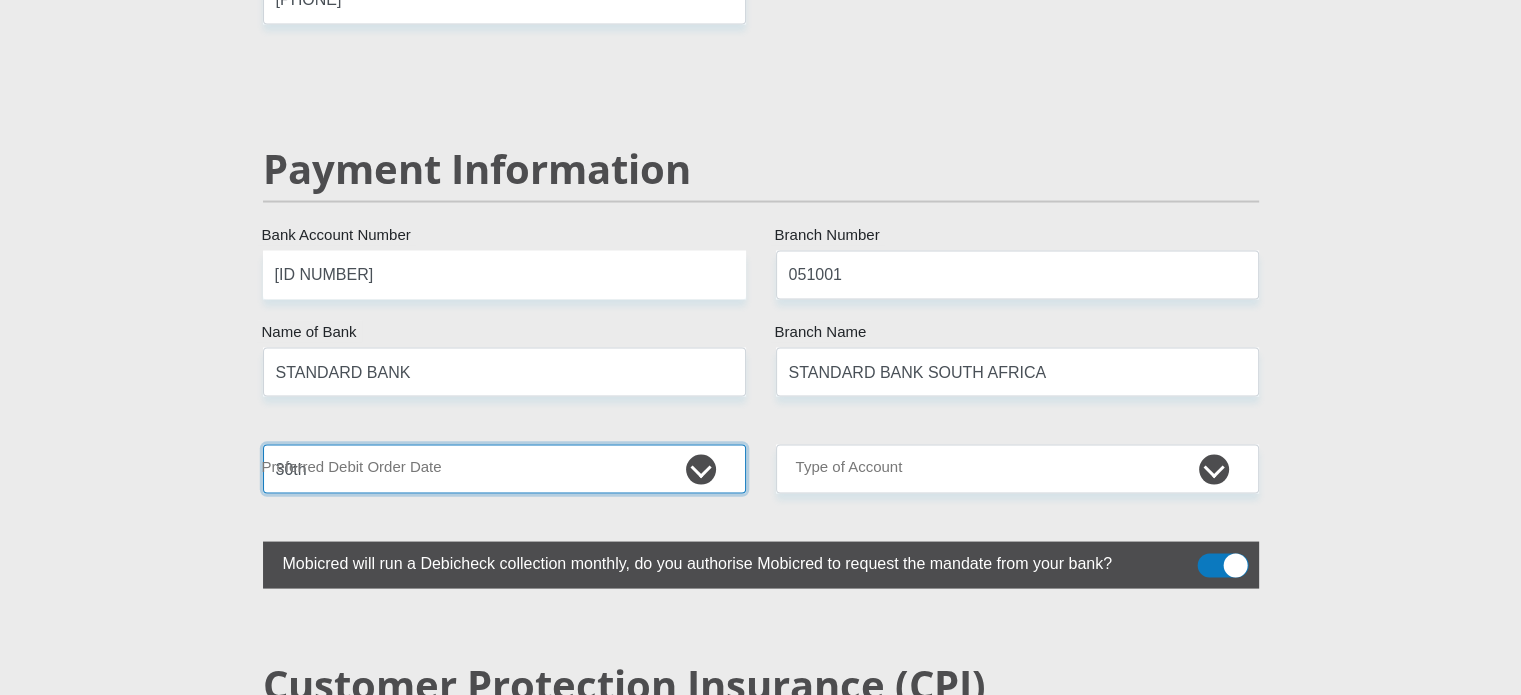 click on "1st
2nd
3rd
4th
5th
7th
18th
19th
20th
21st
22nd
23rd
24th
25th
26th
27th
28th
29th
30th" at bounding box center [504, 468] 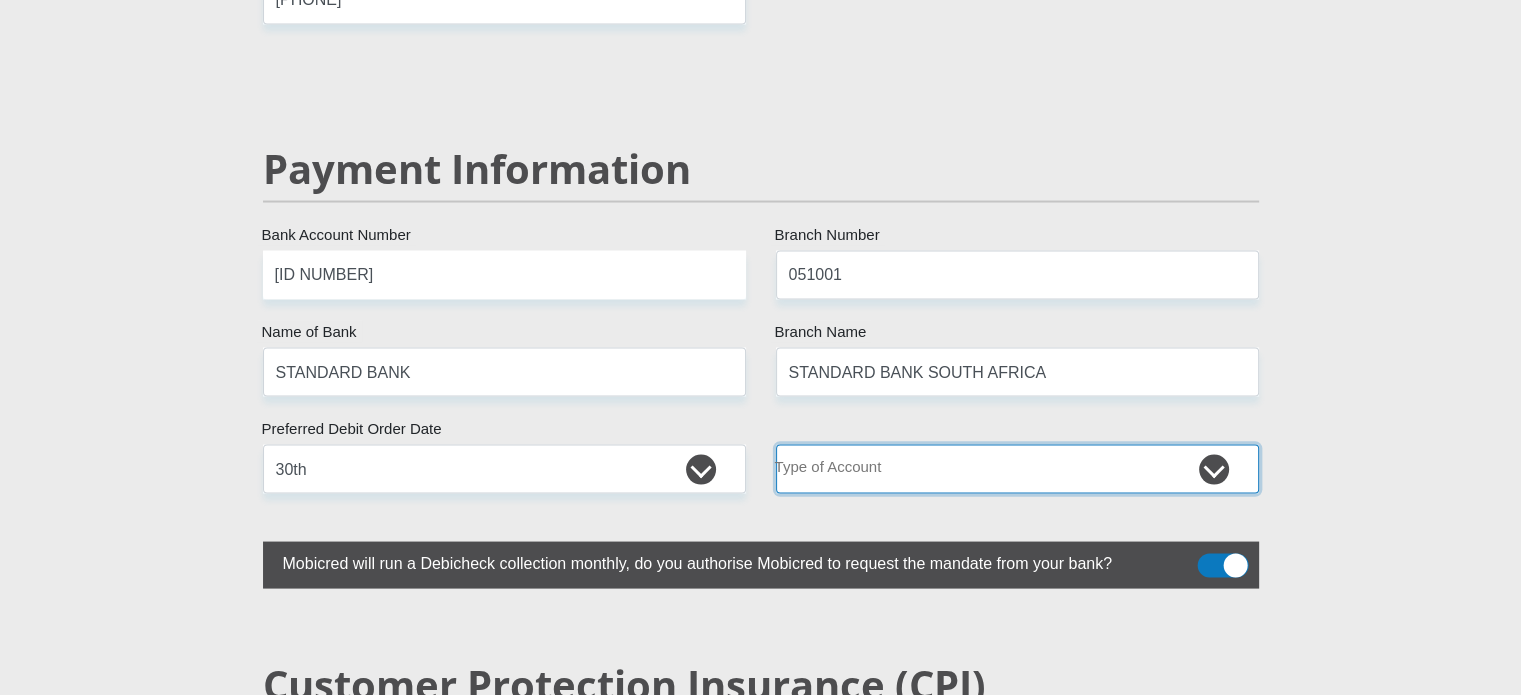 click on "Cheque
Savings" at bounding box center (1017, 468) 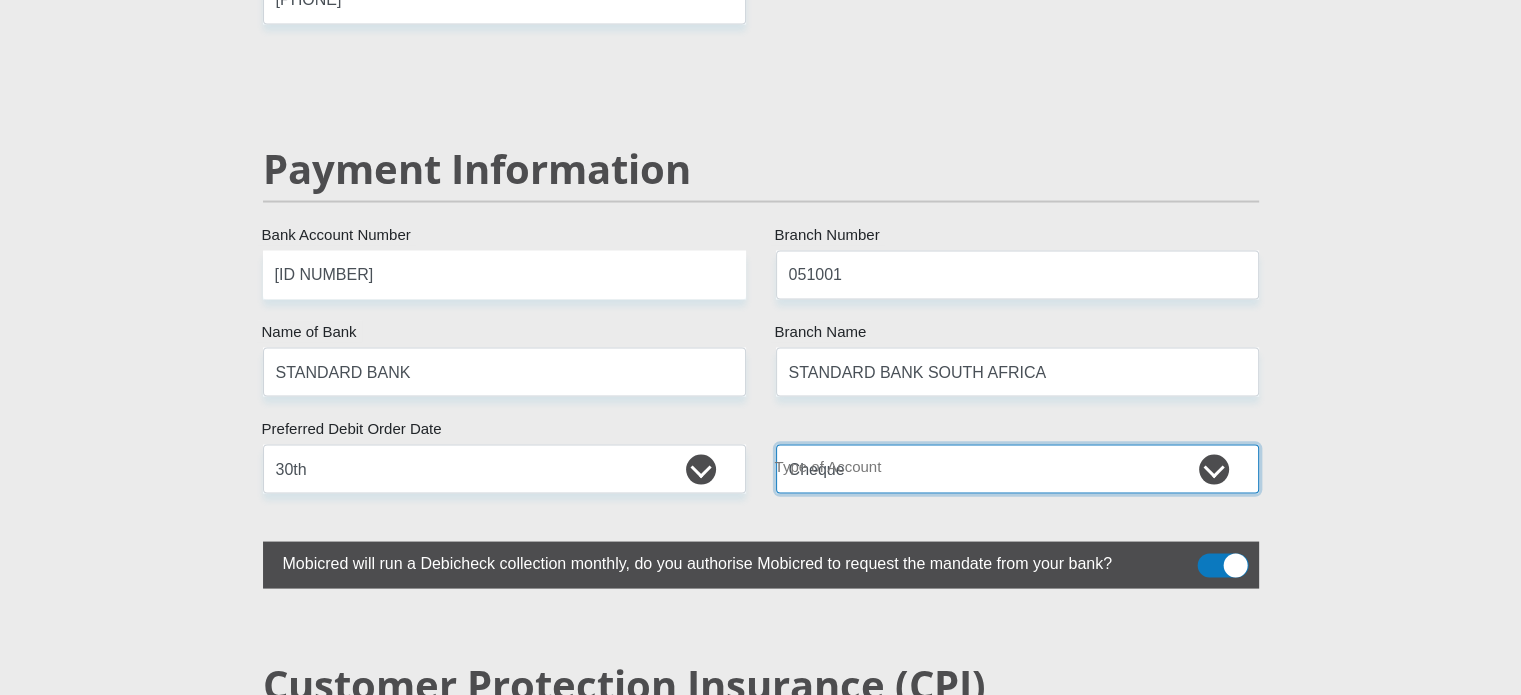 click on "Cheque
Savings" at bounding box center (1017, 468) 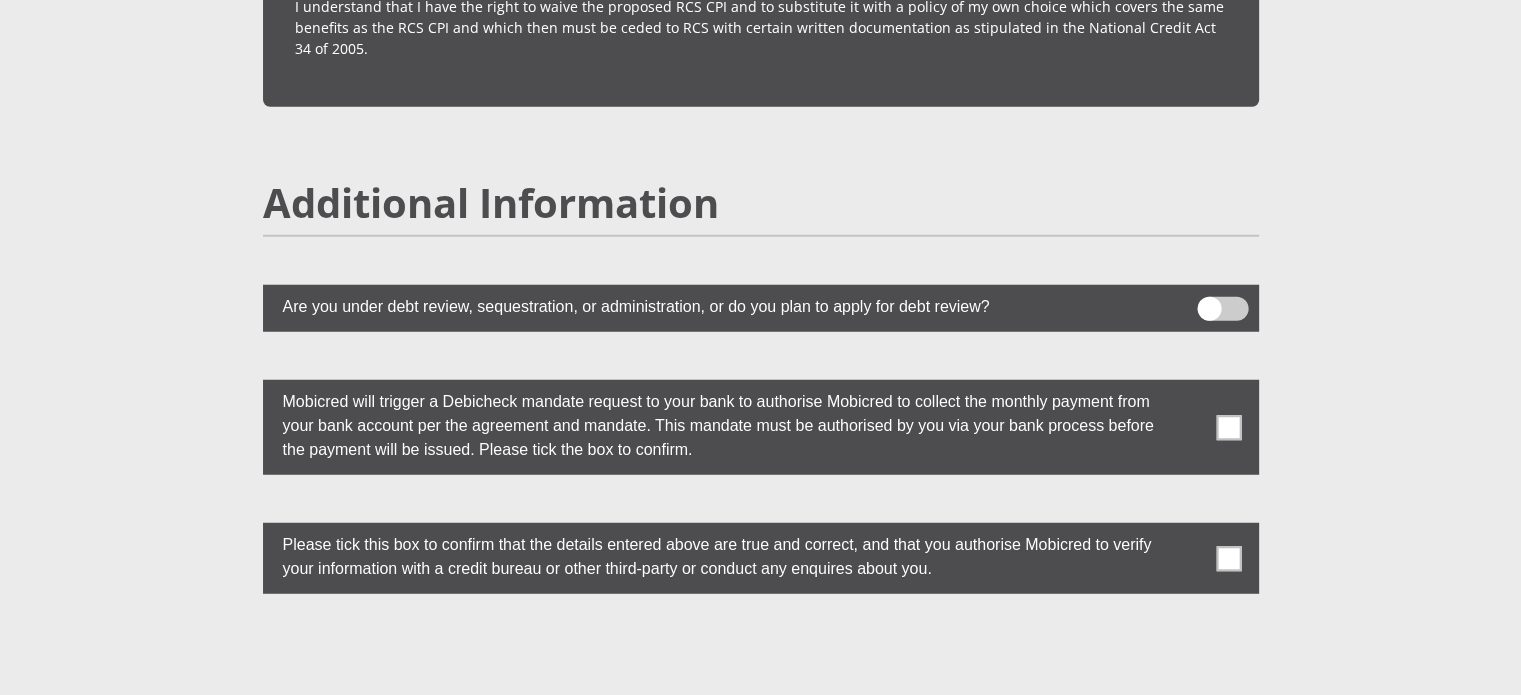 scroll, scrollTop: 5300, scrollLeft: 0, axis: vertical 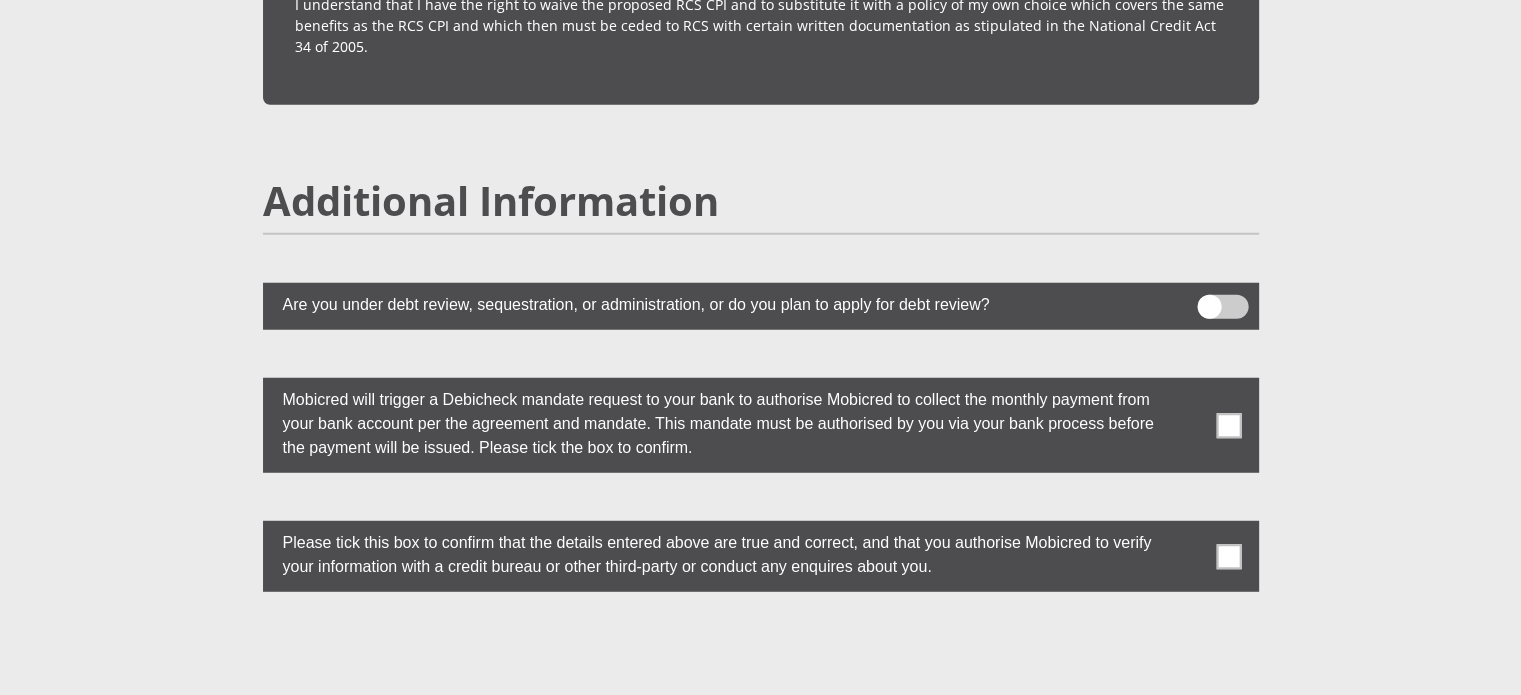 click at bounding box center [1228, 425] 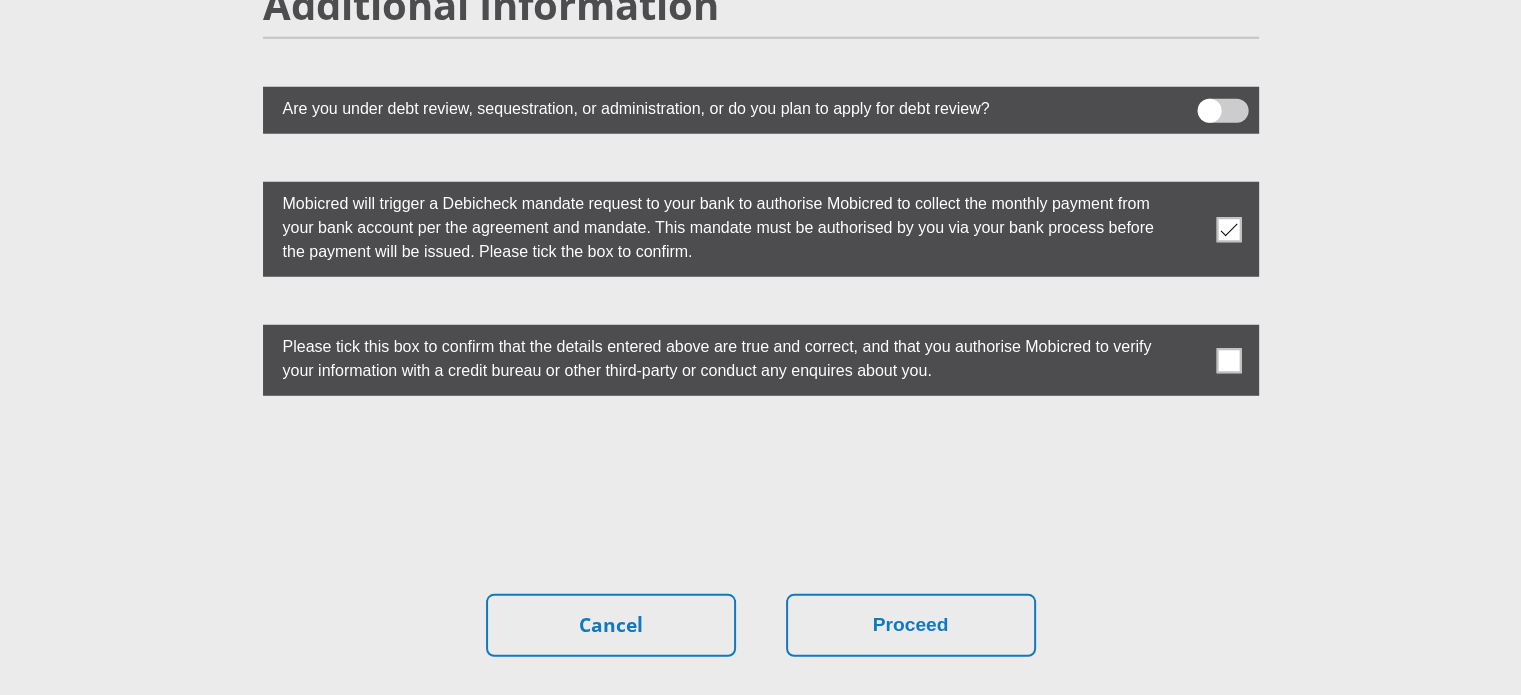 scroll, scrollTop: 5500, scrollLeft: 0, axis: vertical 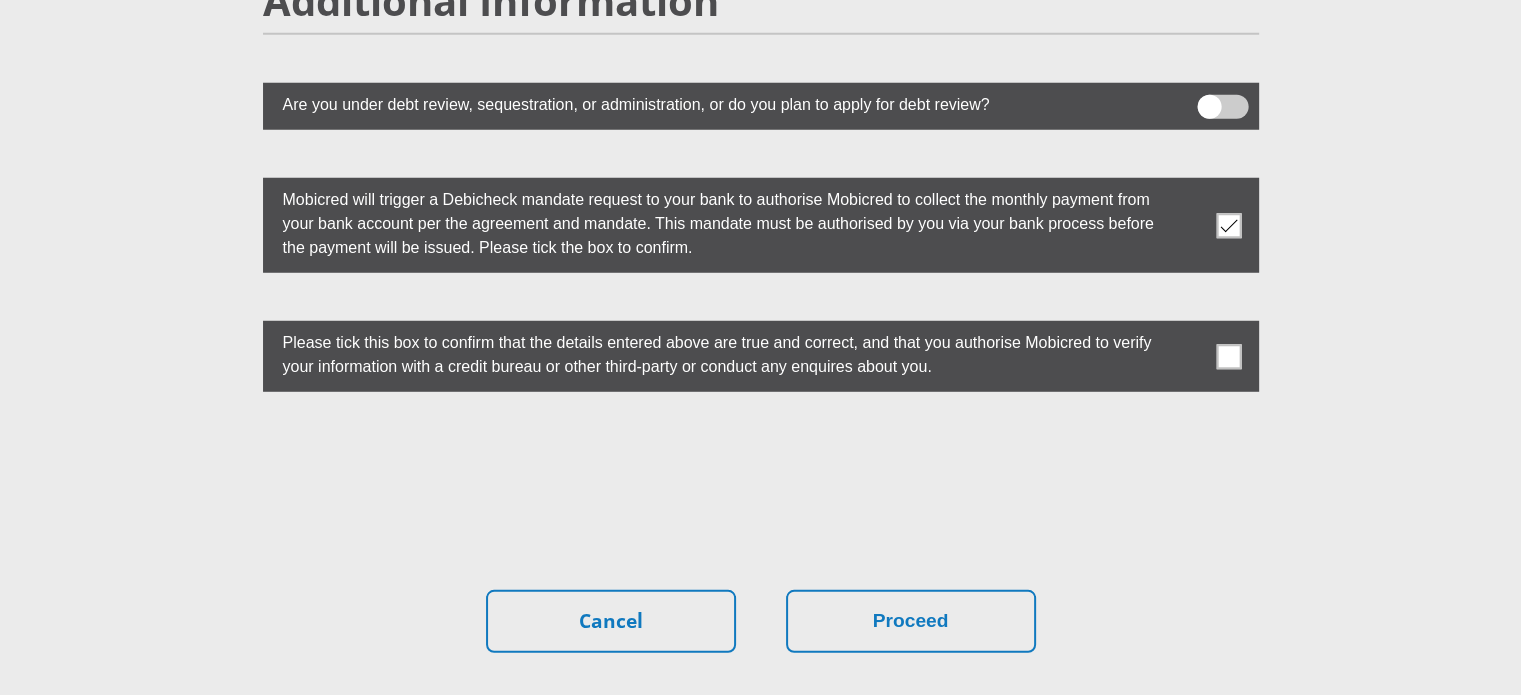click at bounding box center [1228, 356] 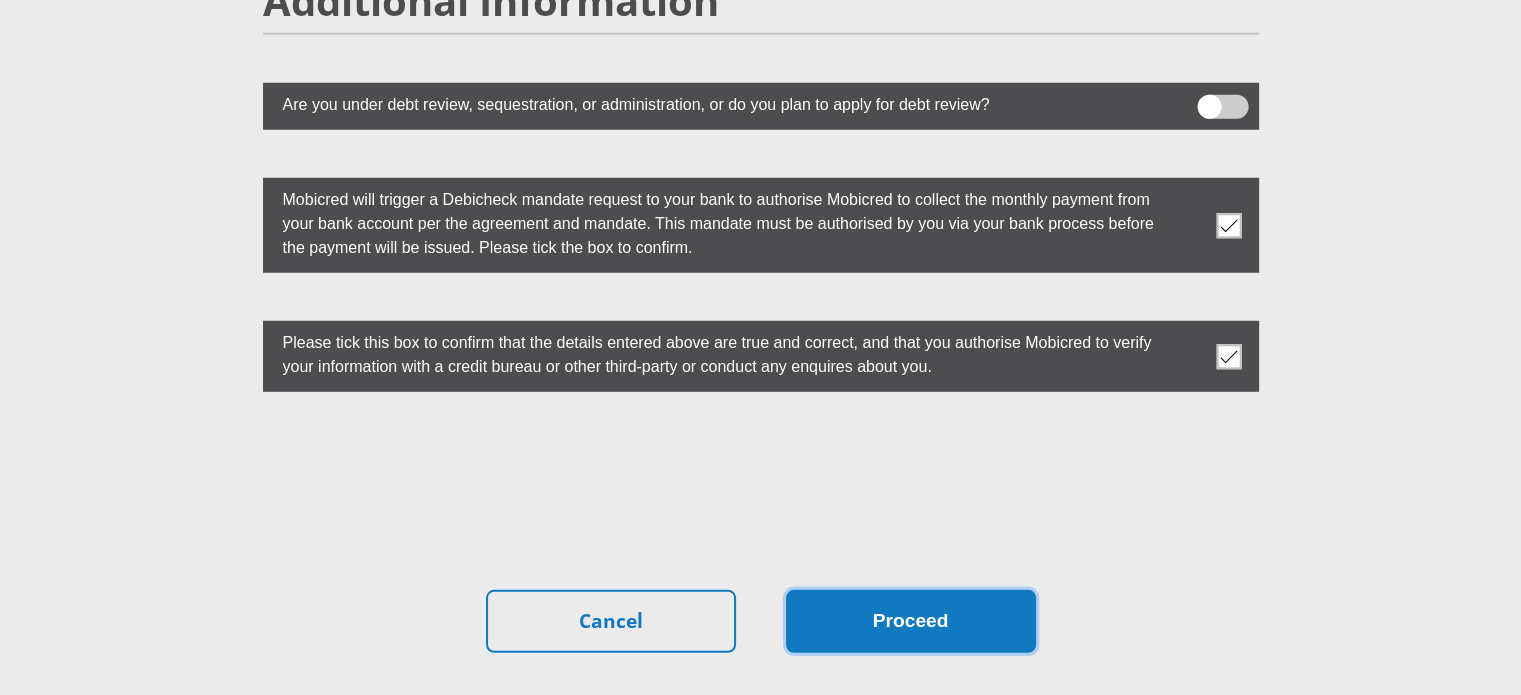 click on "Proceed" at bounding box center [911, 621] 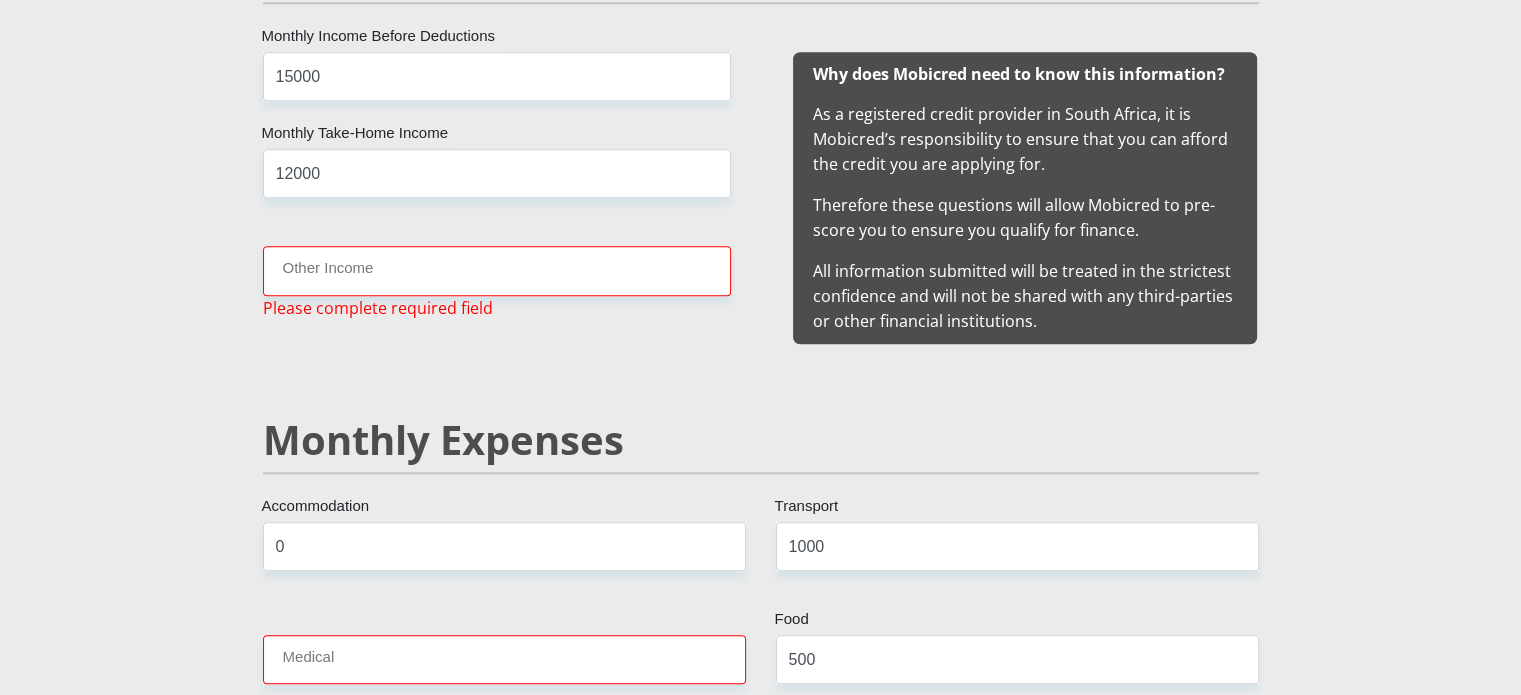 scroll, scrollTop: 1982, scrollLeft: 0, axis: vertical 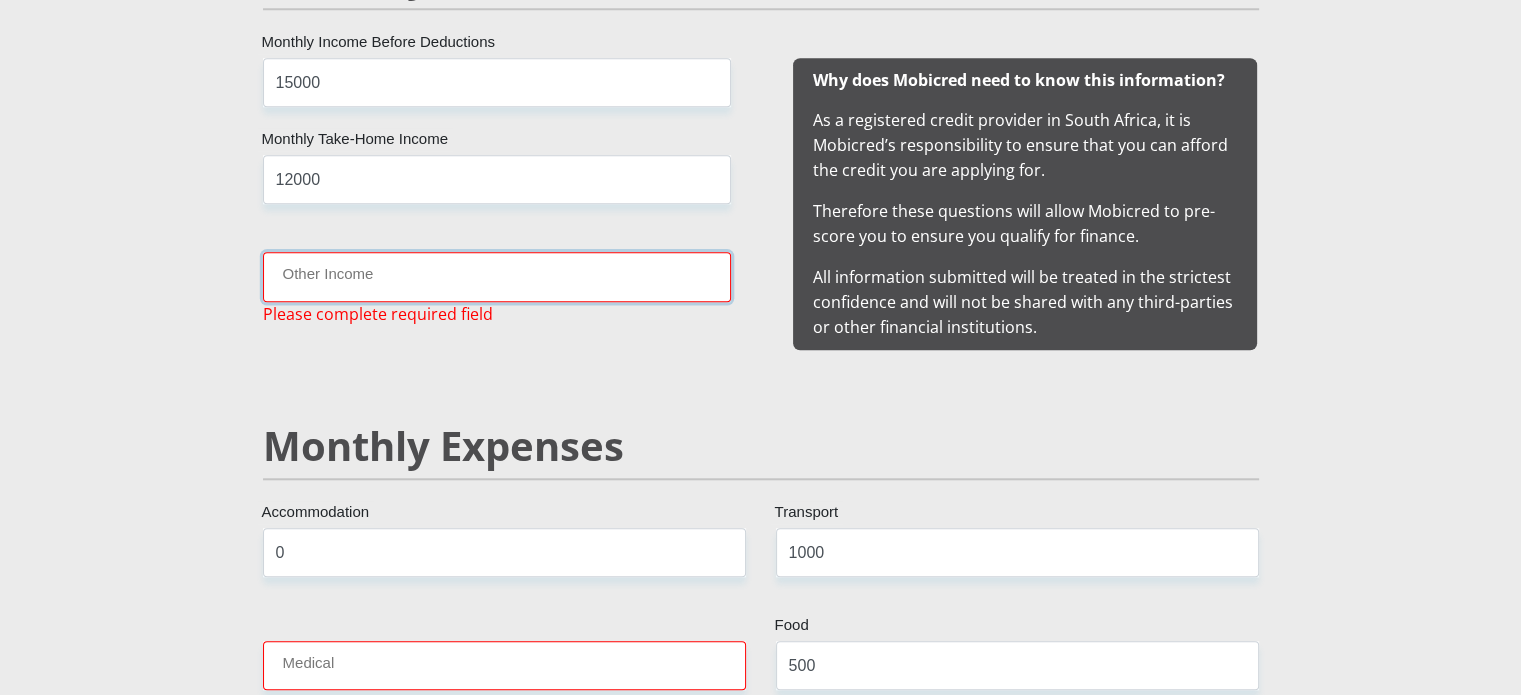 click on "Other Income" at bounding box center (497, 276) 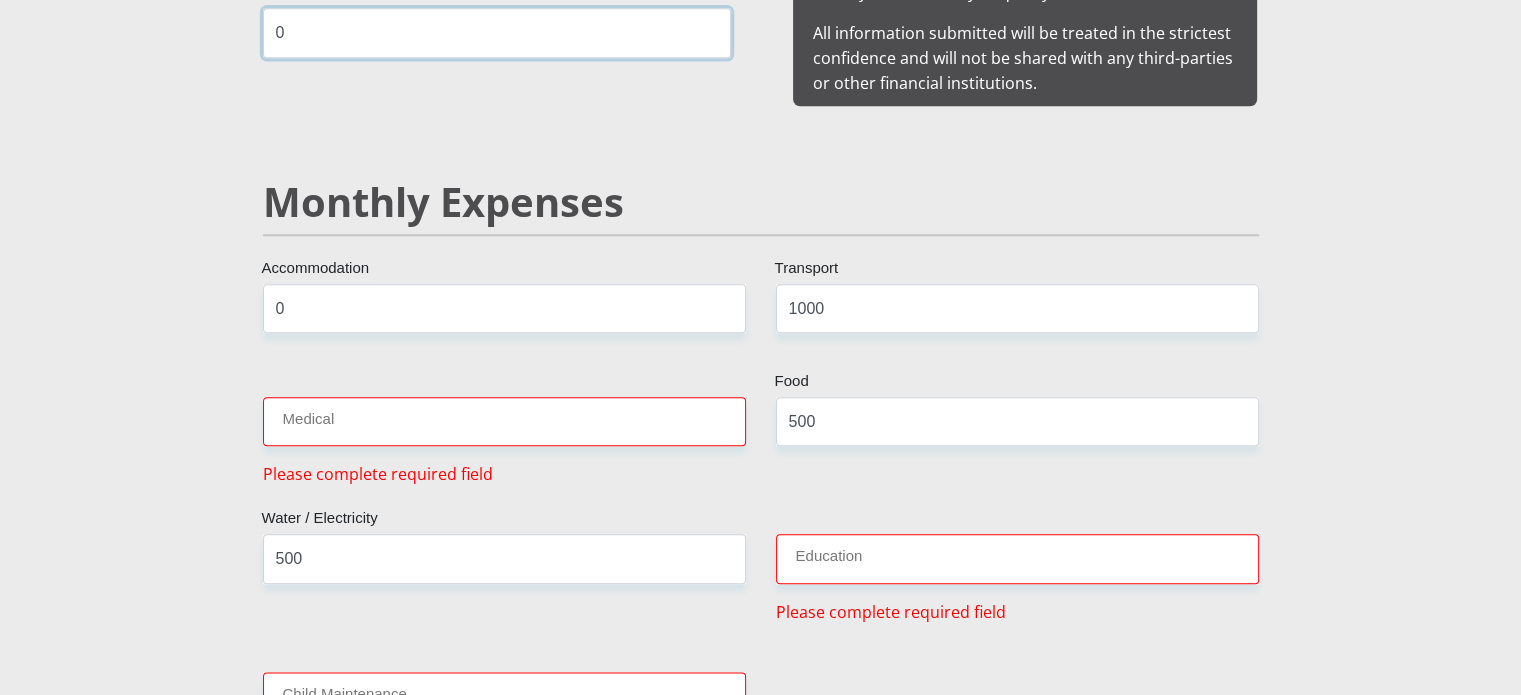 scroll, scrollTop: 2282, scrollLeft: 0, axis: vertical 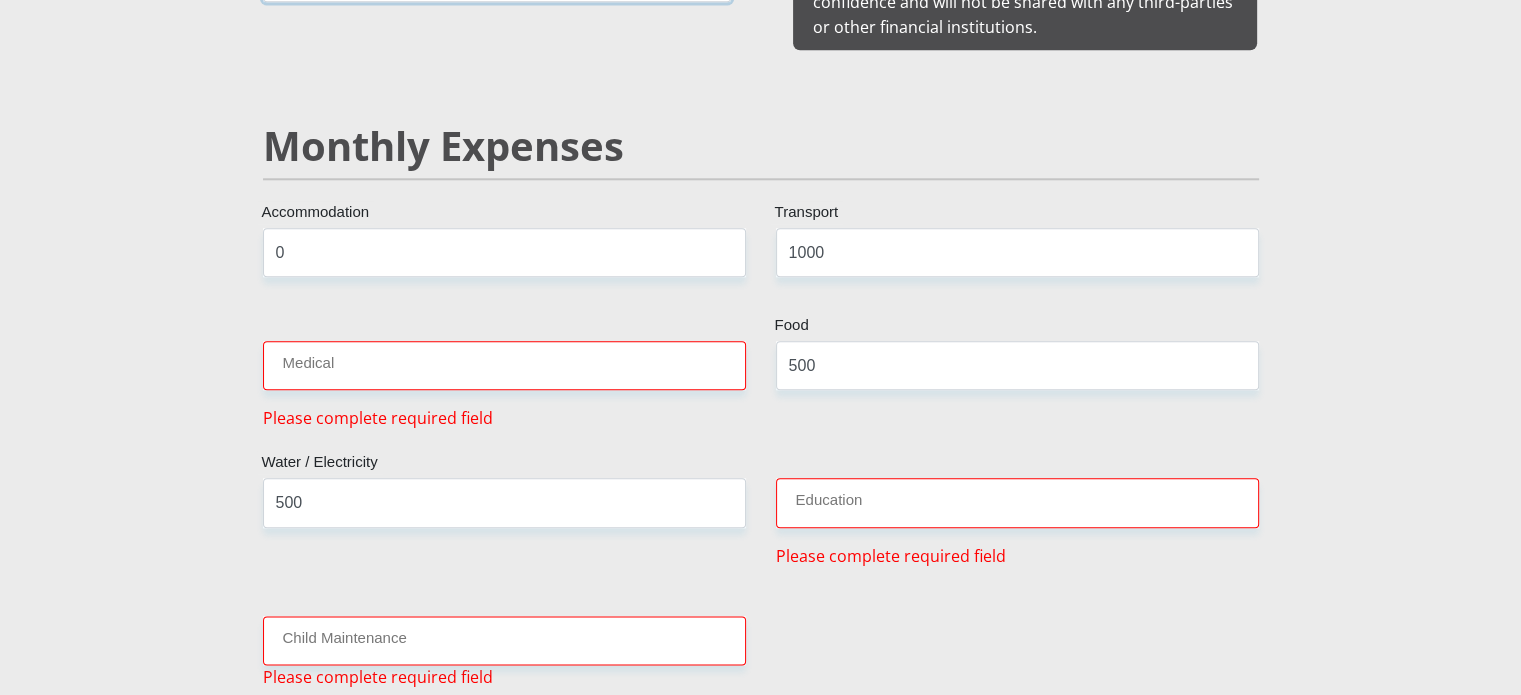 type on "0" 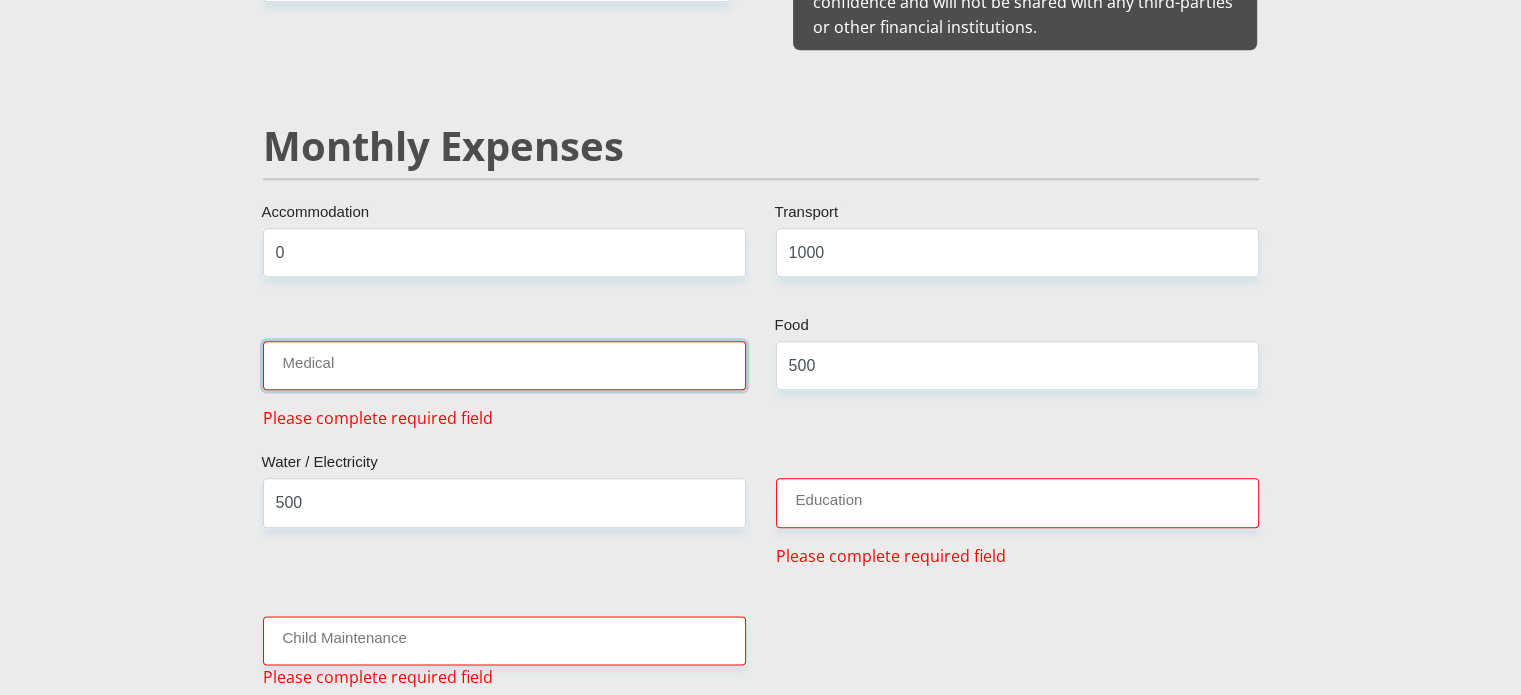 click on "Medical" at bounding box center (504, 365) 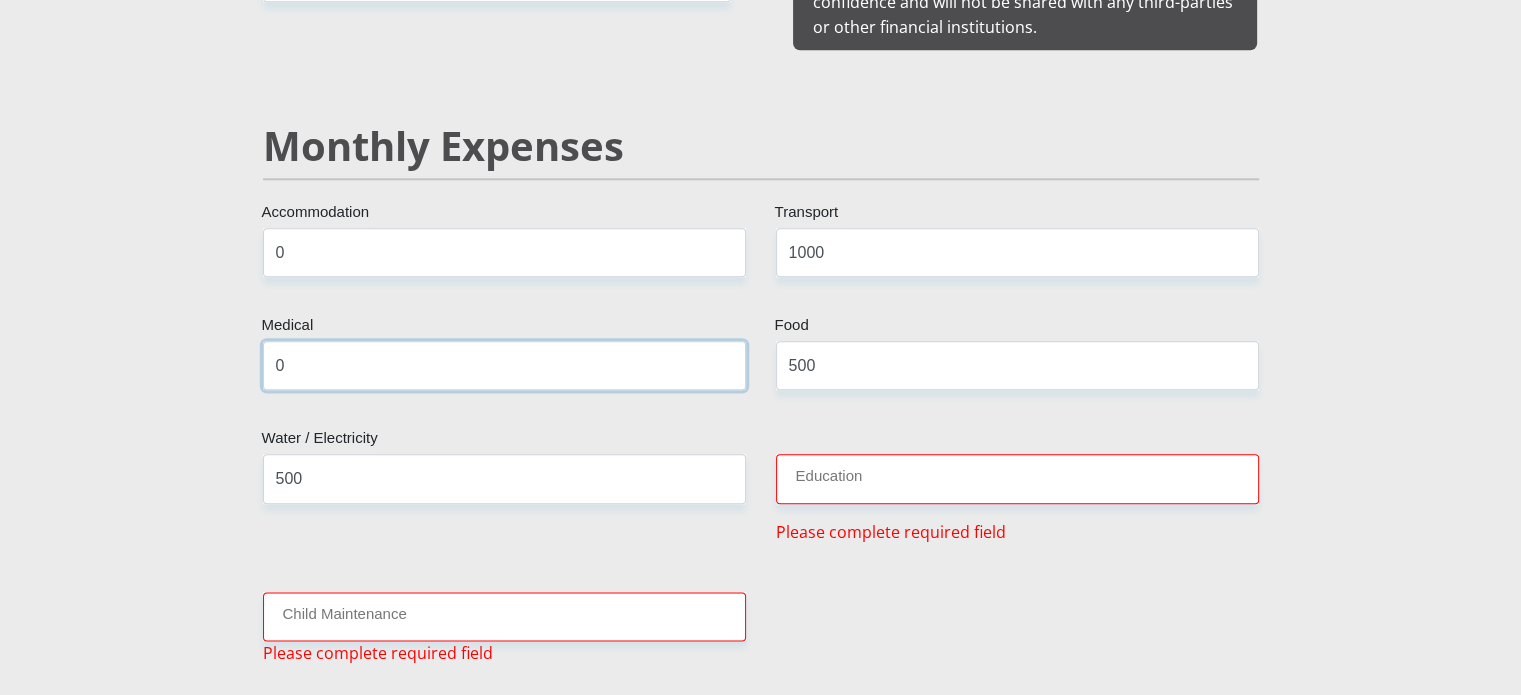type on "0" 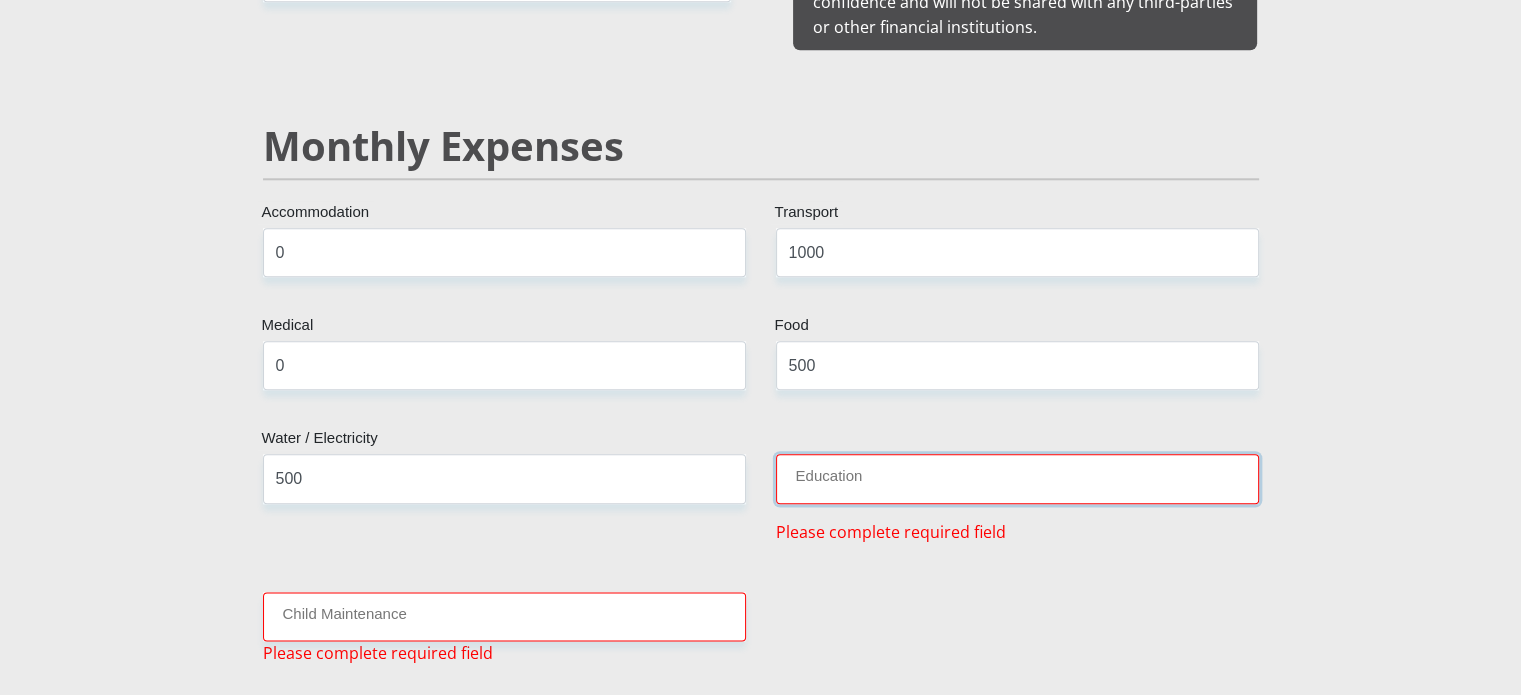 click on "Education" at bounding box center [1017, 478] 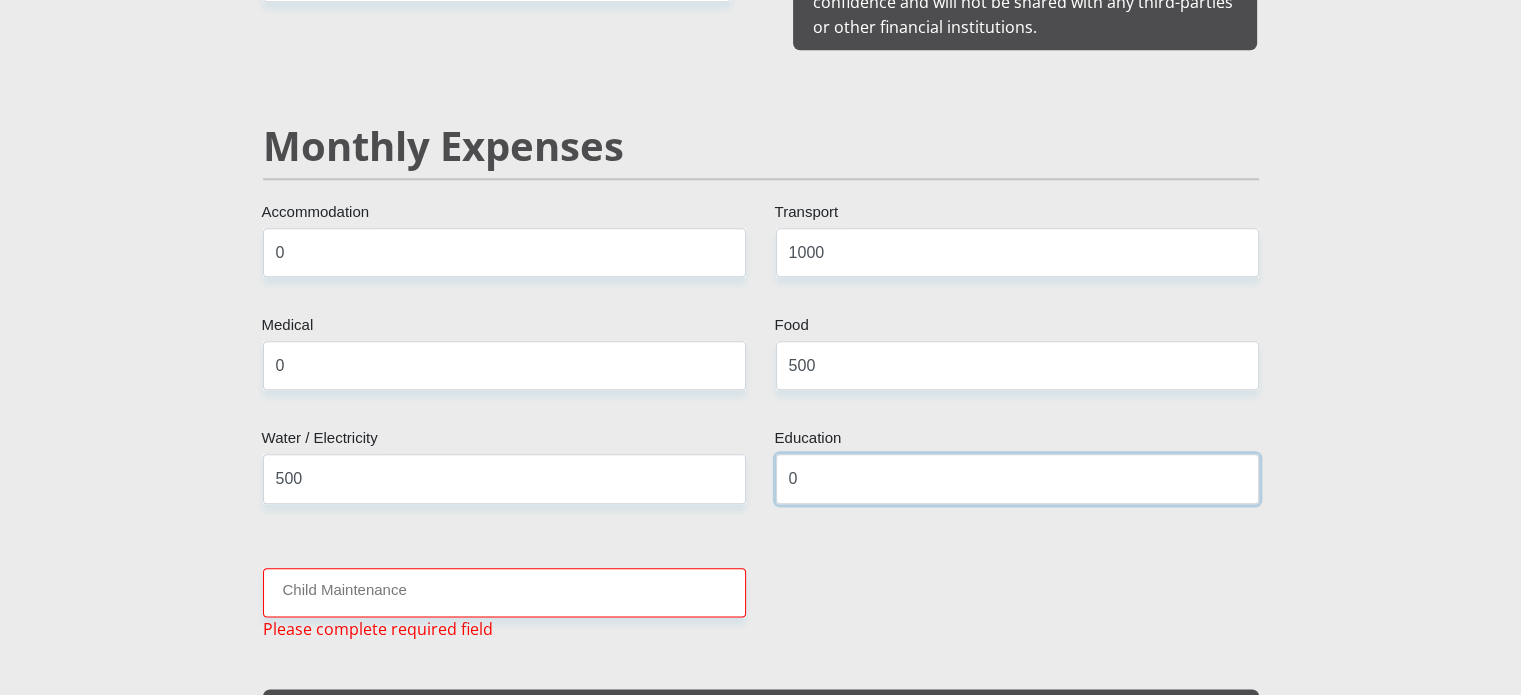 type on "0" 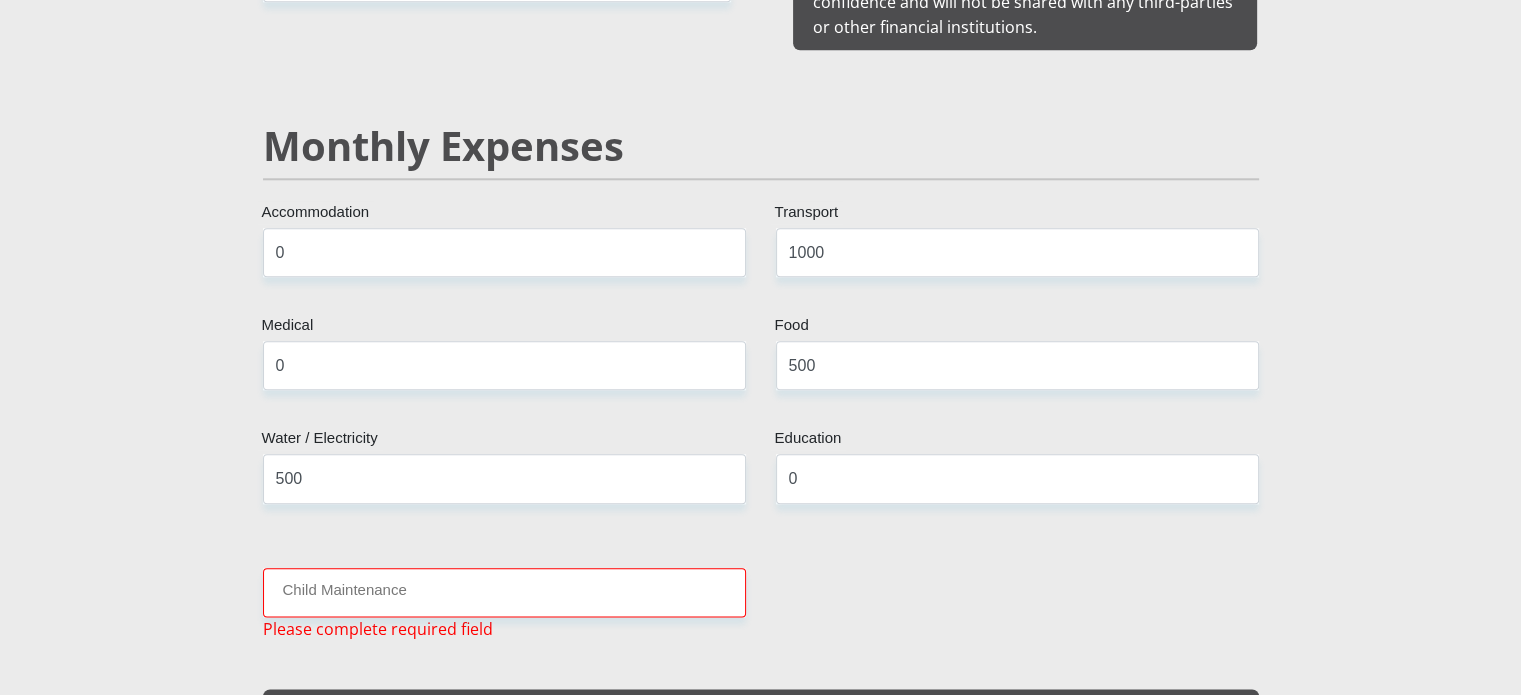 click on "Child Maintenance
Please complete required field" at bounding box center (504, 604) 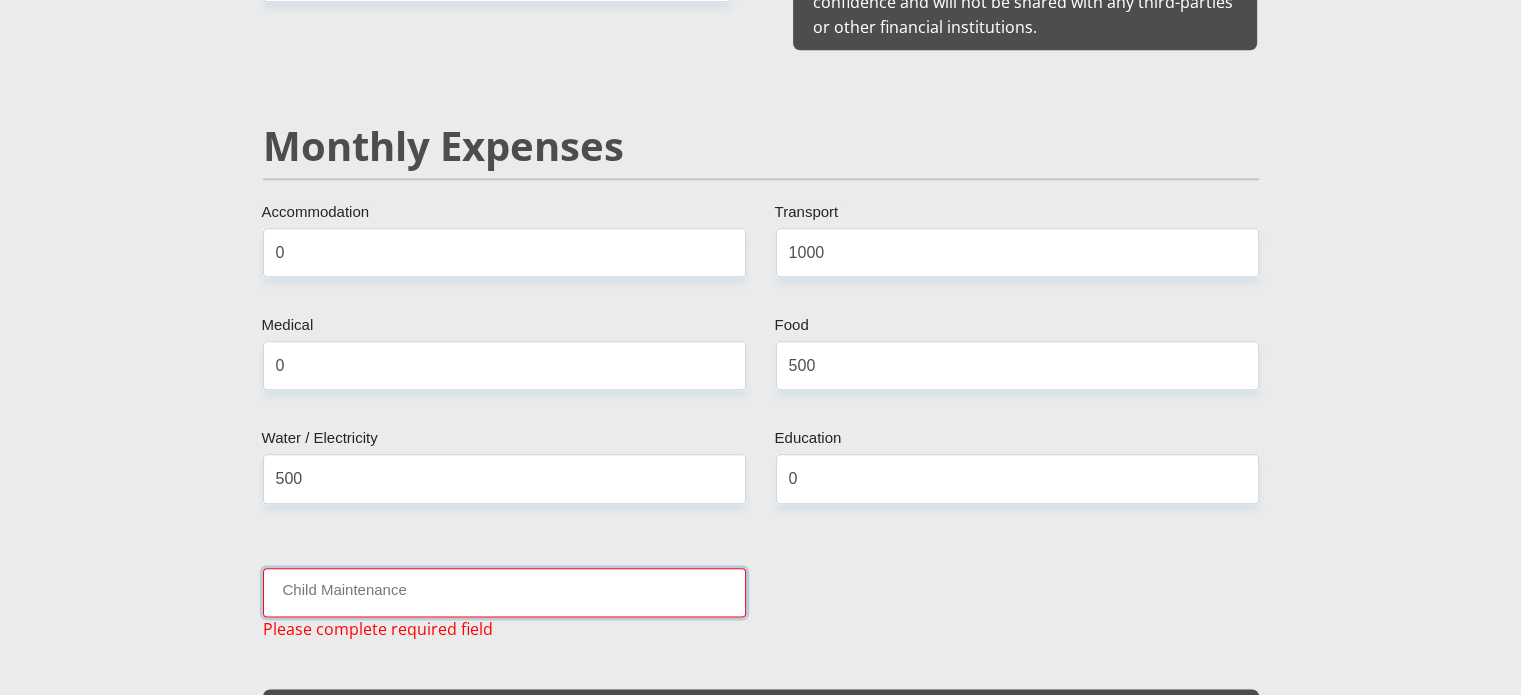 click on "Child Maintenance" at bounding box center (504, 592) 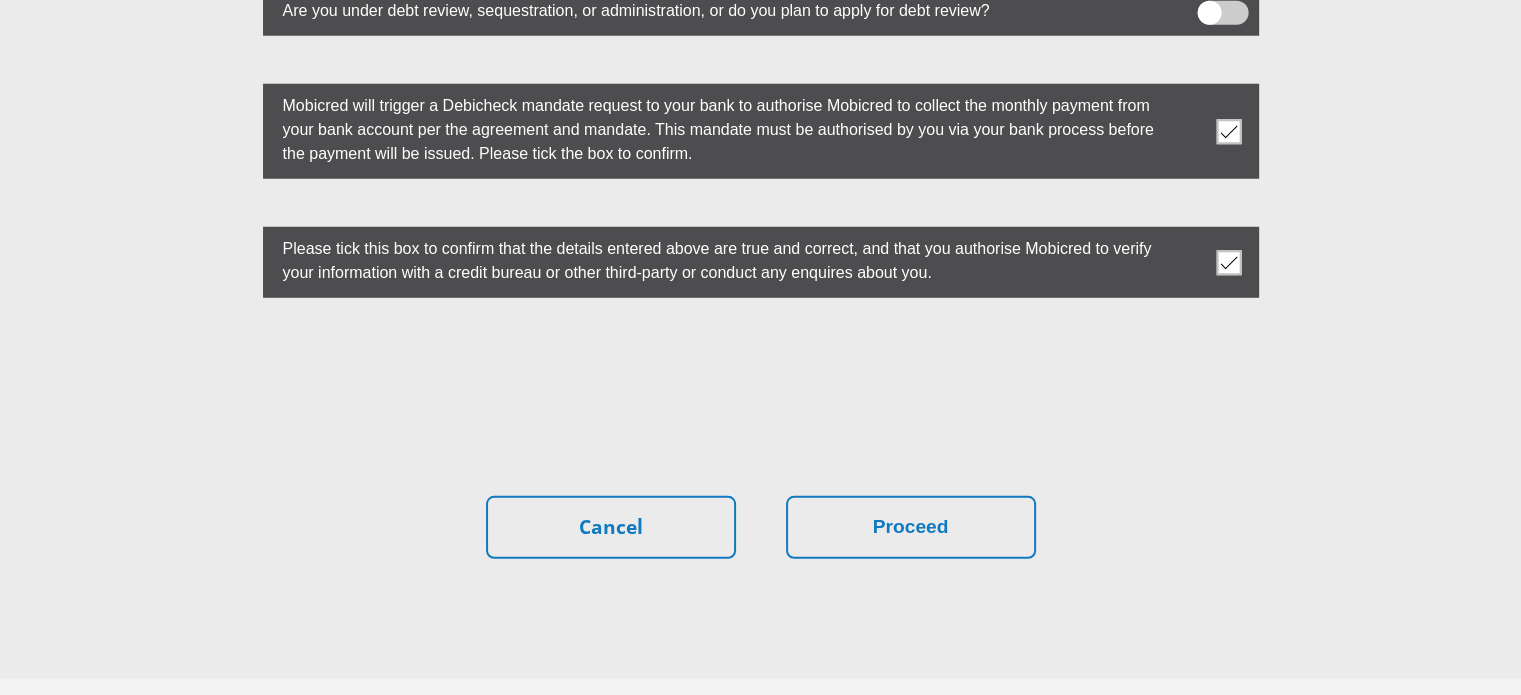scroll, scrollTop: 5666, scrollLeft: 0, axis: vertical 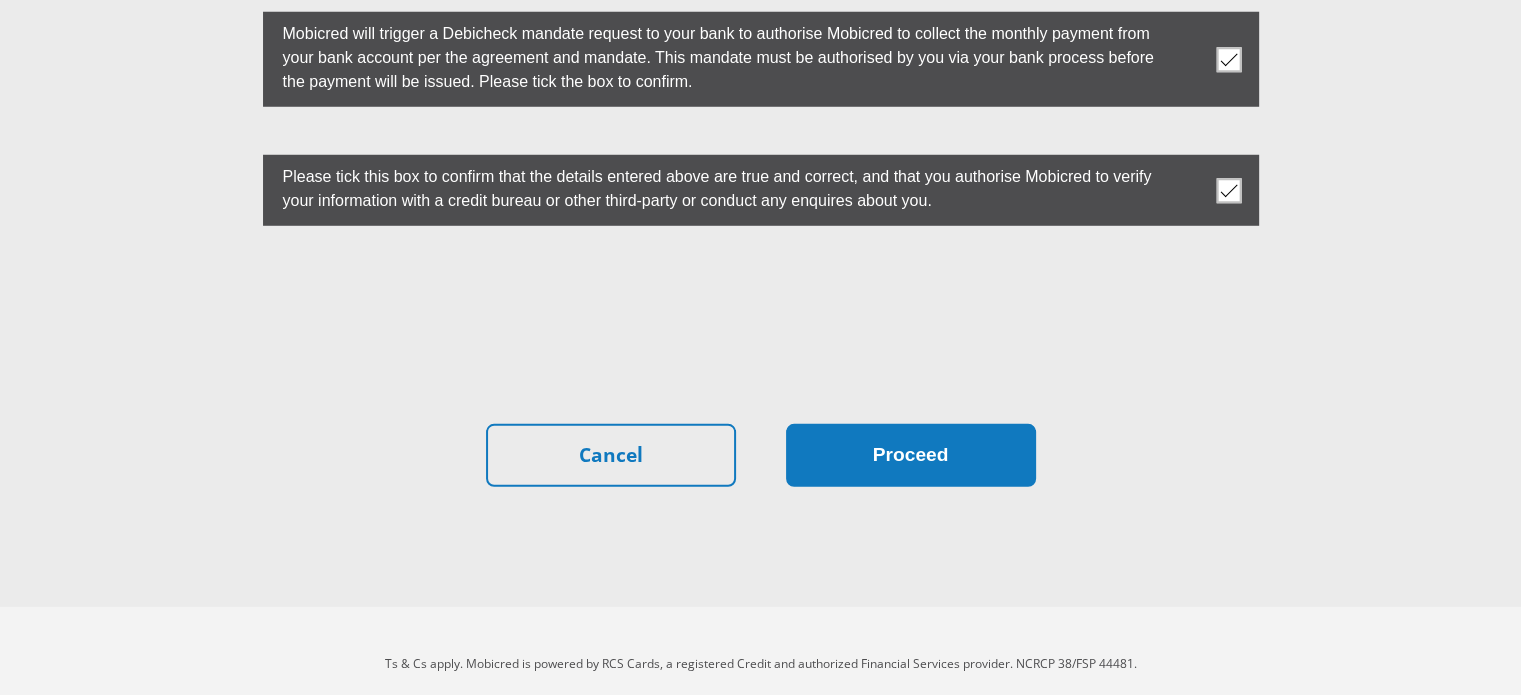 type on "0" 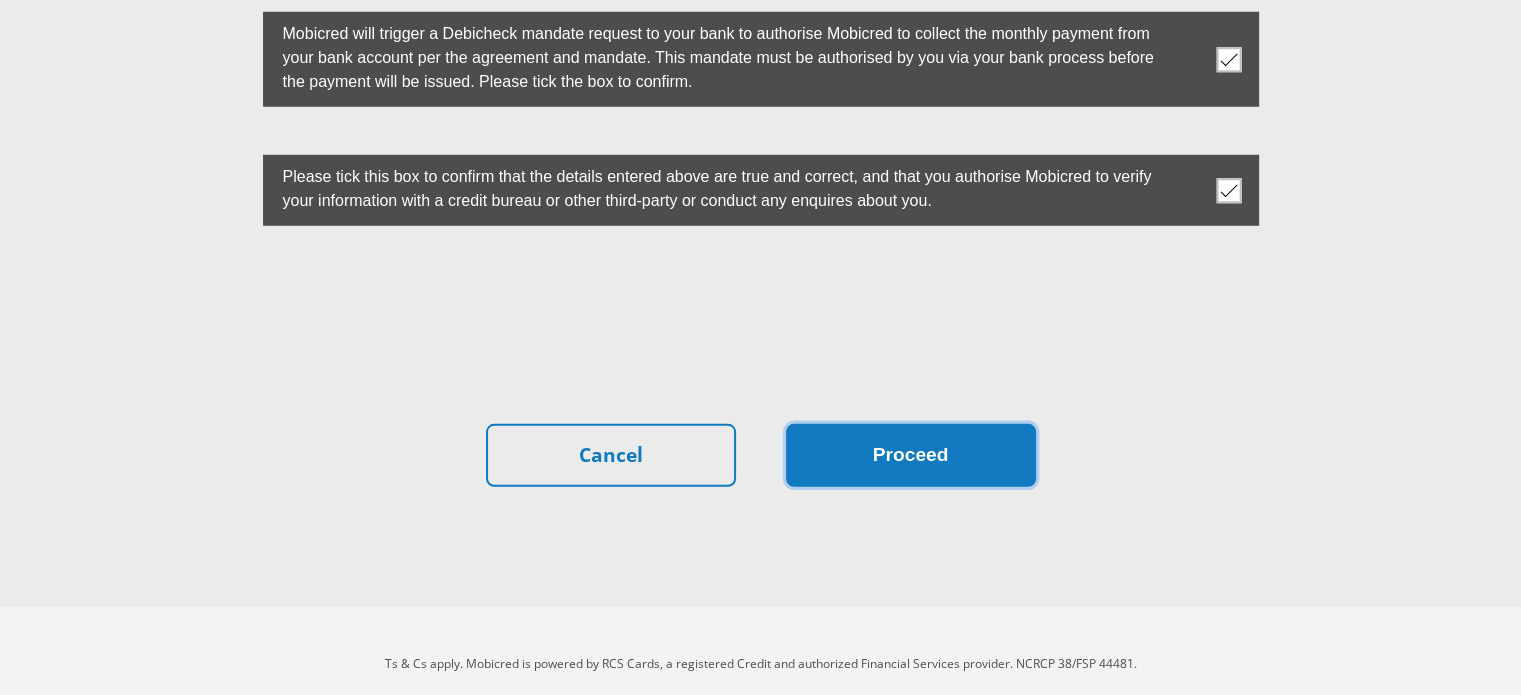 click on "Proceed" at bounding box center (911, 455) 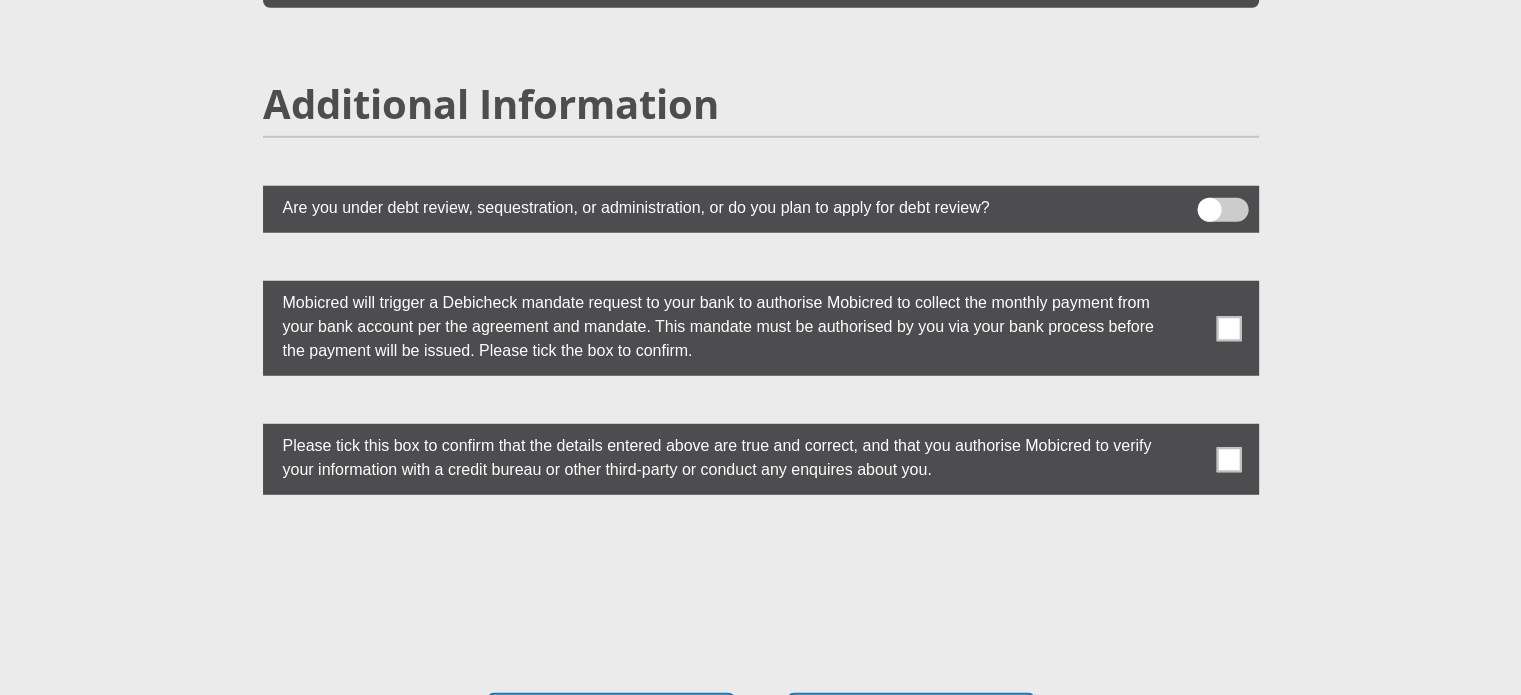 scroll, scrollTop: 5666, scrollLeft: 0, axis: vertical 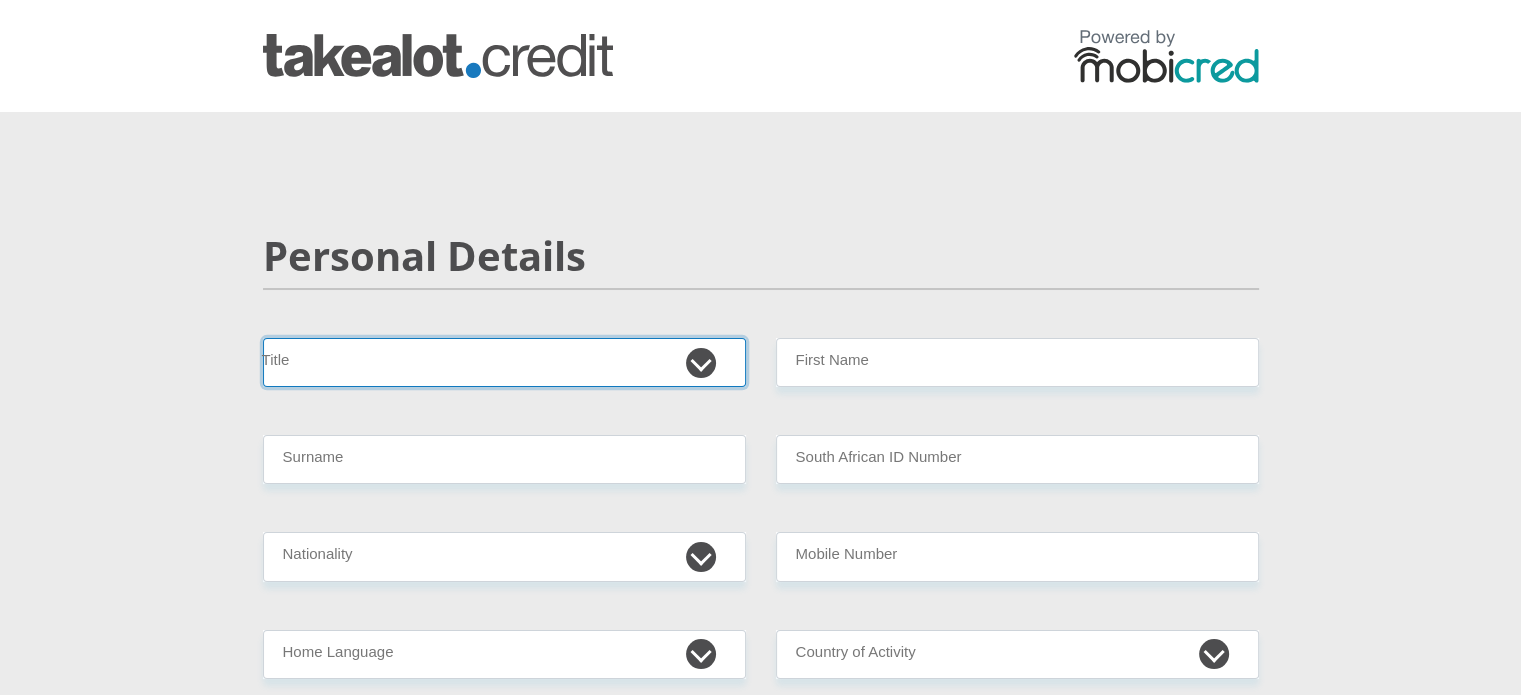 click on "Mr
Ms
Mrs
Dr
Other" at bounding box center (504, 362) 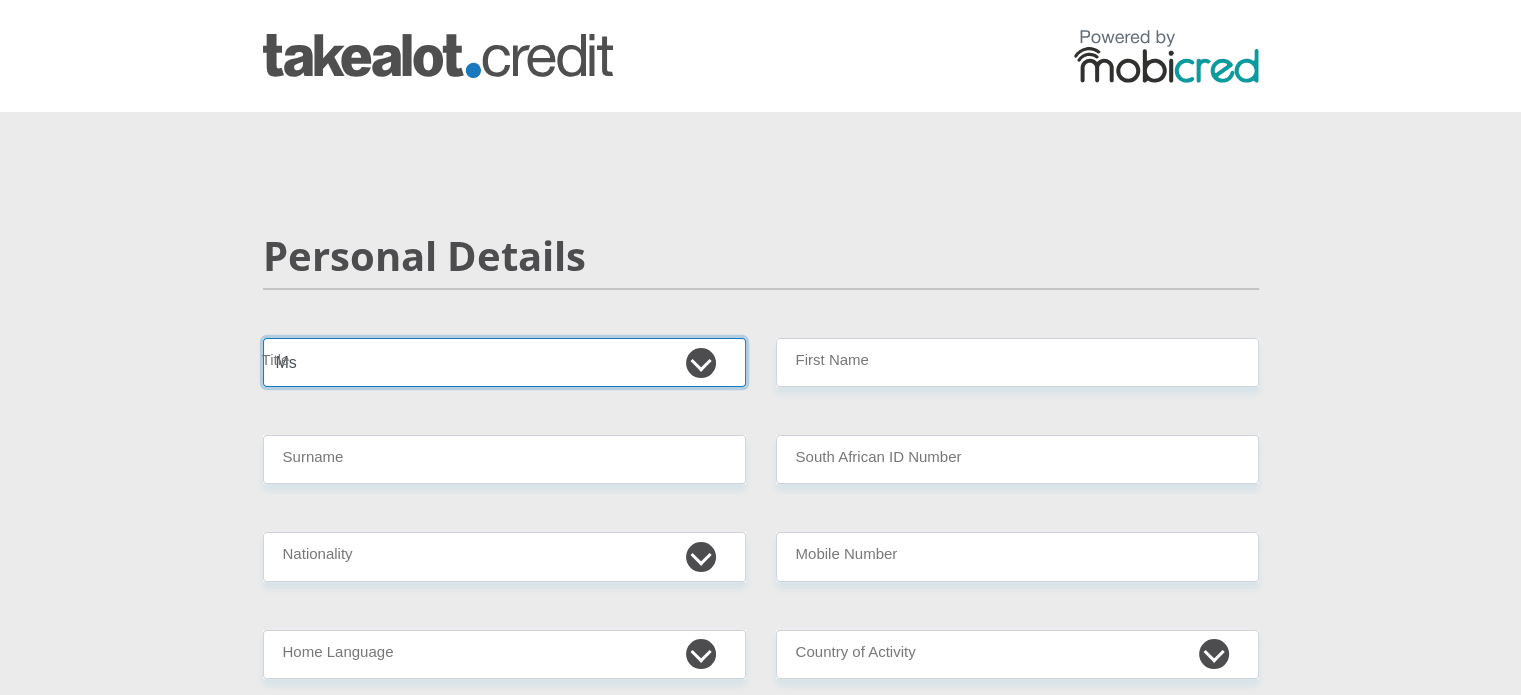 click on "Mr
Ms
Mrs
Dr
Other" at bounding box center [504, 362] 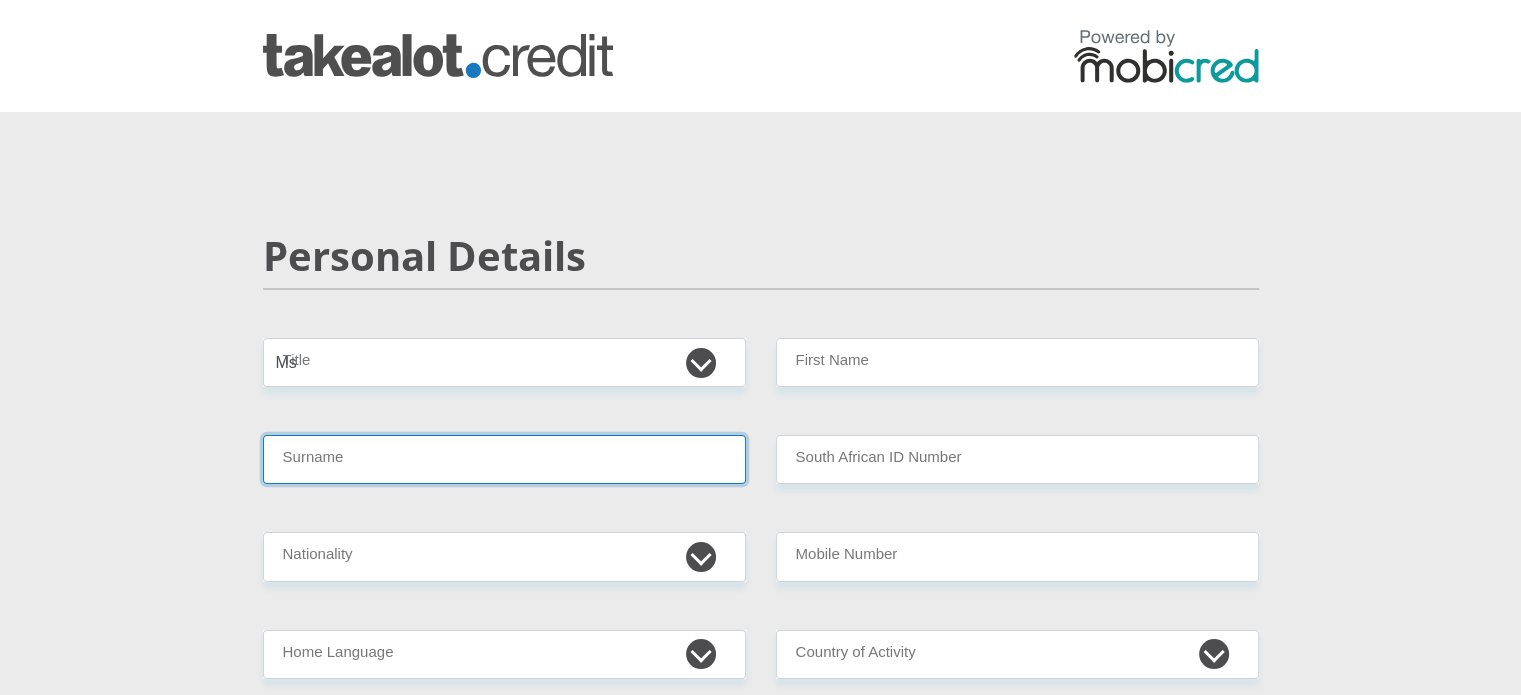 click on "Surname" at bounding box center (504, 459) 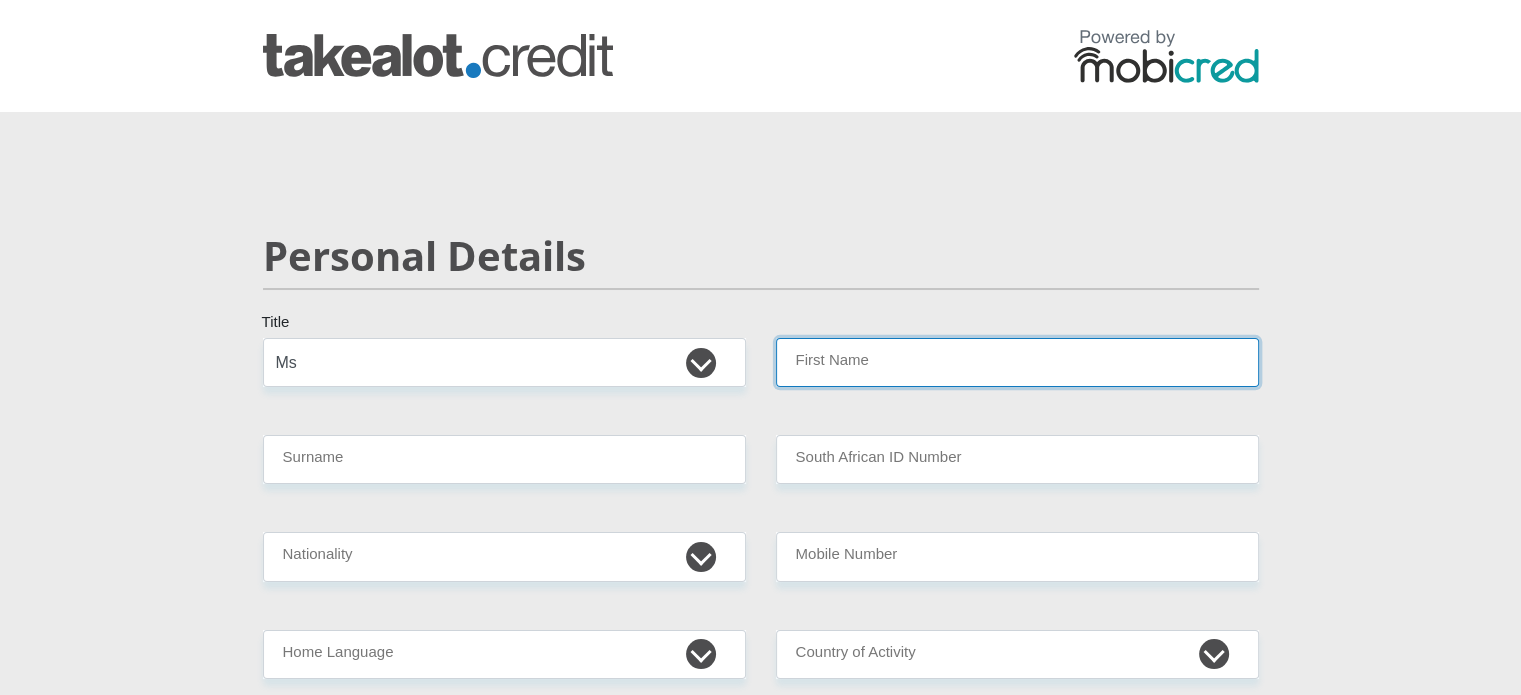 click on "First Name" at bounding box center (1017, 362) 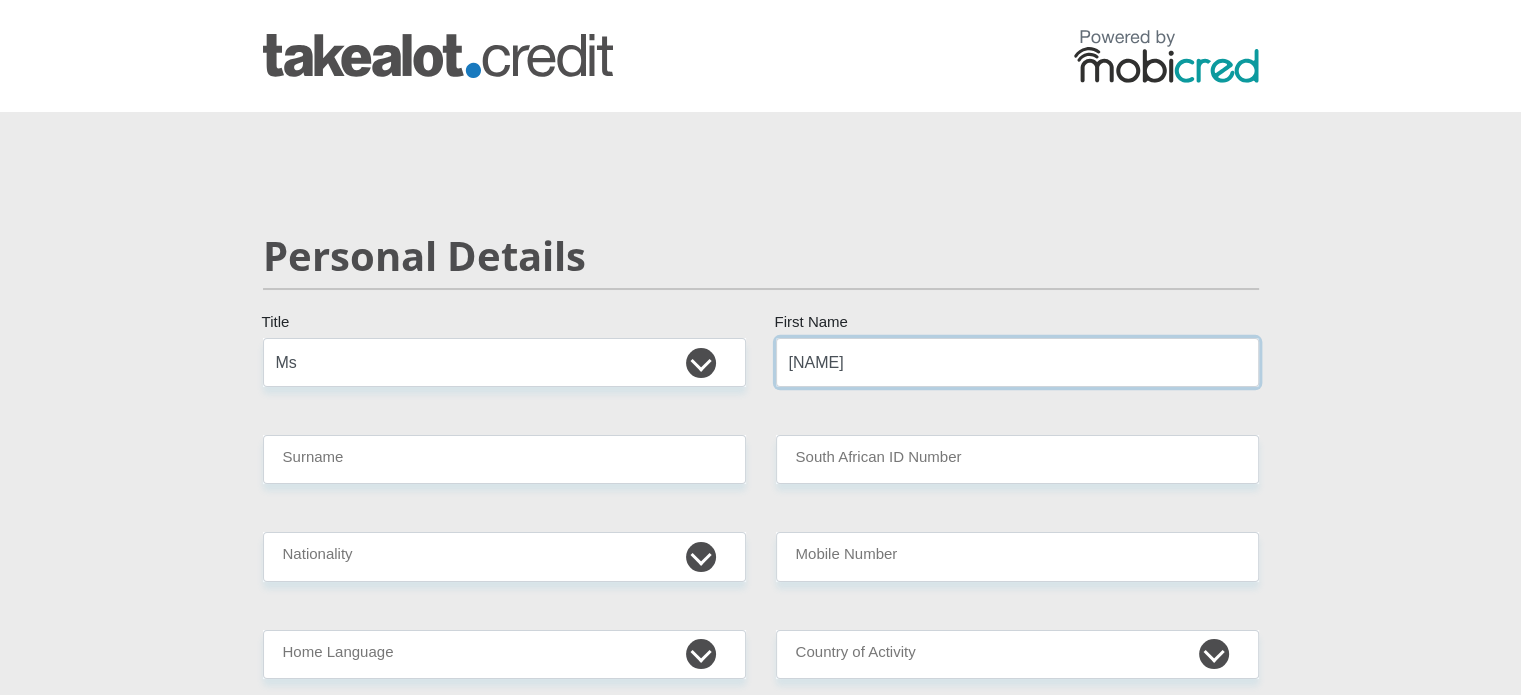 type on "[NAME]" 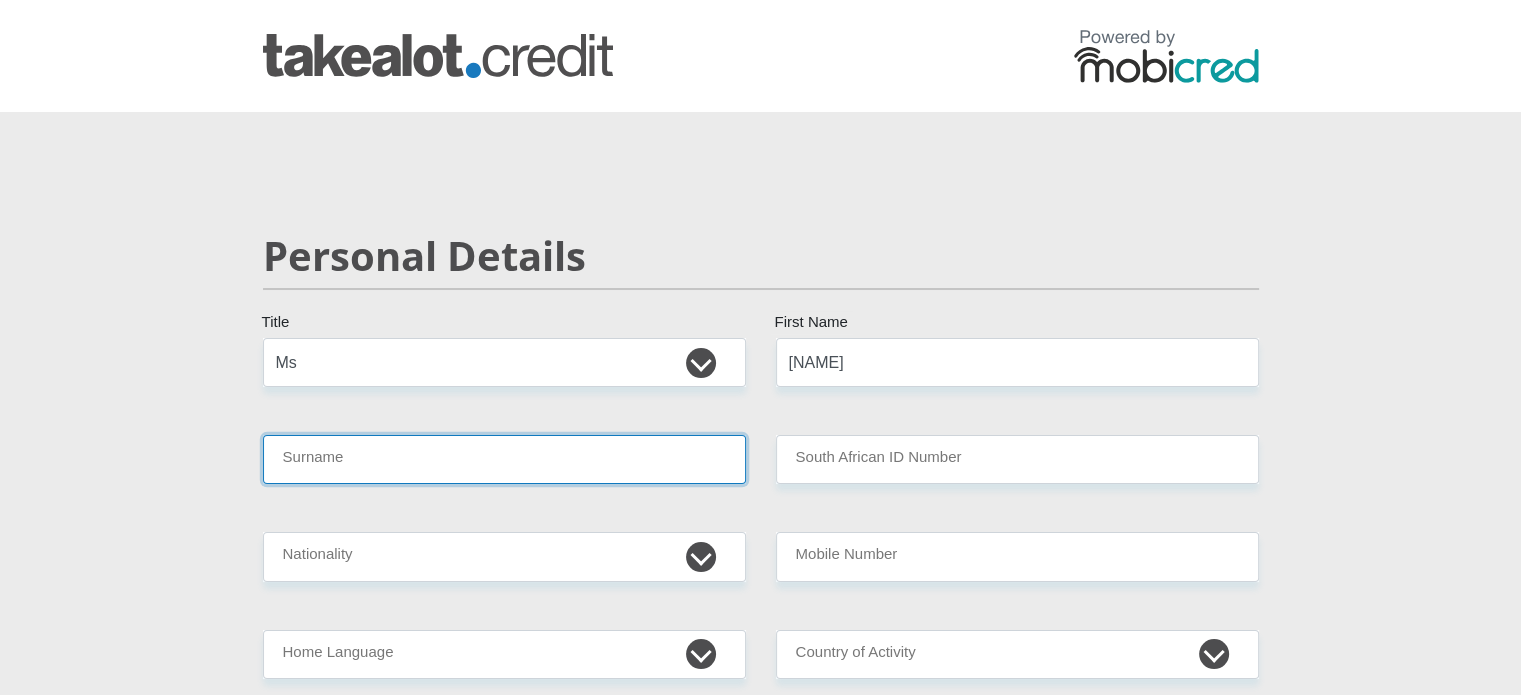 click on "Surname" at bounding box center (504, 459) 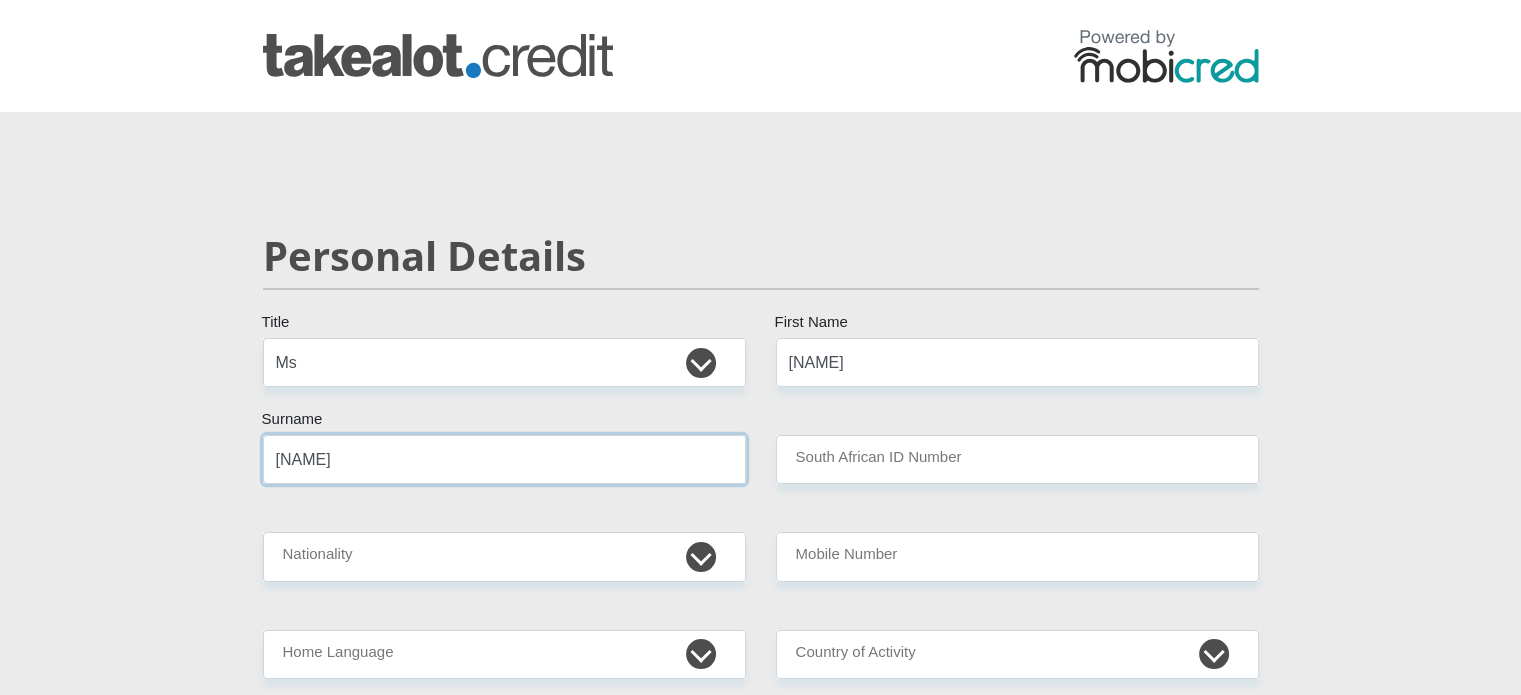 type on "[NAME]" 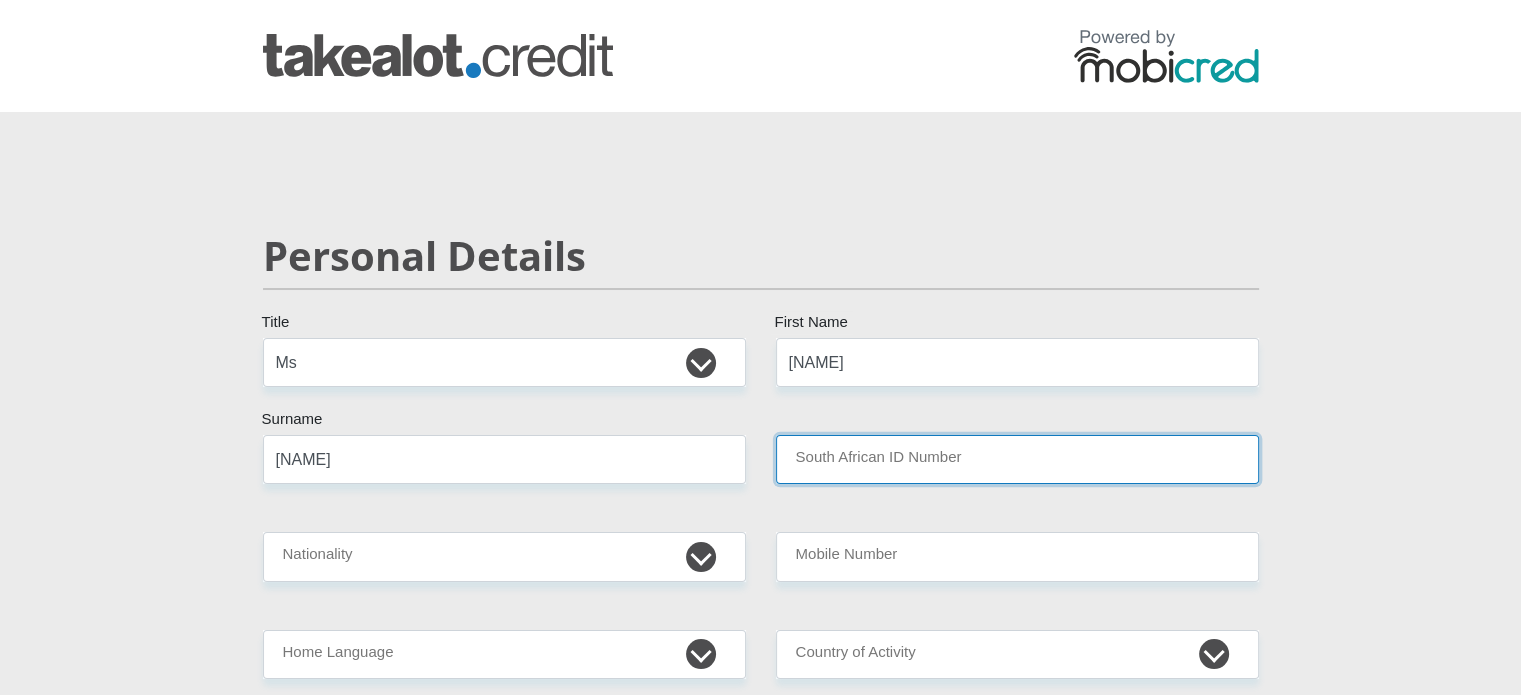 click on "South African ID Number" at bounding box center (1017, 459) 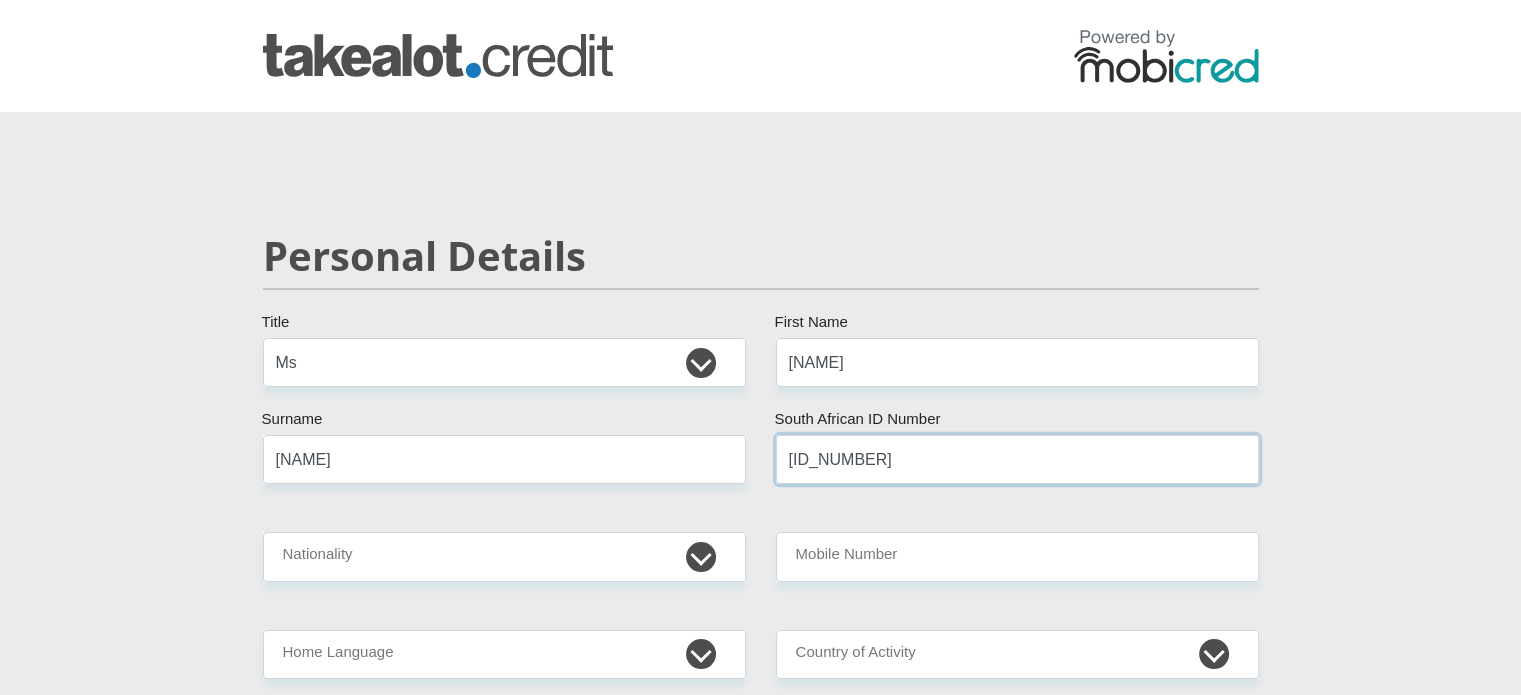 type on "[ID_NUMBER]" 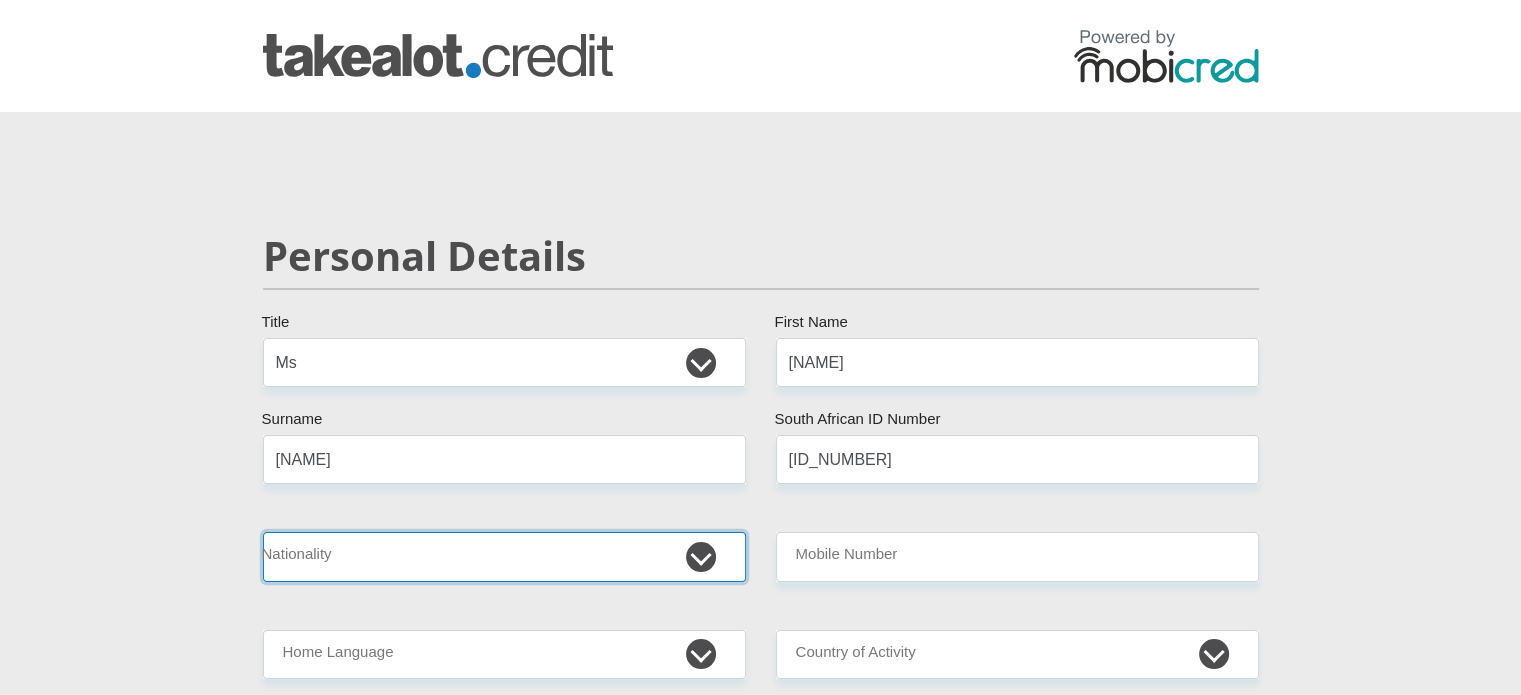 click on "South Africa
Afghanistan
Aland Islands
Albania
Algeria
America Samoa
American Virgin Islands
Andorra
Angola
Anguilla
Antarctica
Antigua and Barbuda
Argentina
Armenia
Aruba
Ascension Island
Australia
Austria
Azerbaijan
Bahamas
Bahrain
Bangladesh
Barbados
Chad" at bounding box center (504, 556) 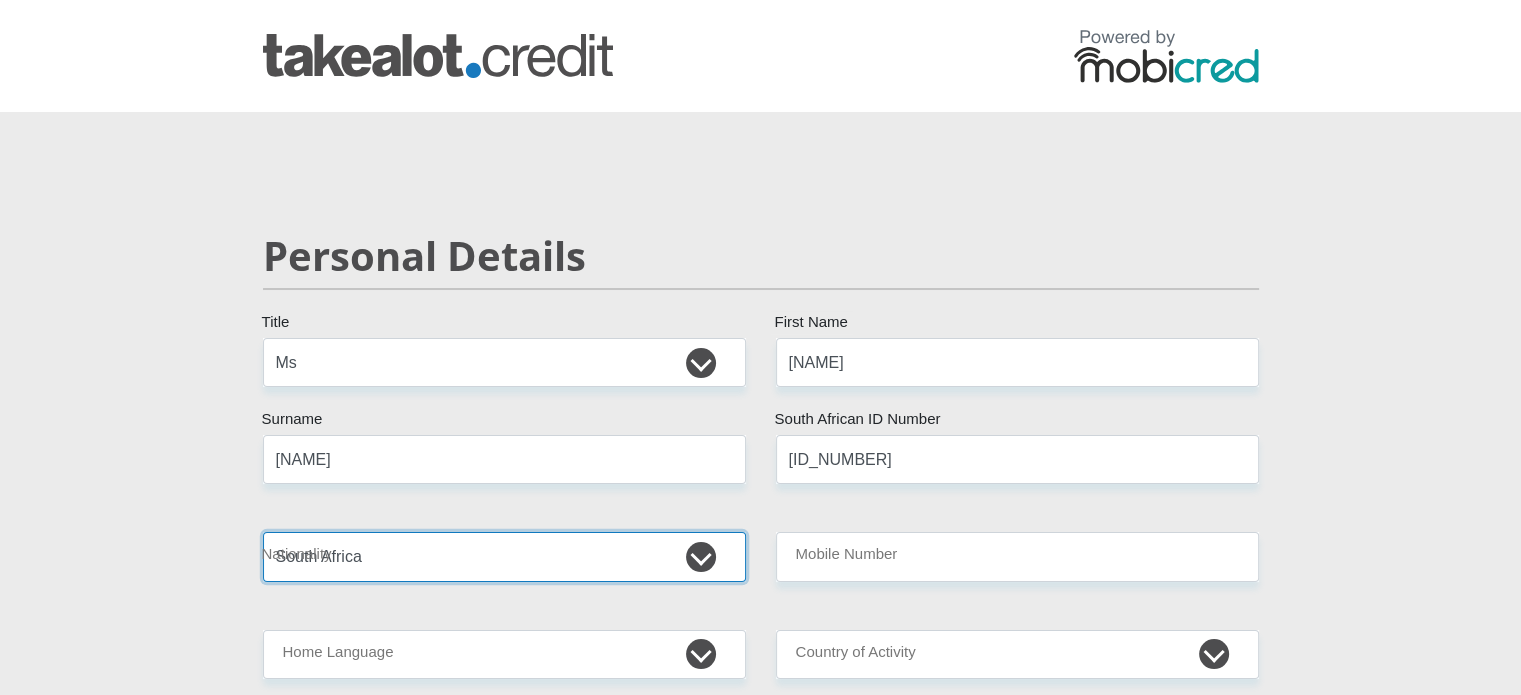 click on "South Africa
Afghanistan
Aland Islands
Albania
Algeria
America Samoa
American Virgin Islands
Andorra
Angola
Anguilla
Antarctica
Antigua and Barbuda
Argentina
Armenia
Aruba
Ascension Island
Australia
Austria
Azerbaijan
Bahamas
Bahrain
Bangladesh
Barbados
Chad" at bounding box center [504, 556] 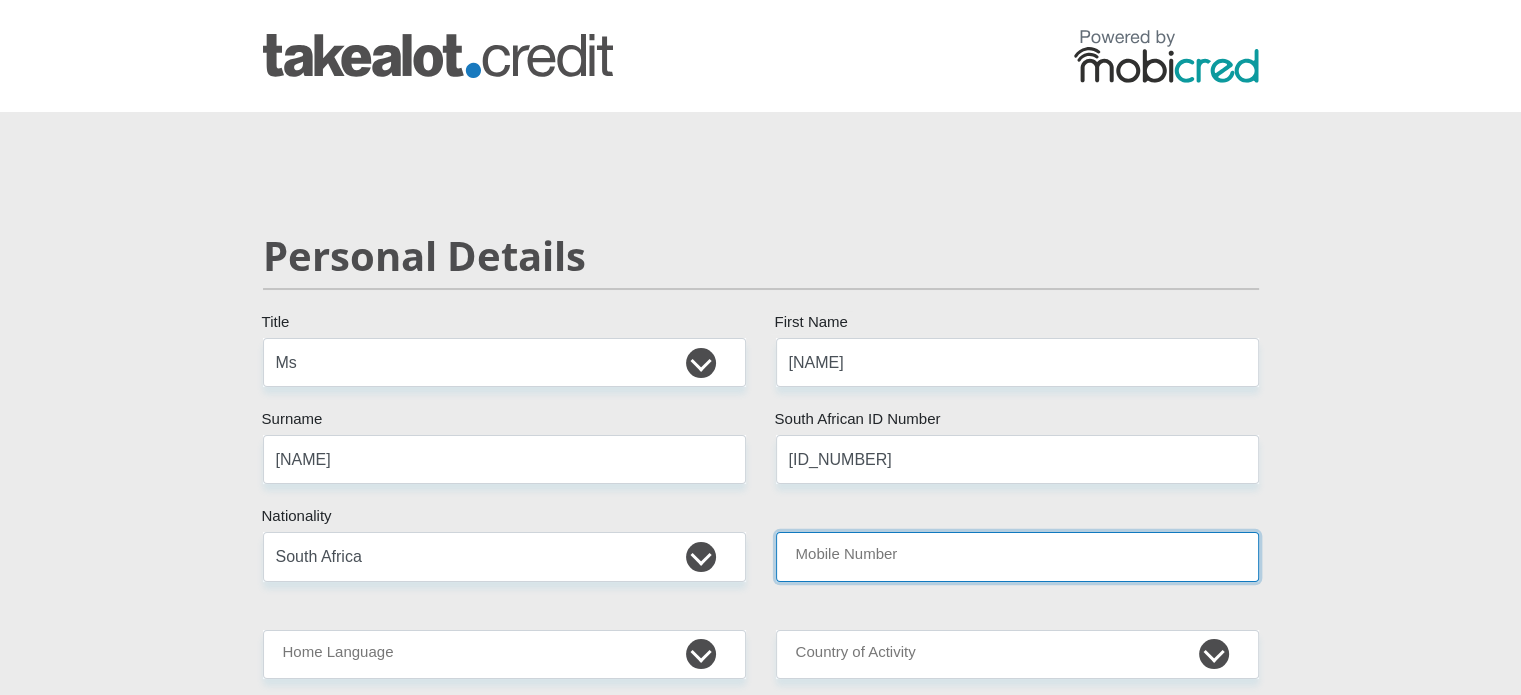 click on "Mobile Number" at bounding box center (1017, 556) 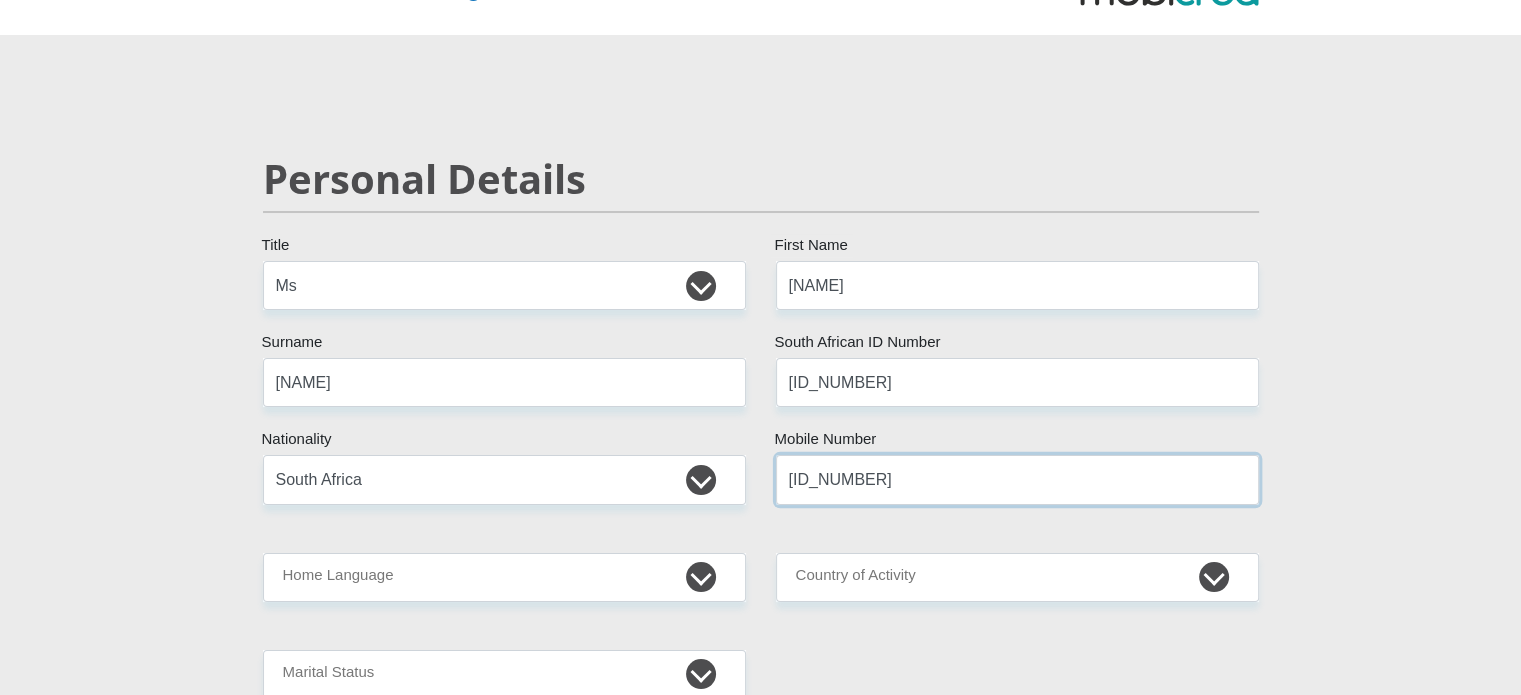 scroll, scrollTop: 200, scrollLeft: 0, axis: vertical 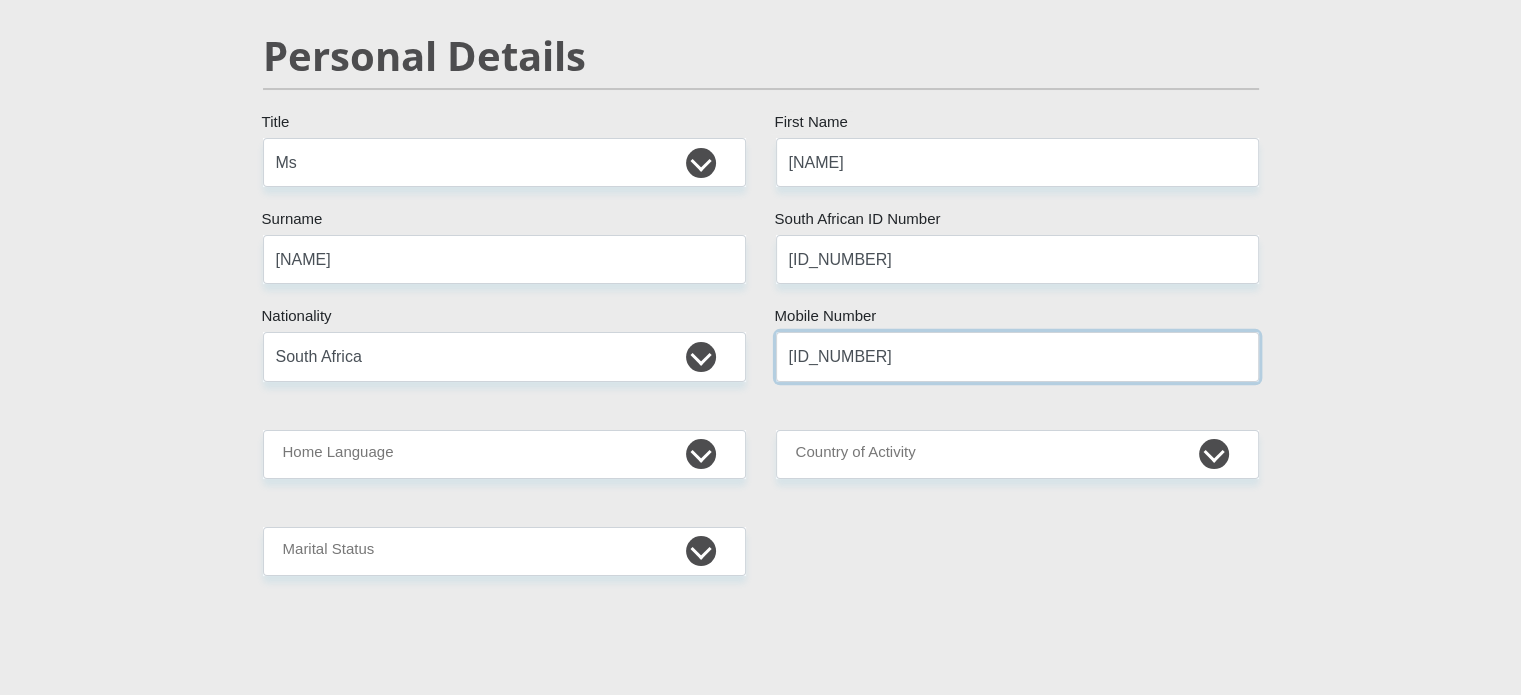 type on "[ID_NUMBER]" 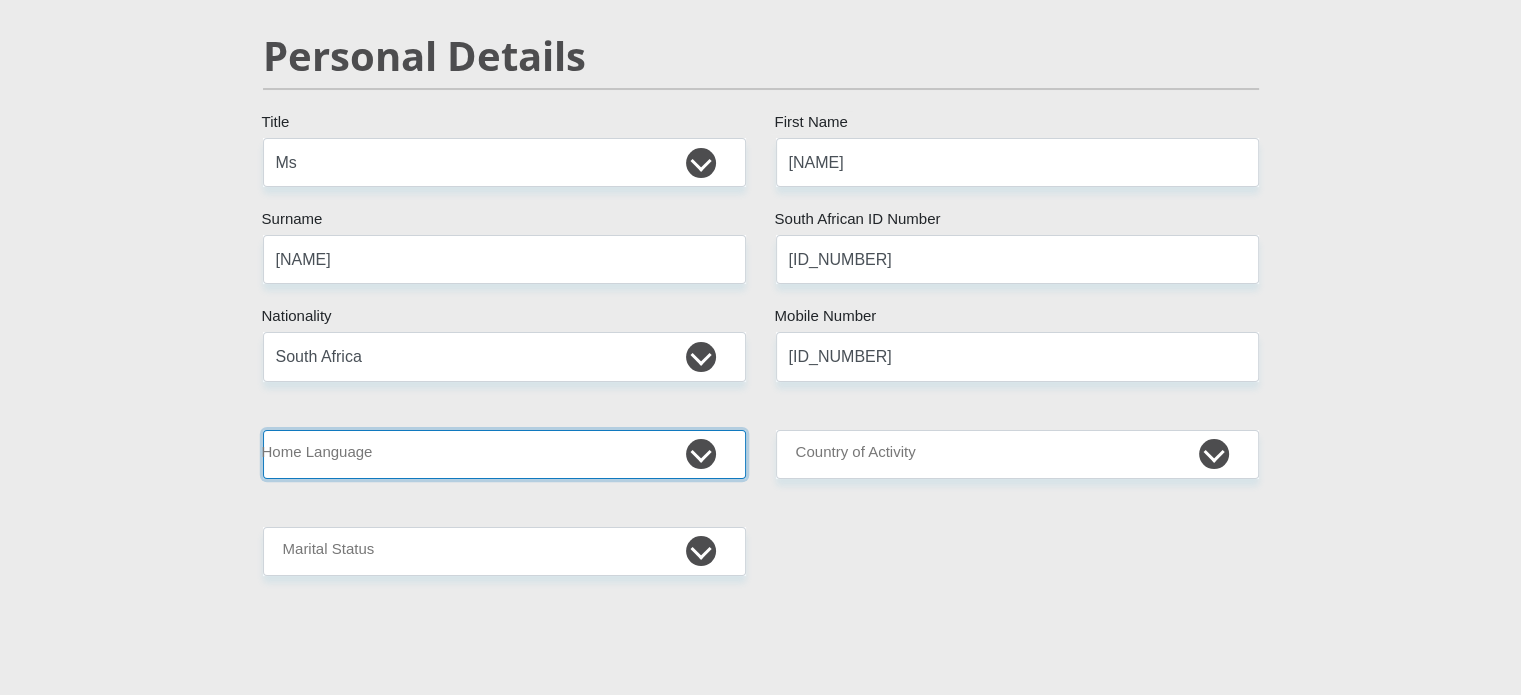 click on "Afrikaans
English
Sepedi
South Ndebele
Southern Sotho
Swati
Tsonga
Tswana
Venda
Xhosa
Zulu
Other" at bounding box center (504, 454) 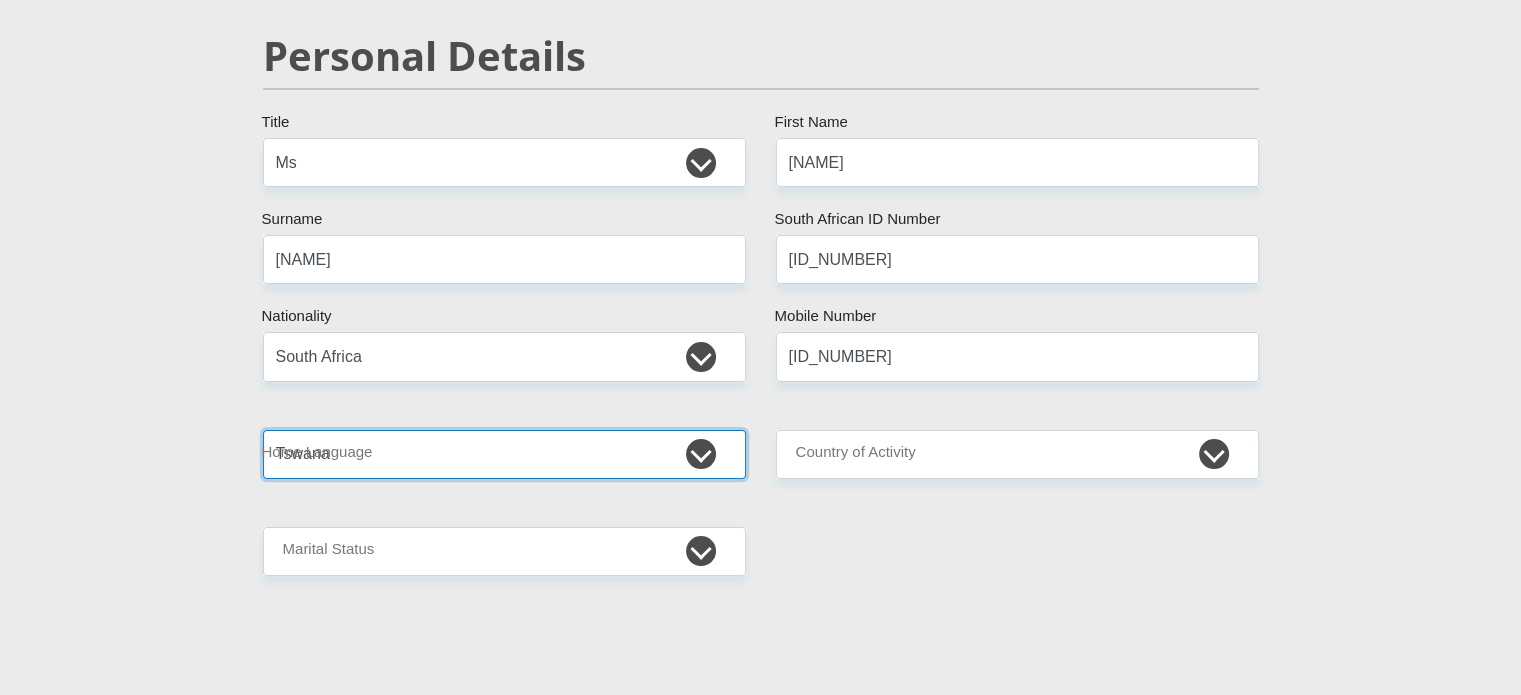 click on "Afrikaans
English
Sepedi
South Ndebele
Southern Sotho
Swati
Tsonga
Tswana
Venda
Xhosa
Zulu
Other" at bounding box center (504, 454) 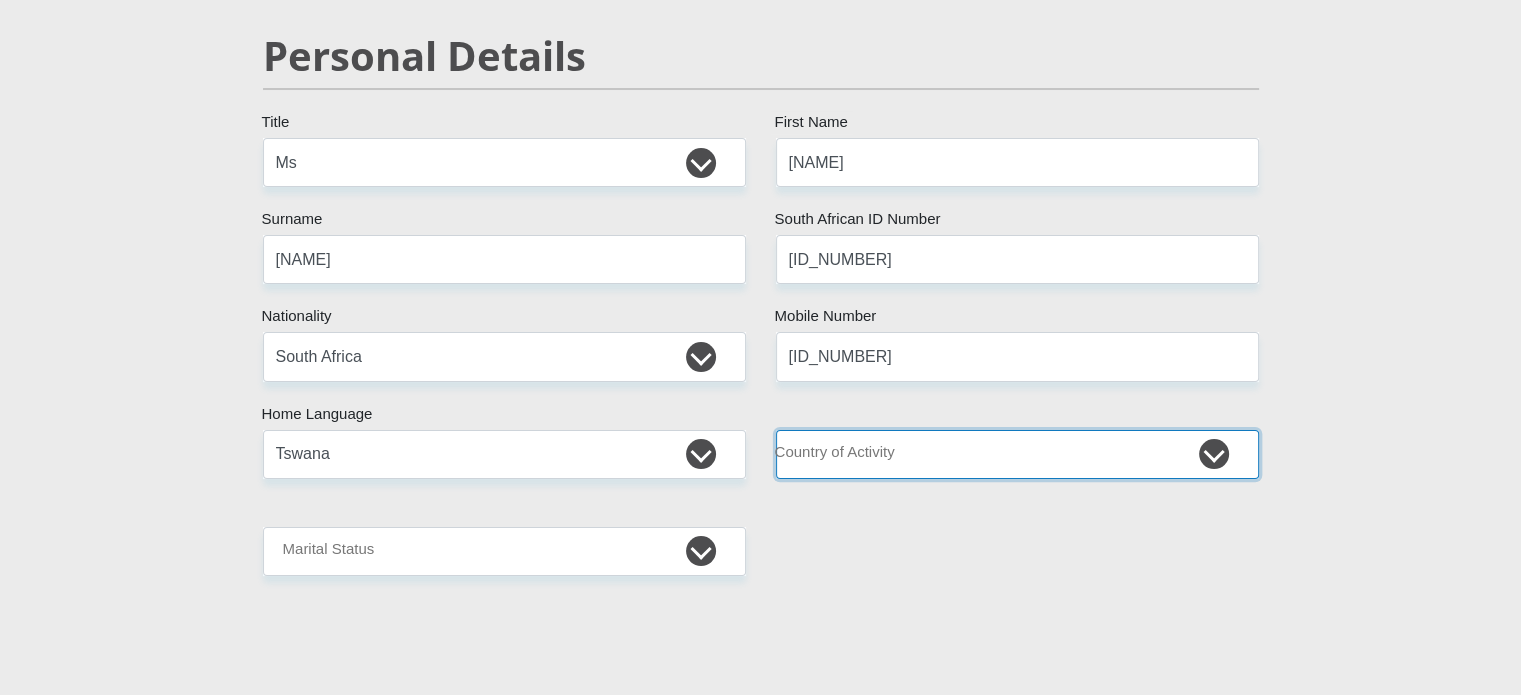 click on "South Africa
Afghanistan
Aland Islands
Albania
Algeria
America Samoa
American Virgin Islands
Andorra
Angola
Anguilla
Antarctica
Antigua and Barbuda
Argentina
Armenia
Aruba
Ascension Island
Australia
Austria
Azerbaijan
Chad" at bounding box center [1017, 454] 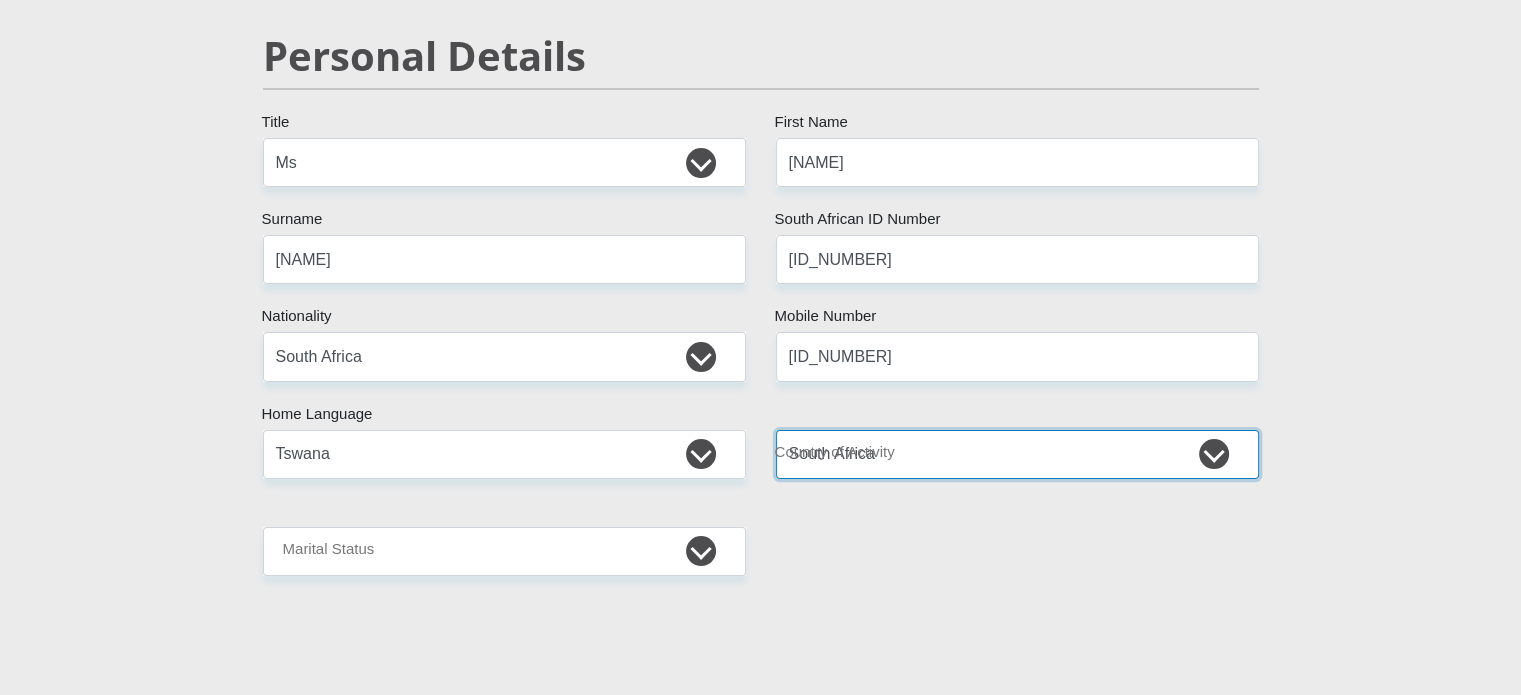 click on "South Africa
Afghanistan
Aland Islands
Albania
Algeria
America Samoa
American Virgin Islands
Andorra
Angola
Anguilla
Antarctica
Antigua and Barbuda
Argentina
Armenia
Aruba
Ascension Island
Australia
Austria
Azerbaijan
Chad" at bounding box center (1017, 454) 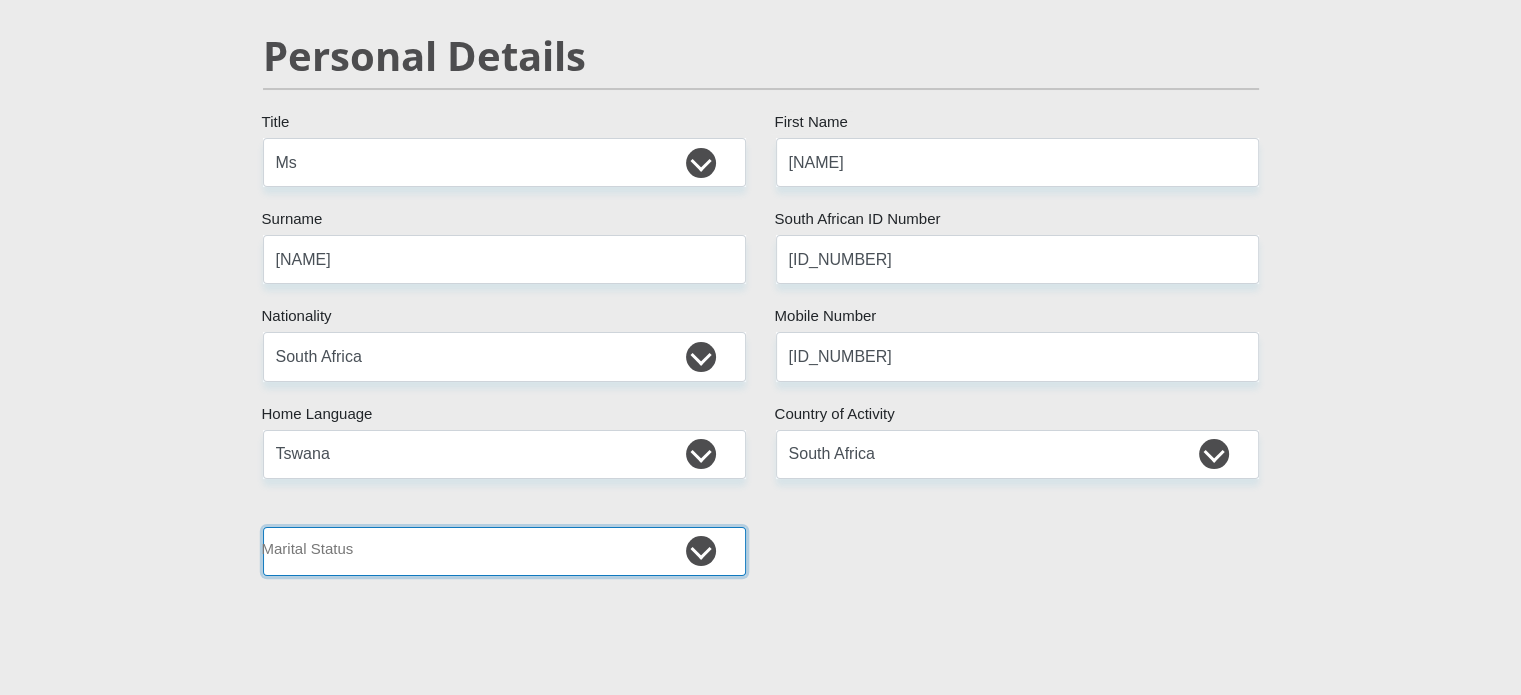 click on "Married ANC
Single
Divorced
Widowed
Married COP or Customary Law" at bounding box center [504, 551] 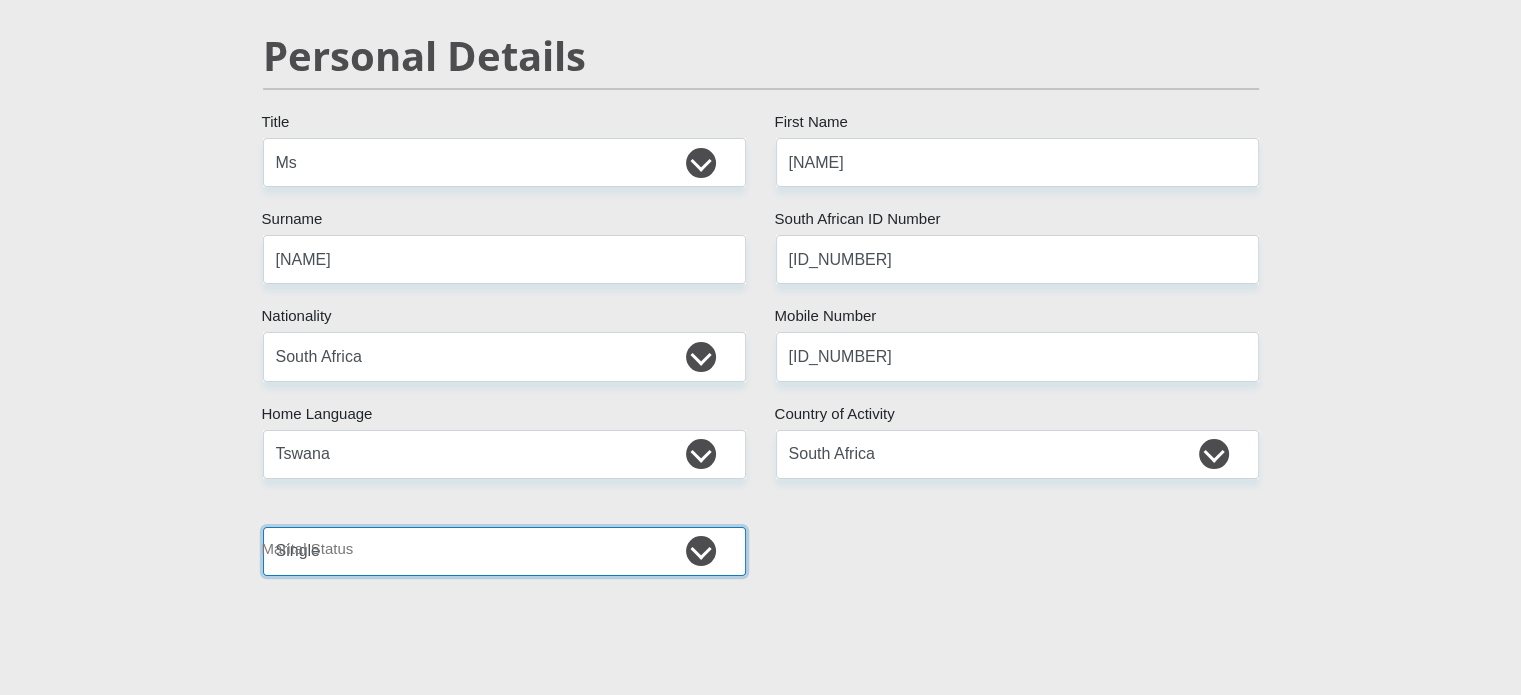 click on "Married ANC
Single
Divorced
Widowed
Married COP or Customary Law" at bounding box center (504, 551) 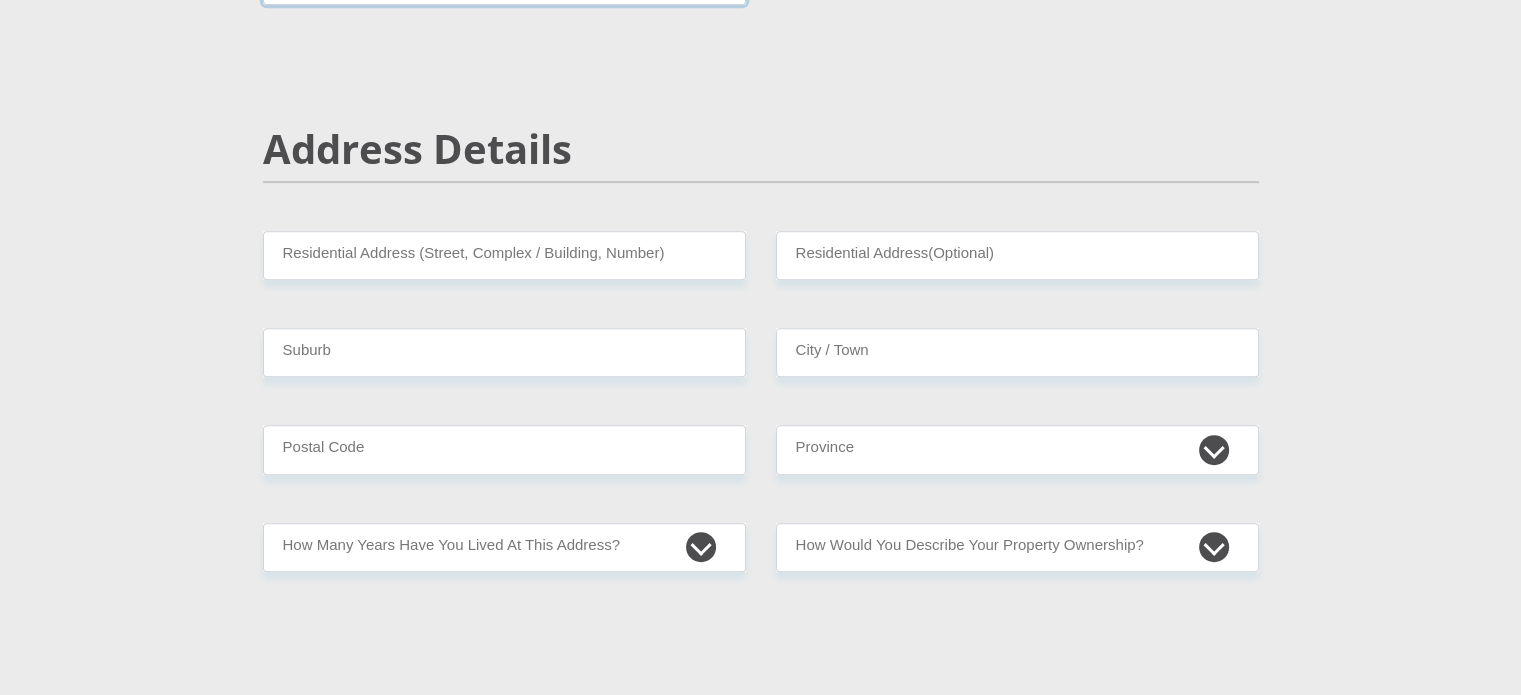 scroll, scrollTop: 800, scrollLeft: 0, axis: vertical 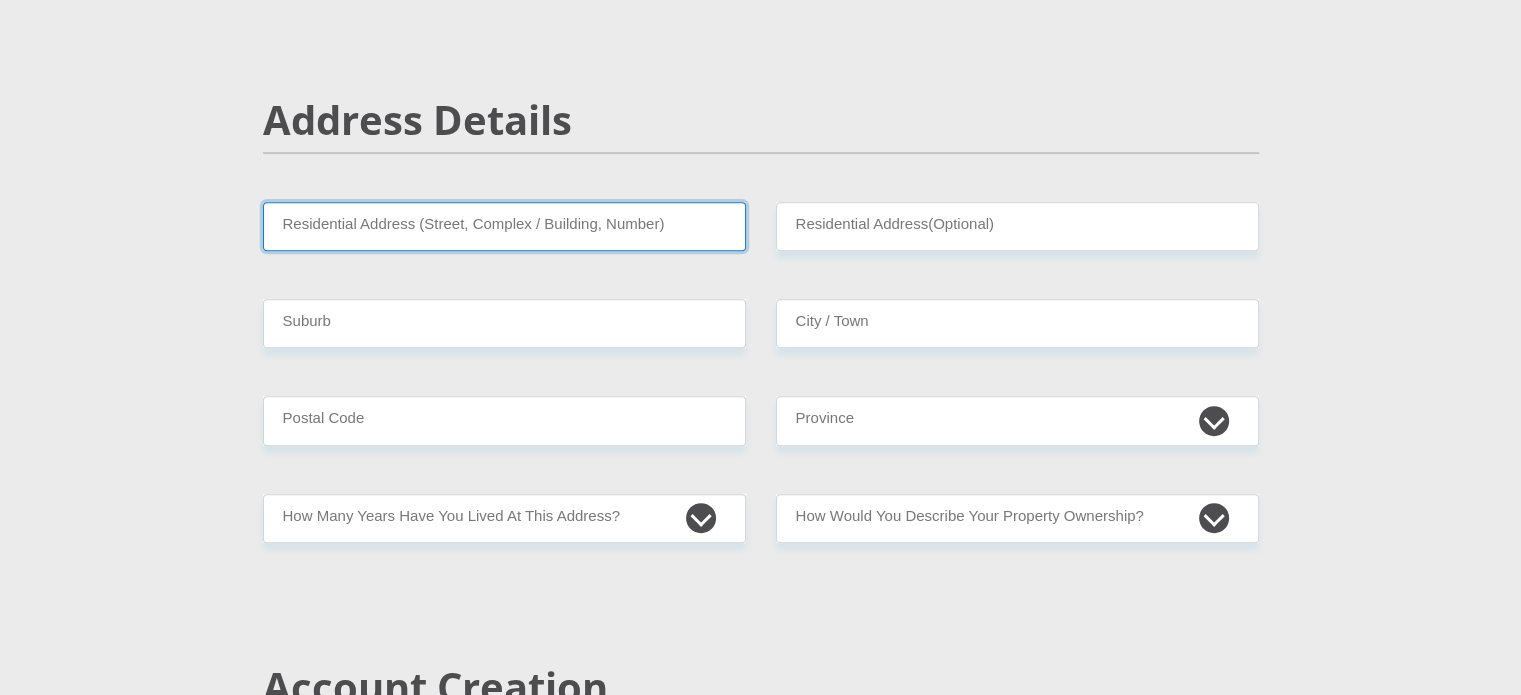 click on "Residential Address (Street, Complex / Building, Number)" at bounding box center (504, 226) 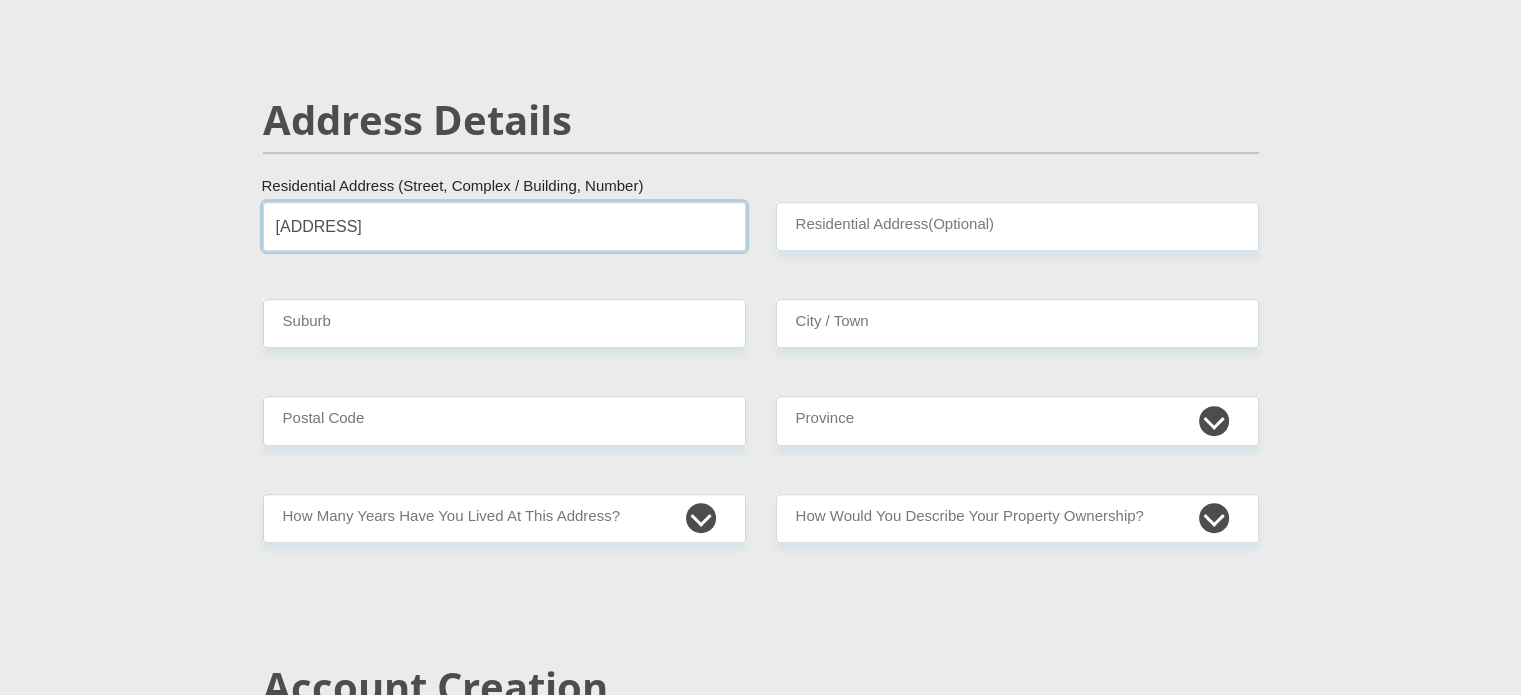 type on "[ADDRESS]" 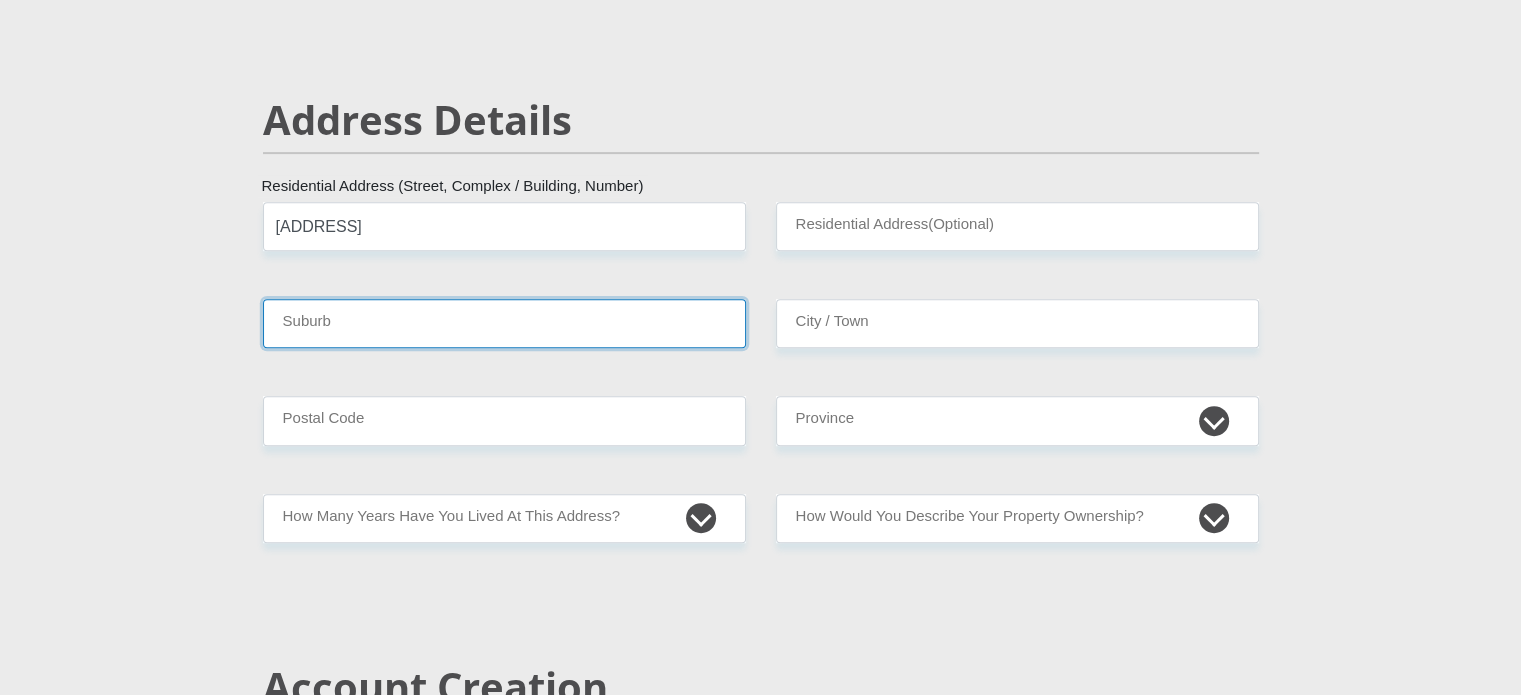 click on "Suburb" at bounding box center [504, 323] 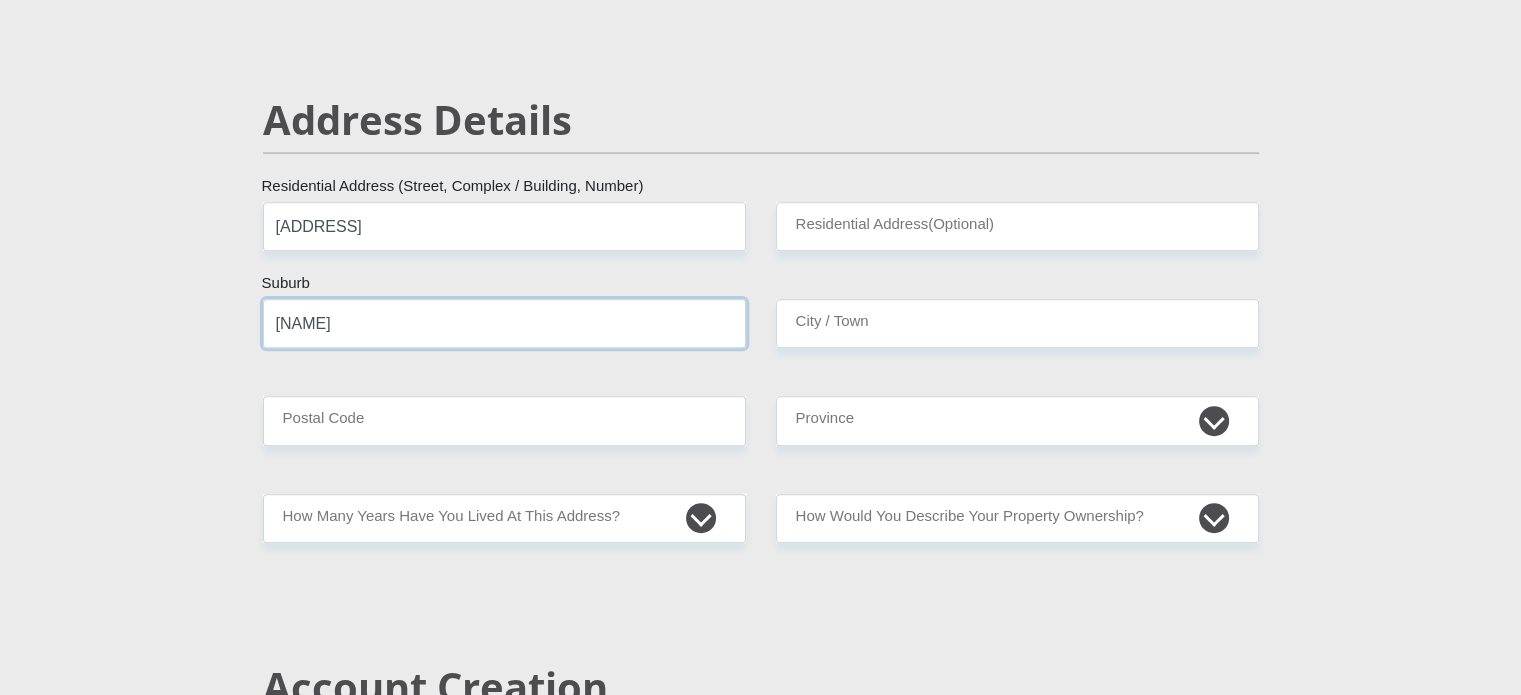 type on "[NAME]" 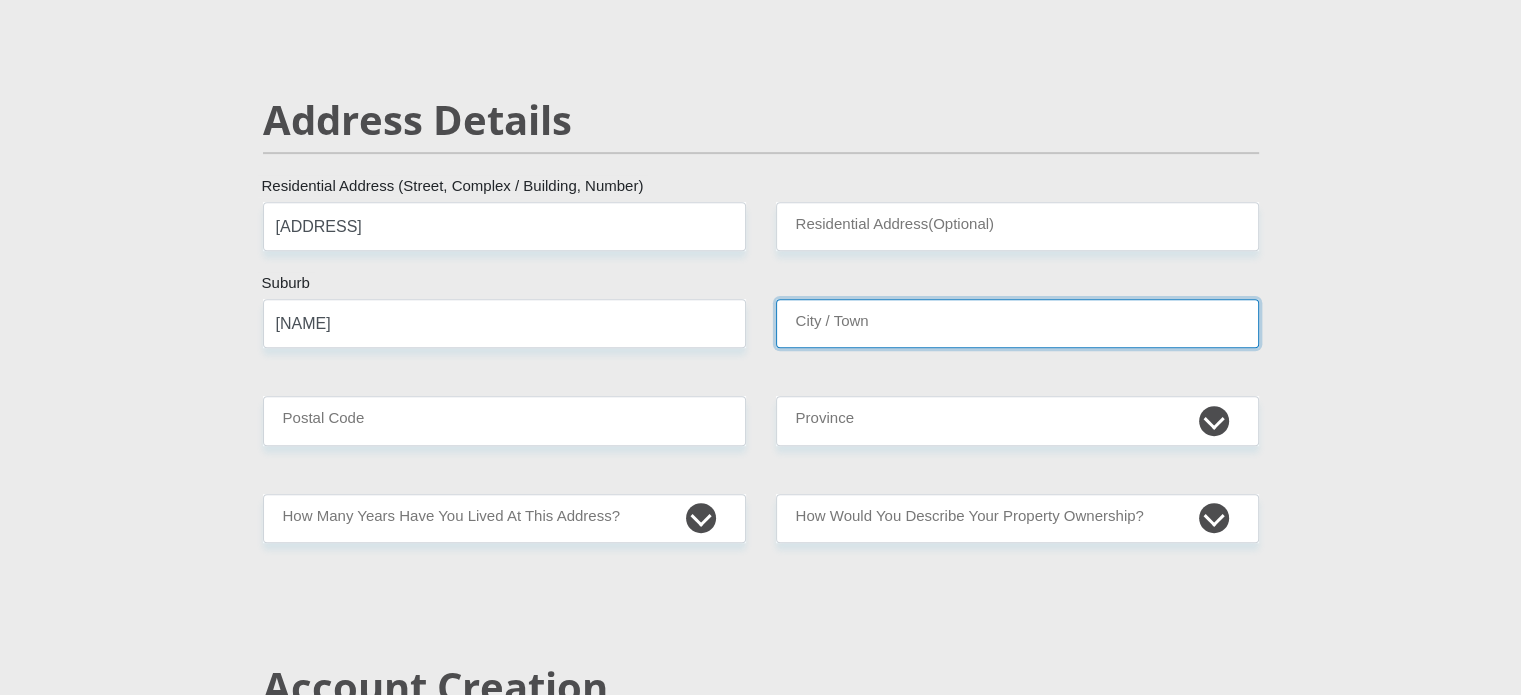 click on "City / Town" at bounding box center (1017, 323) 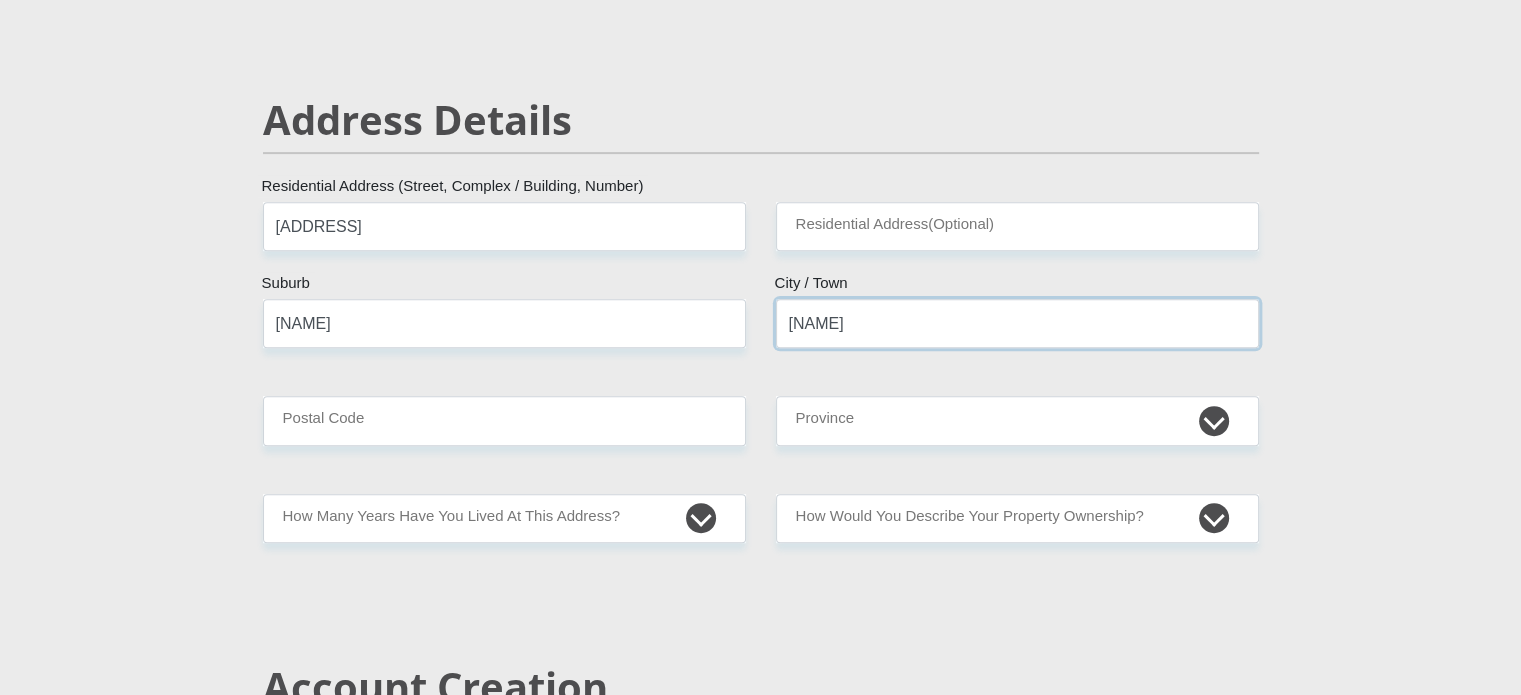 type on "[NAME]" 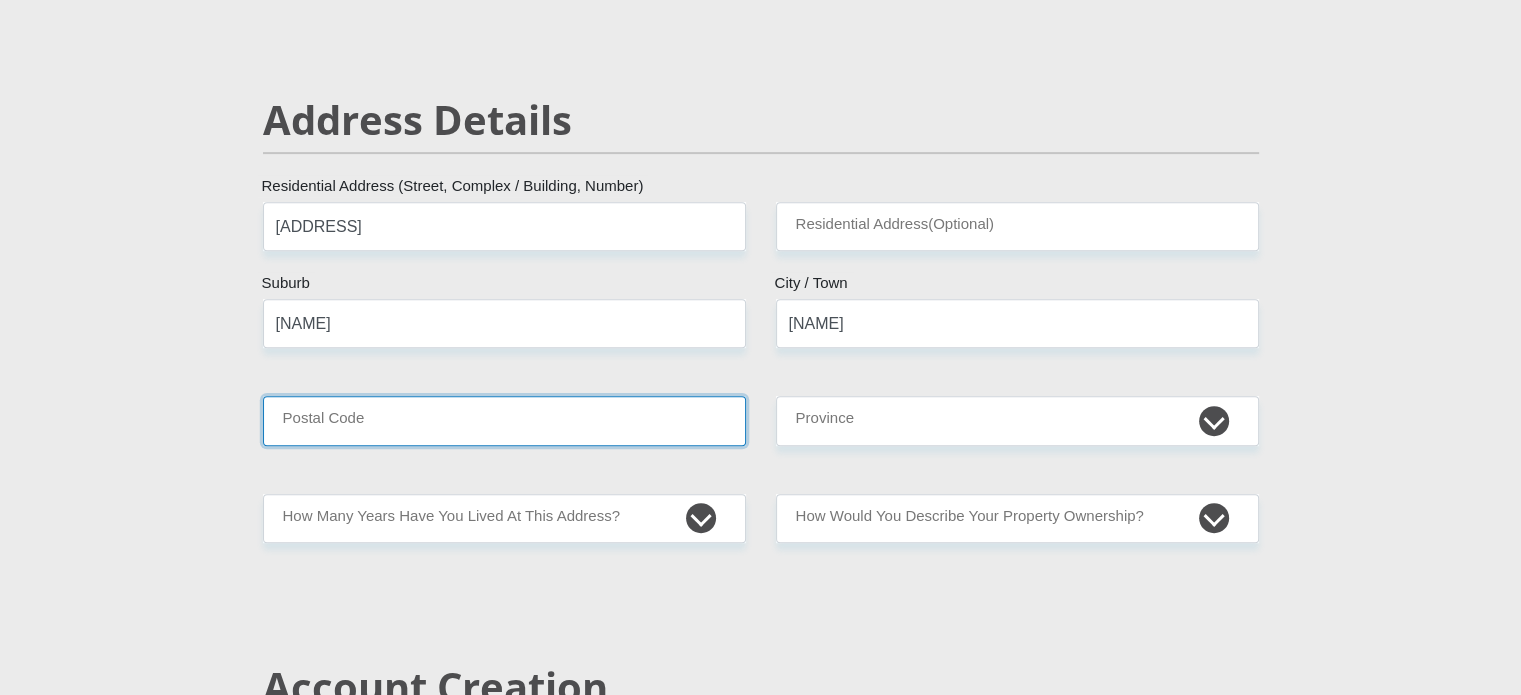 click on "Postal Code" at bounding box center (504, 420) 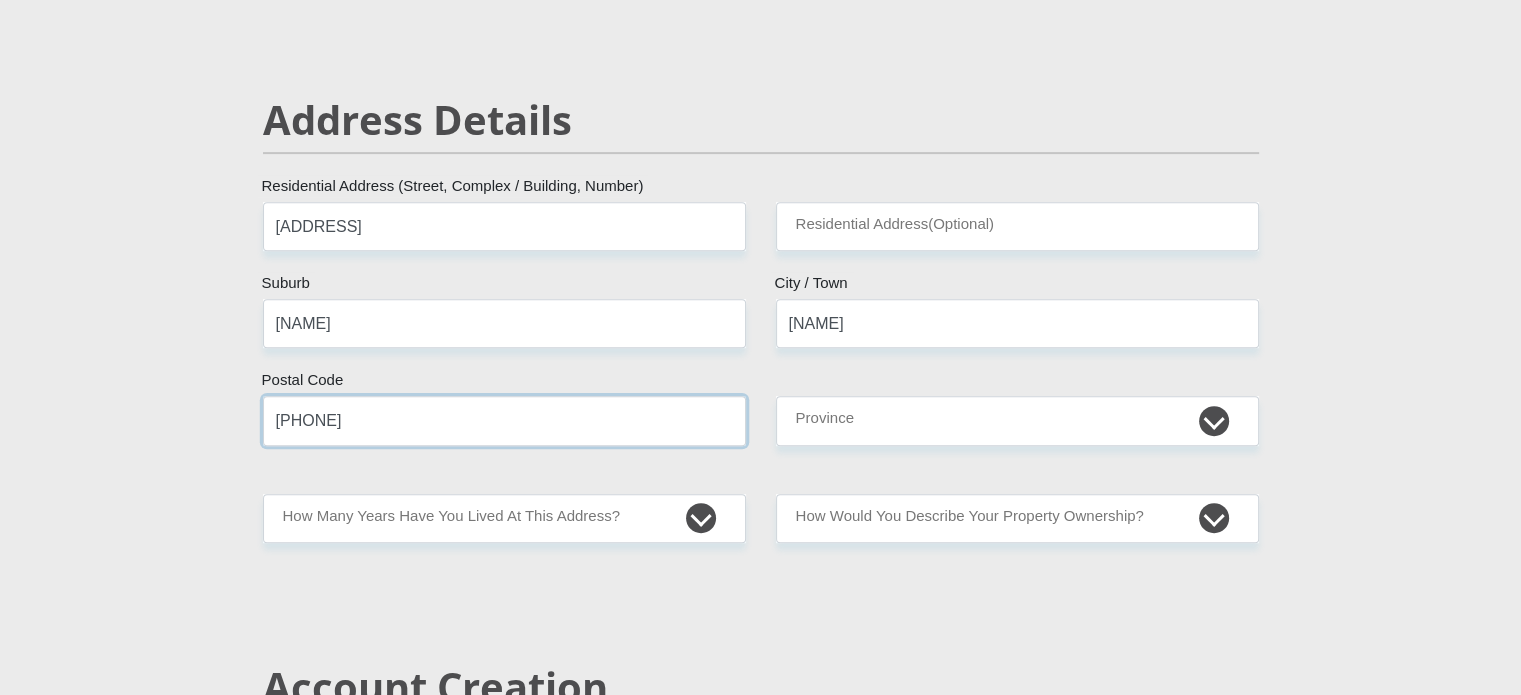 type on "[PHONE]" 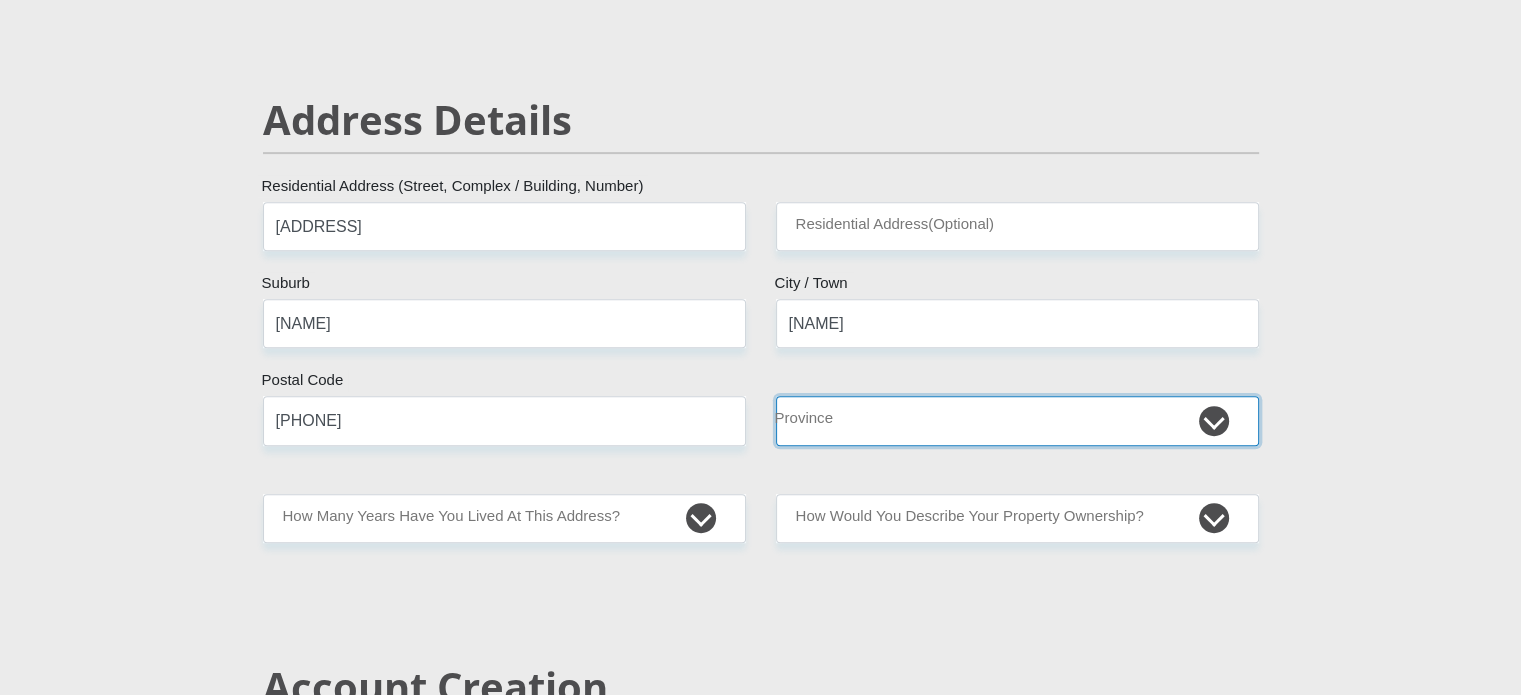 click on "Eastern Cape
Free State
Gauteng
KwaZulu-Natal
Limpopo
Mpumalanga
Northern Cape
North West
Western Cape" at bounding box center (1017, 420) 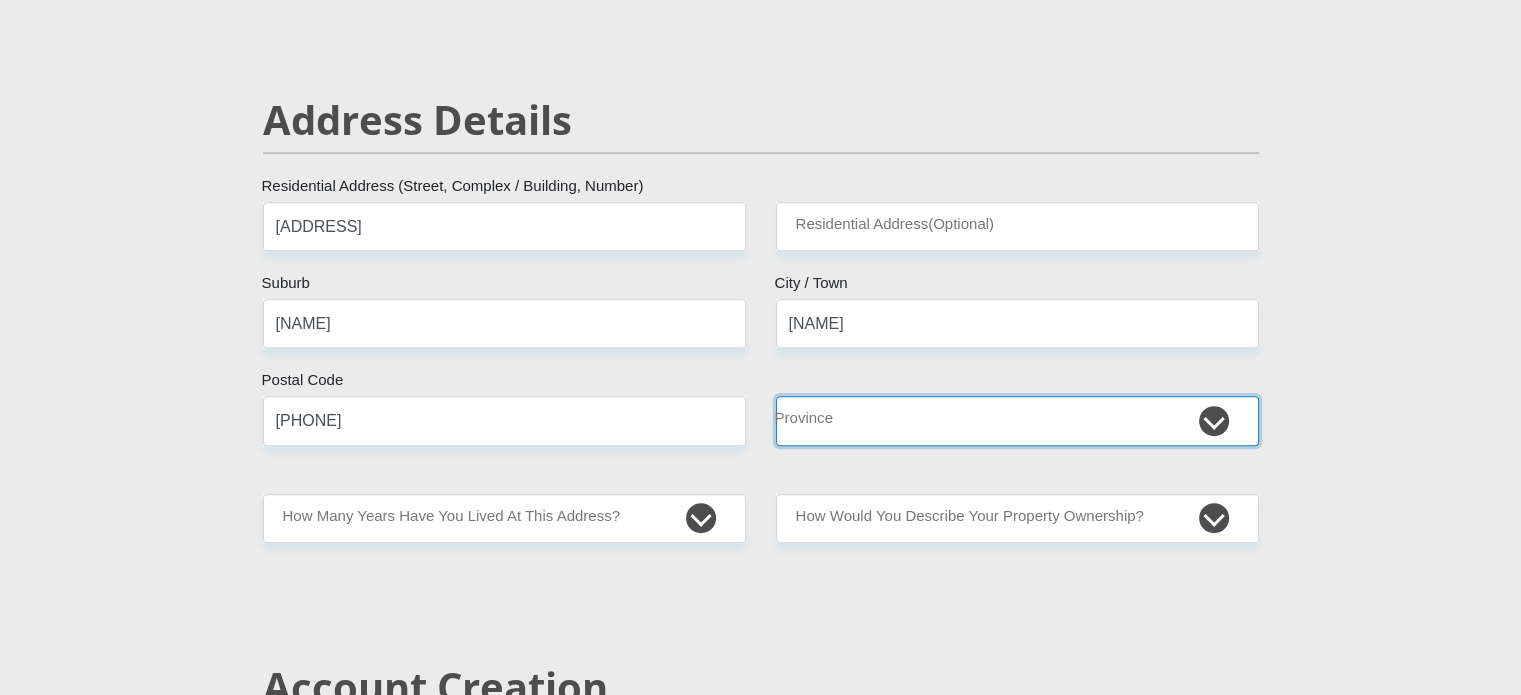 select on "Northern Cape" 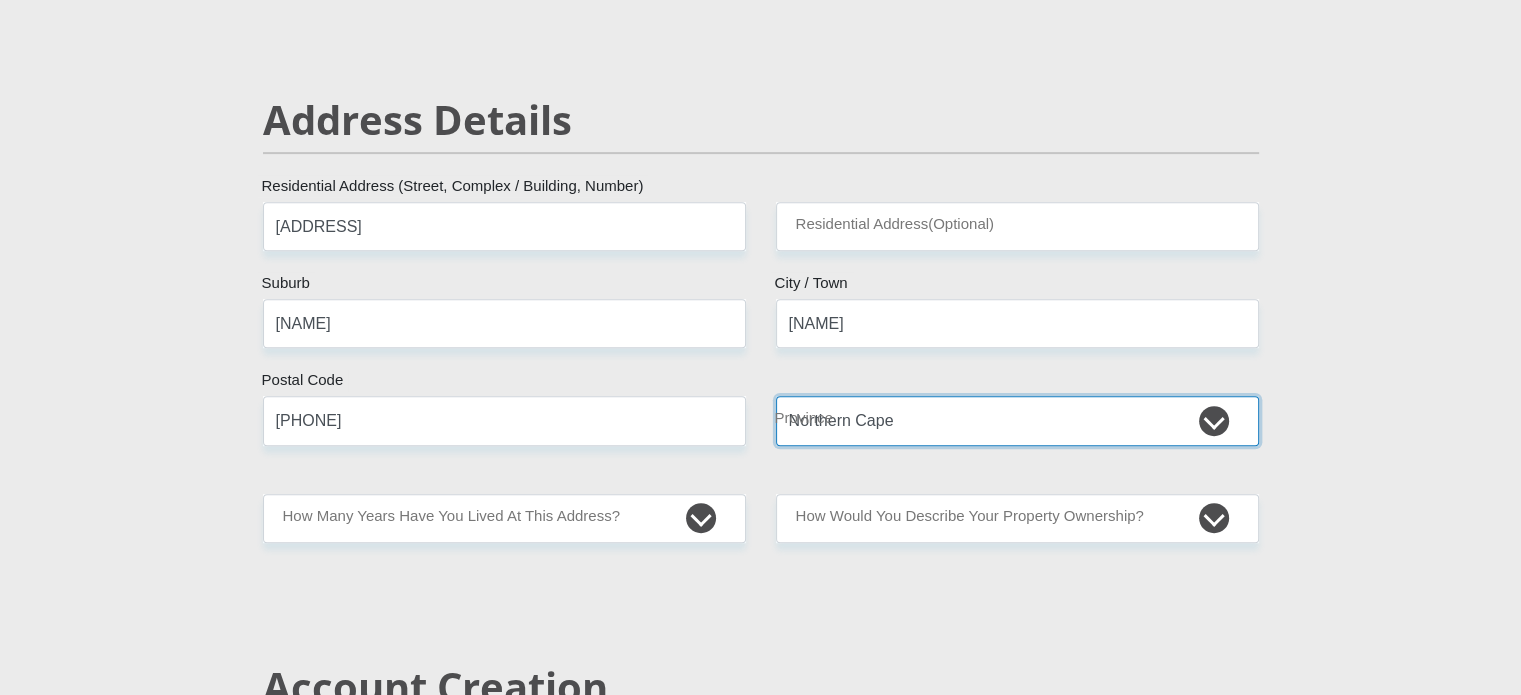 click on "Eastern Cape
Free State
Gauteng
KwaZulu-Natal
Limpopo
Mpumalanga
Northern Cape
North West
Western Cape" at bounding box center [1017, 420] 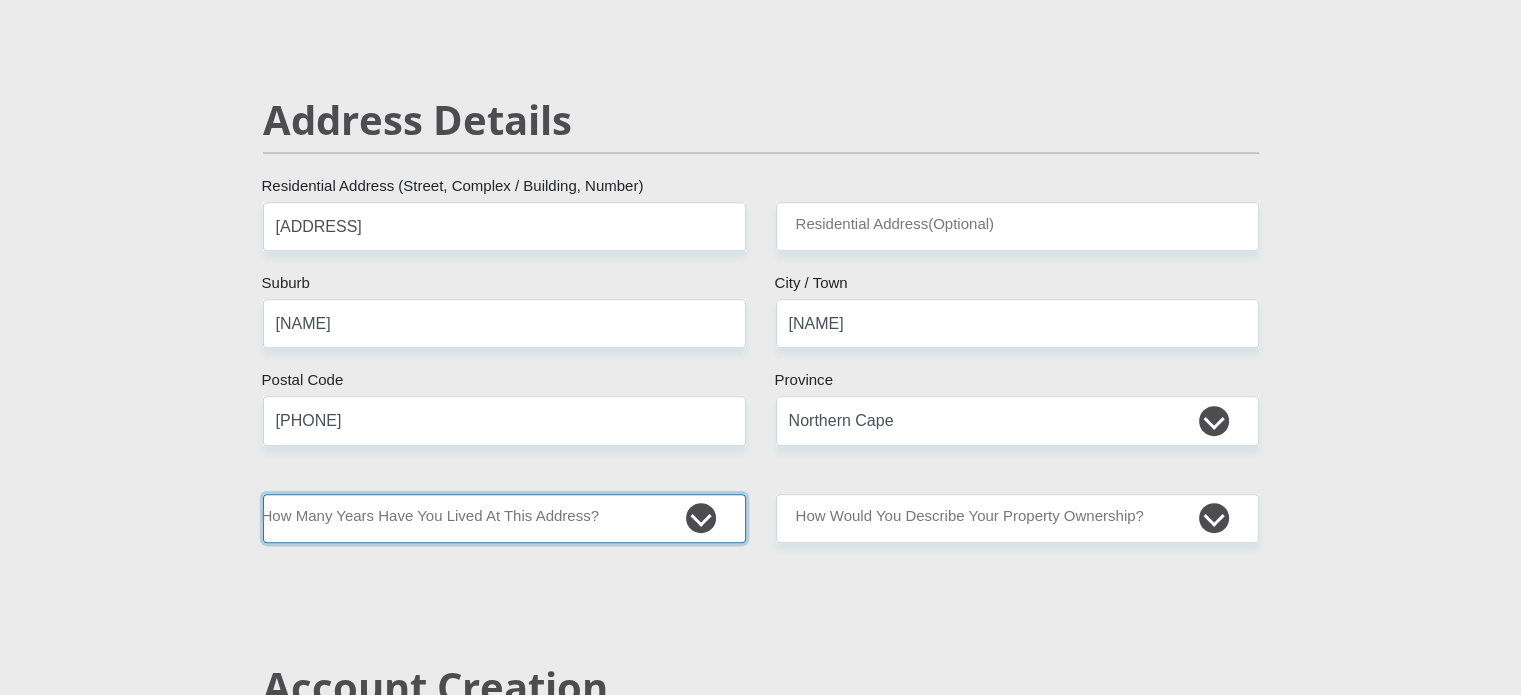 click on "less than 1 year
1-3 years
3-5 years
5+ years" at bounding box center [504, 518] 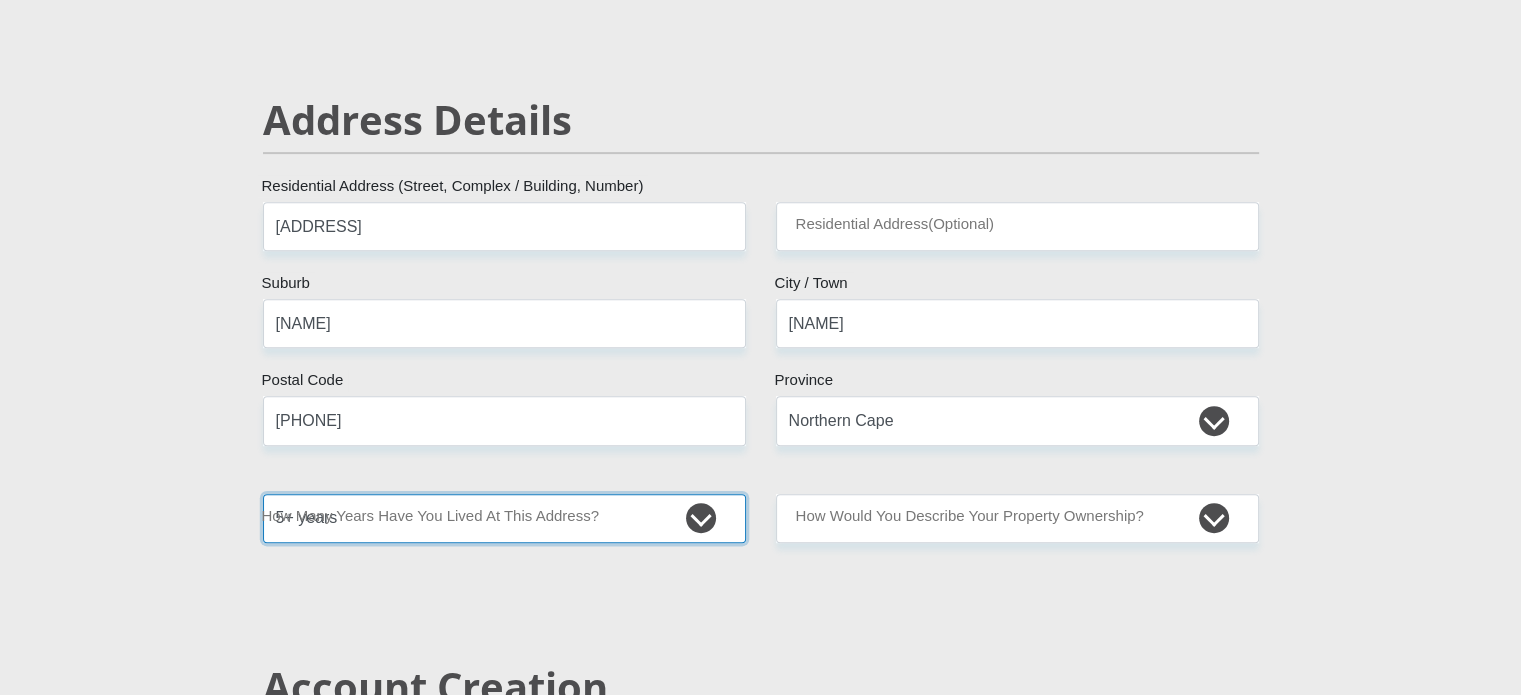 click on "less than 1 year
1-3 years
3-5 years
5+ years" at bounding box center [504, 518] 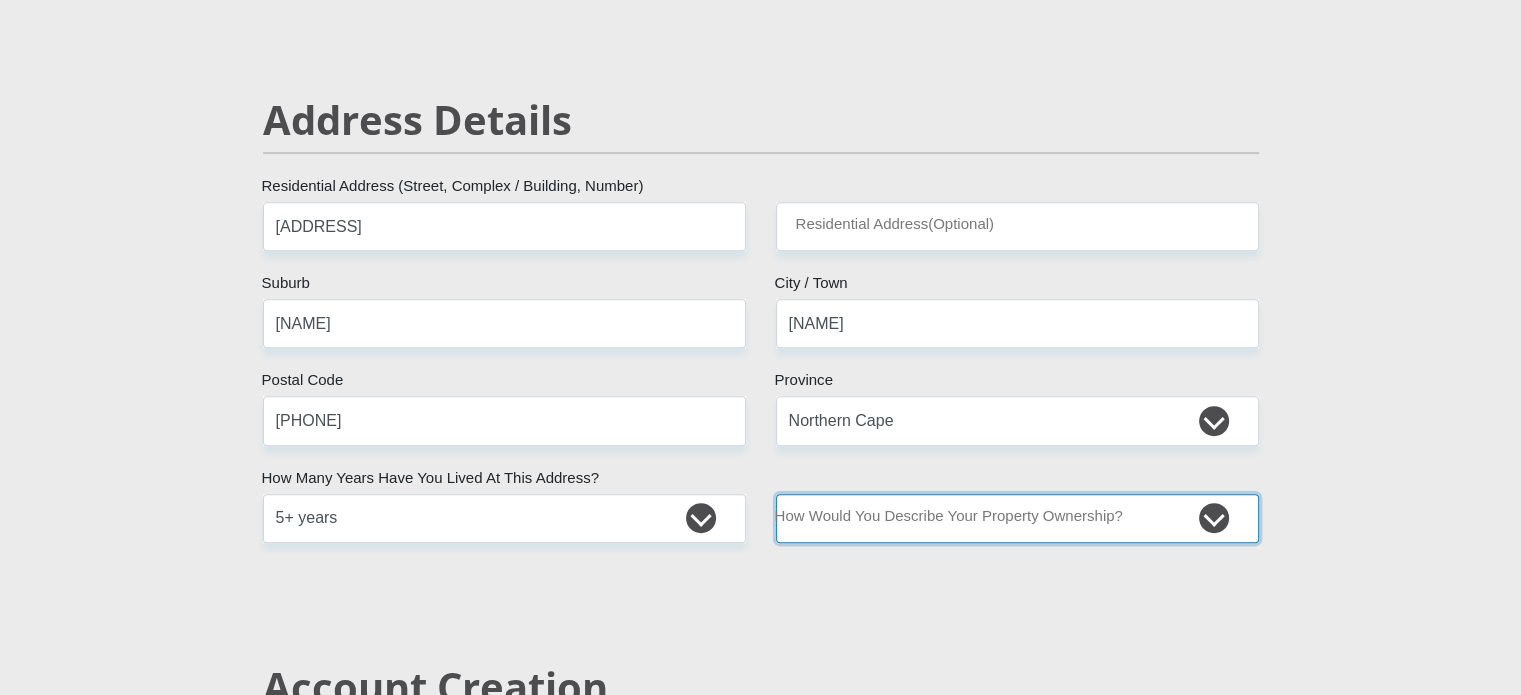 click on "Owned
Rented
Family Owned
Company Dwelling" at bounding box center (1017, 518) 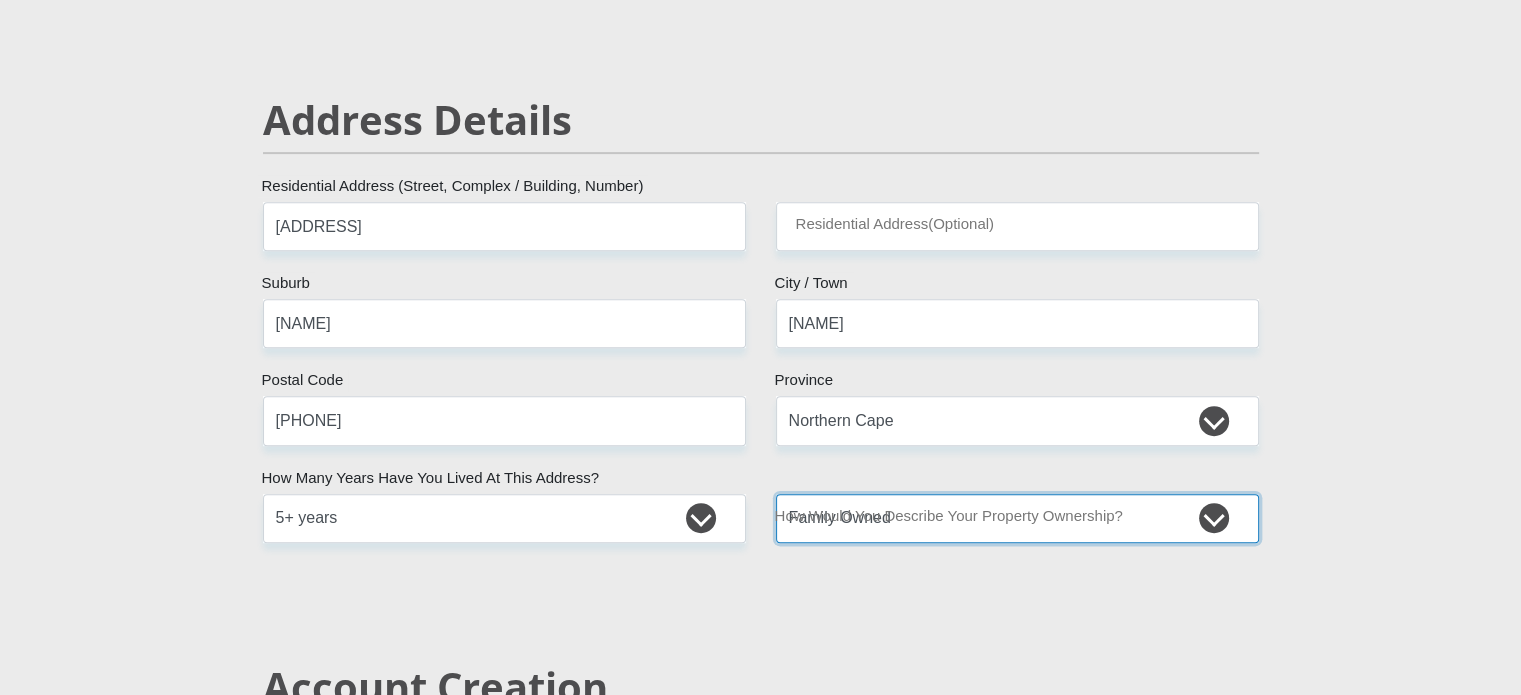 click on "Owned
Rented
Family Owned
Company Dwelling" at bounding box center [1017, 518] 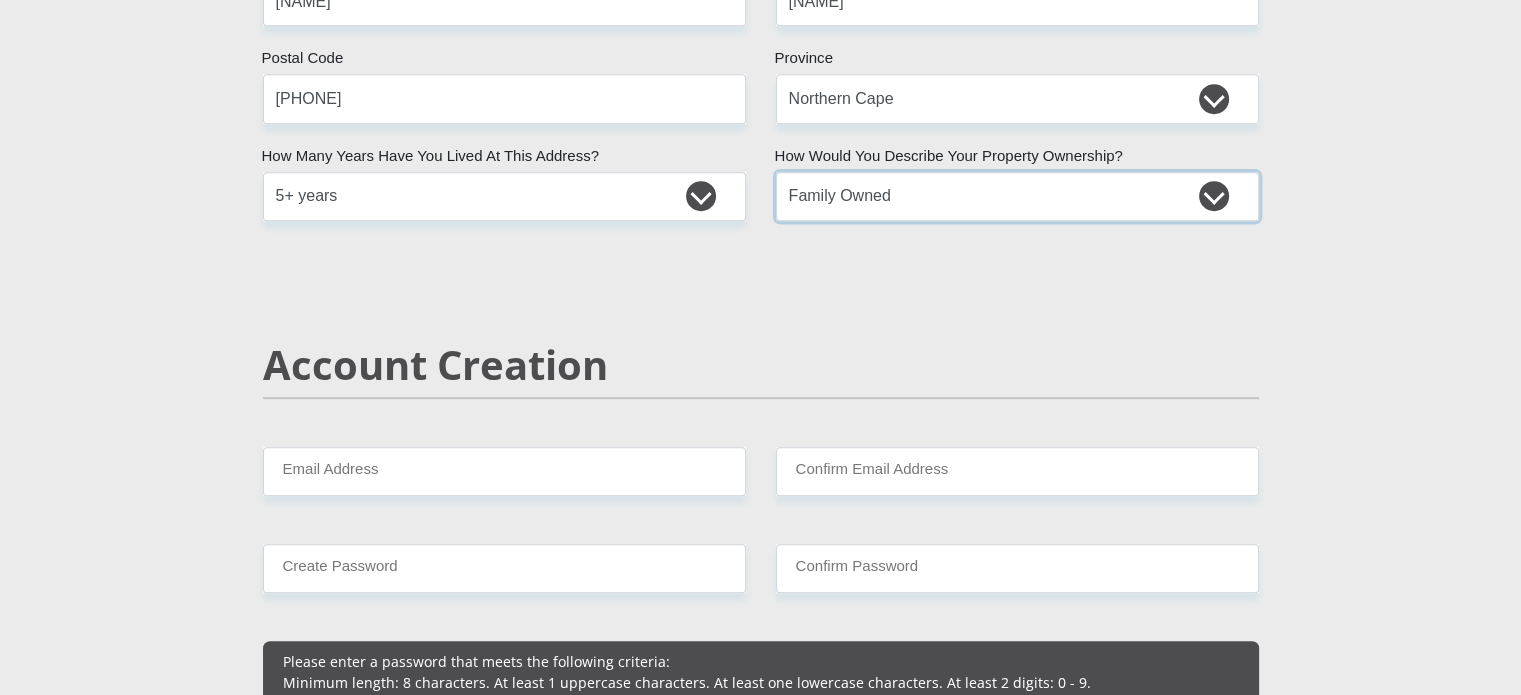 scroll, scrollTop: 1300, scrollLeft: 0, axis: vertical 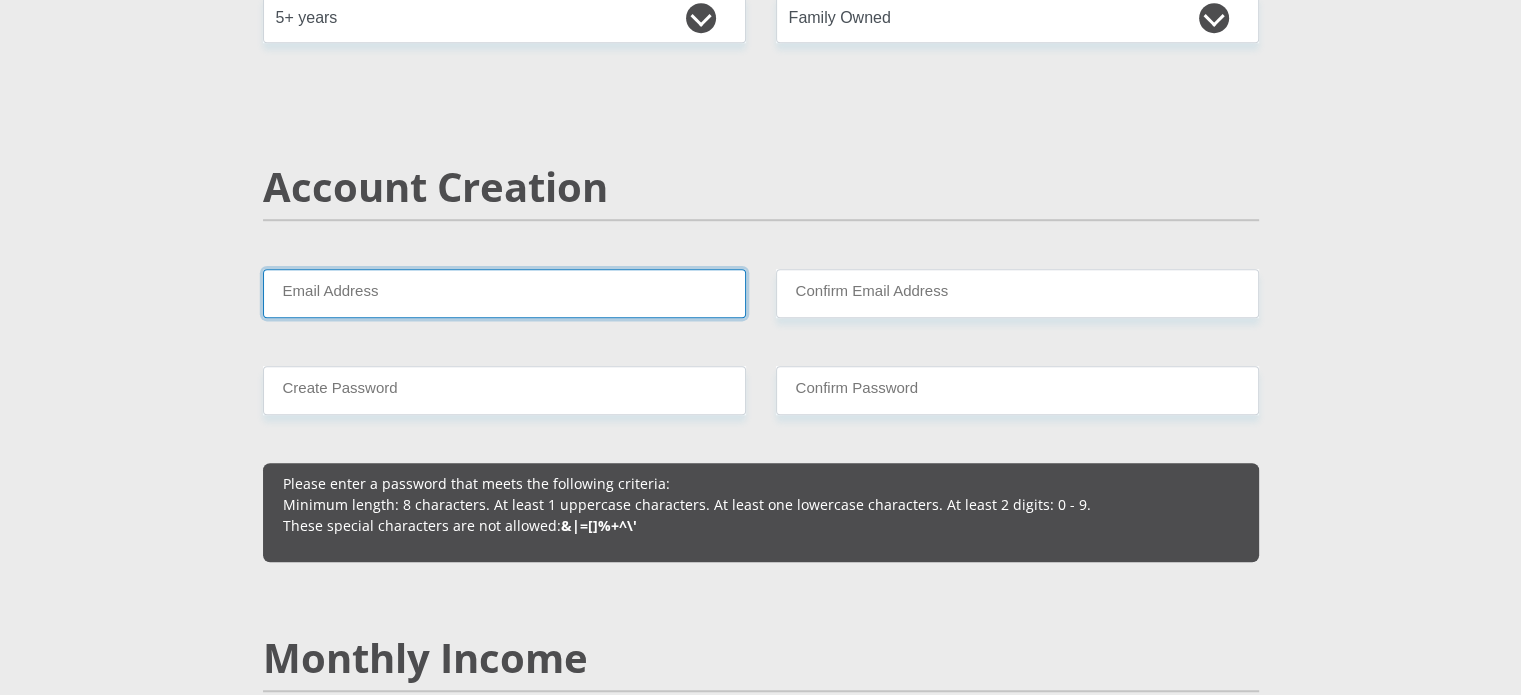 click on "Email Address" at bounding box center [504, 293] 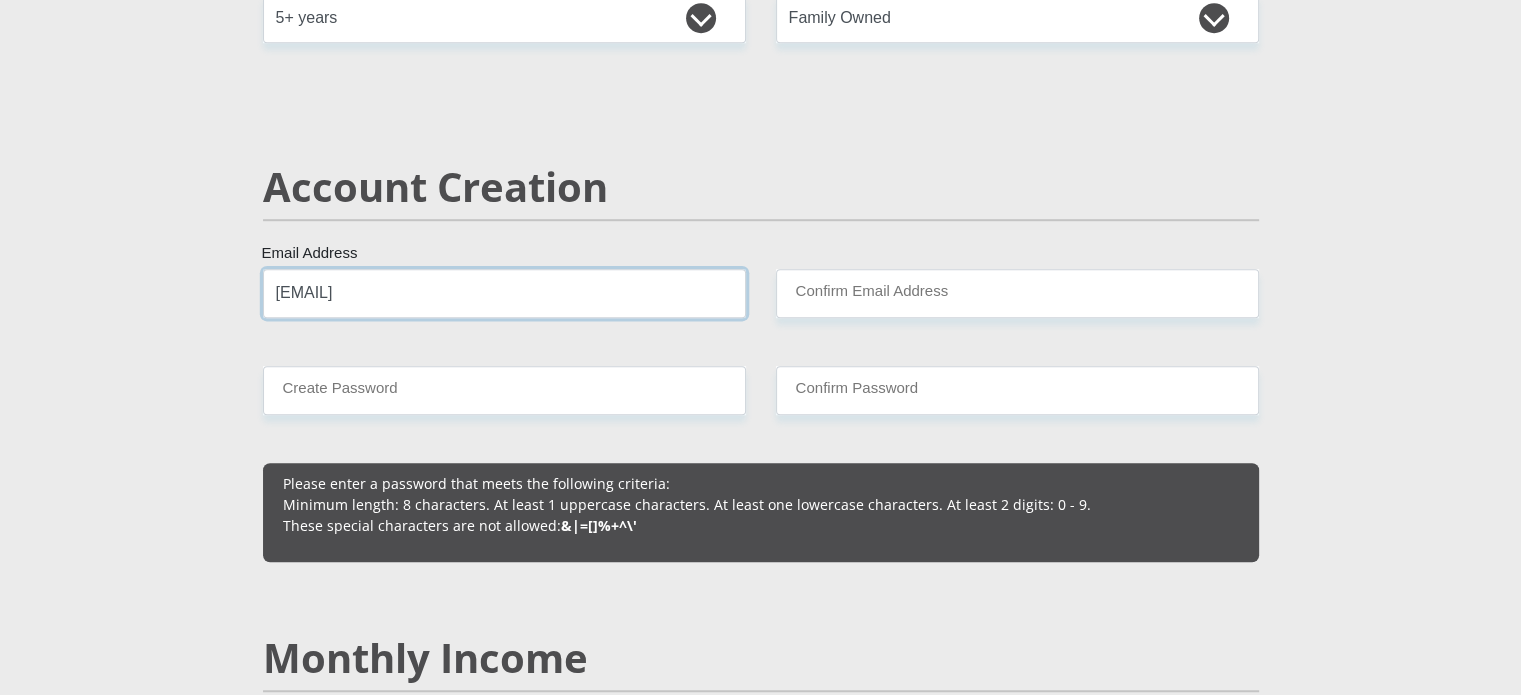 type on "[EMAIL]" 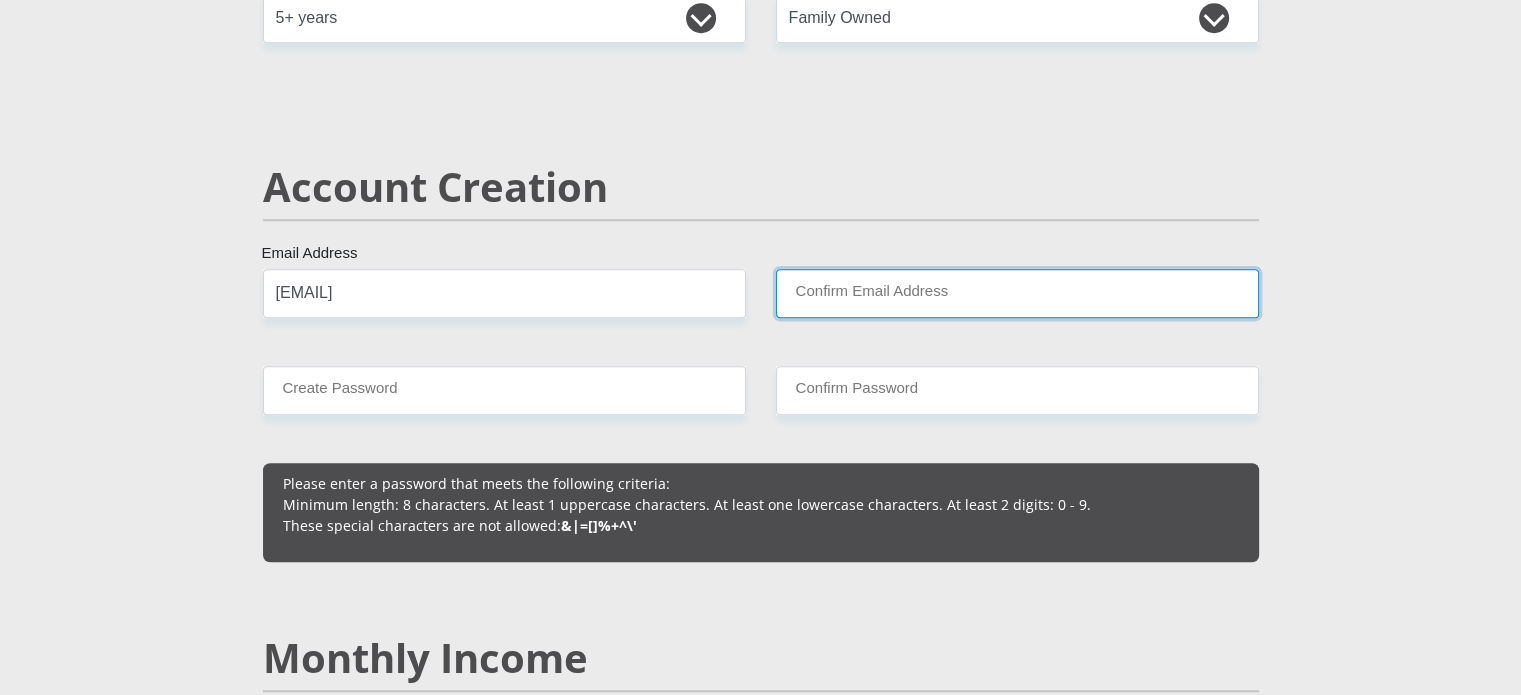 click on "Confirm Email Address" at bounding box center (1017, 293) 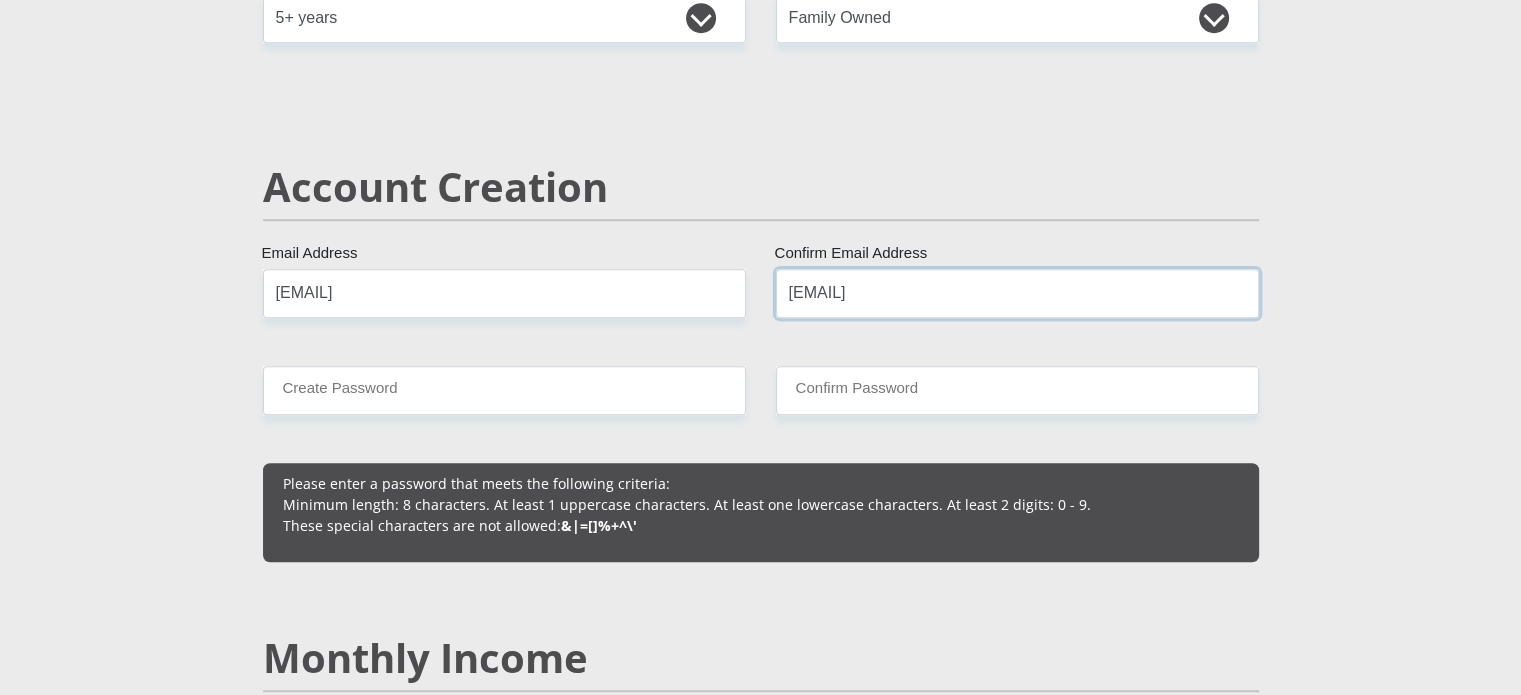 type on "[EMAIL]" 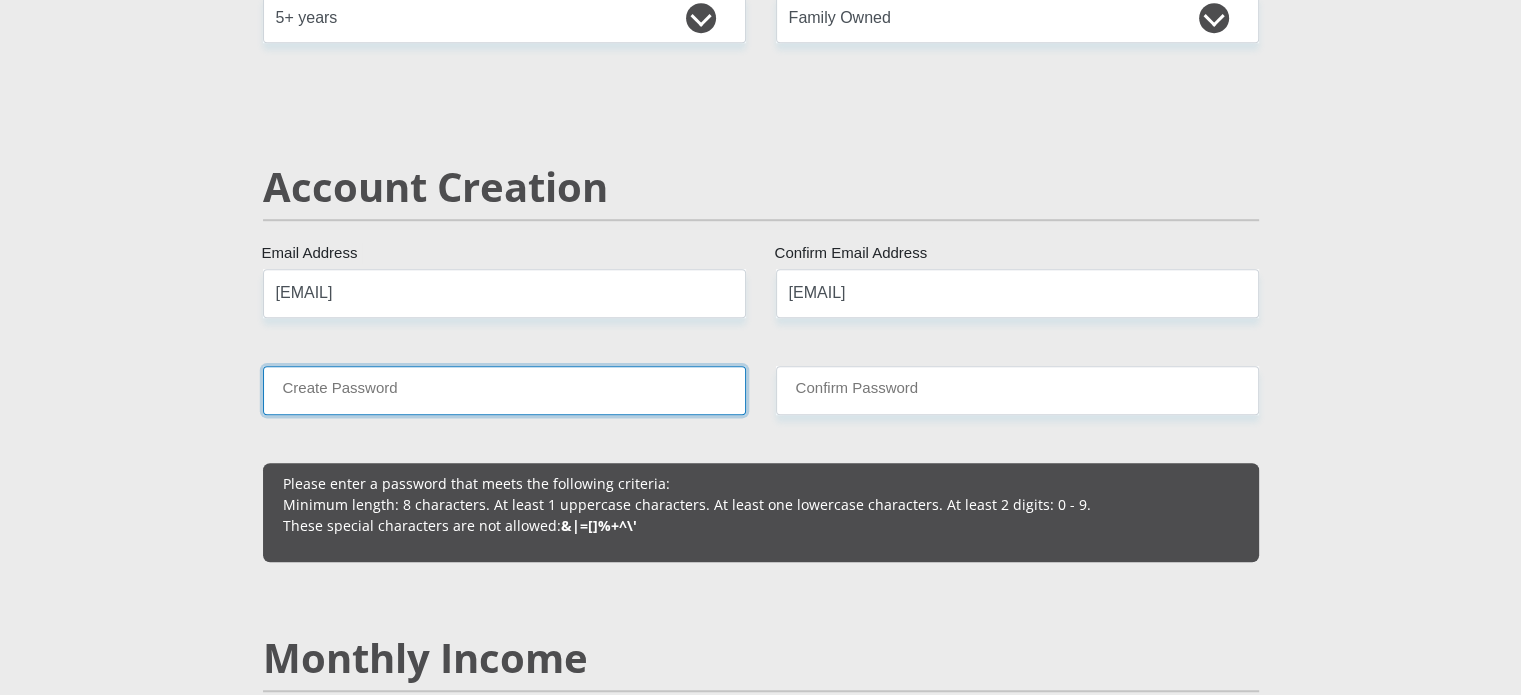 click on "Create Password" at bounding box center [504, 390] 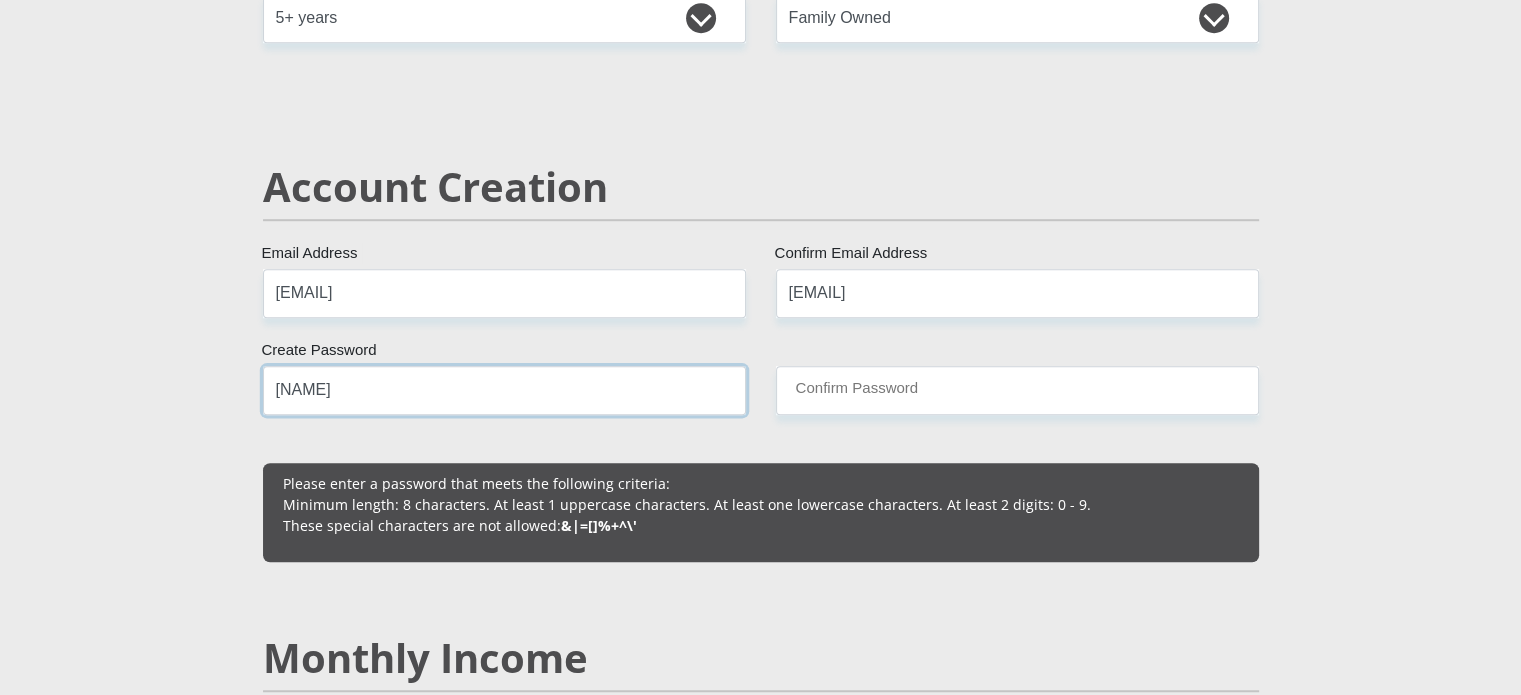 type on "[NAME]" 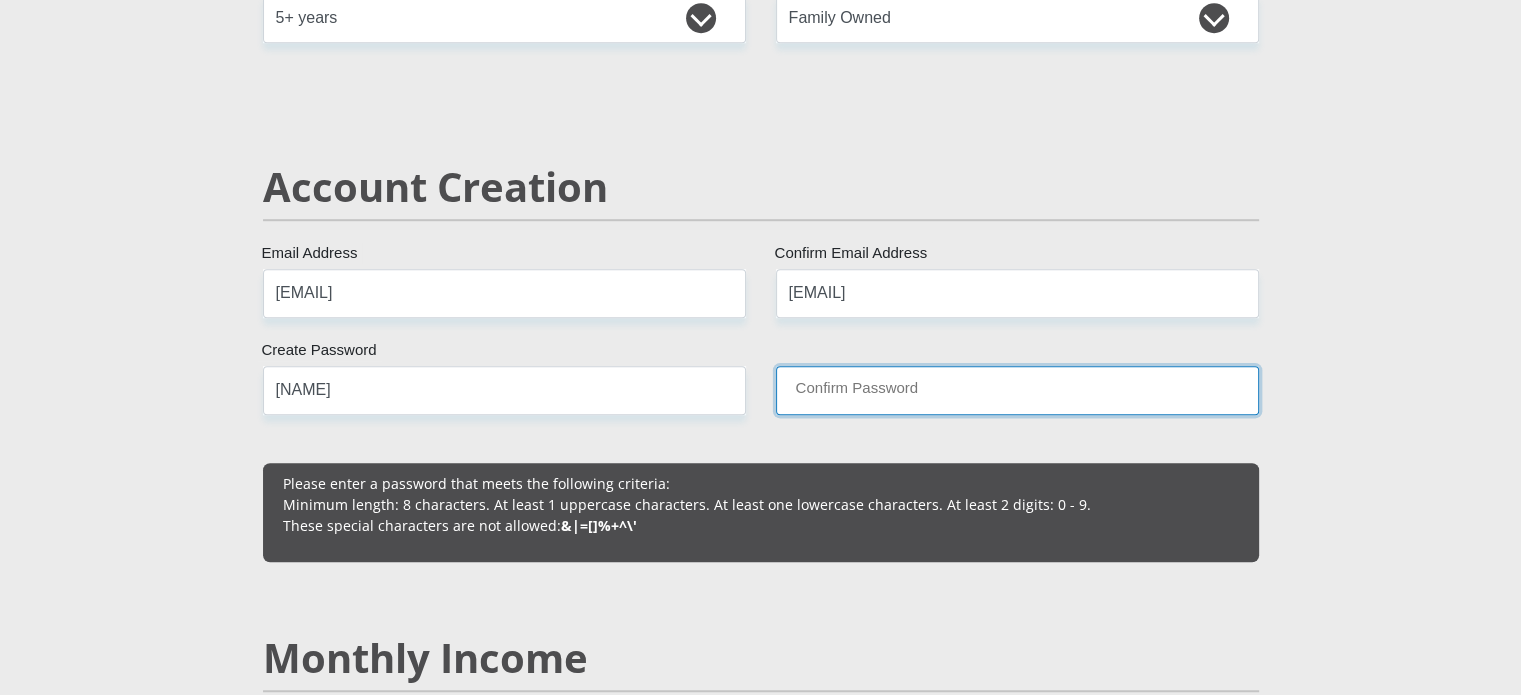 click on "Confirm Password" at bounding box center [1017, 390] 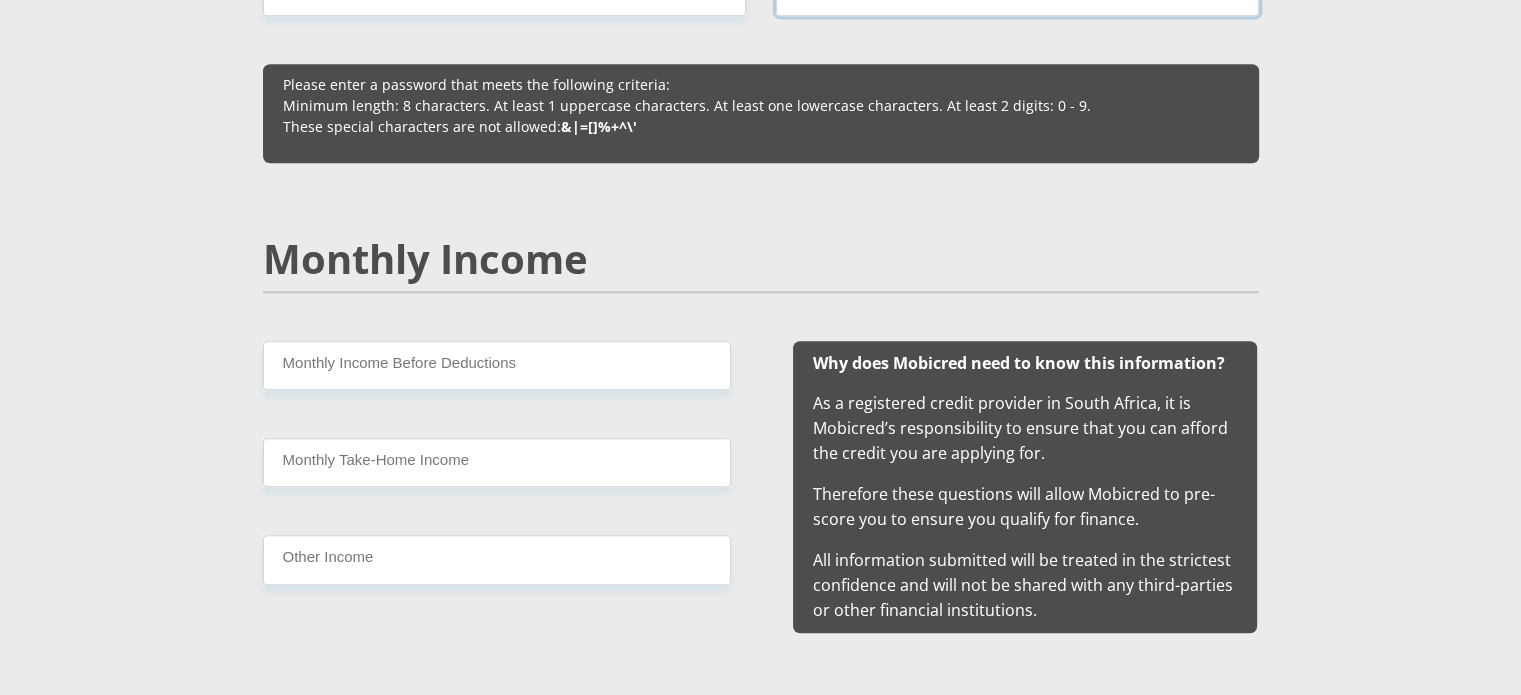 scroll, scrollTop: 1700, scrollLeft: 0, axis: vertical 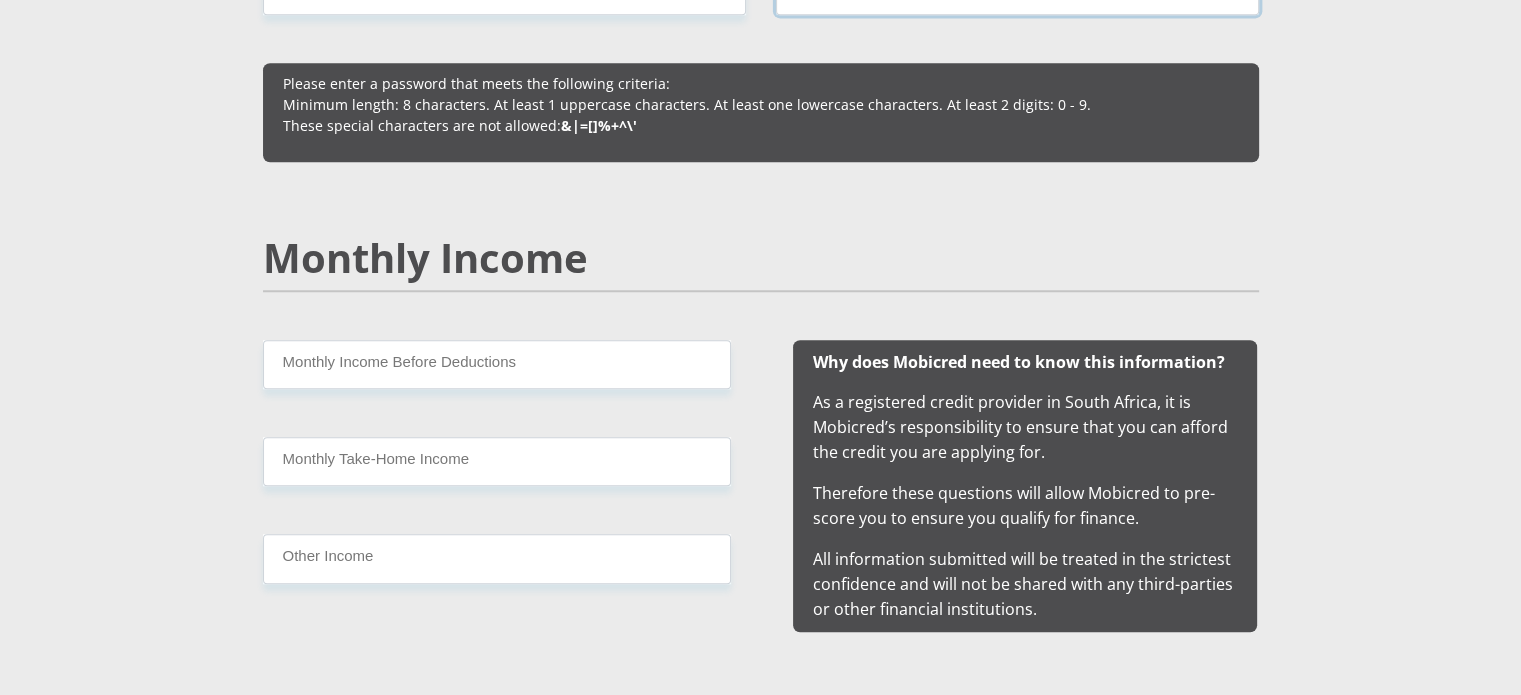 type on "[NAME]" 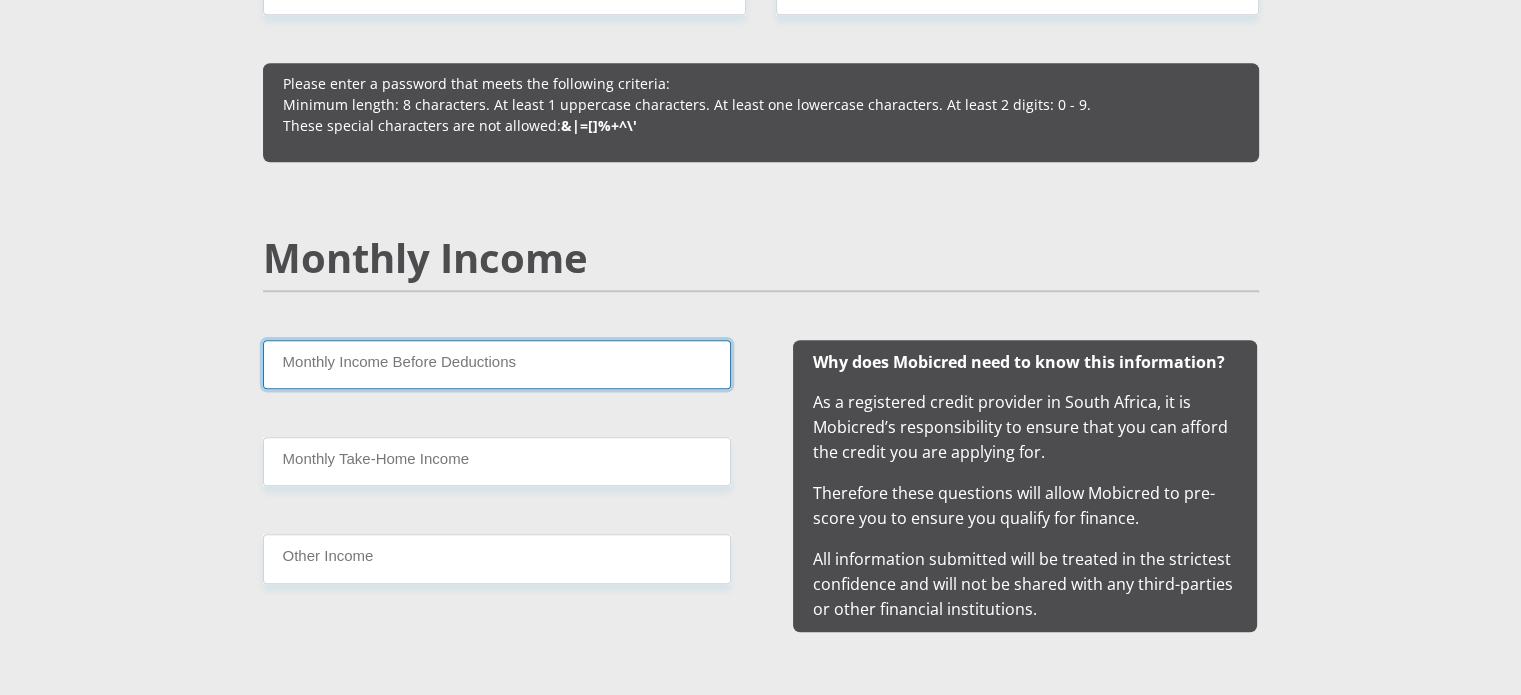 click on "Monthly Income Before Deductions" at bounding box center (497, 364) 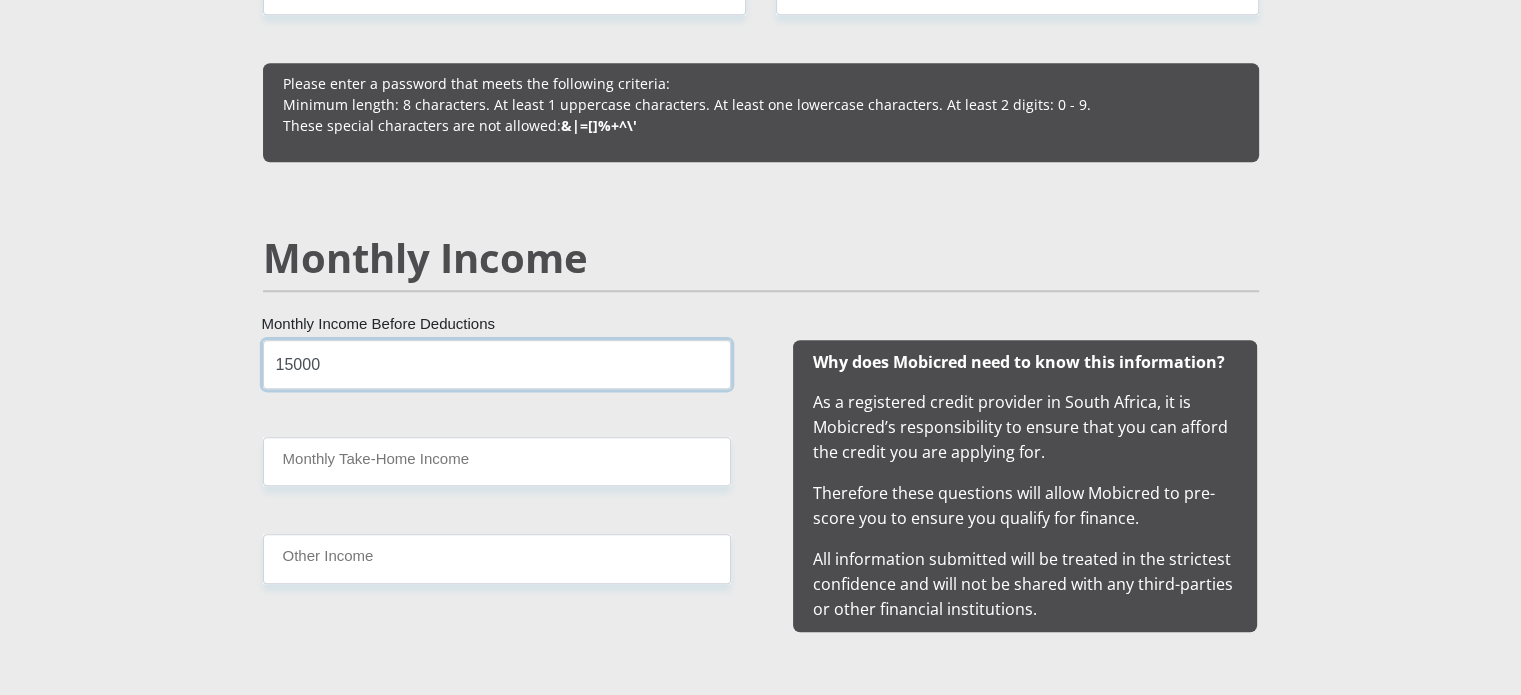 type on "15000" 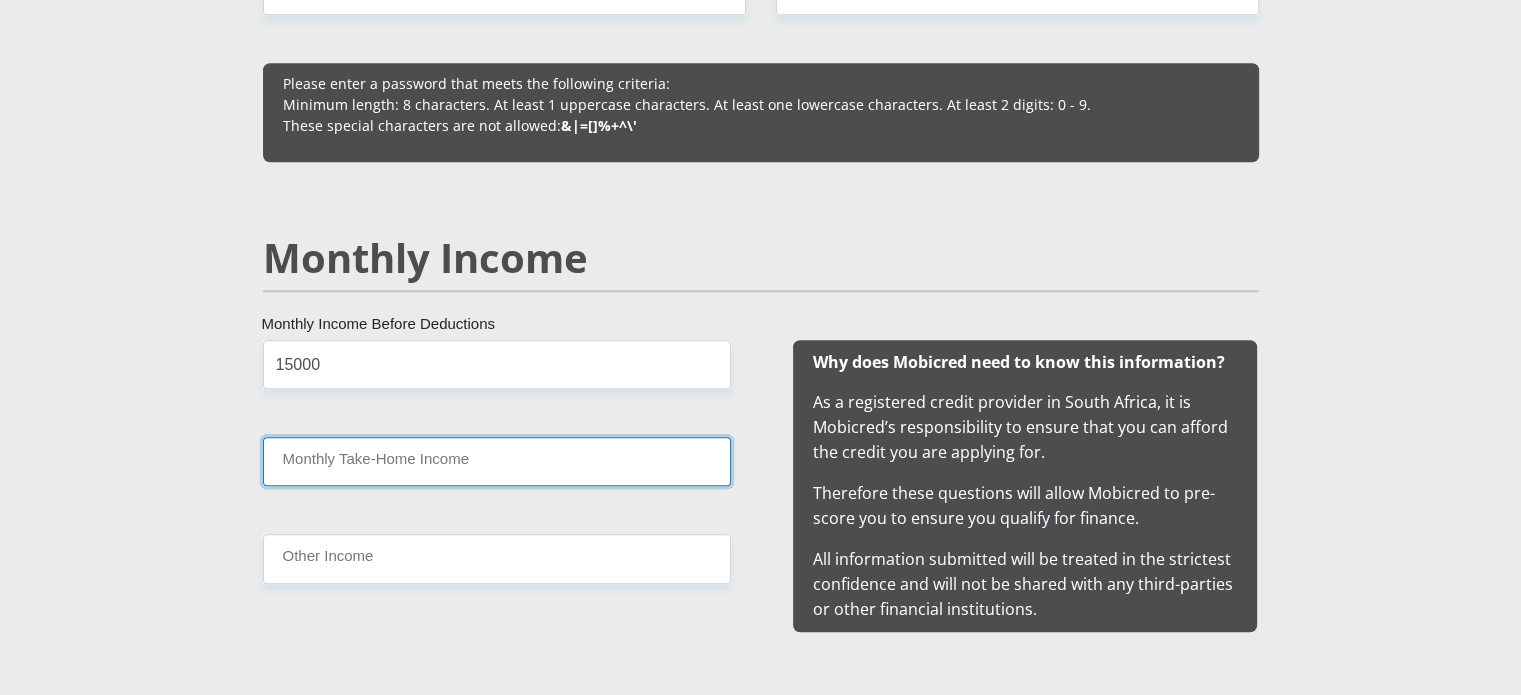 click on "Monthly Take-Home Income" at bounding box center (497, 461) 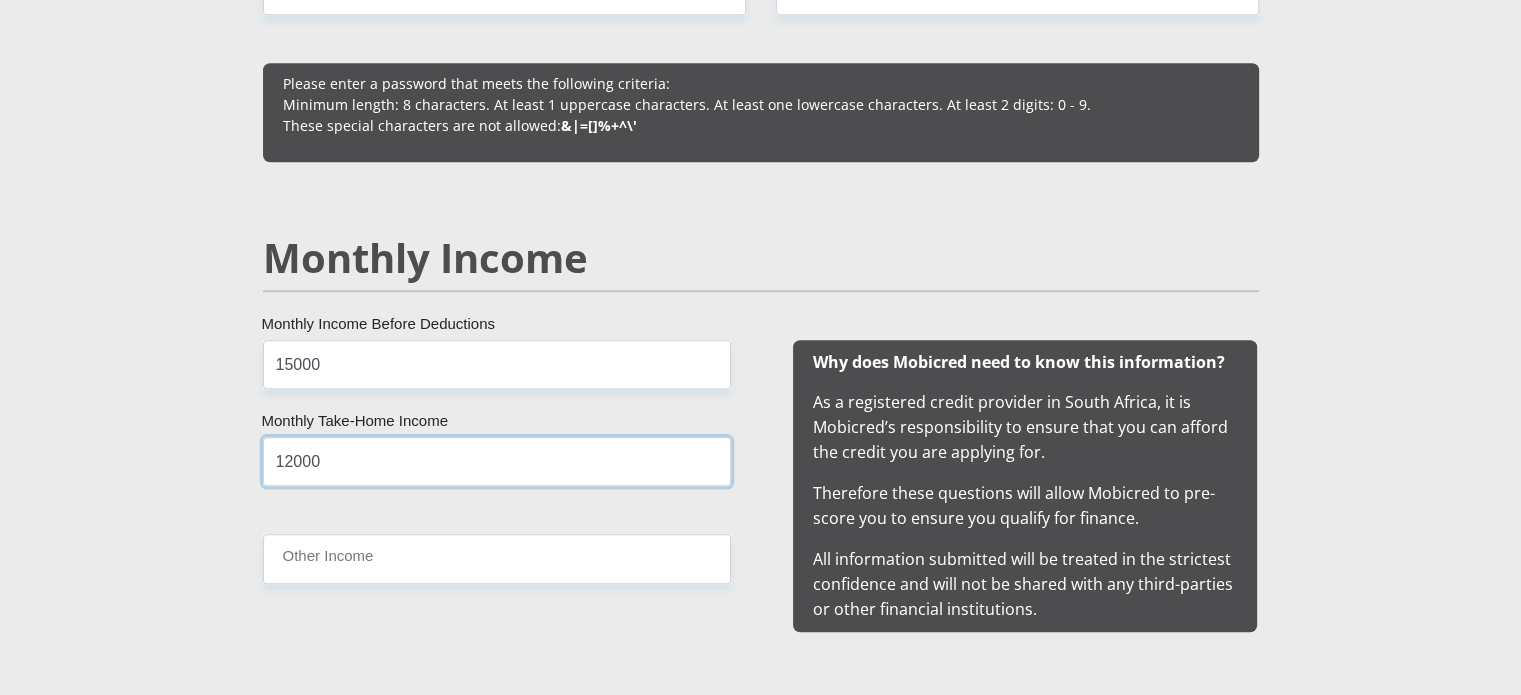 type on "12000" 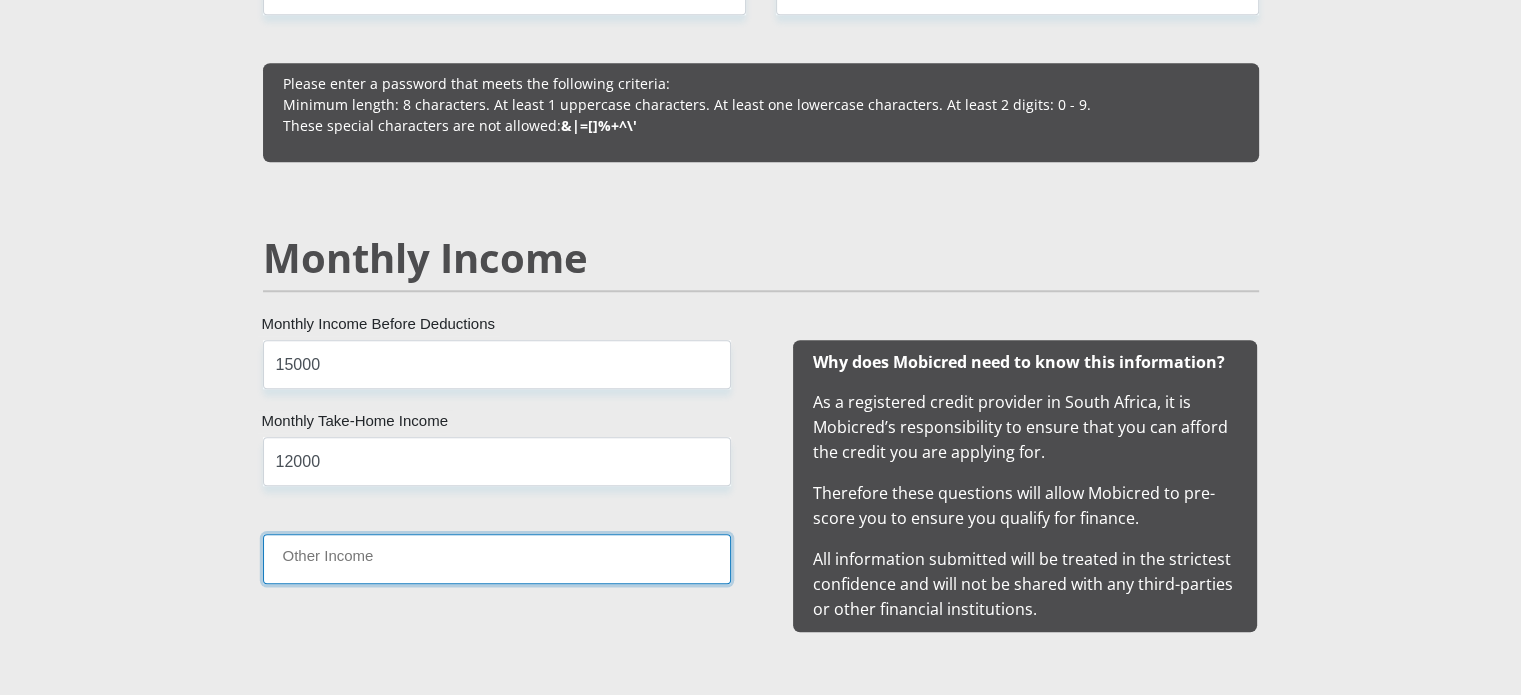 click on "Other Income" at bounding box center [497, 558] 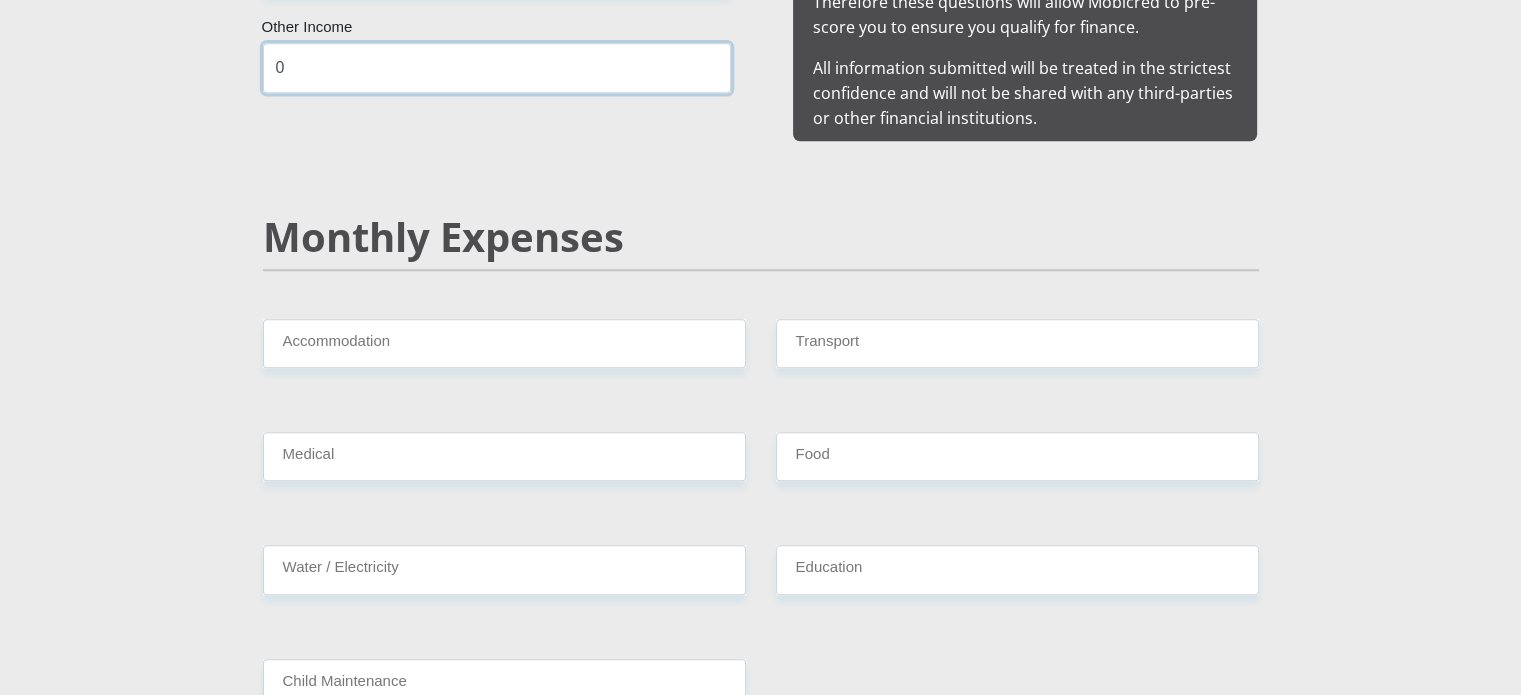 scroll, scrollTop: 2200, scrollLeft: 0, axis: vertical 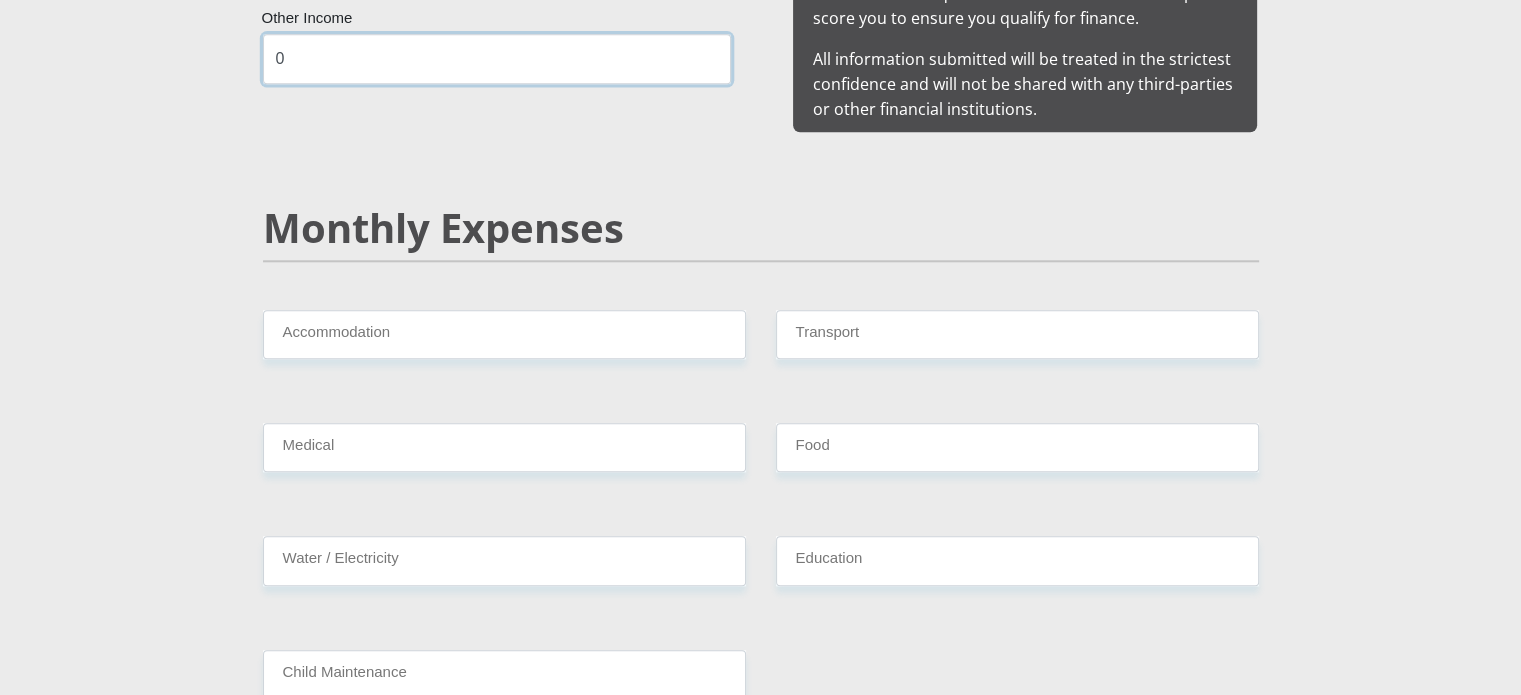 type on "0" 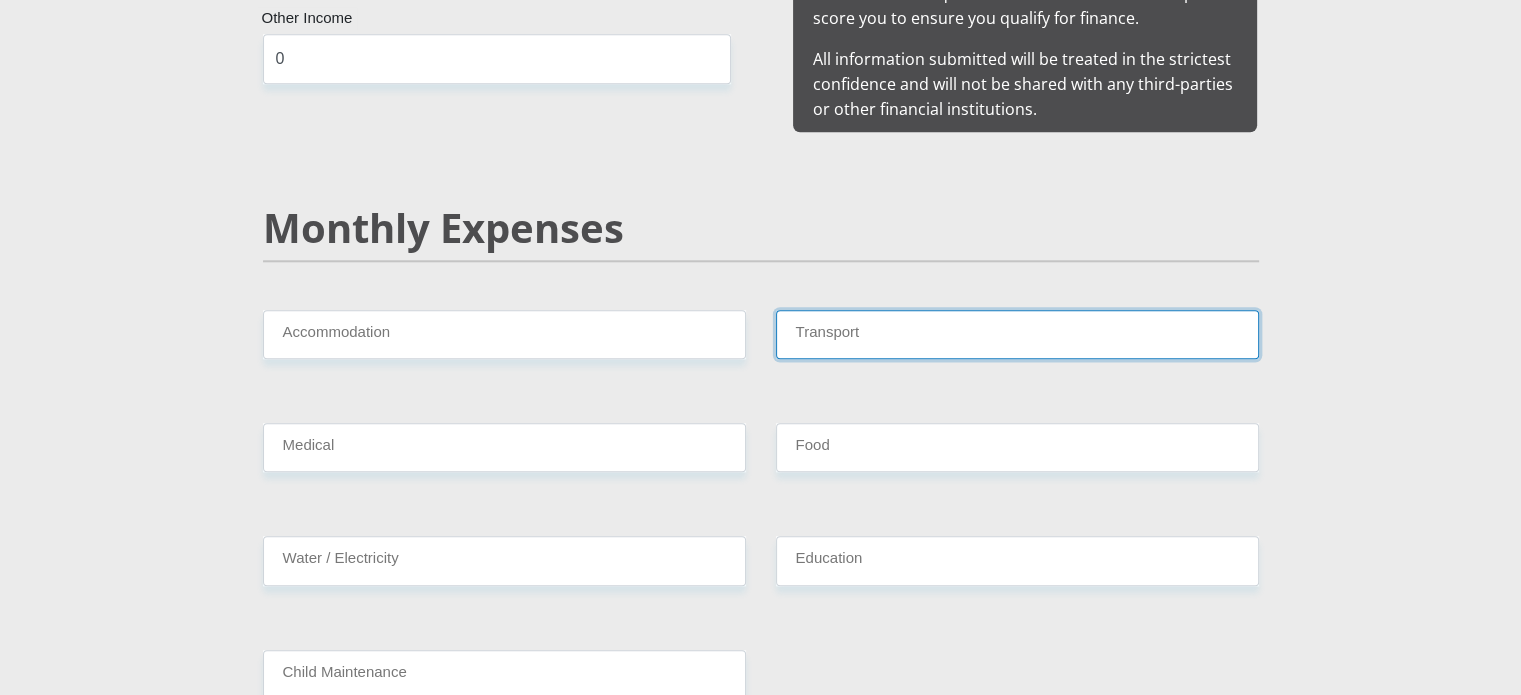 click on "Transport" at bounding box center (1017, 334) 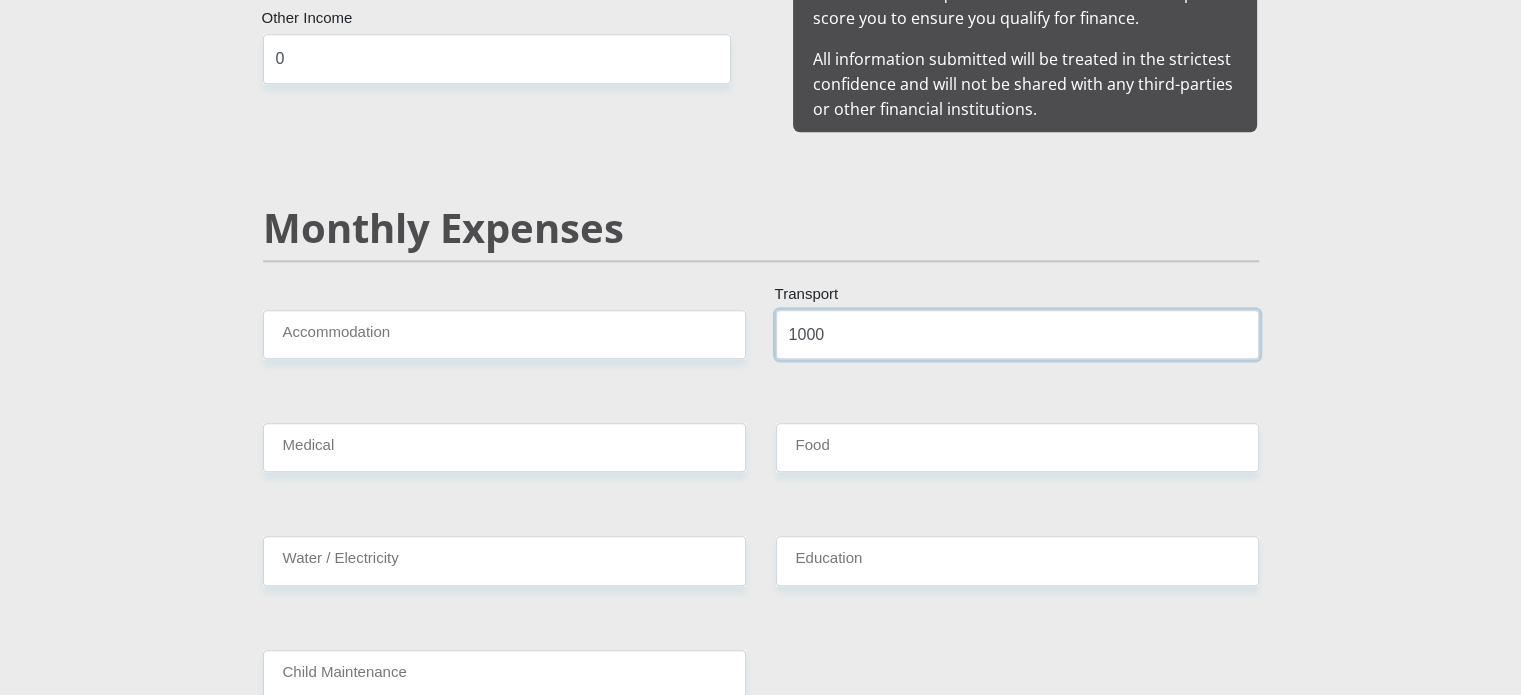 type on "1000" 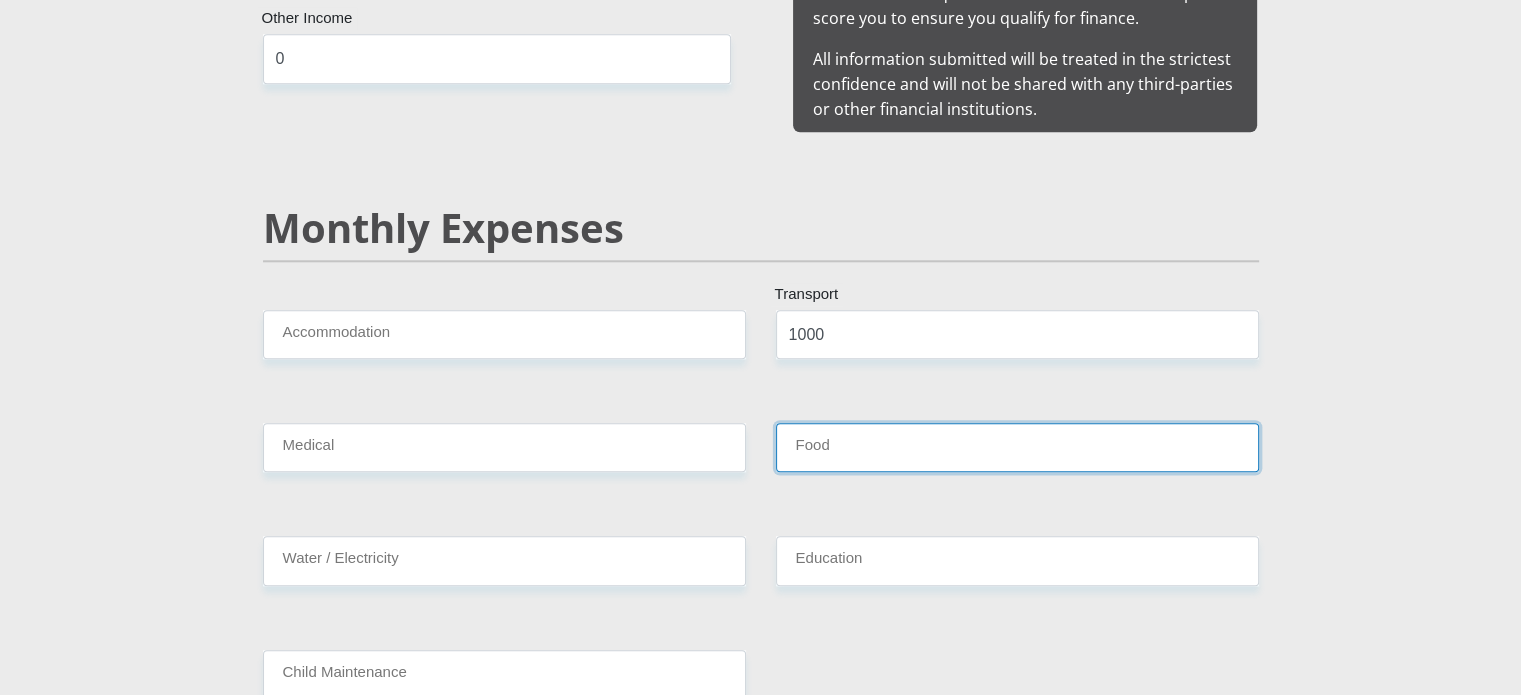click on "Food" at bounding box center [1017, 447] 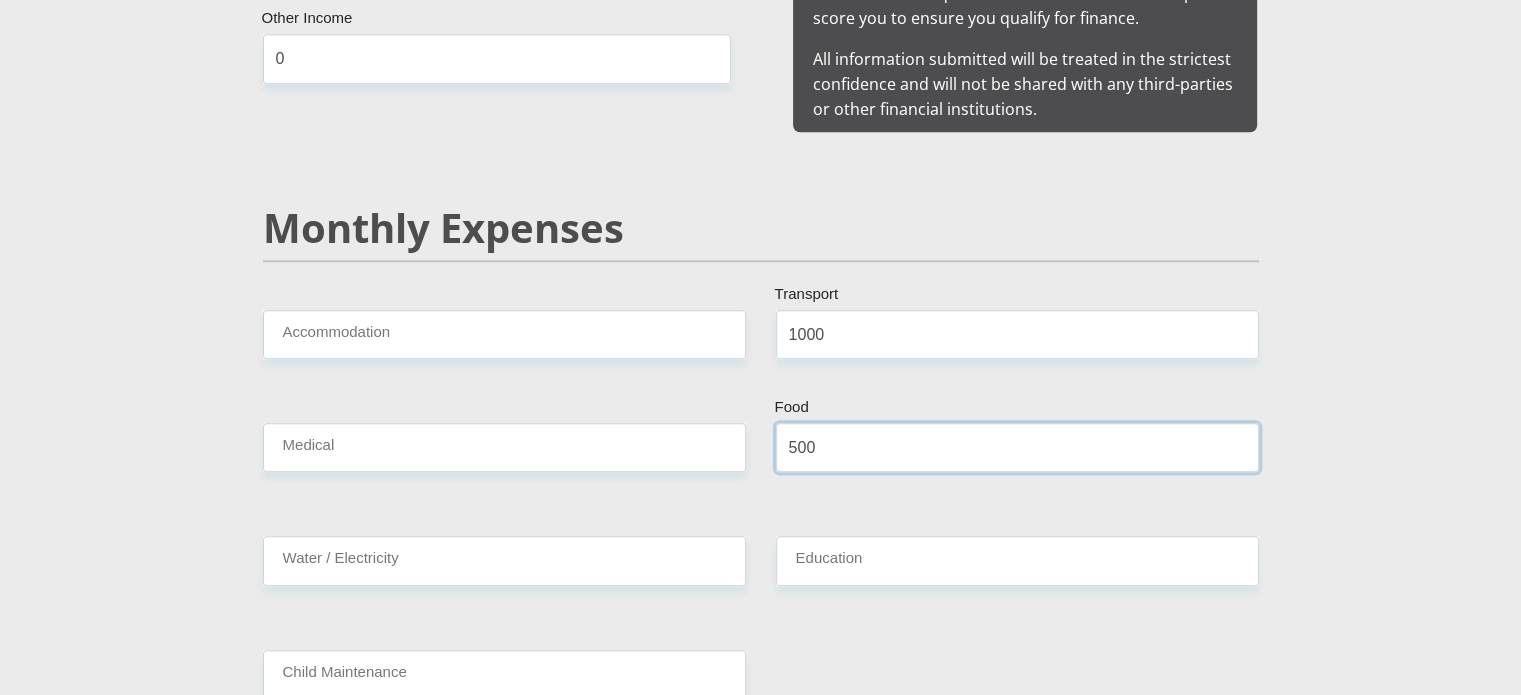 type on "500" 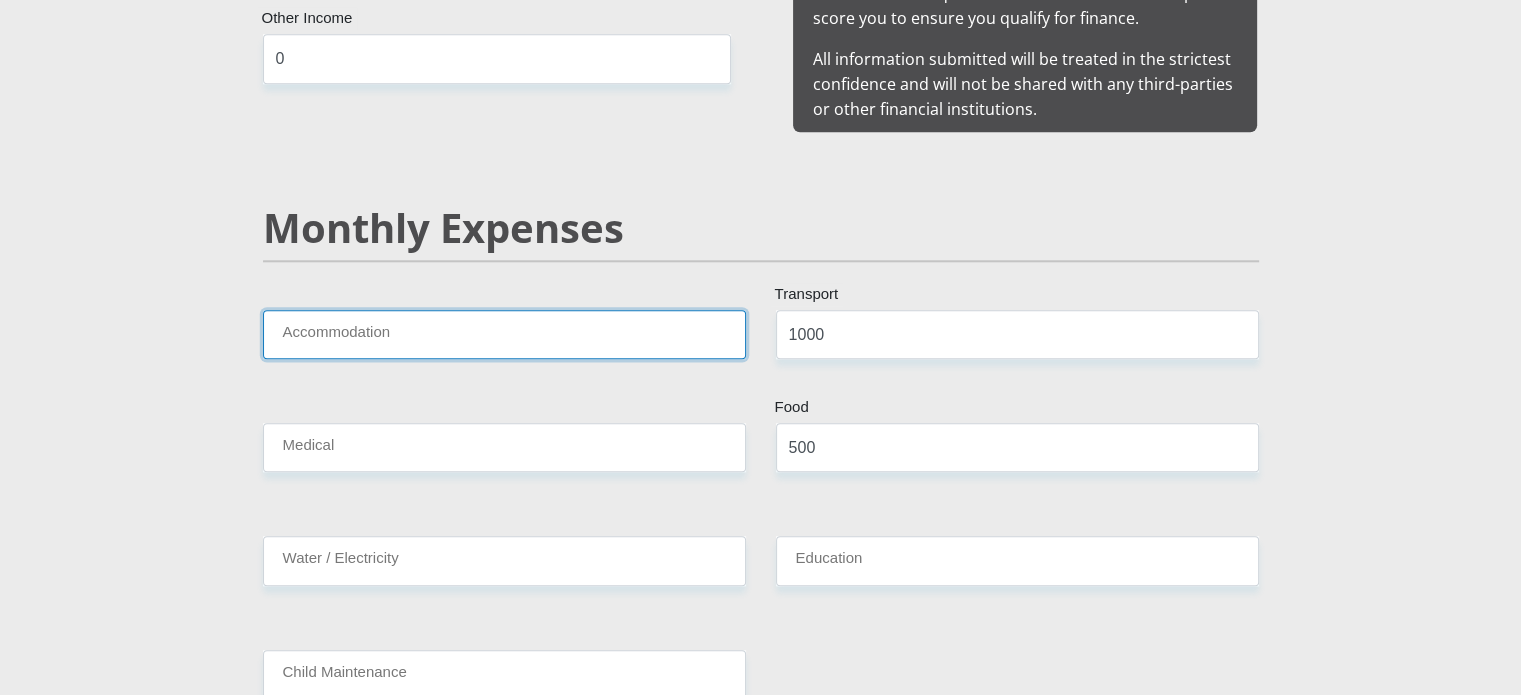 click on "Accommodation" at bounding box center [504, 334] 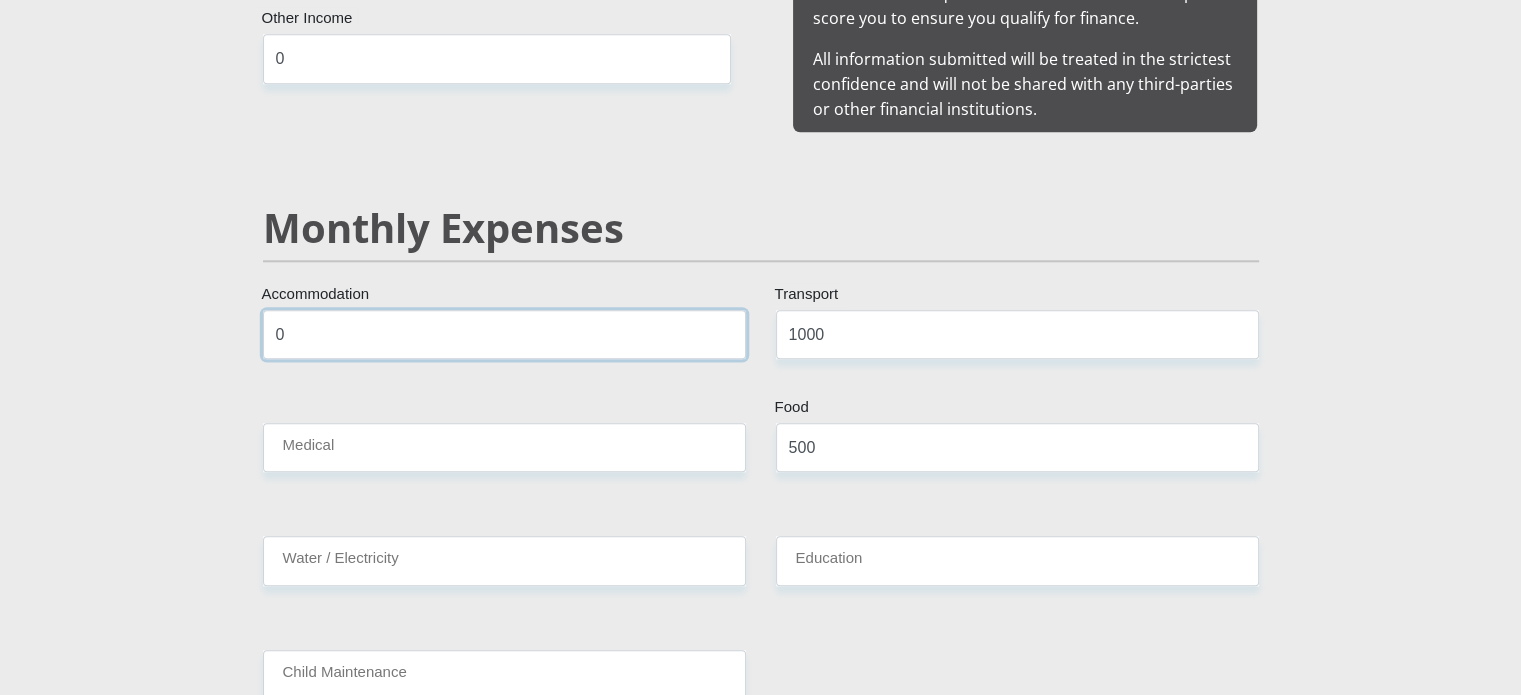 type on "0" 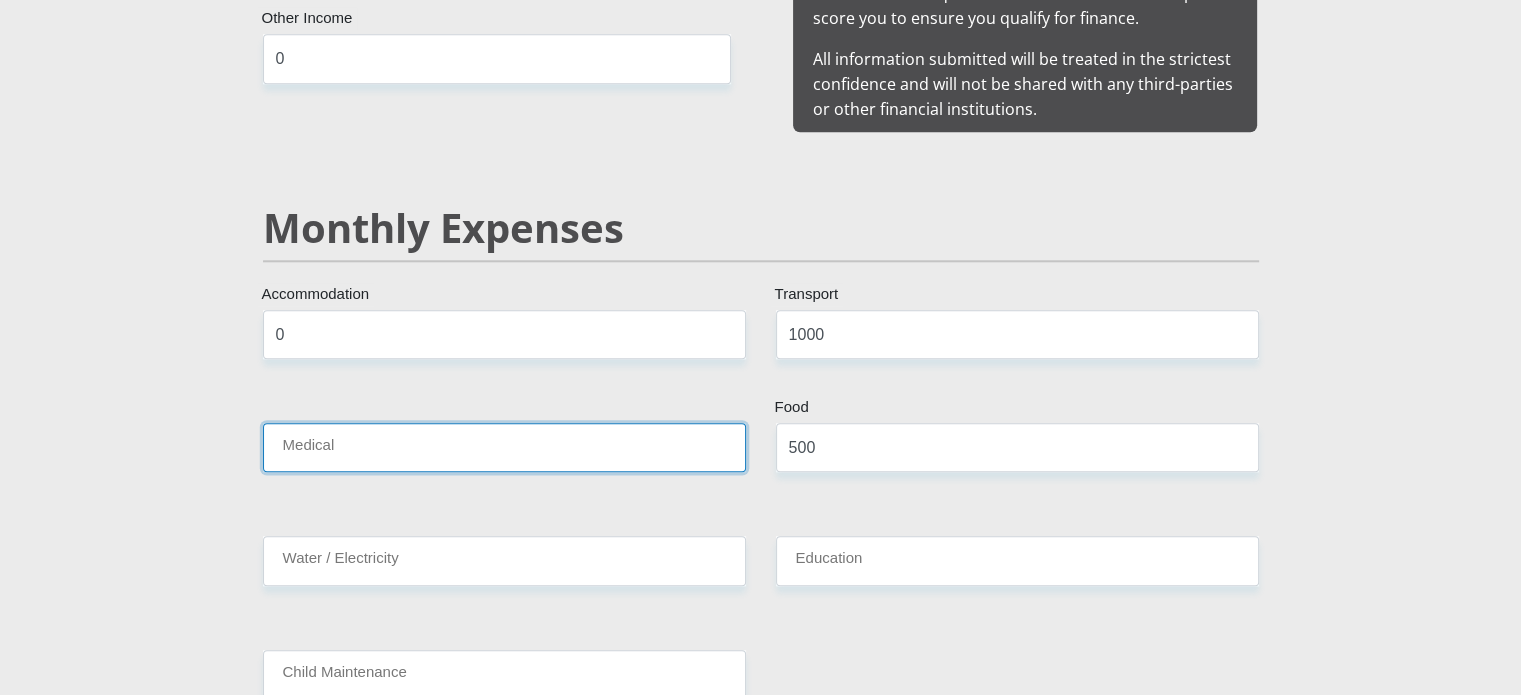 click on "Medical" at bounding box center (504, 447) 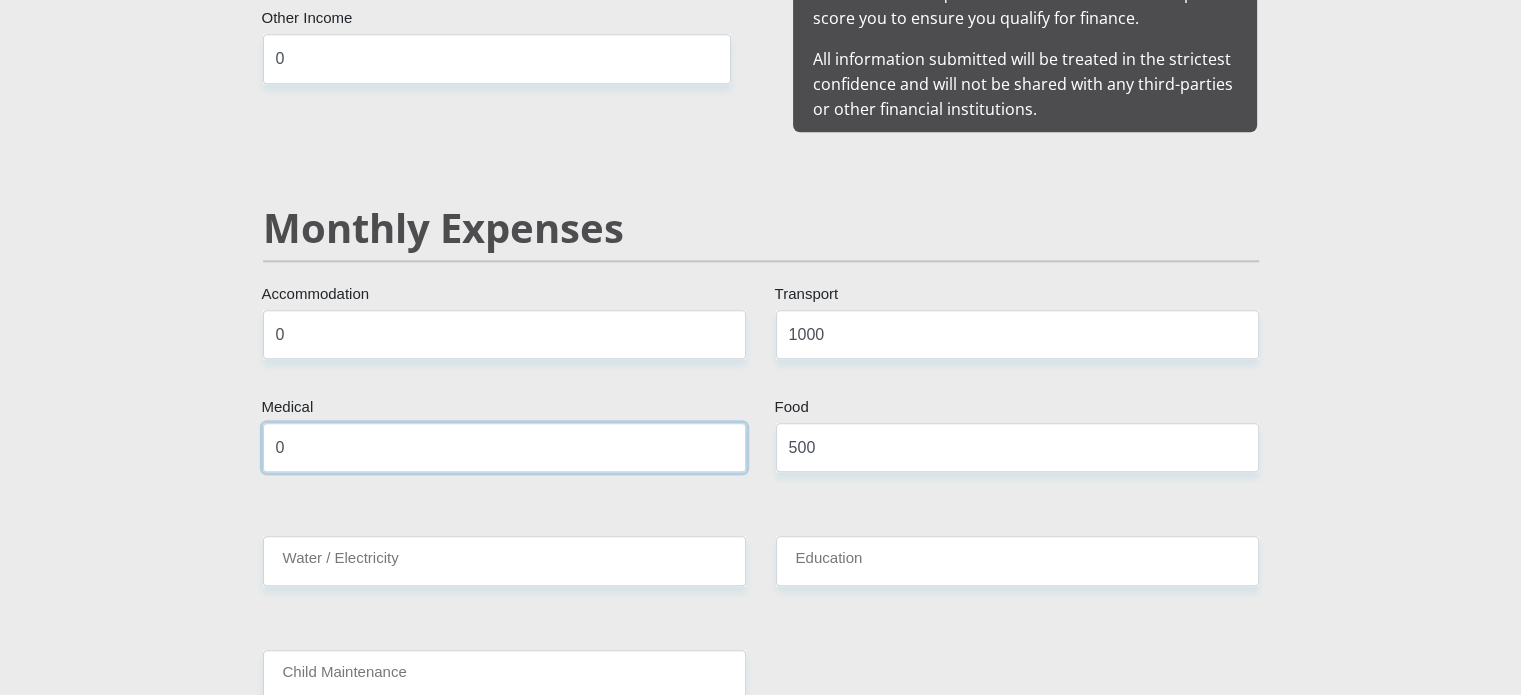 type on "0" 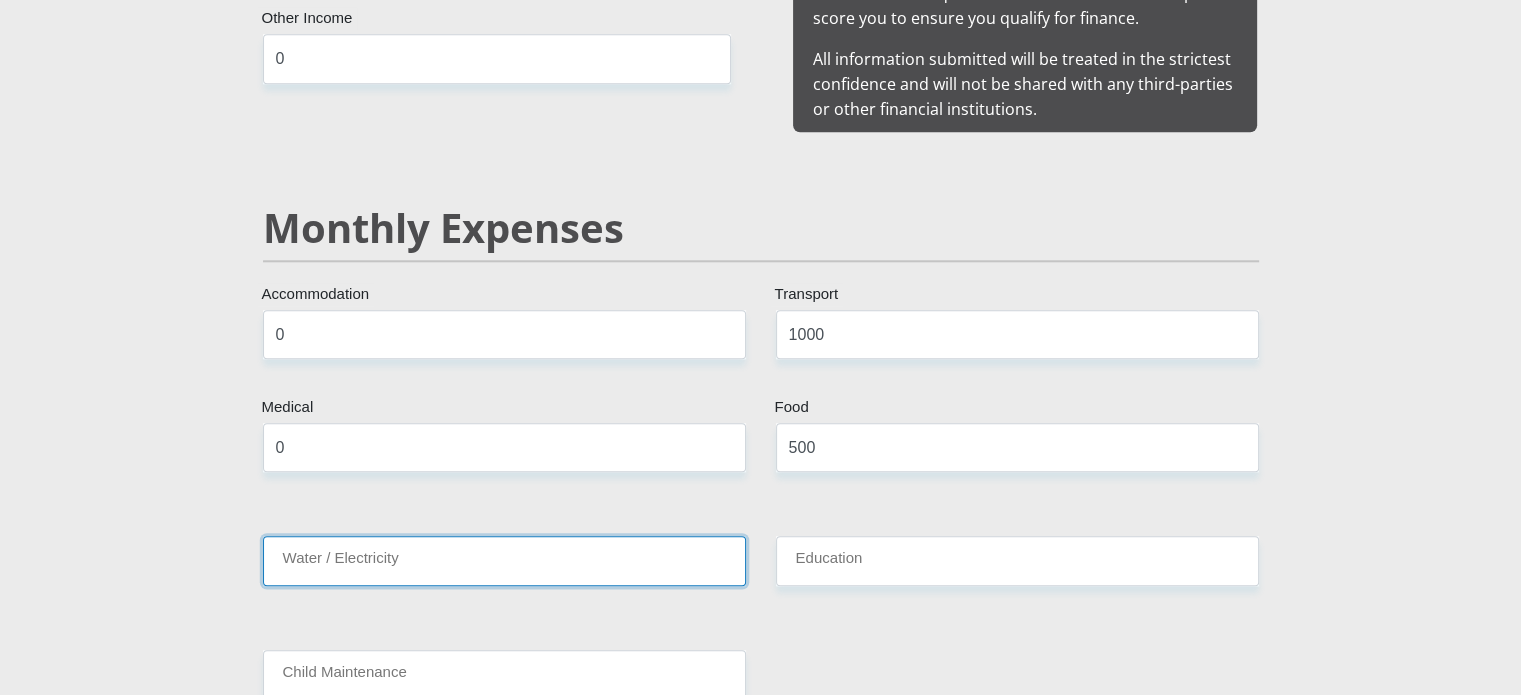 click on "Water / Electricity" at bounding box center (504, 560) 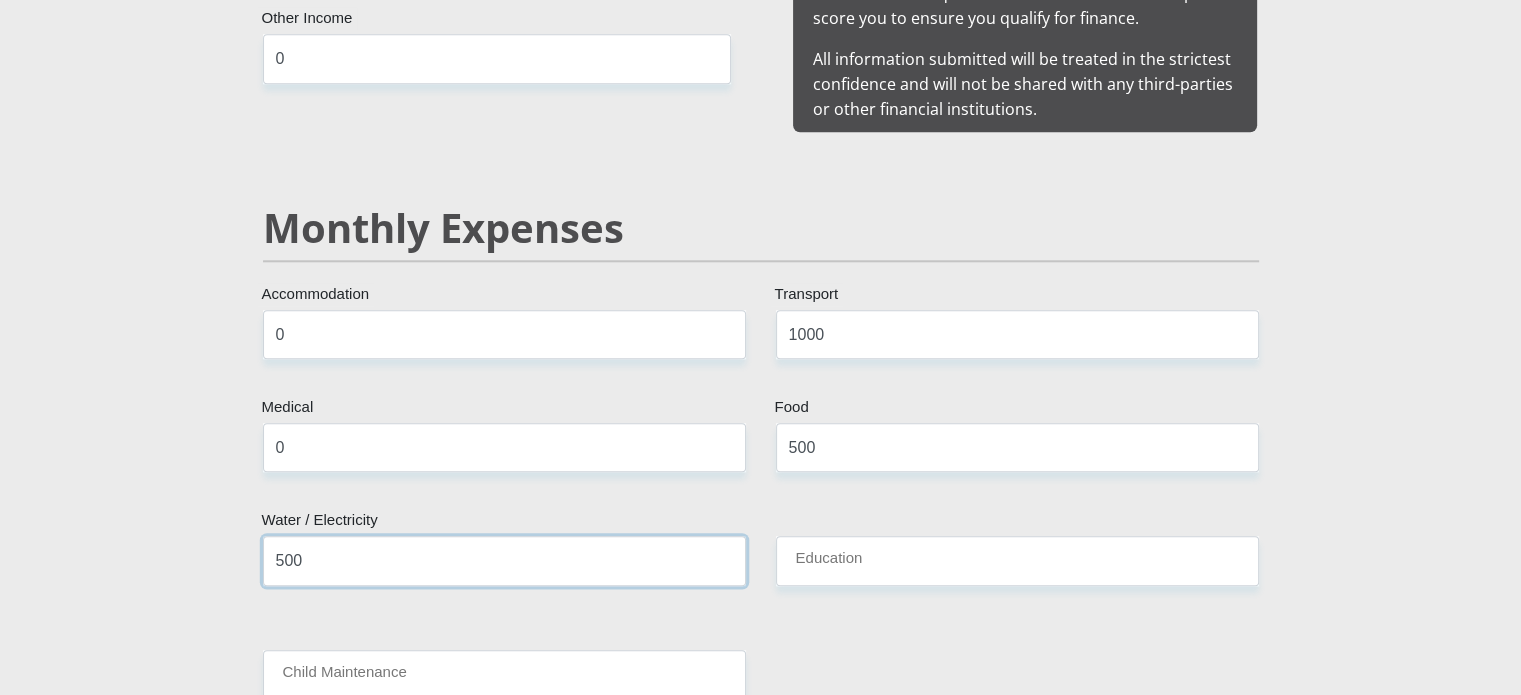type on "500" 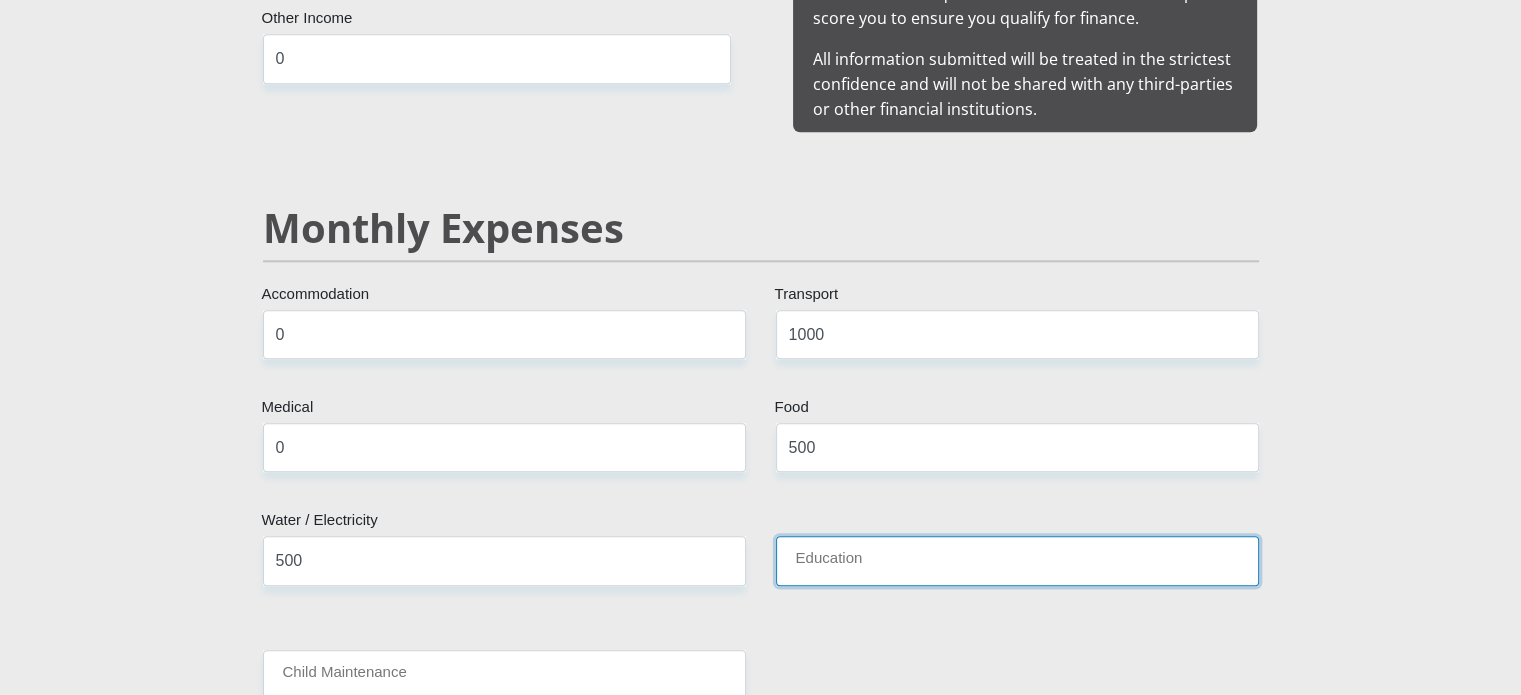 click on "Education" at bounding box center (1017, 560) 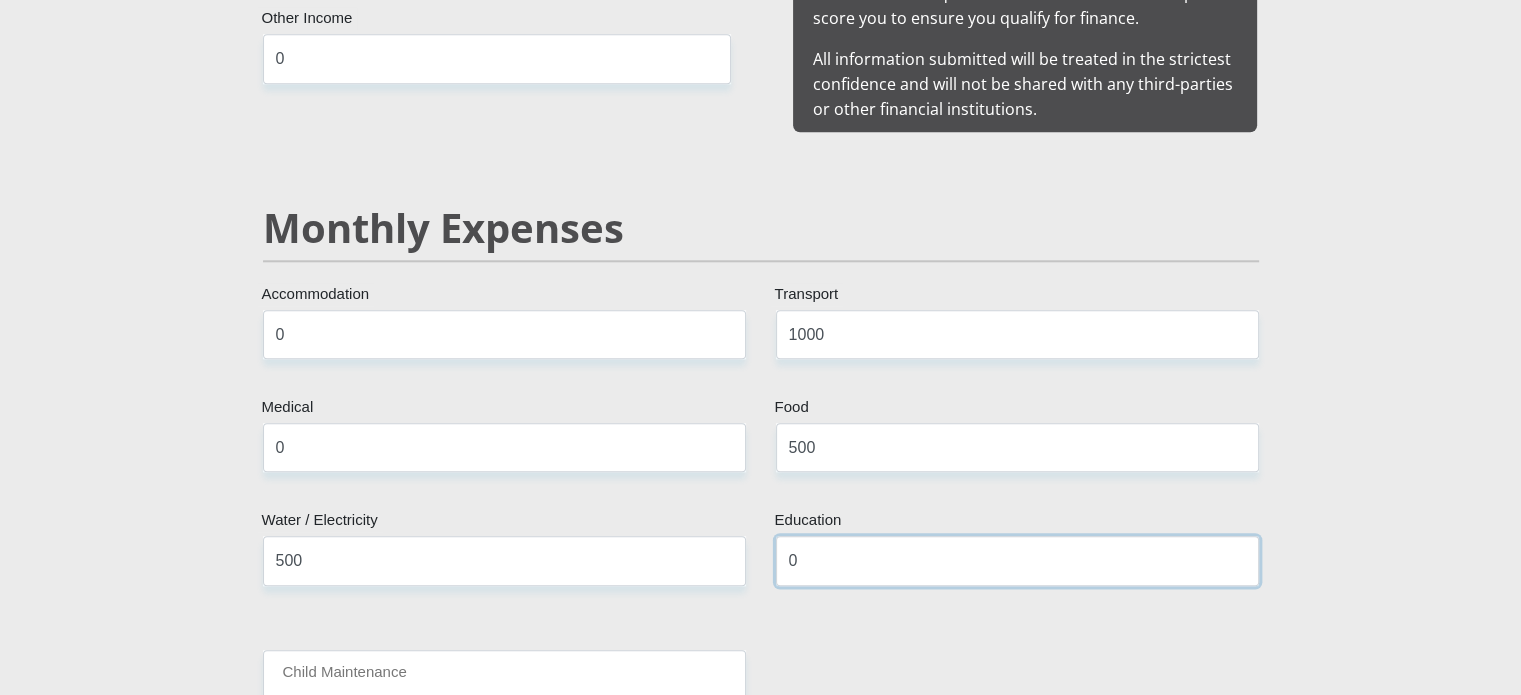 type on "0" 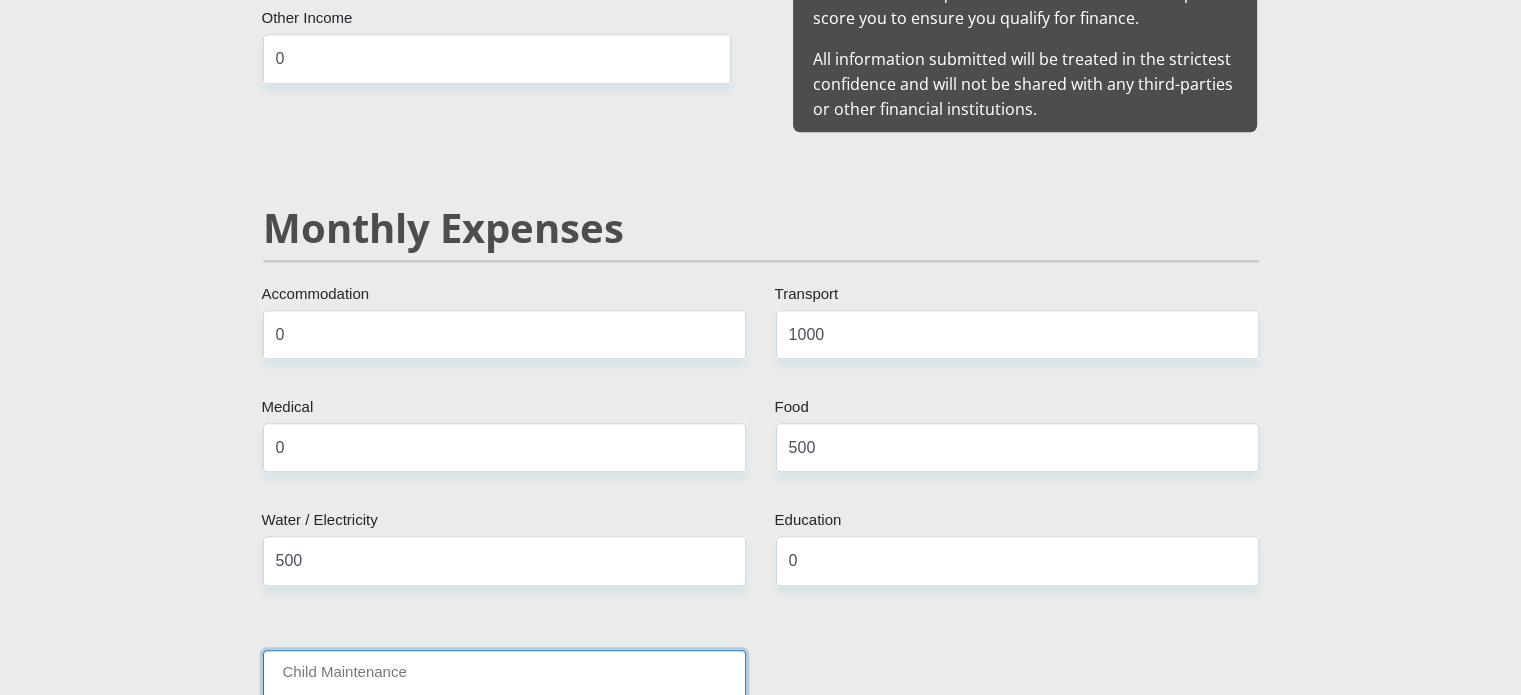 click on "Child Maintenance" at bounding box center [504, 674] 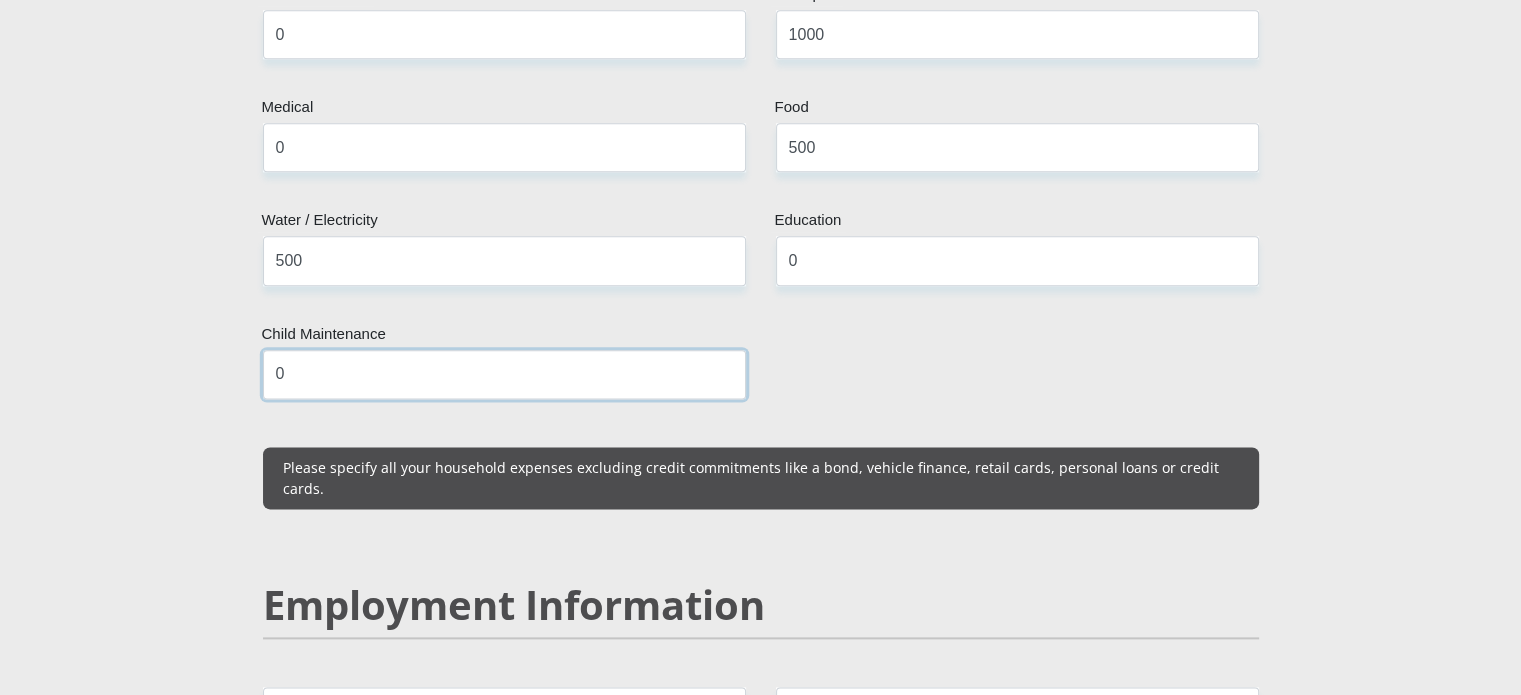 scroll, scrollTop: 2900, scrollLeft: 0, axis: vertical 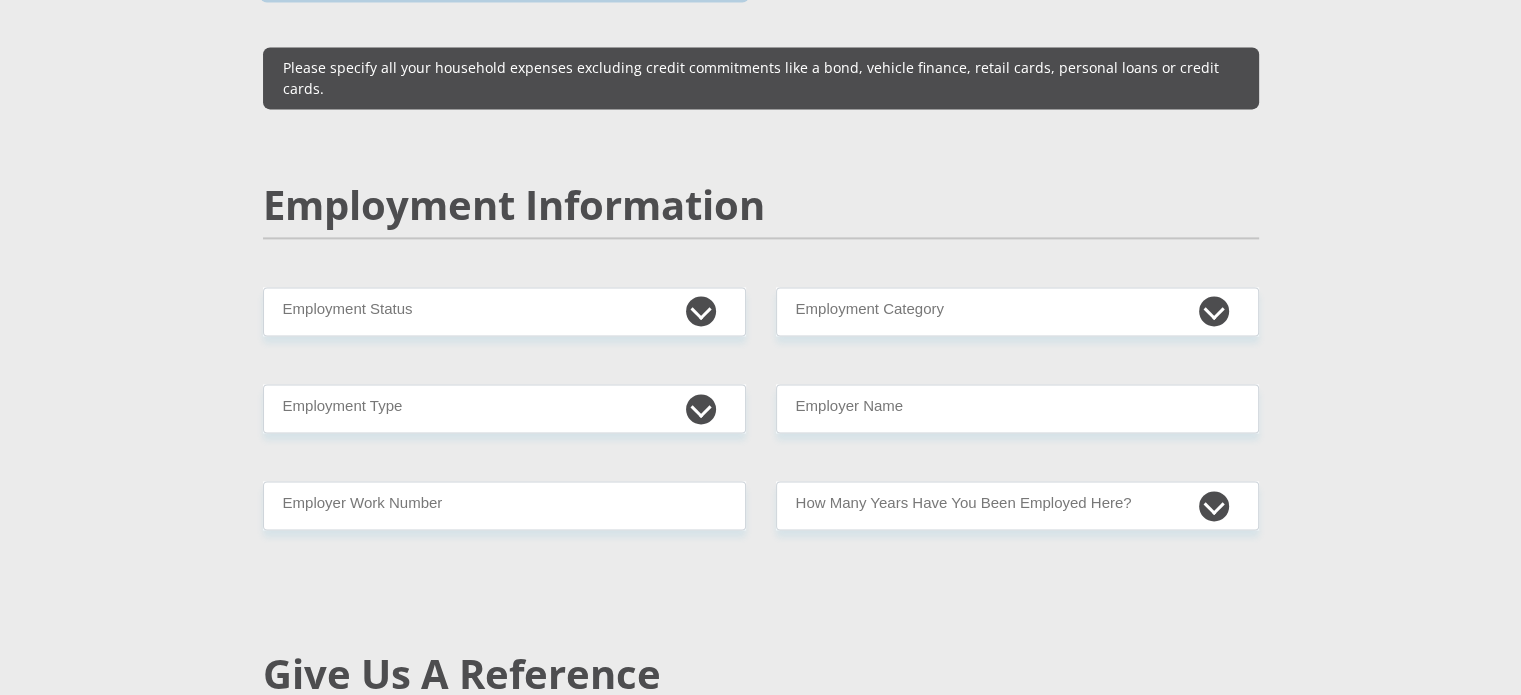 type on "0" 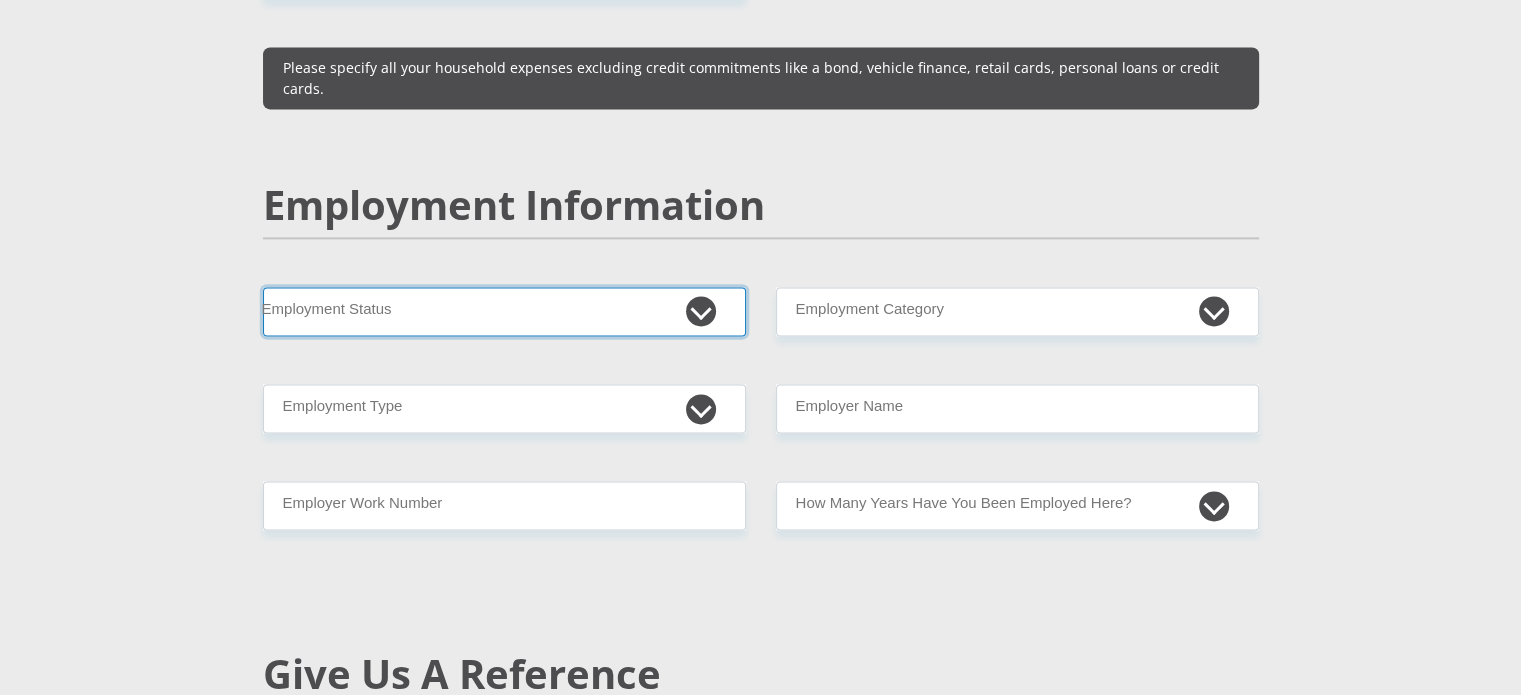 click on "Permanent/Full-time
Part-time/Casual
Contract Worker
Self-Employed
Housewife
Retired
Student
Medically Boarded
Disability
Unemployed" at bounding box center [504, 311] 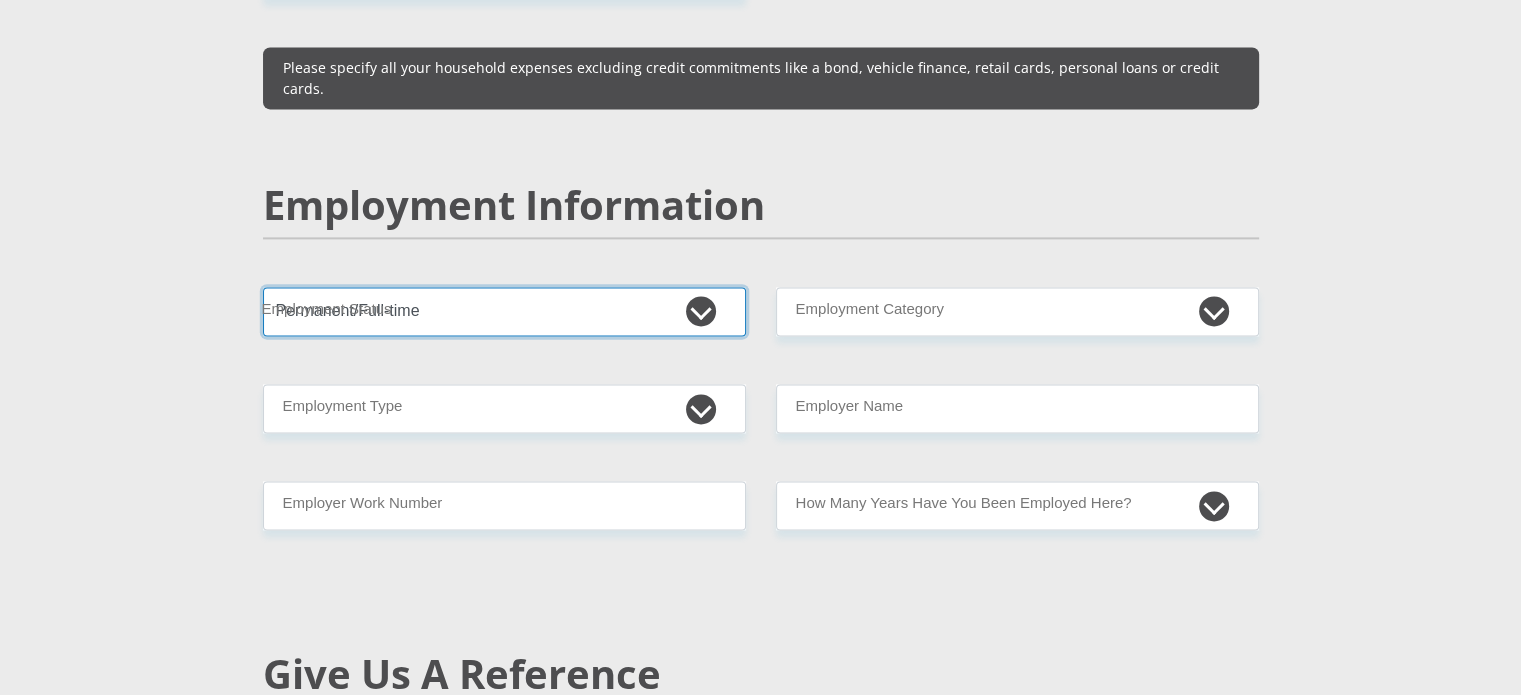 click on "Permanent/Full-time
Part-time/Casual
Contract Worker
Self-Employed
Housewife
Retired
Student
Medically Boarded
Disability
Unemployed" at bounding box center (504, 311) 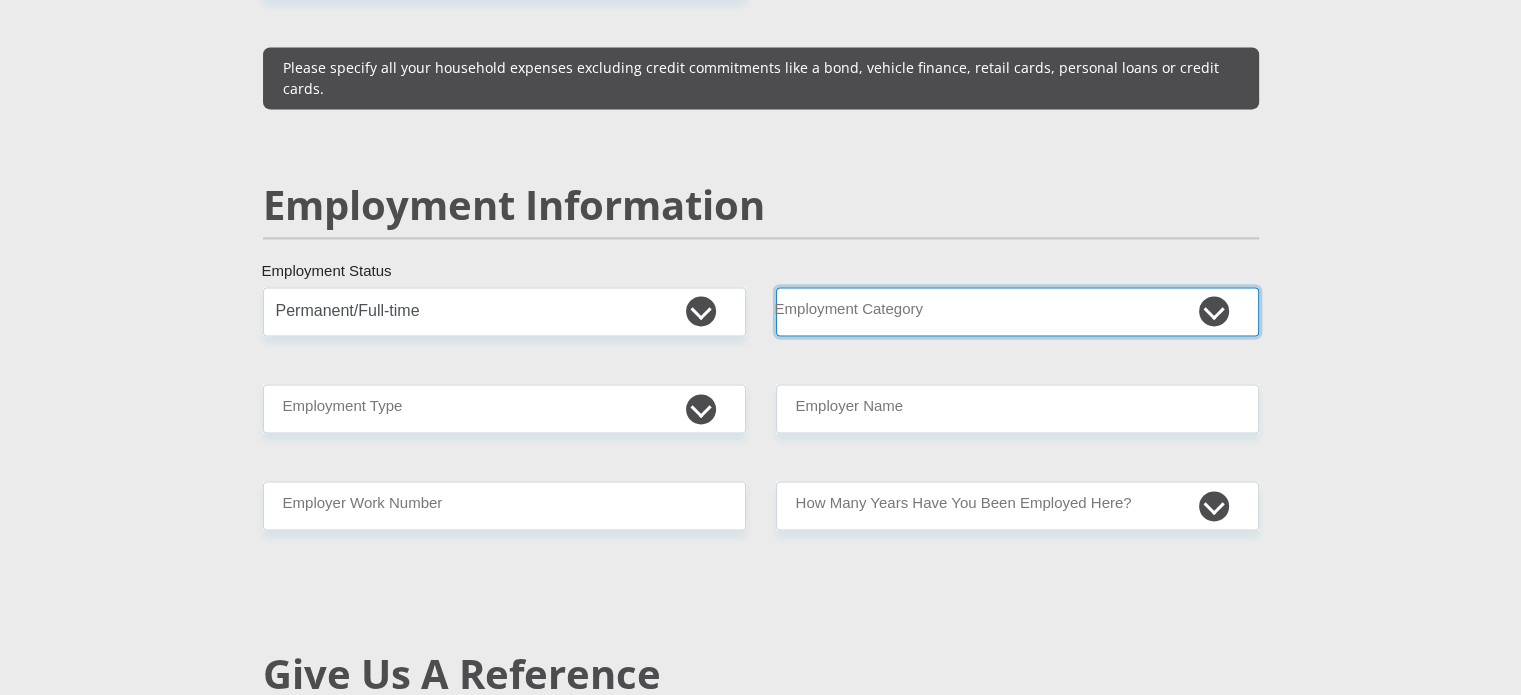 click on "AGRICULTURE
ALCOHOL & TOBACCO
CONSTRUCTION MATERIALS
METALLURGY
EQUIPMENT FOR RENEWABLE ENERGY
SPECIALIZED CONTRACTORS
CAR
GAMING (INCL. INTERNET
OTHER WHOLESALE
UNLICENSED PHARMACEUTICALS
CURRENCY EXCHANGE HOUSES
OTHER FINANCIAL INSTITUTIONS & INSURANCE
REAL ESTATE AGENTS
OIL & GAS
OTHER MATERIALS (E.G. IRON ORE)
PRECIOUS STONES & PRECIOUS METALS
POLITICAL ORGANIZATIONS
RELIGIOUS ORGANIZATIONS(NOT SECTS)
ACTI. HAVING BUSINESS DEAL WITH PUBLIC ADMINISTRATION
LAUNDROMATS" at bounding box center [1017, 311] 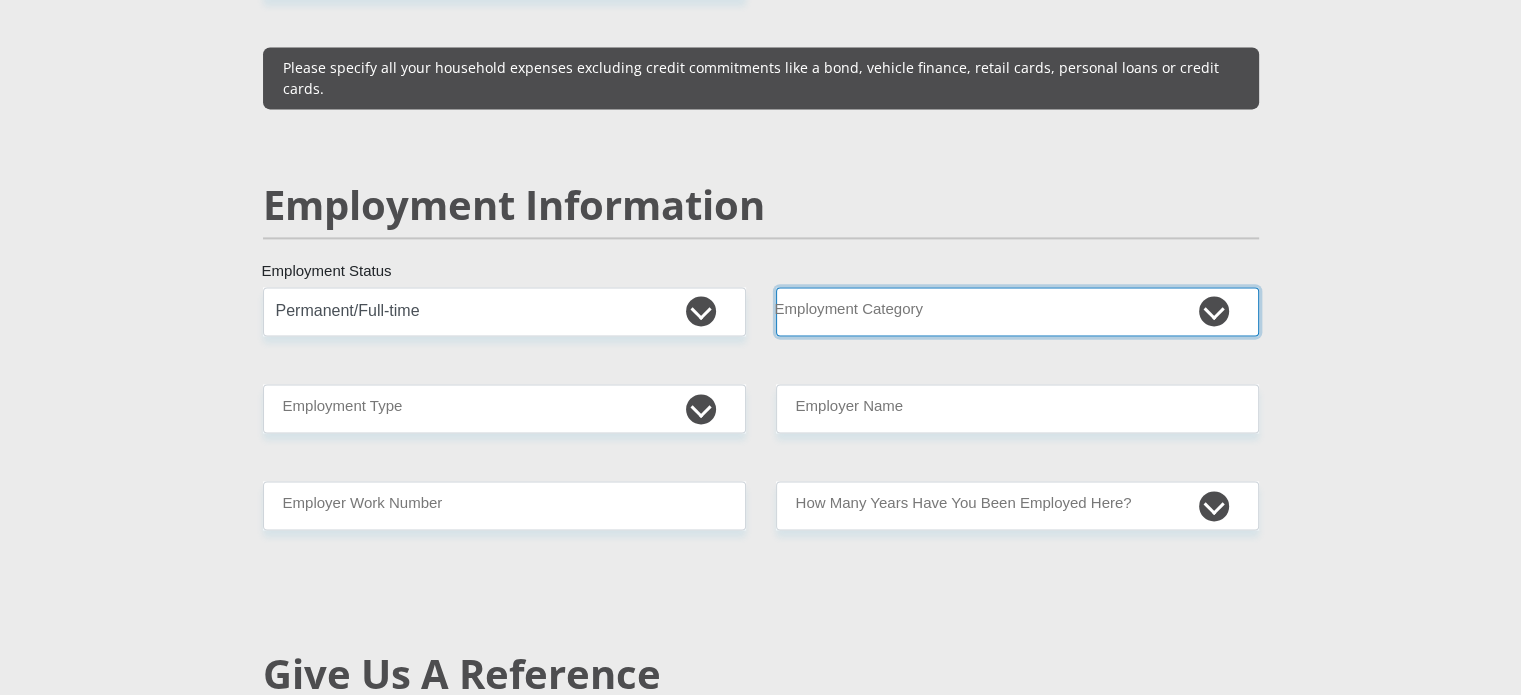 select on "17" 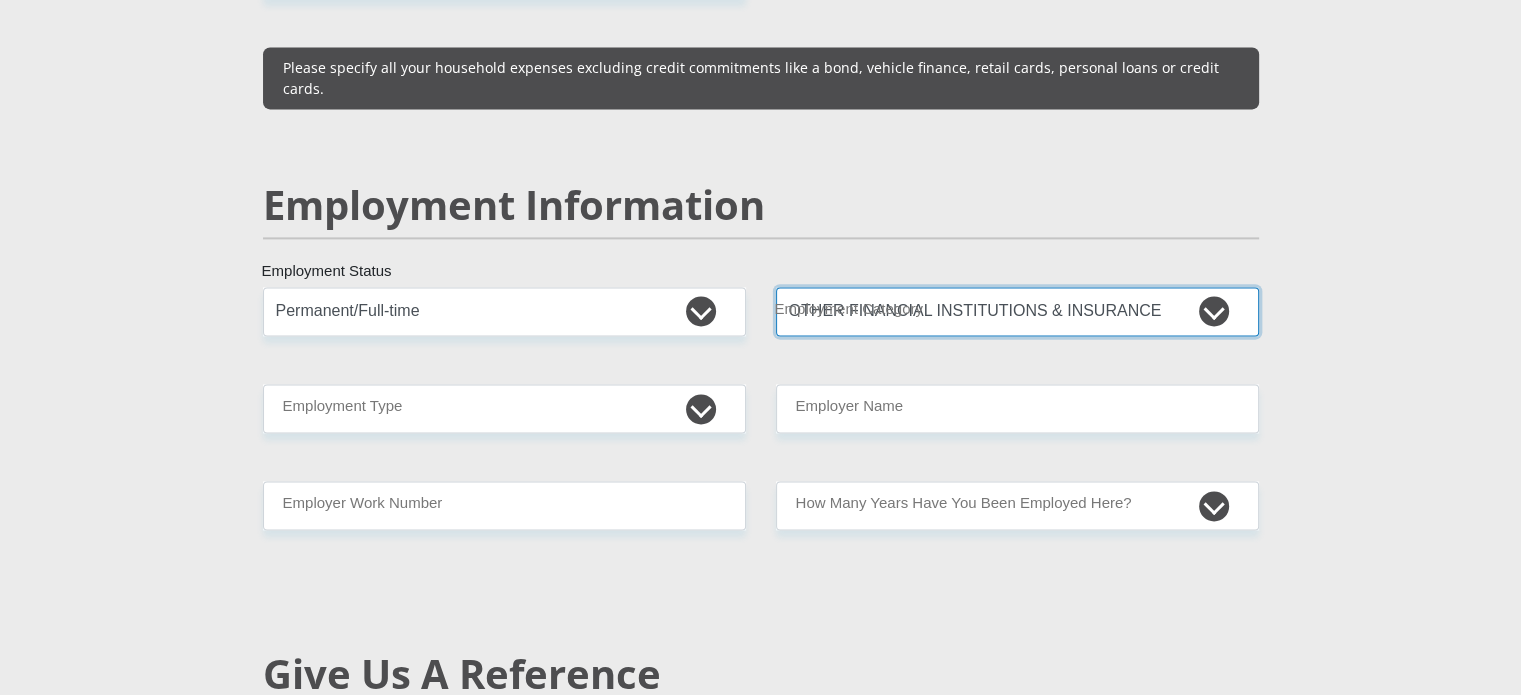 click on "AGRICULTURE
ALCOHOL & TOBACCO
CONSTRUCTION MATERIALS
METALLURGY
EQUIPMENT FOR RENEWABLE ENERGY
SPECIALIZED CONTRACTORS
CAR
GAMING (INCL. INTERNET
OTHER WHOLESALE
UNLICENSED PHARMACEUTICALS
CURRENCY EXCHANGE HOUSES
OTHER FINANCIAL INSTITUTIONS & INSURANCE
REAL ESTATE AGENTS
OIL & GAS
OTHER MATERIALS (E.G. IRON ORE)
PRECIOUS STONES & PRECIOUS METALS
POLITICAL ORGANIZATIONS
RELIGIOUS ORGANIZATIONS(NOT SECTS)
ACTI. HAVING BUSINESS DEAL WITH PUBLIC ADMINISTRATION
LAUNDROMATS" at bounding box center [1017, 311] 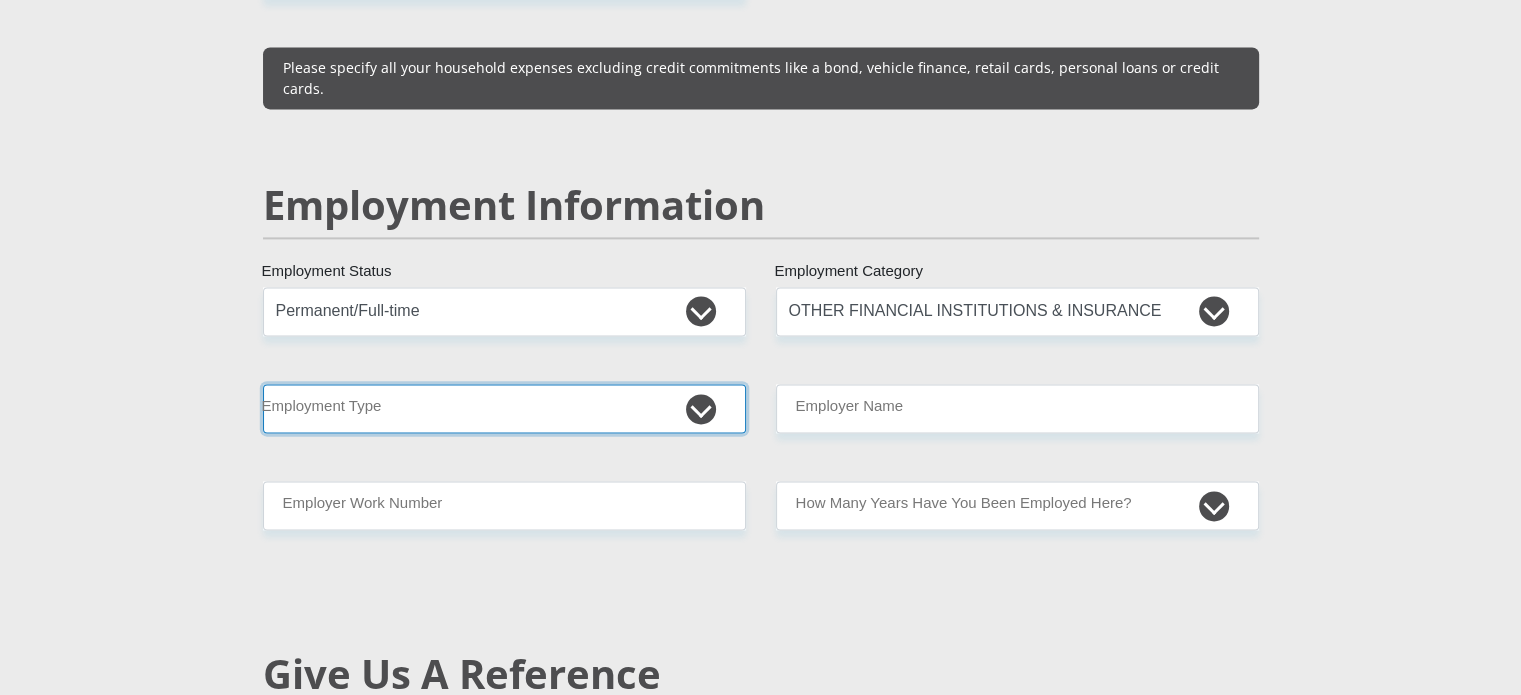 click on "College/Lecturer
Craft Seller
Creative
Driver
Executive
Farmer
Forces - Non Commissioned
Forces - Officer
Hawker
Housewife
Labourer
Licenced Professional
Manager
Miner
Non Licenced Professional
Office Staff/Clerk
Outside Worker
Pensioner
Permanent Teacher
Production/Manufacturing
Sales
Self-Employed
Semi-Professional Worker
Service Industry  Social Worker  Student" at bounding box center [504, 408] 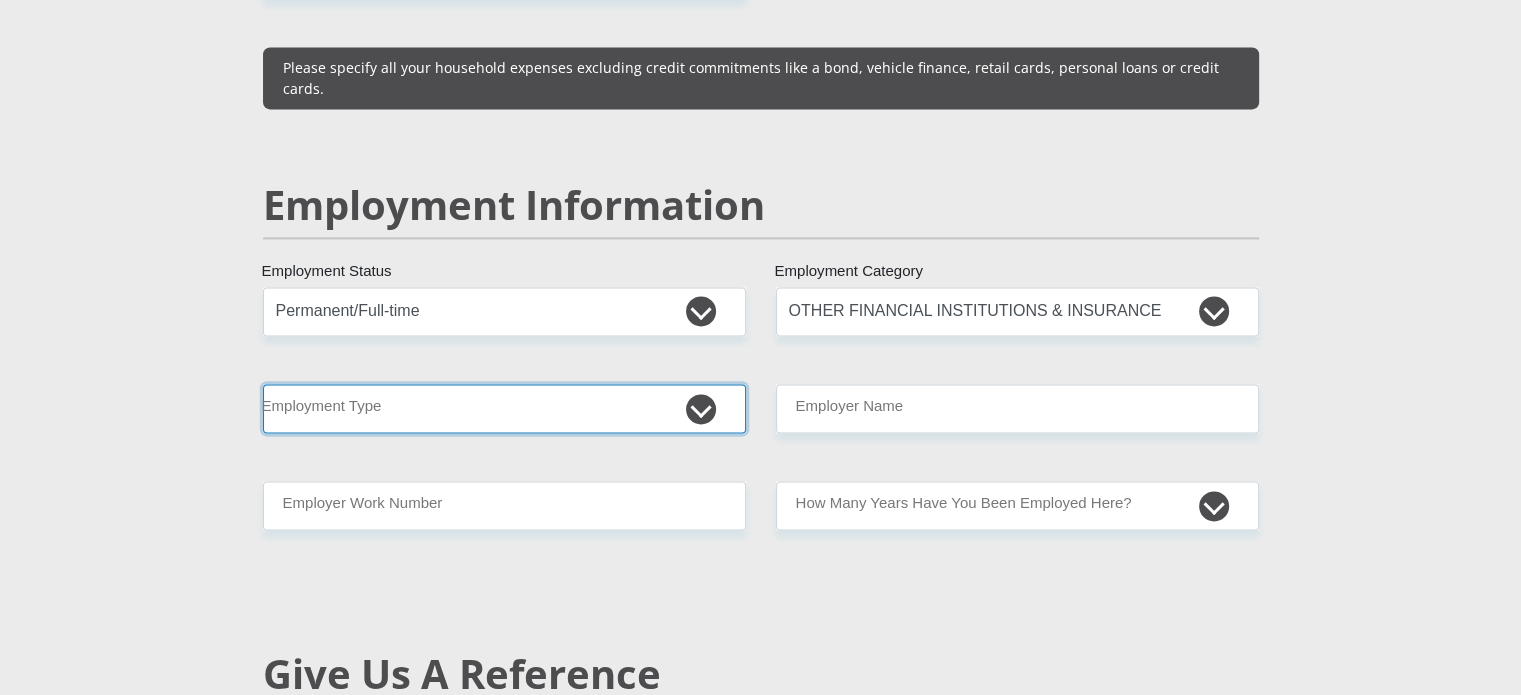 select on "Sales" 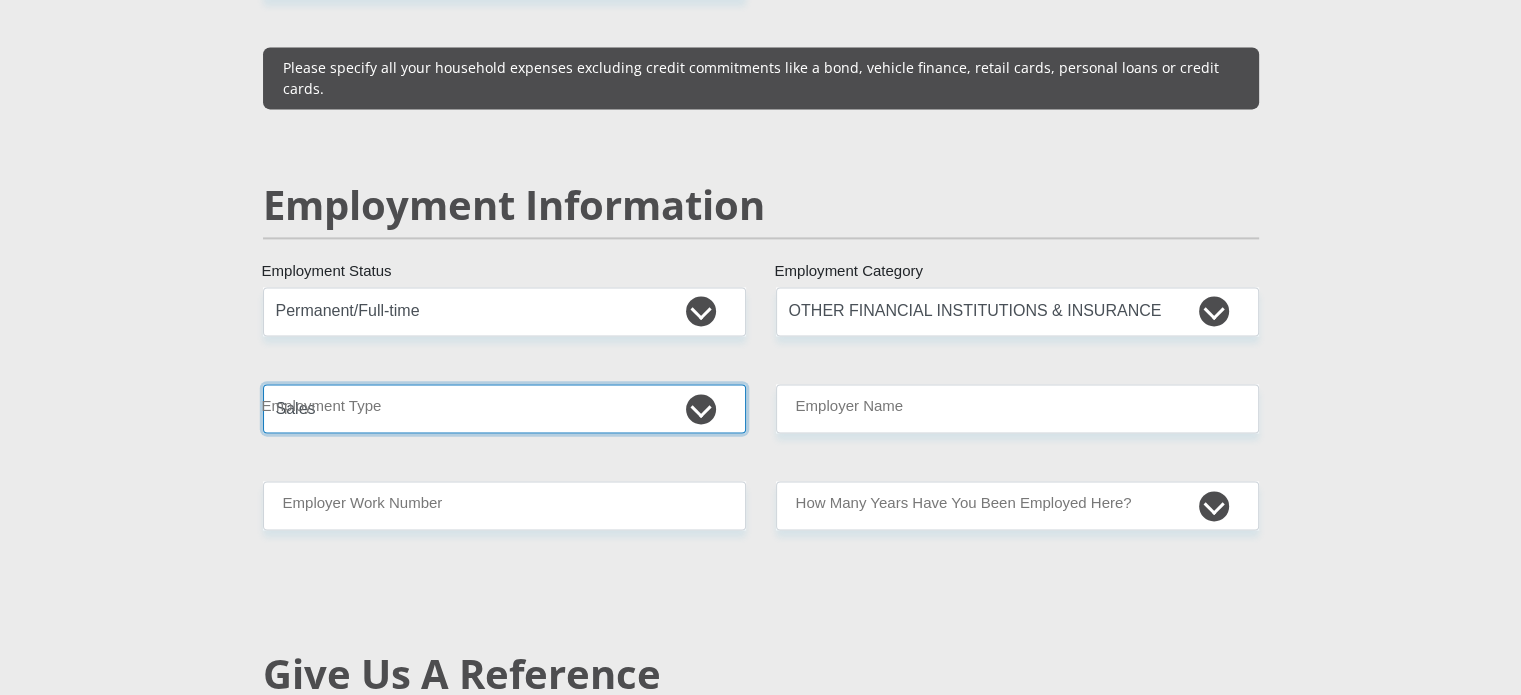 click on "College/Lecturer
Craft Seller
Creative
Driver
Executive
Farmer
Forces - Non Commissioned
Forces - Officer
Hawker
Housewife
Labourer
Licenced Professional
Manager
Miner
Non Licenced Professional
Office Staff/Clerk
Outside Worker
Pensioner
Permanent Teacher
Production/Manufacturing
Sales
Self-Employed
Semi-Professional Worker
Service Industry  Social Worker  Student" at bounding box center (504, 408) 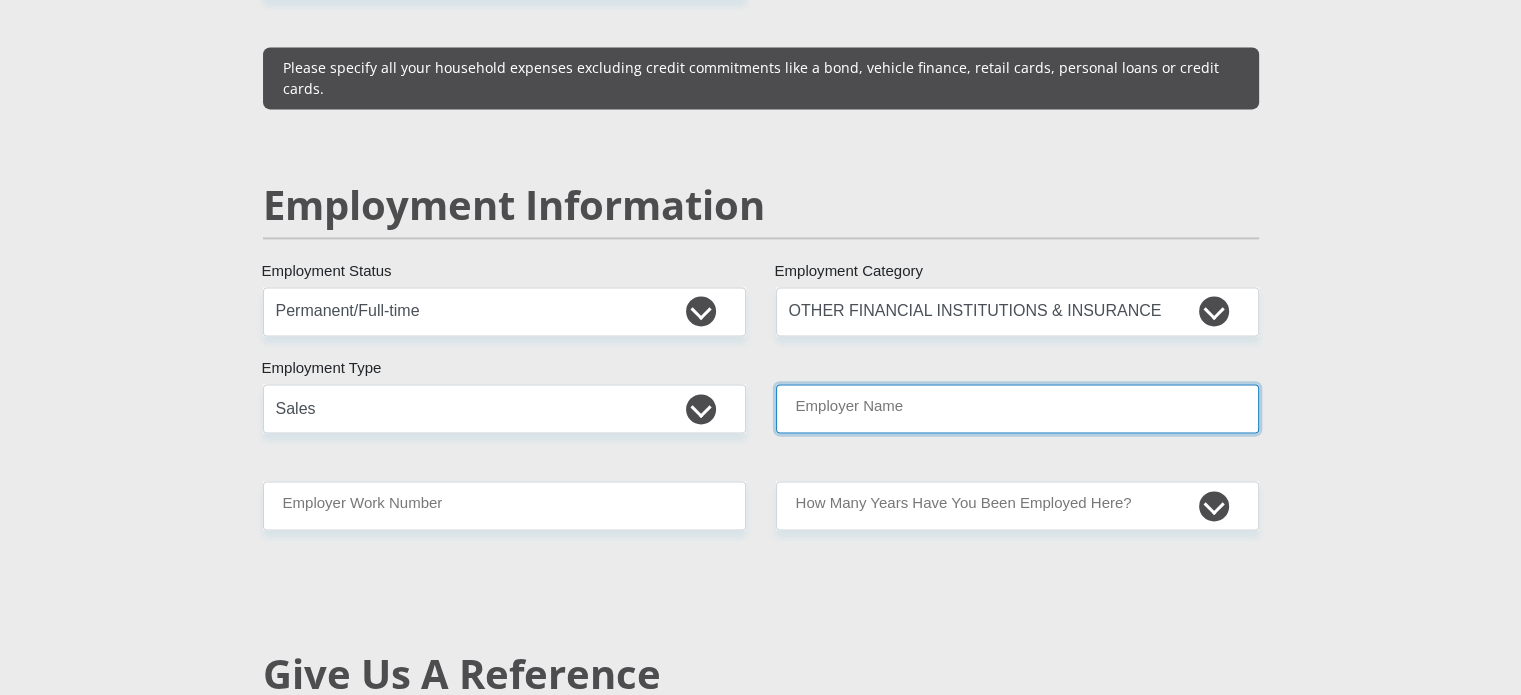 click on "Employer Name" at bounding box center (1017, 408) 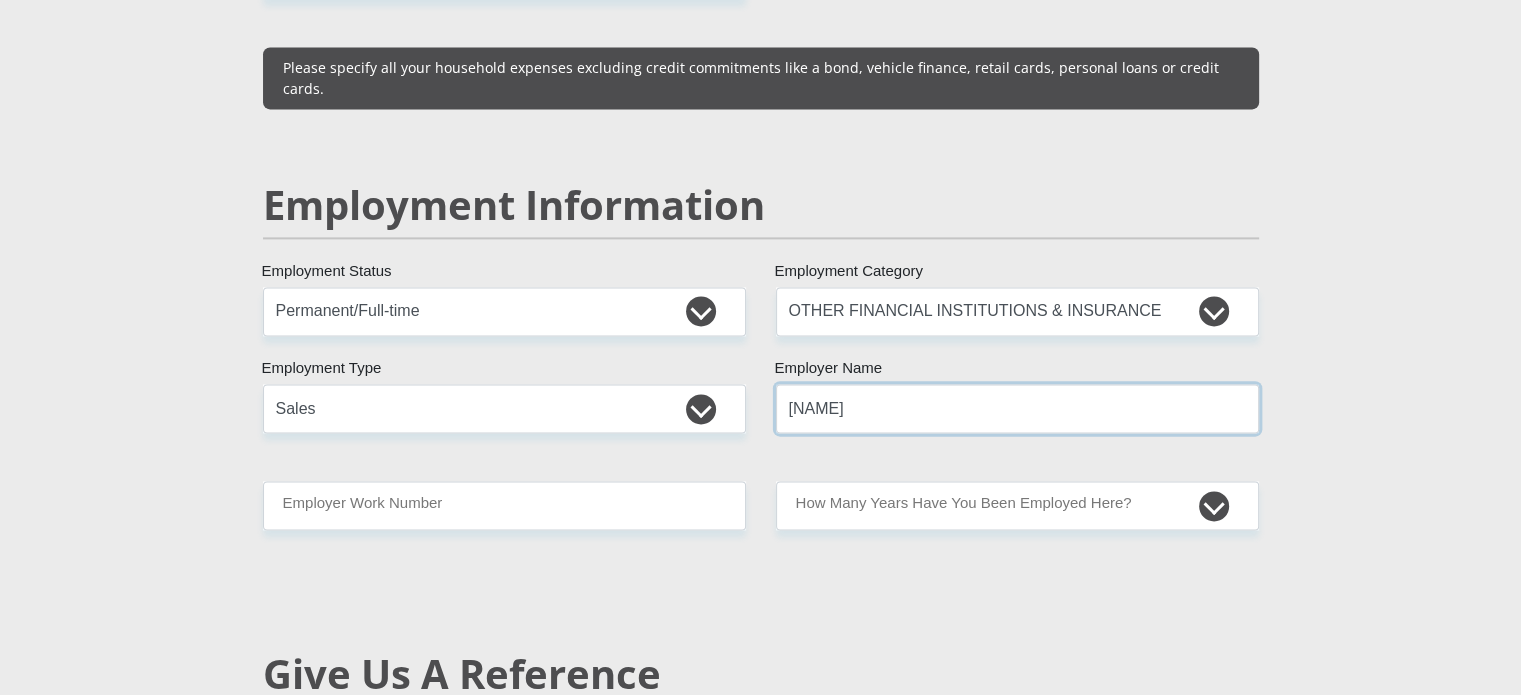 type on "[NAME]" 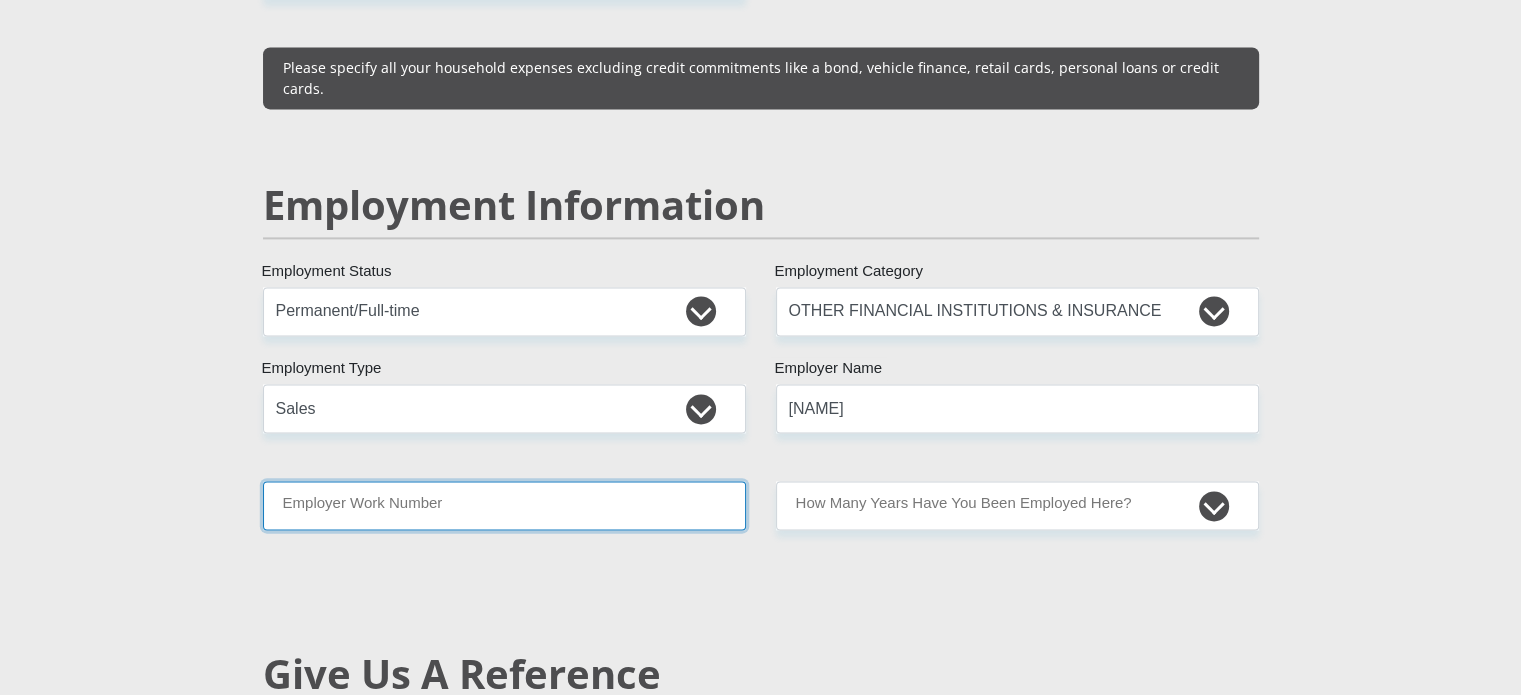 click on "Employer Work Number" at bounding box center (504, 505) 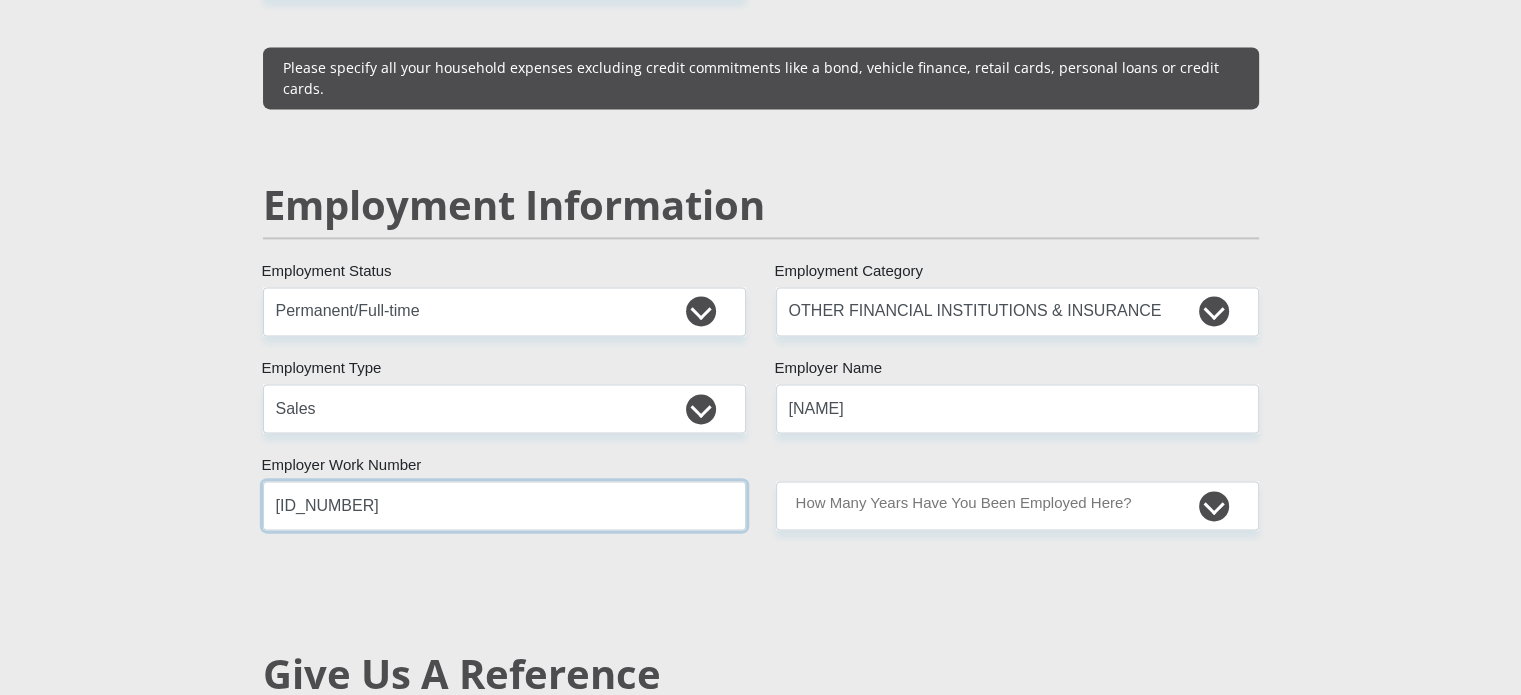 type on "[ID_NUMBER]" 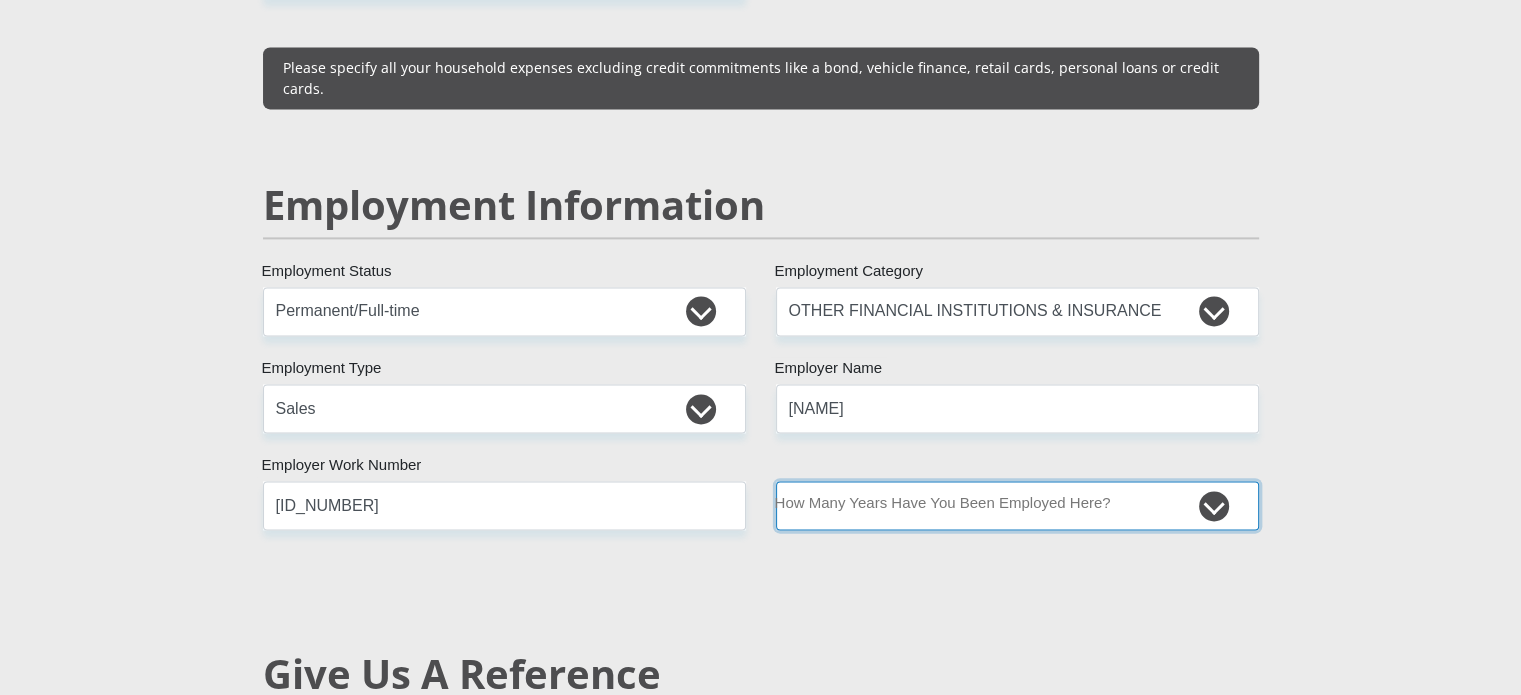 click on "less than 1 year
1-3 years
3-5 years
5+ years" at bounding box center [1017, 505] 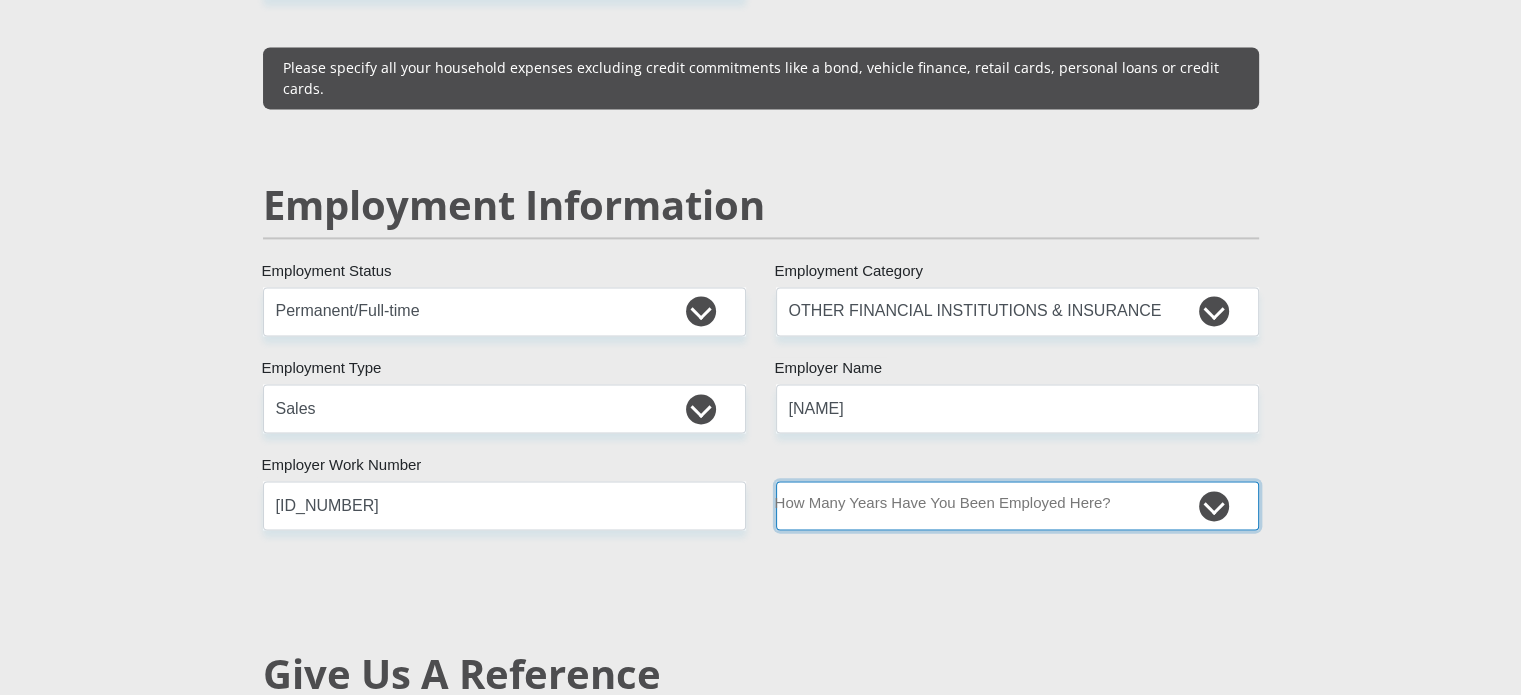 select on "6" 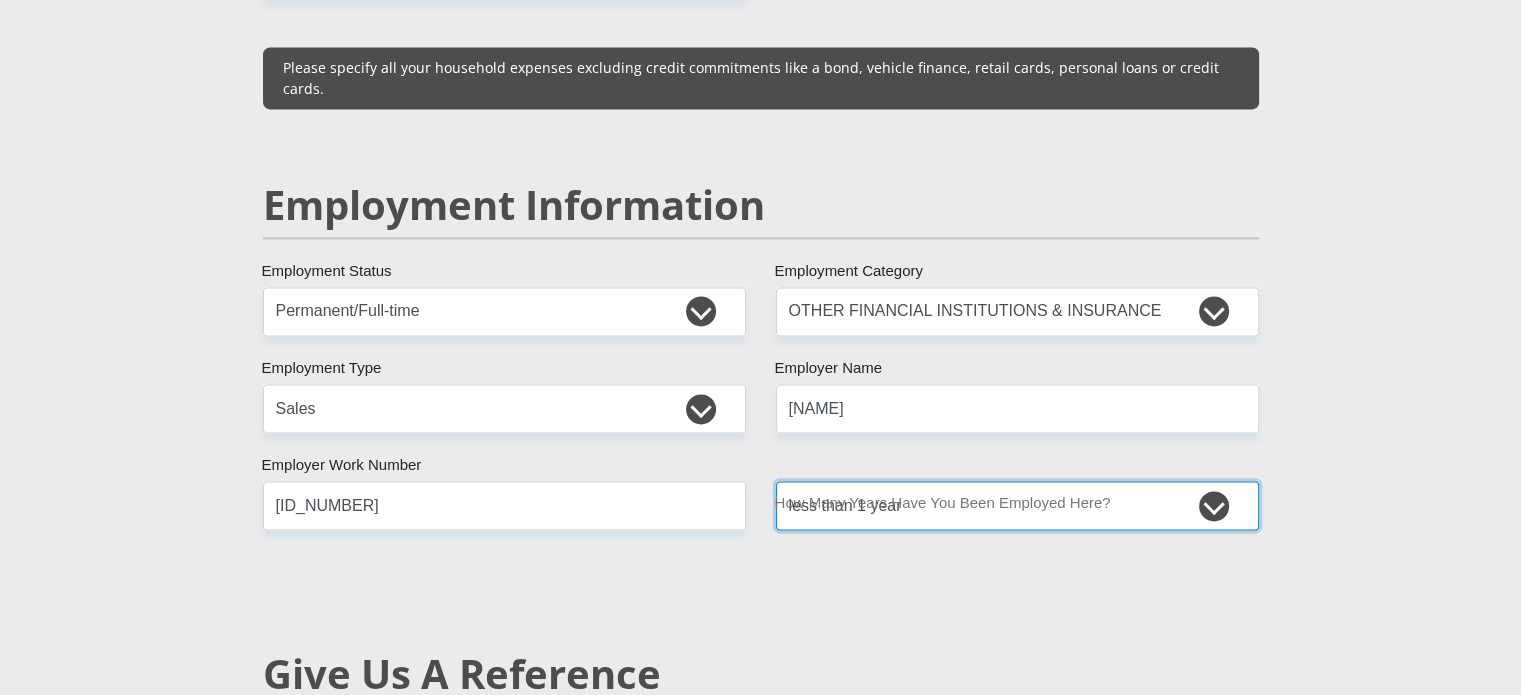 click on "less than 1 year
1-3 years
3-5 years
5+ years" at bounding box center [1017, 505] 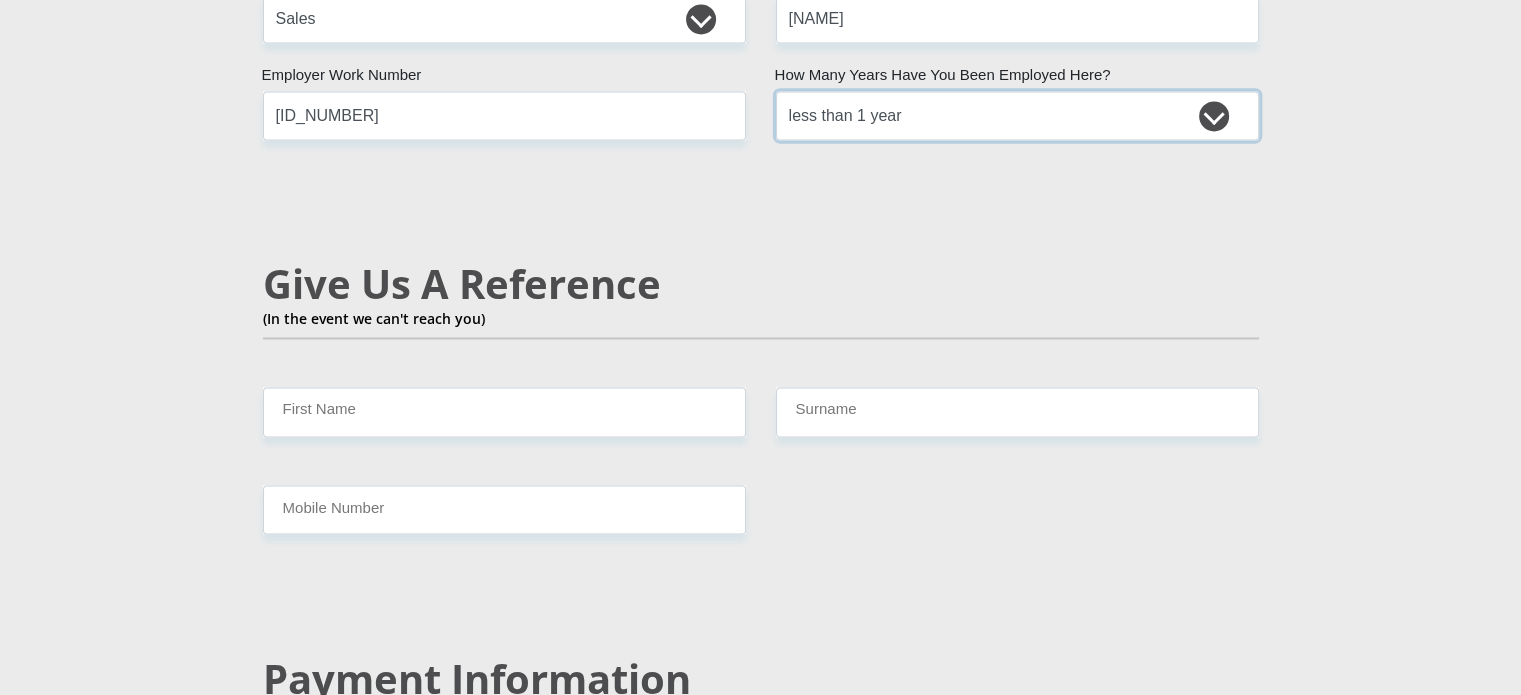 scroll, scrollTop: 3300, scrollLeft: 0, axis: vertical 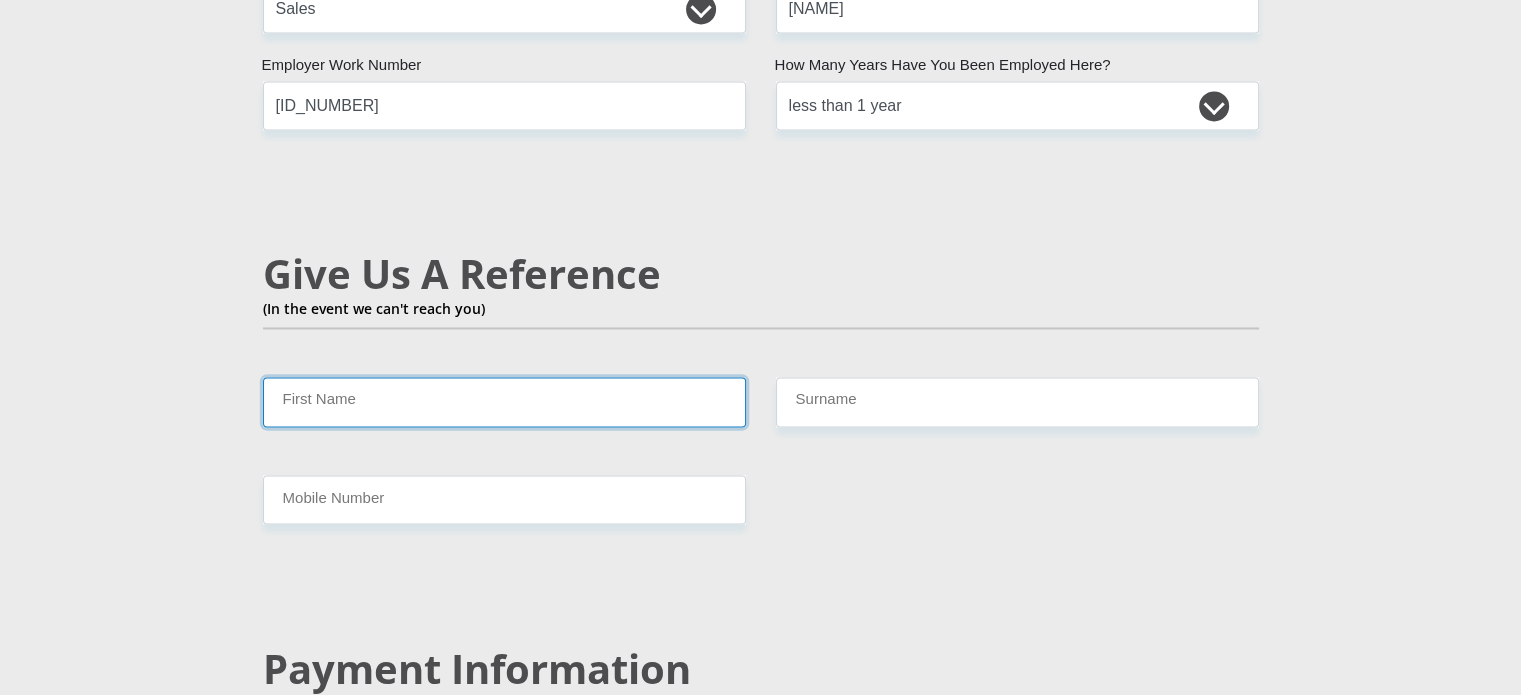 click on "First Name" at bounding box center (504, 401) 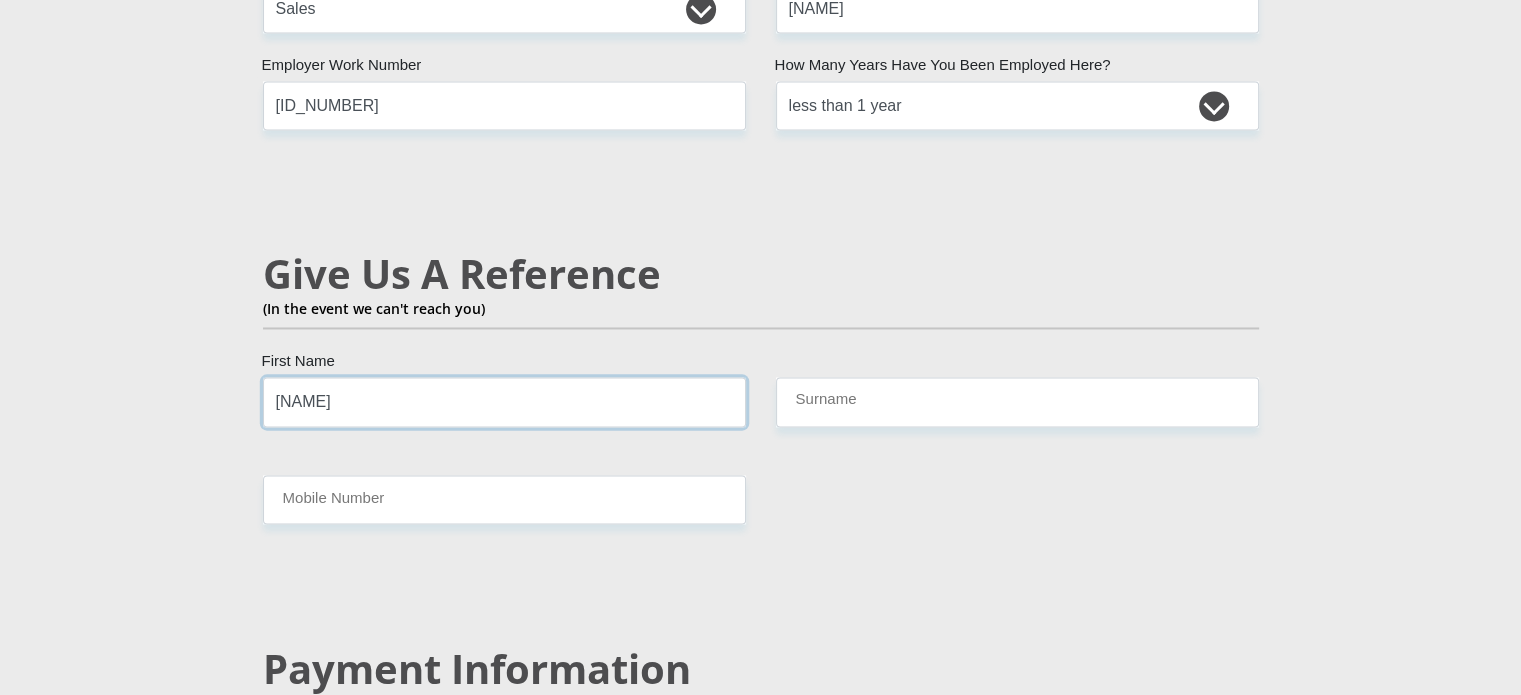 type on "[NAME]" 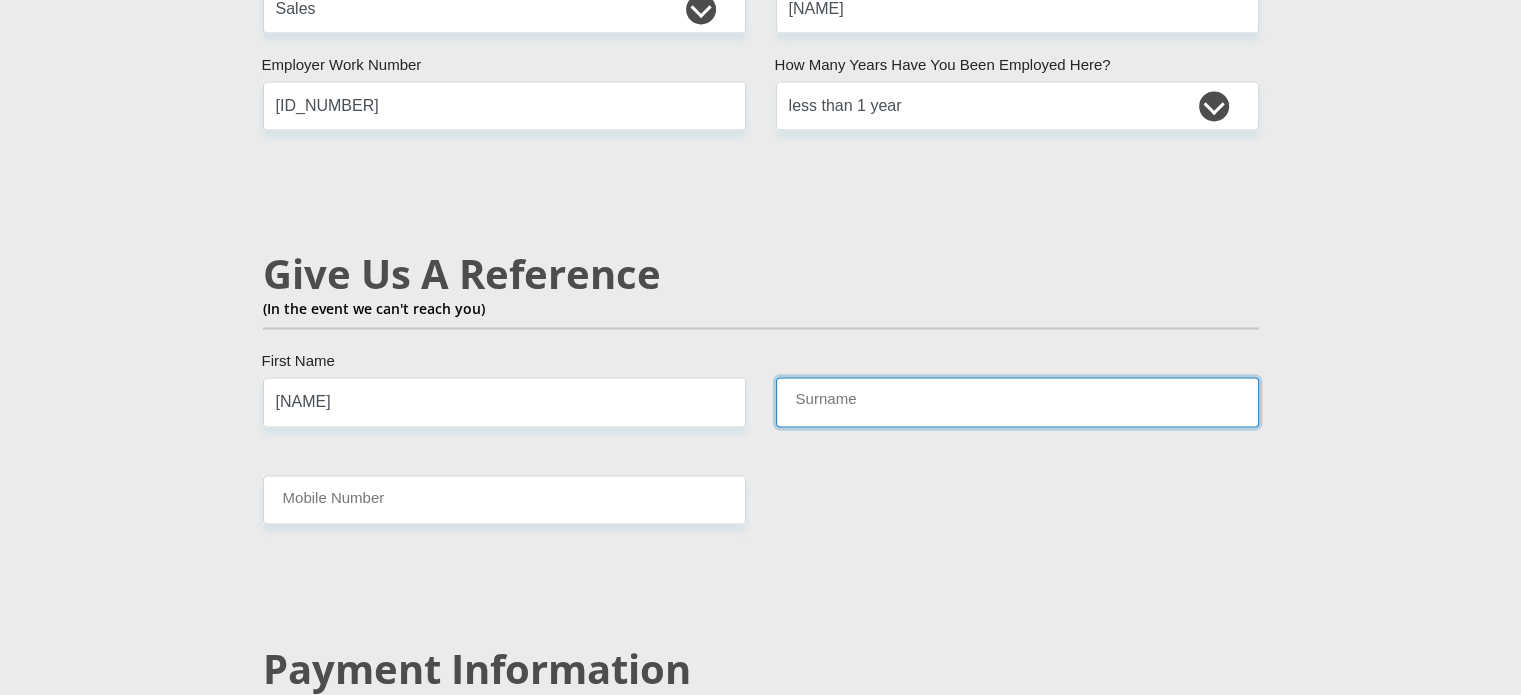click on "Surname" at bounding box center [1017, 401] 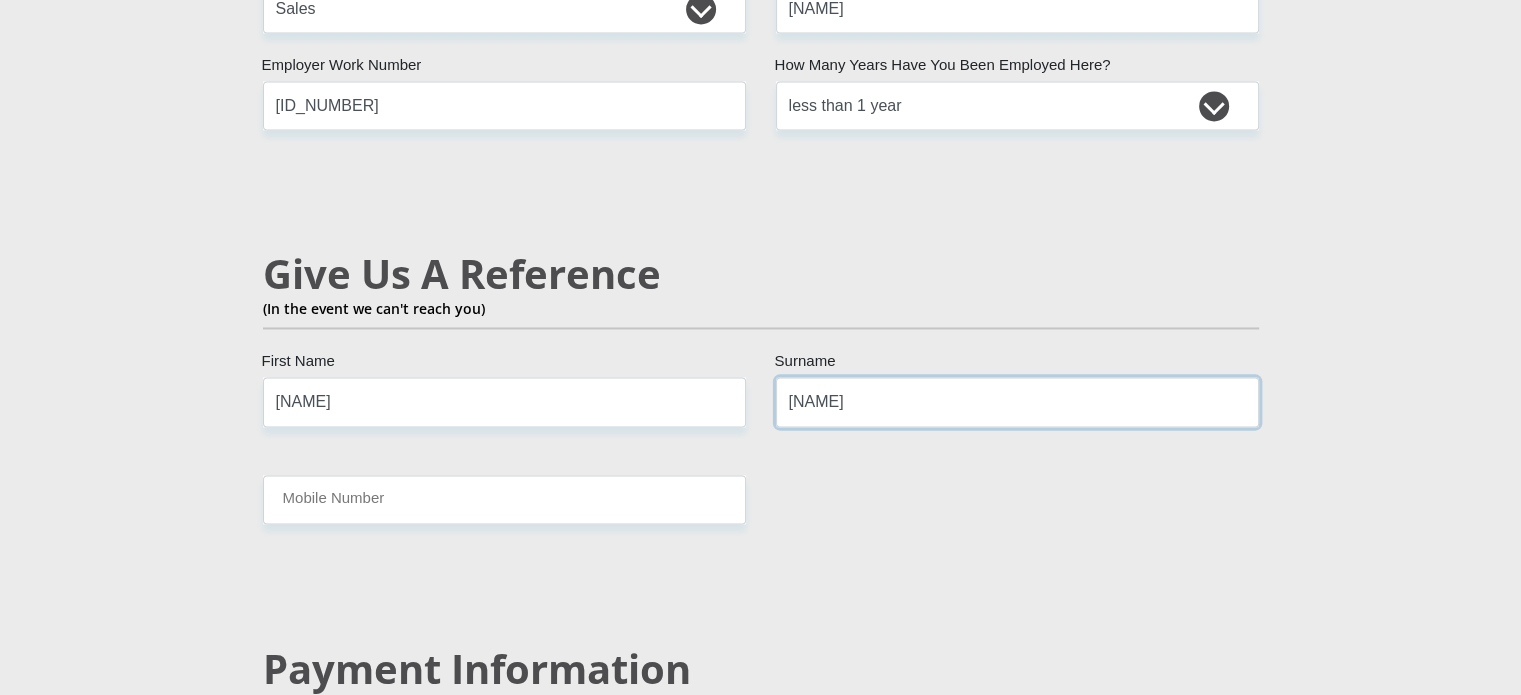 type on "[NAME]" 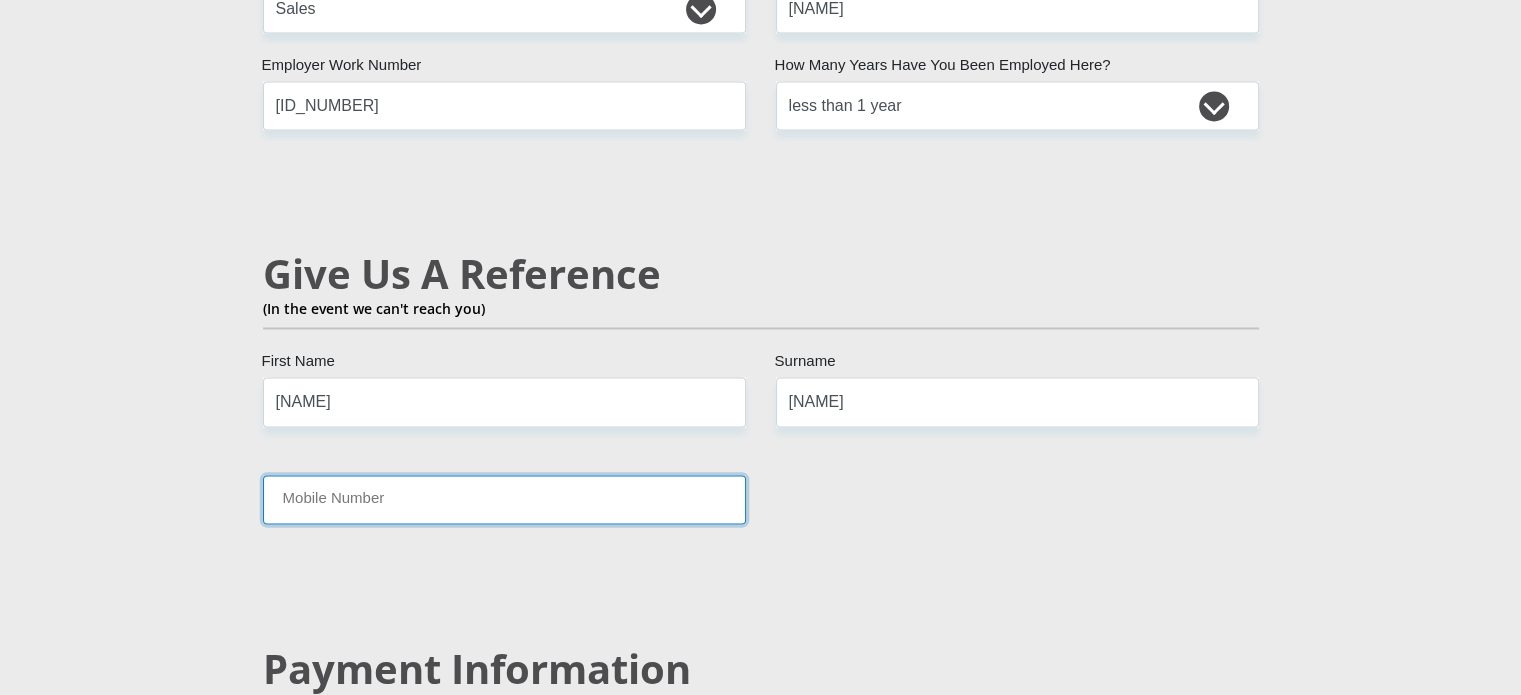 click on "Mobile Number" at bounding box center [504, 499] 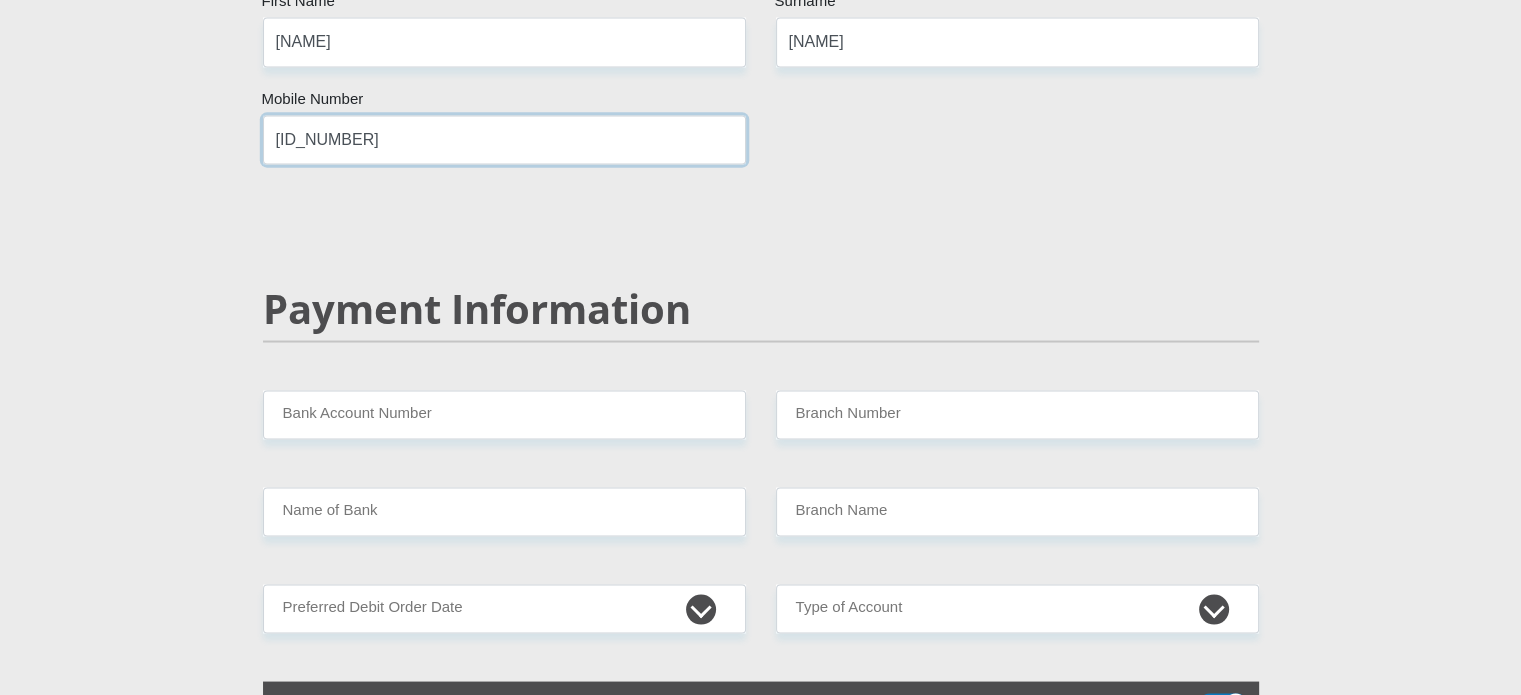 scroll, scrollTop: 3700, scrollLeft: 0, axis: vertical 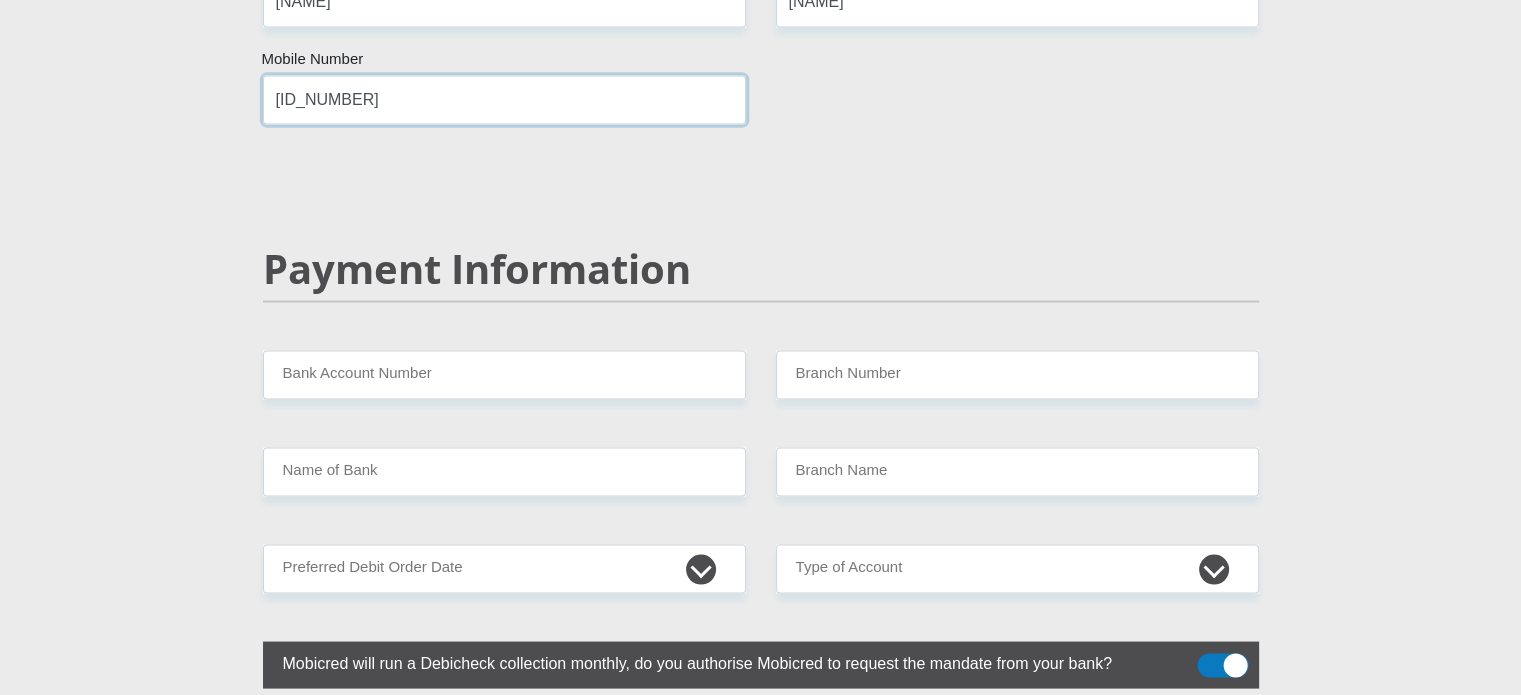type on "[ID_NUMBER]" 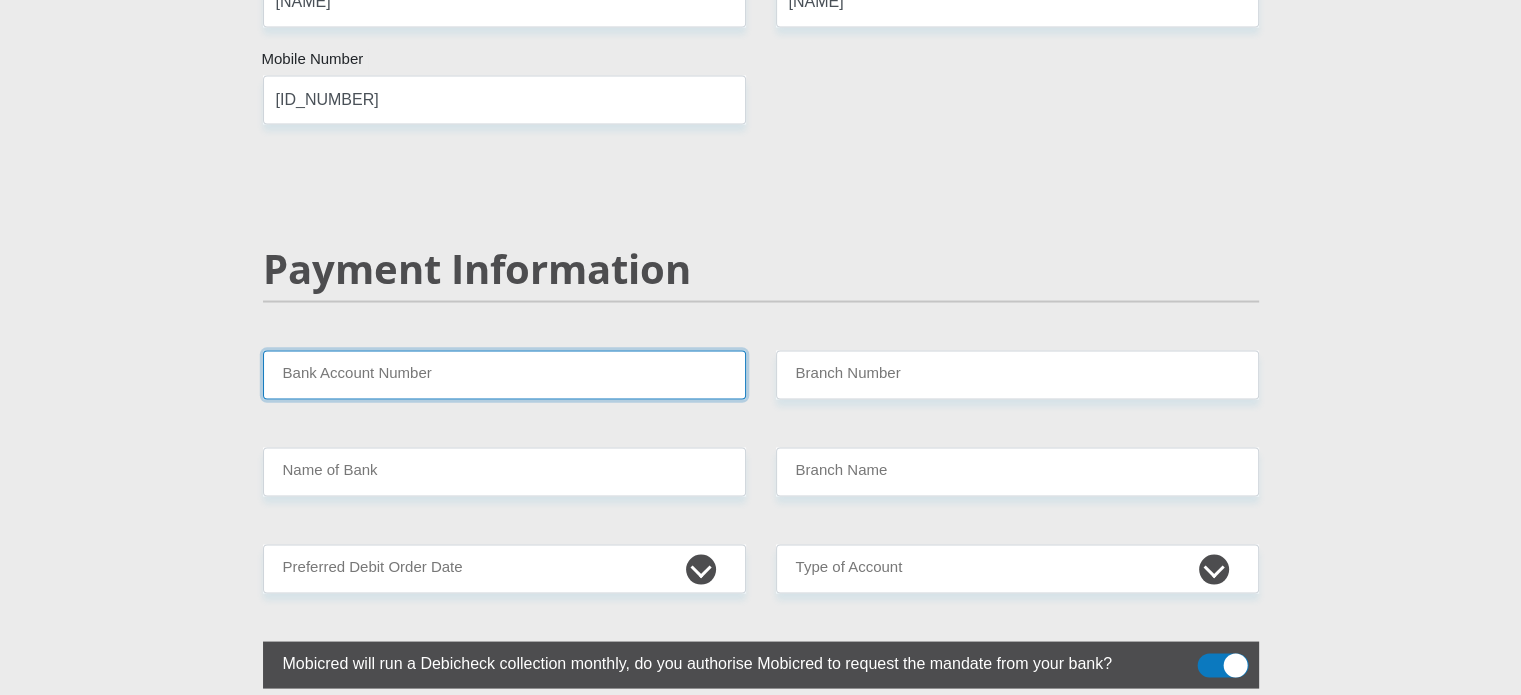 click on "Bank Account Number" at bounding box center (504, 374) 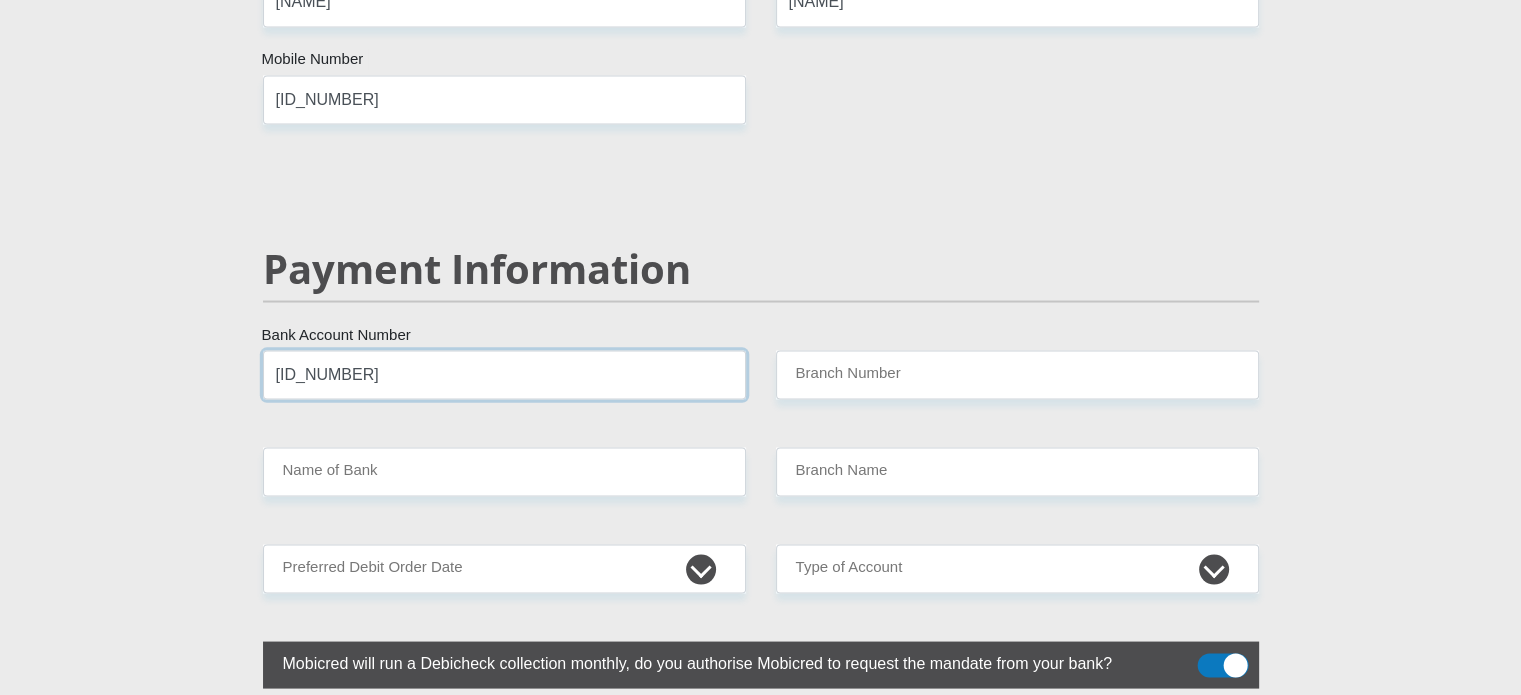type on "[ID_NUMBER]" 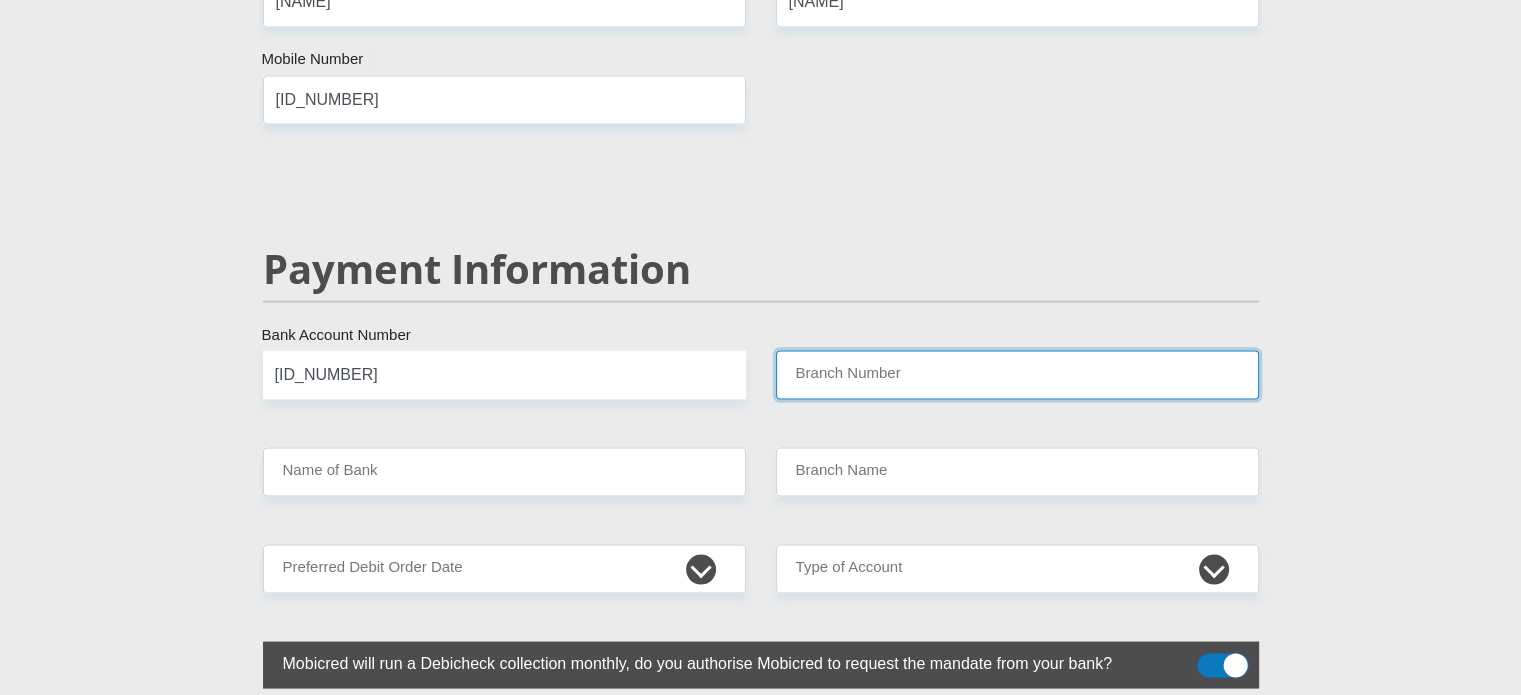 click on "Branch Number" at bounding box center [1017, 374] 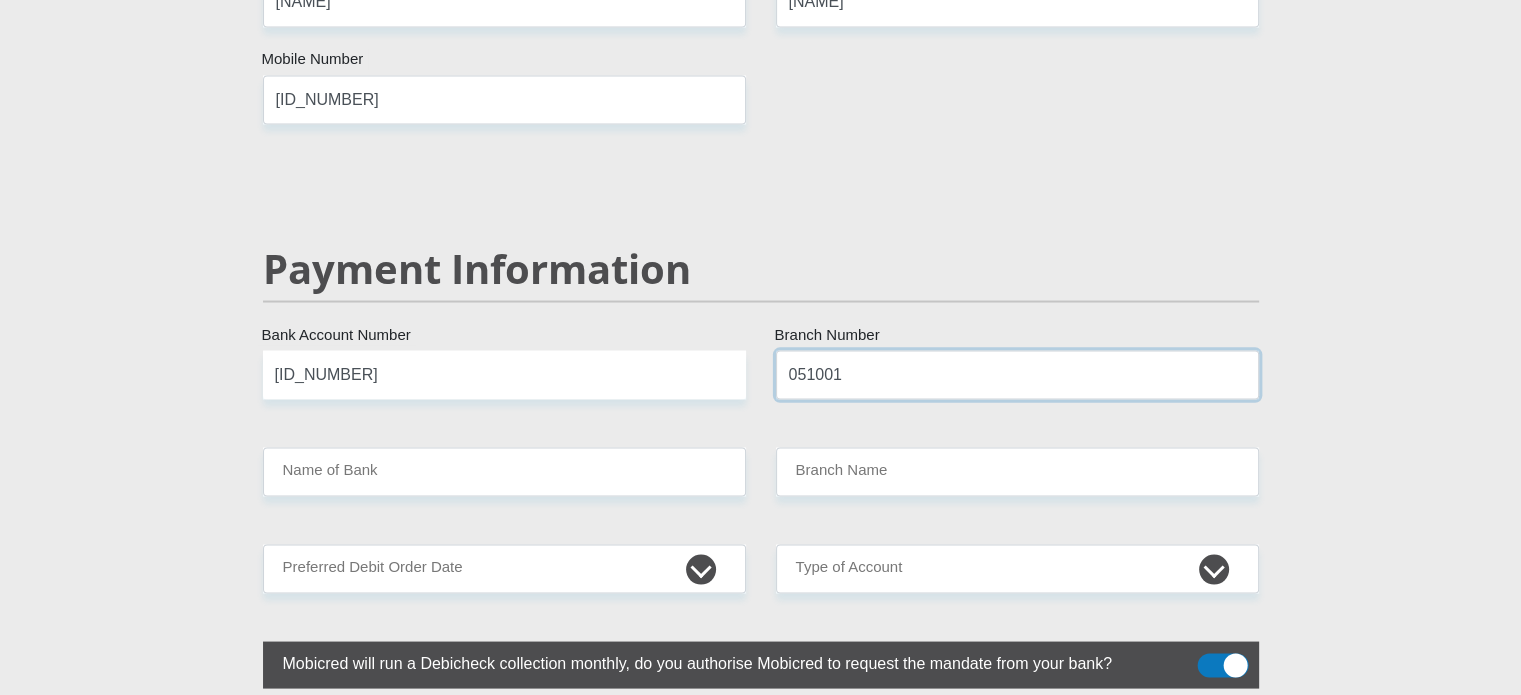type on "051001" 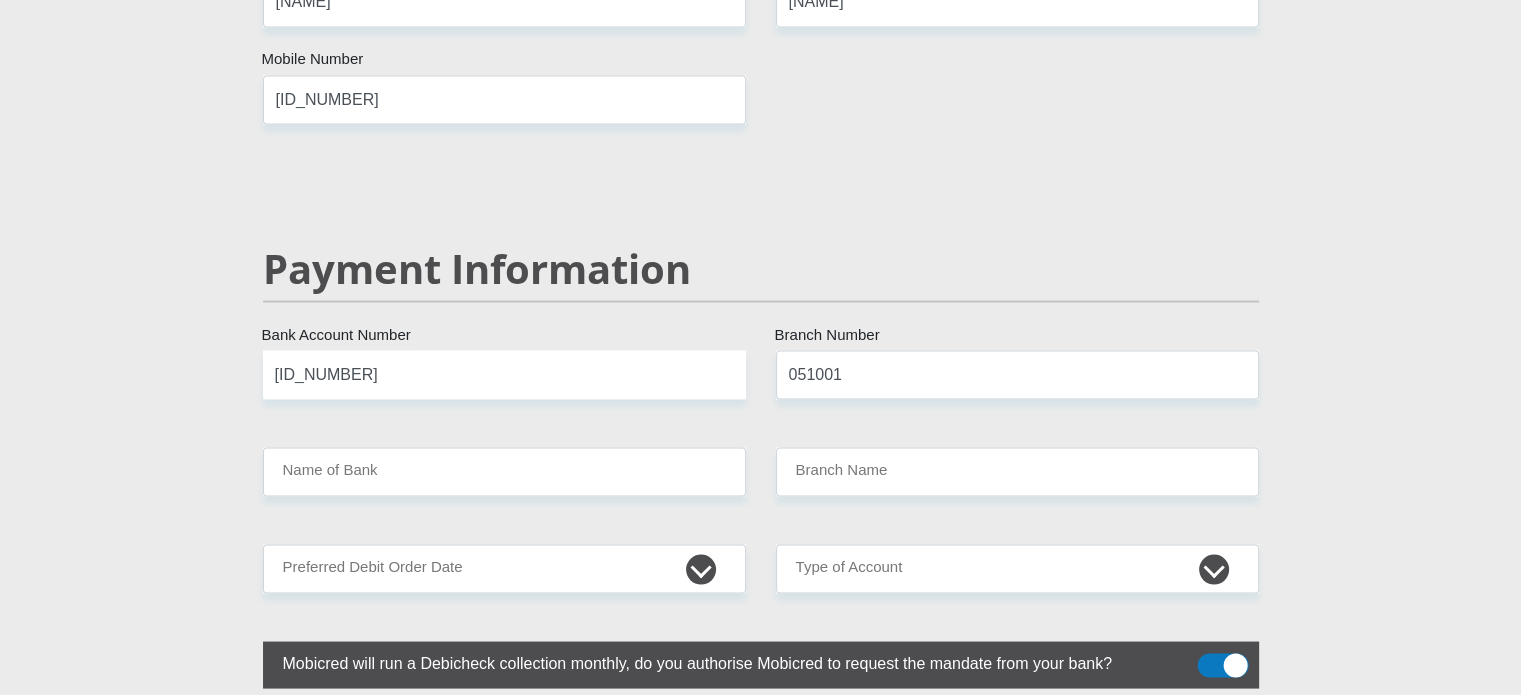 click on "Mr
Ms
Mrs
Dr
Other
Title
[NAME]
First Name
[NAME]
Surname
[ID_NUMBER]
South African ID Number
Please input valid ID number
South Africa
Afghanistan
Aland Islands
Albania
Algeria
America Samoa
American Virgin Islands
Andorra
Angola
Anguilla
Antarctica
Antigua and Barbuda
Argentina" at bounding box center (761, -522) 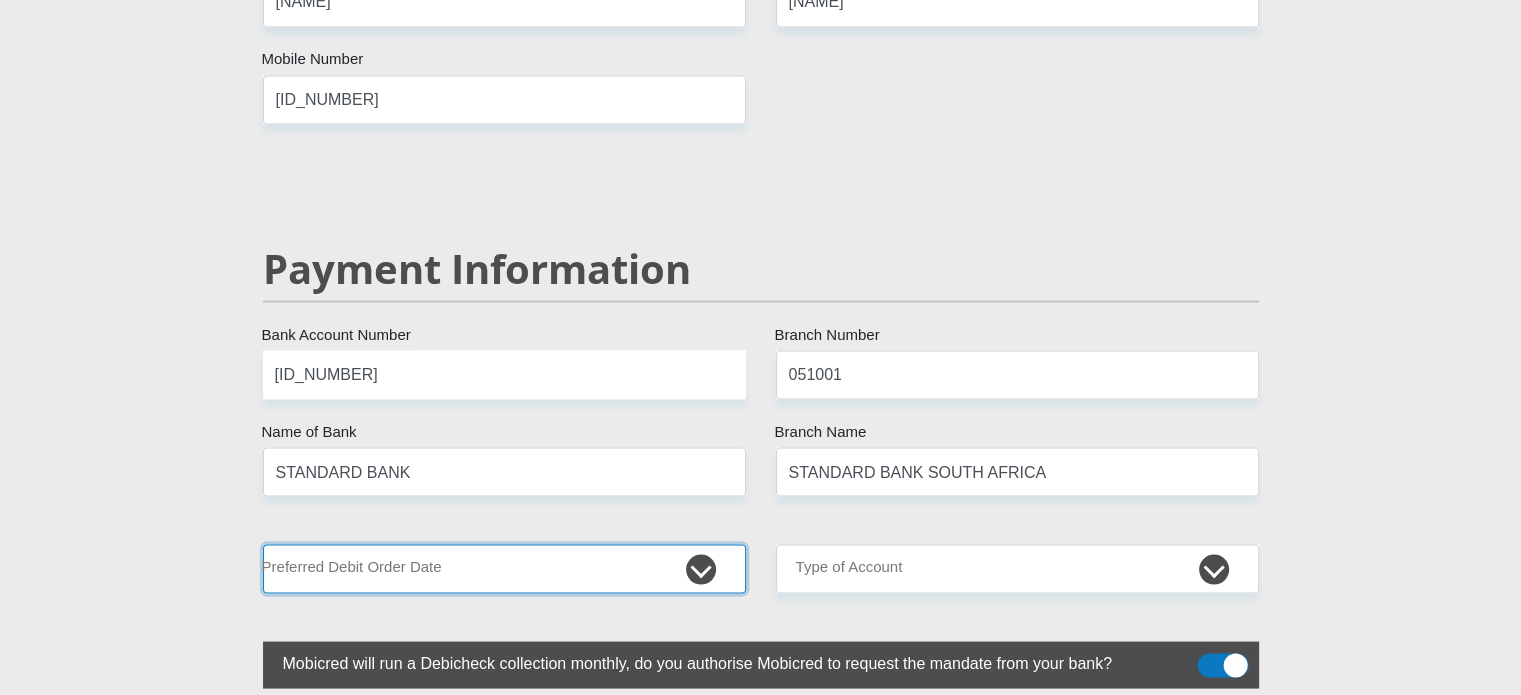 click on "1st
2nd
3rd
4th
5th
7th
18th
19th
20th
21st
22nd
23rd
24th
25th
26th
27th
28th
29th
30th" at bounding box center (504, 568) 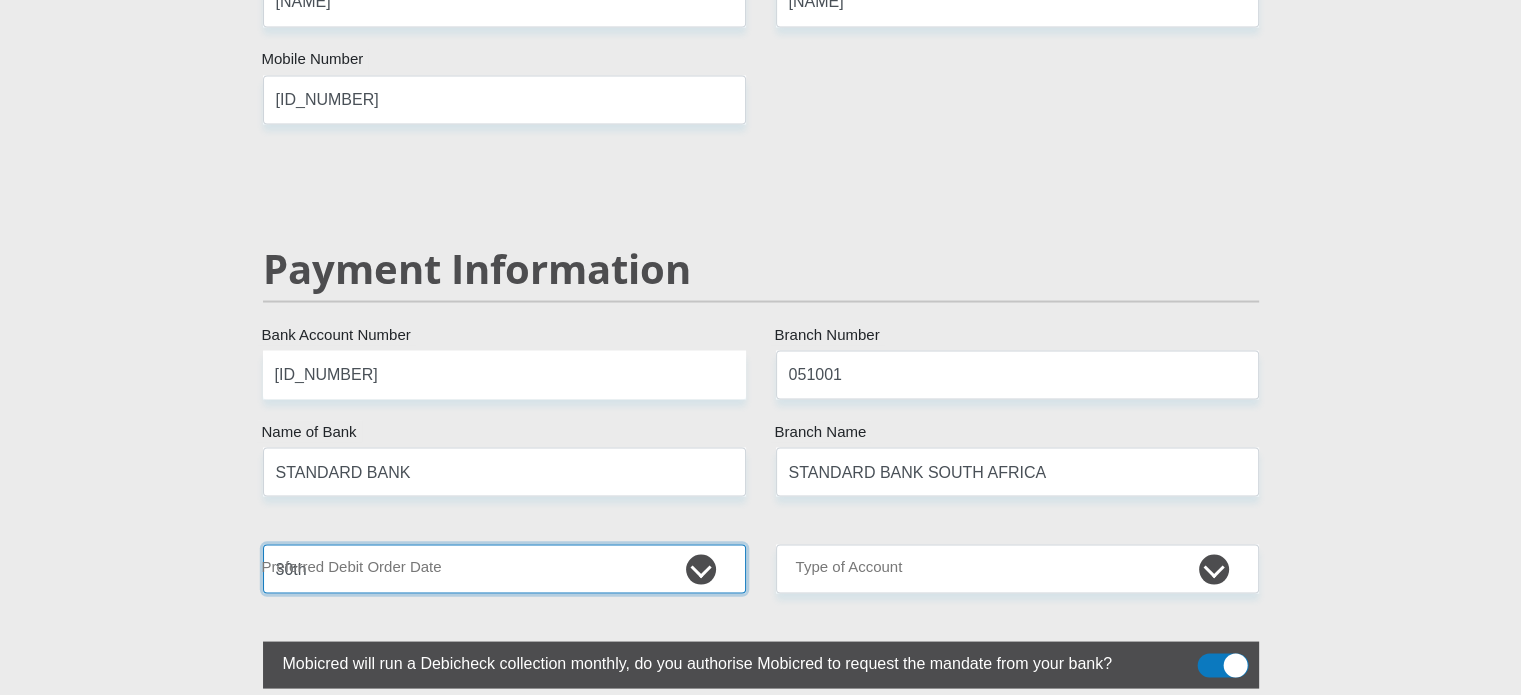 click on "1st
2nd
3rd
4th
5th
7th
18th
19th
20th
21st
22nd
23rd
24th
25th
26th
27th
28th
29th
30th" at bounding box center [504, 568] 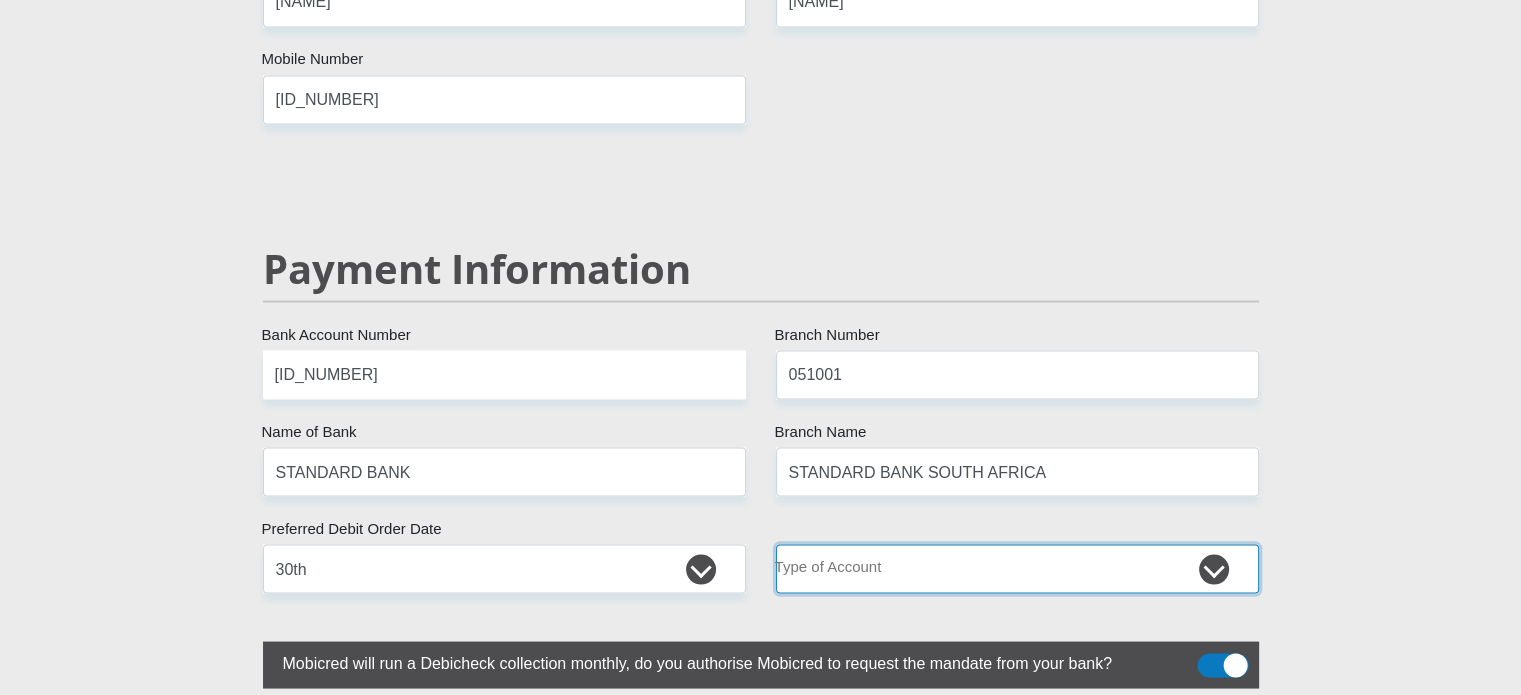 click on "Cheque
Savings" at bounding box center (1017, 568) 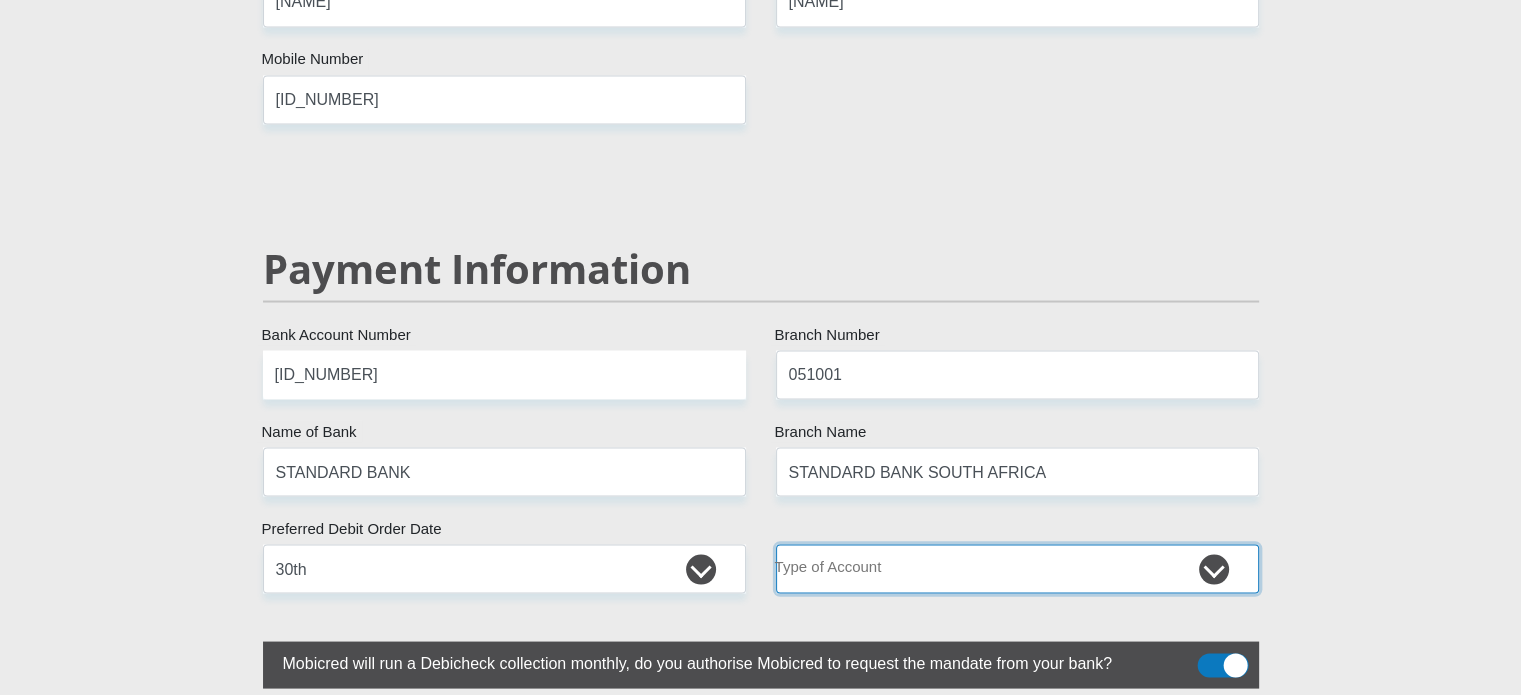 select on "CUR" 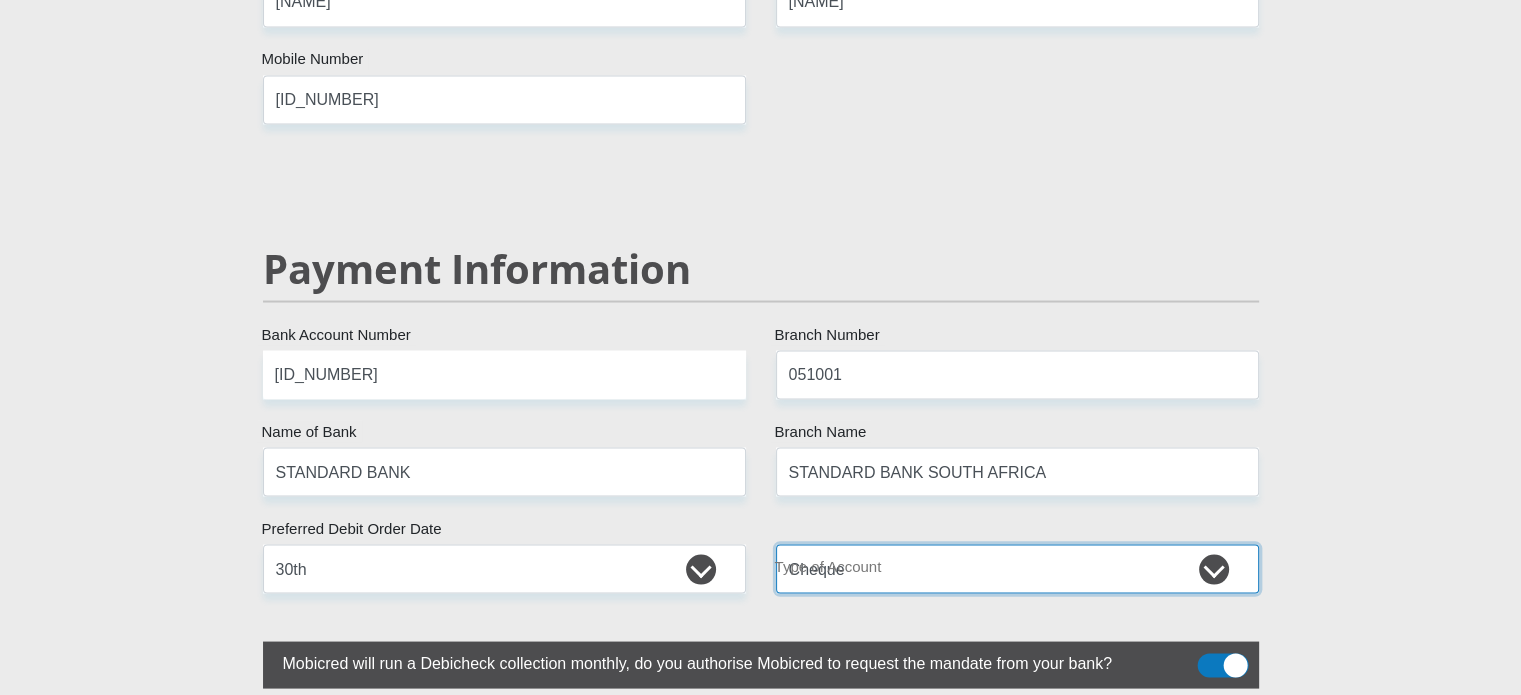 click on "Cheque
Savings" at bounding box center (1017, 568) 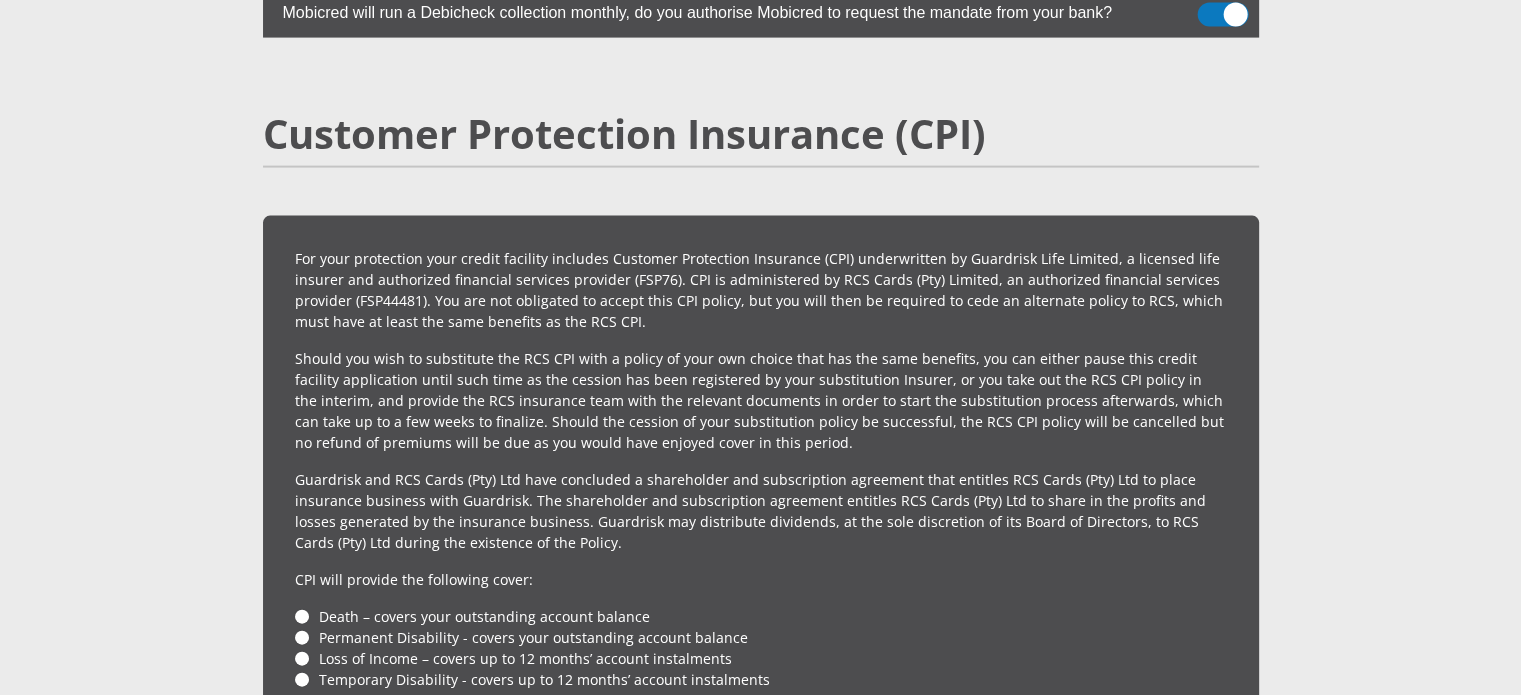 scroll, scrollTop: 4500, scrollLeft: 0, axis: vertical 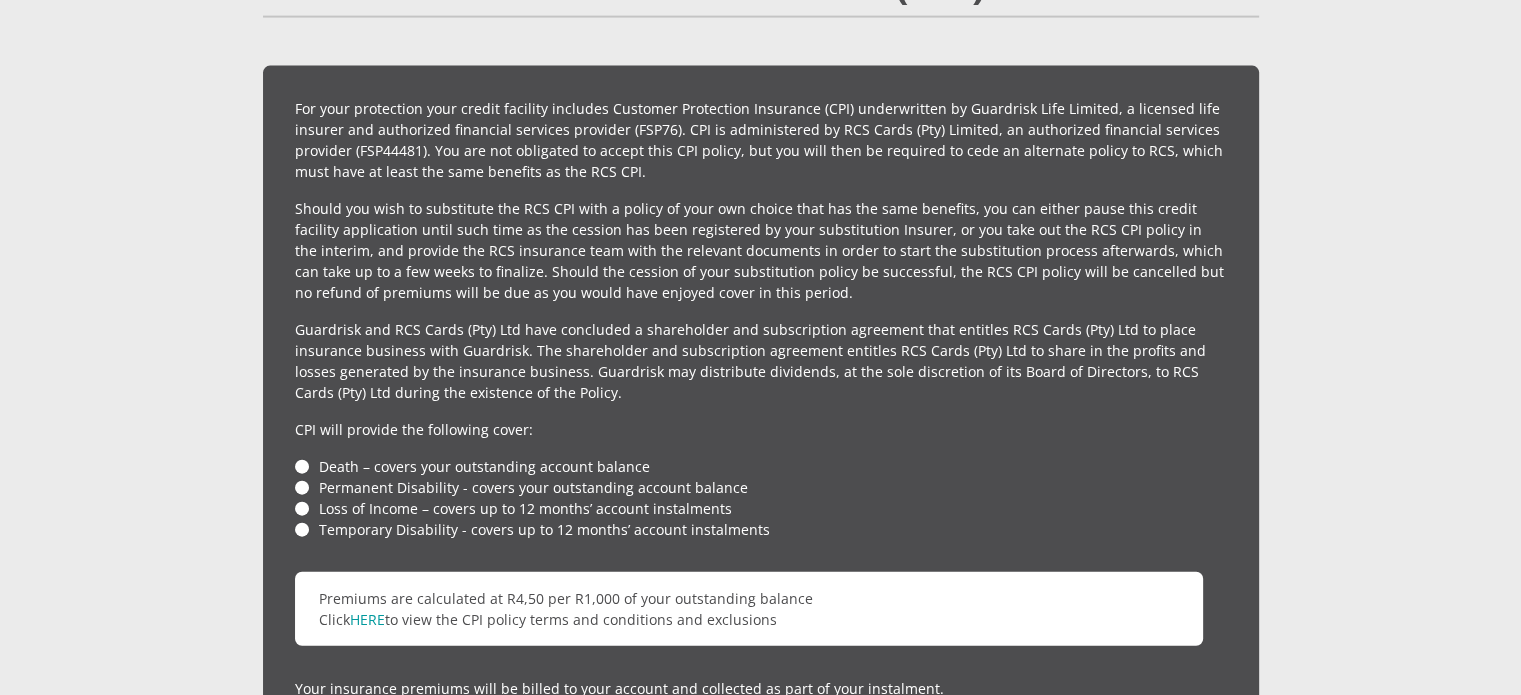 click on "Death – covers your outstanding account balance" at bounding box center [761, 466] 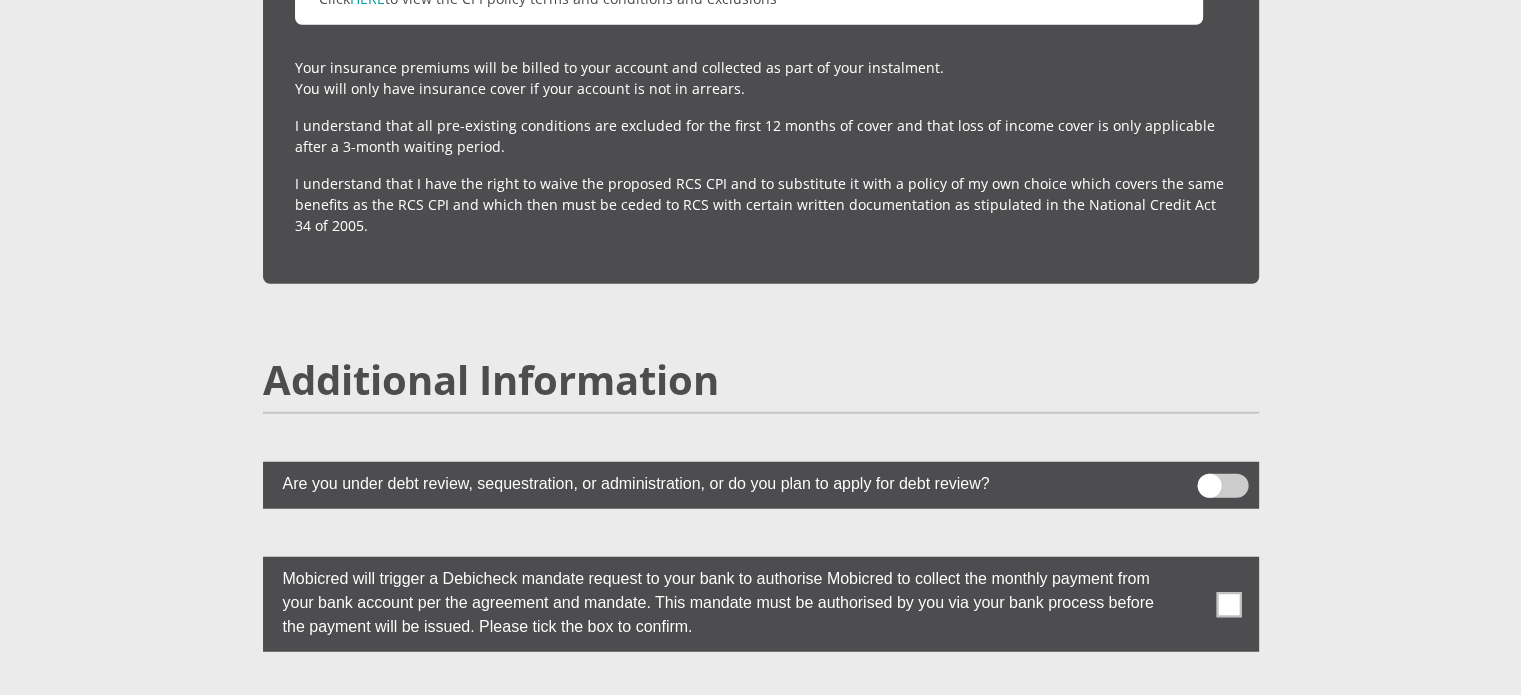 scroll, scrollTop: 5200, scrollLeft: 0, axis: vertical 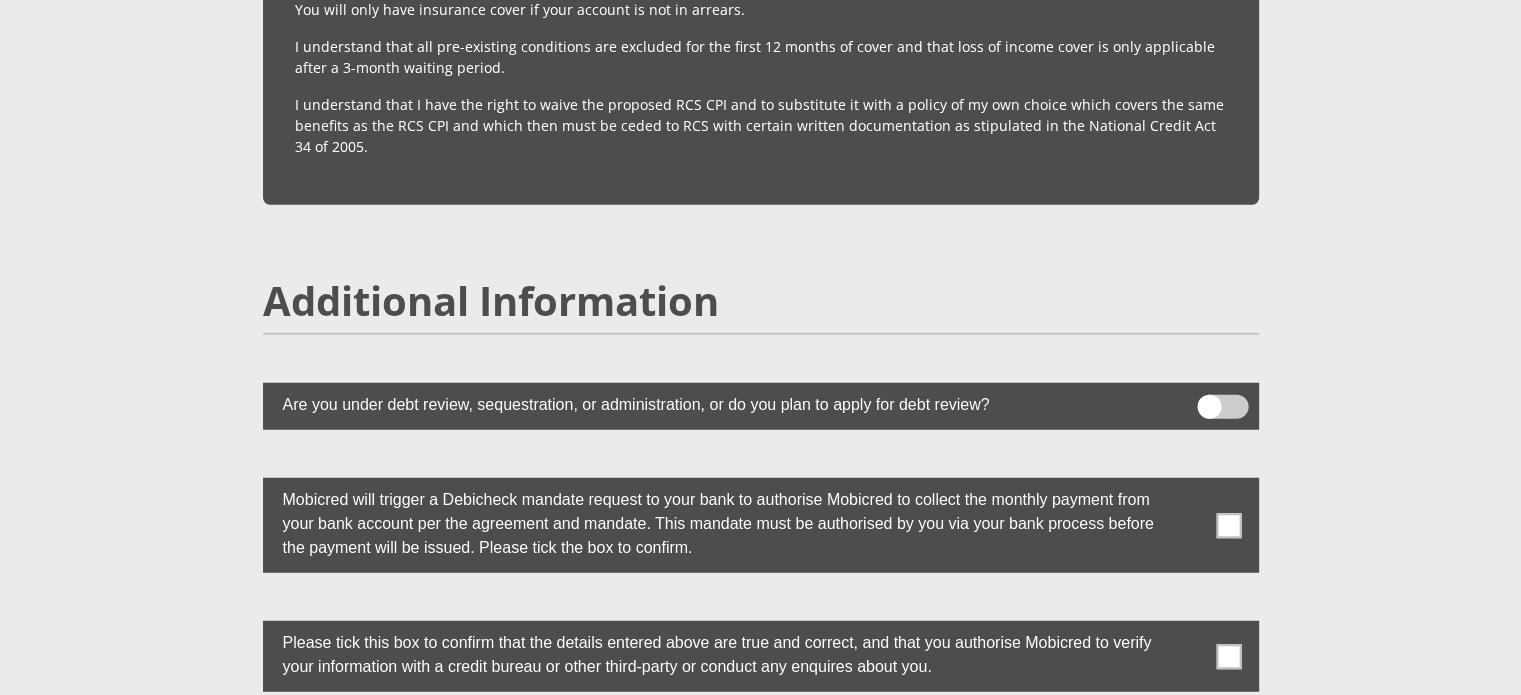click at bounding box center (1228, 525) 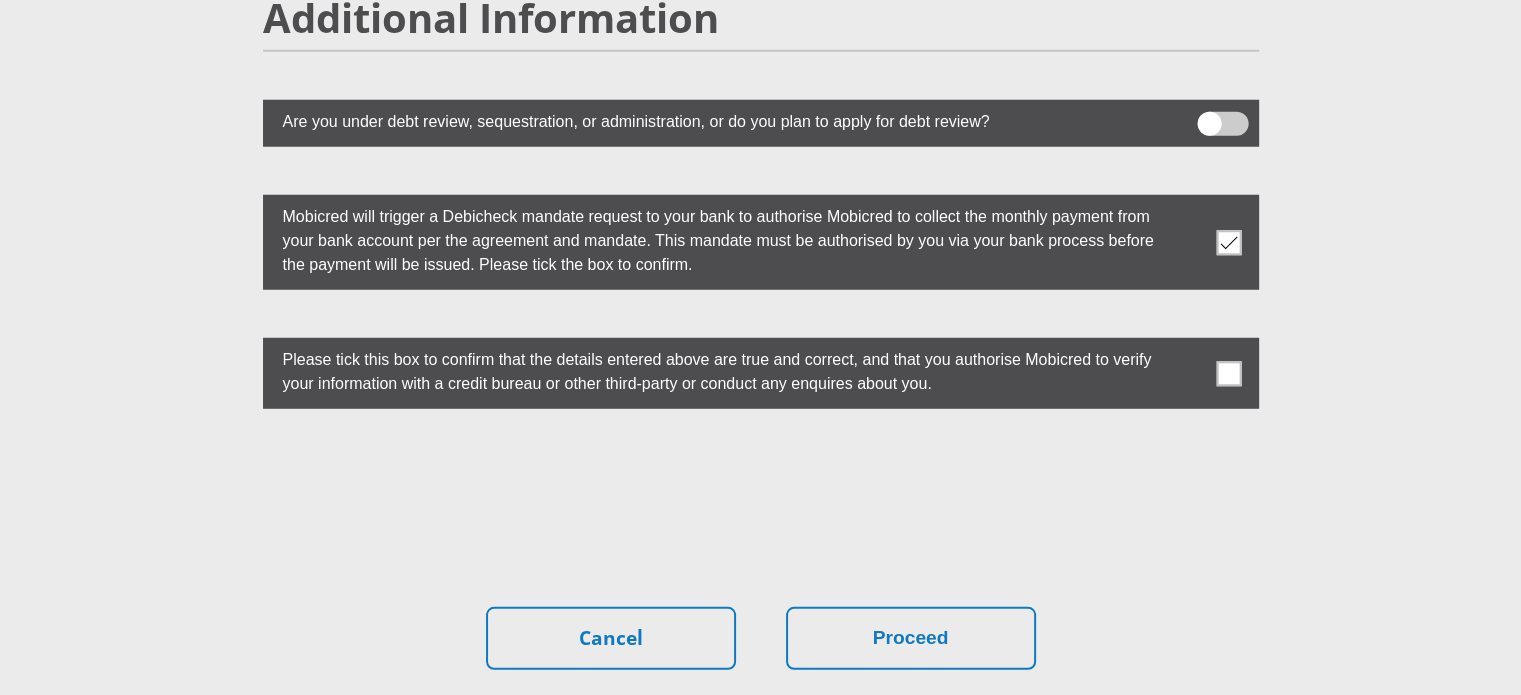 scroll, scrollTop: 5500, scrollLeft: 0, axis: vertical 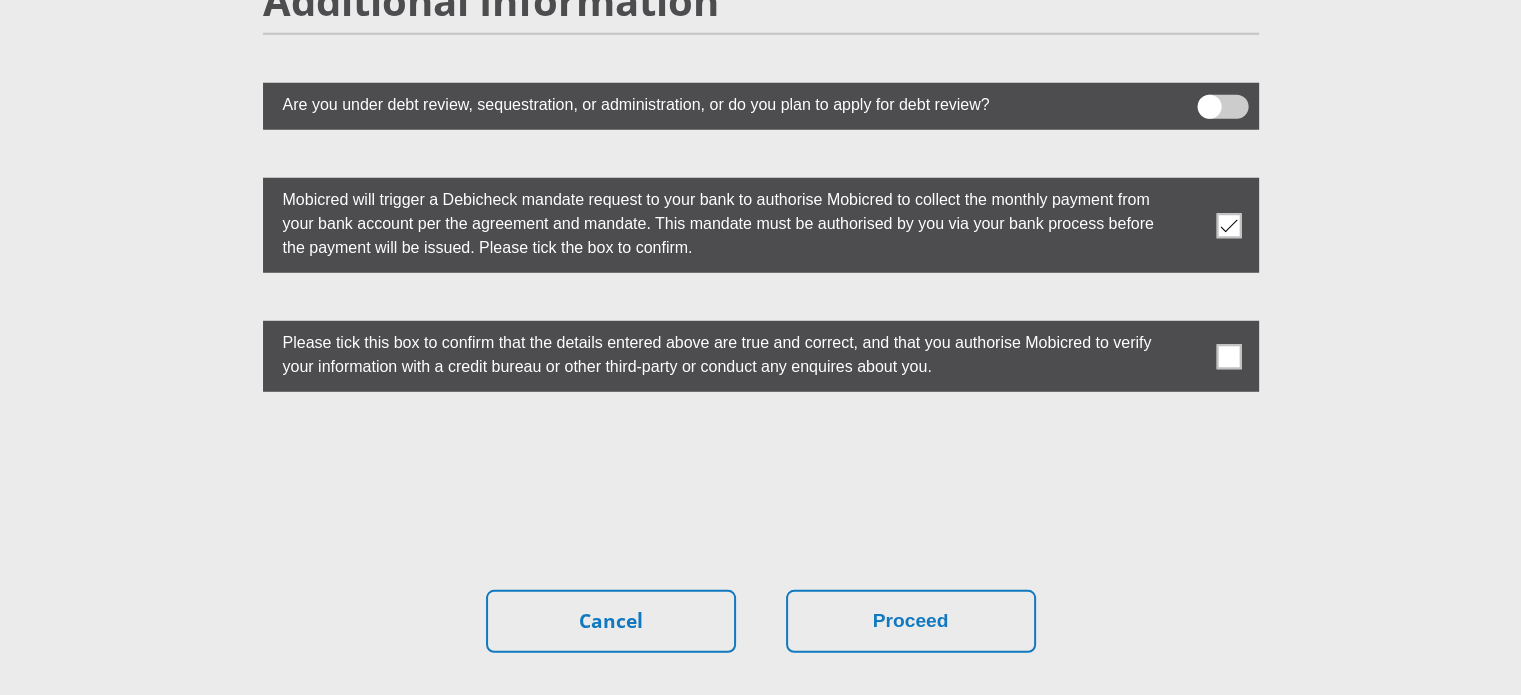 click at bounding box center (1228, 356) 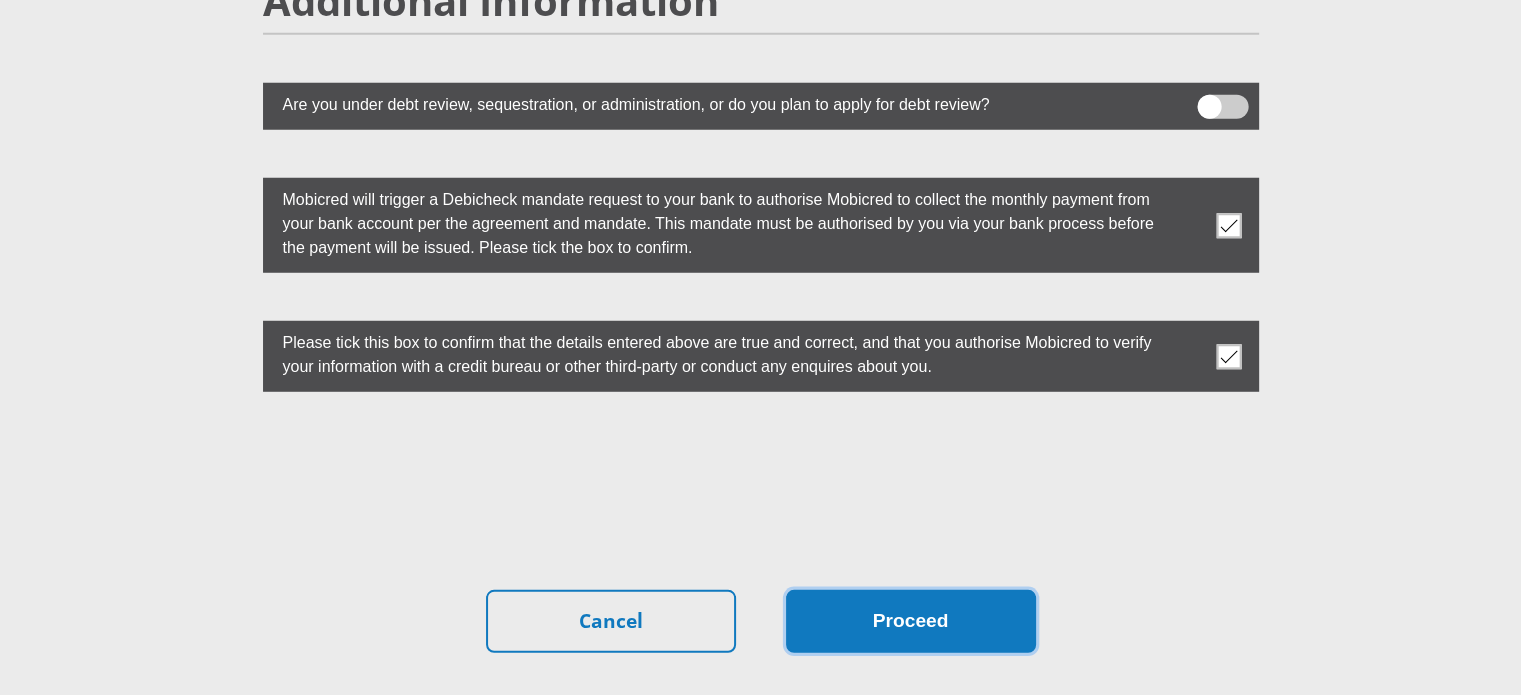 click on "Proceed" at bounding box center (911, 621) 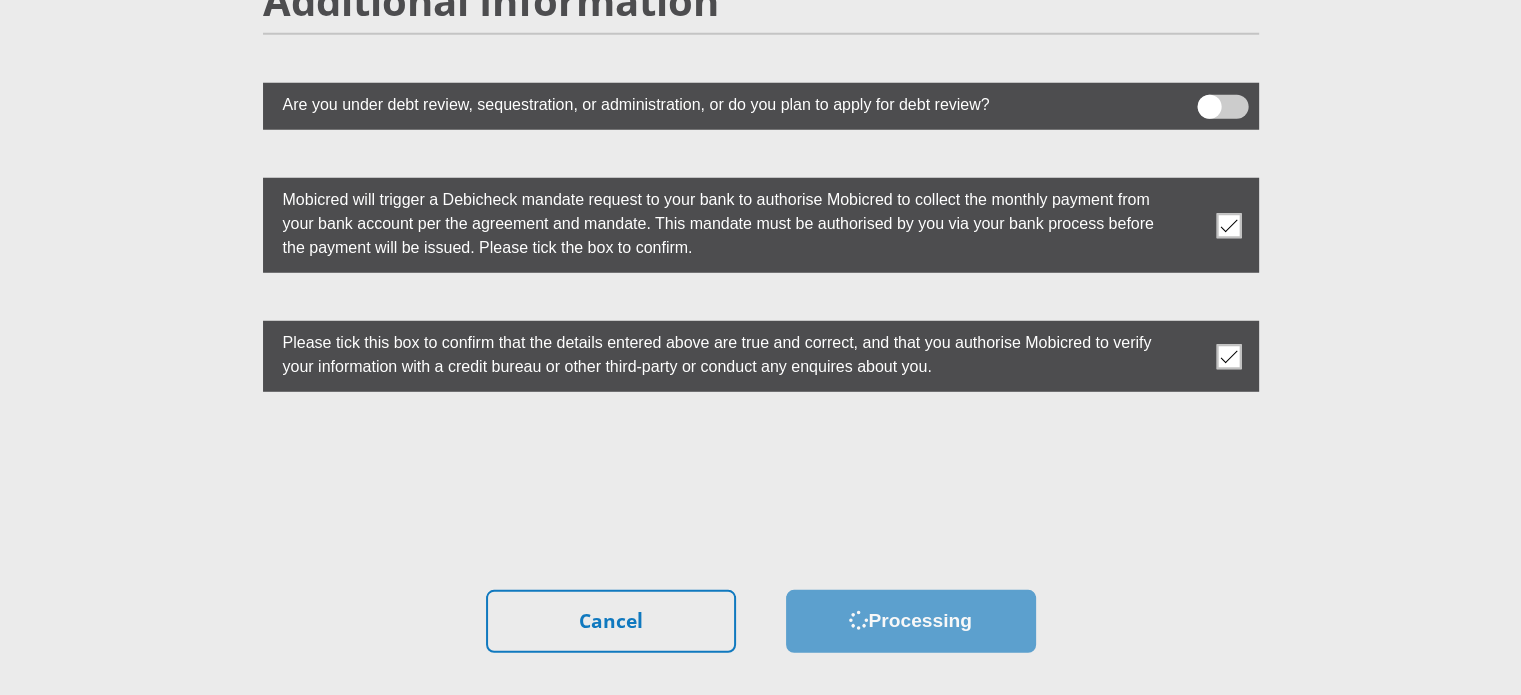 scroll, scrollTop: 0, scrollLeft: 0, axis: both 